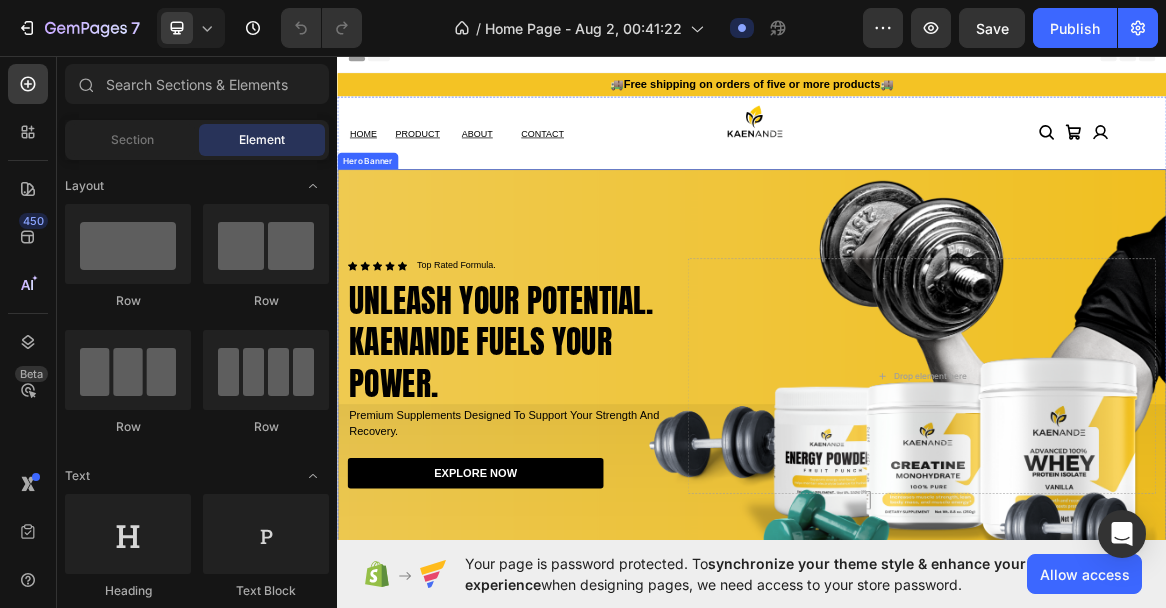 scroll, scrollTop: 0, scrollLeft: 0, axis: both 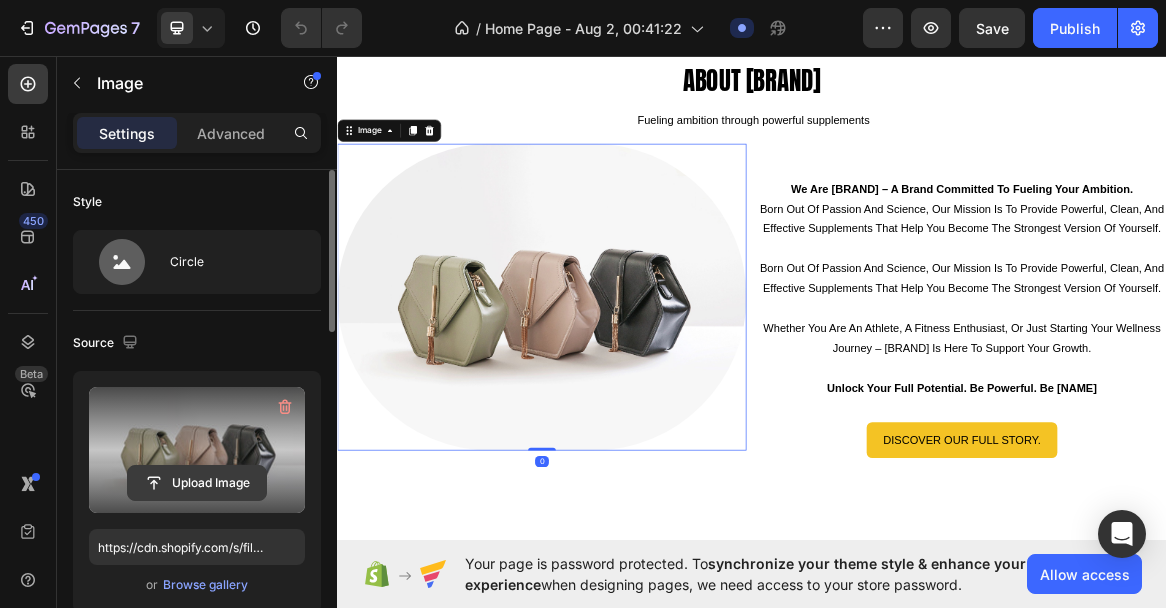 click 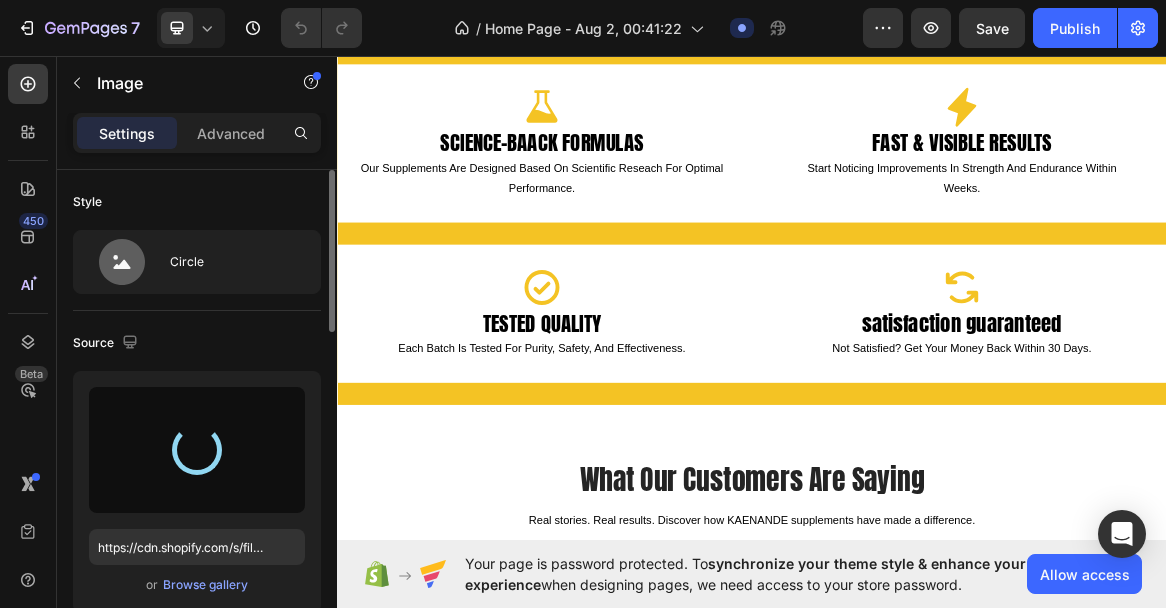 scroll, scrollTop: 1669, scrollLeft: 0, axis: vertical 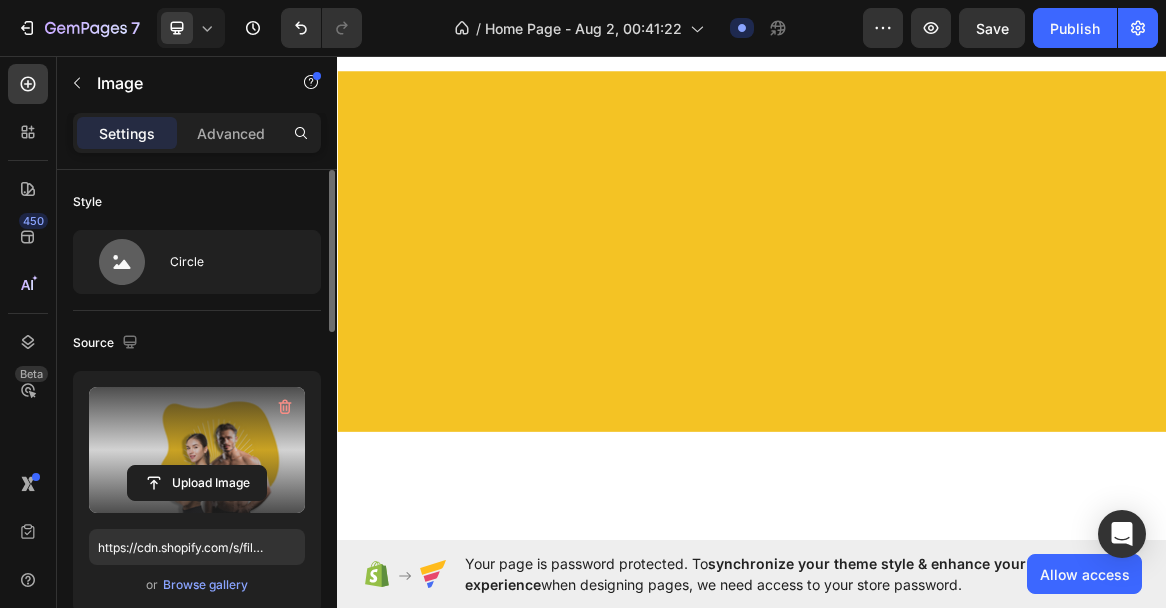 type on "https://cdn.shopify.com/s/files/1/0763/9855/9458/files/gempages_578021231245132562-db4ed1b8-d1ab-418a-8857-ae74d2fda7c1.png" 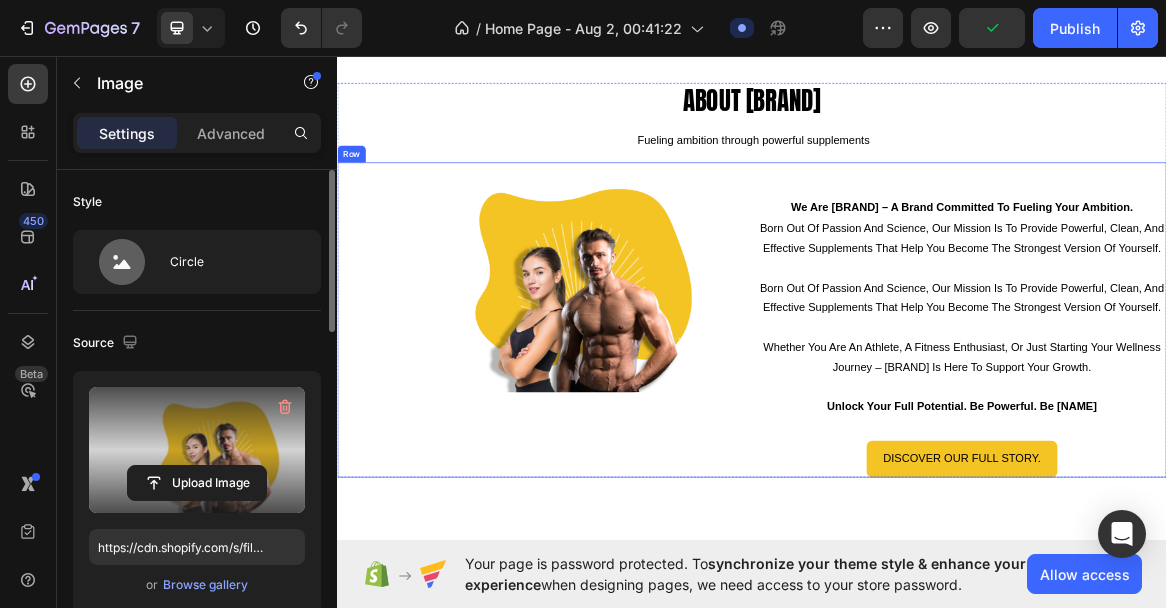 scroll, scrollTop: 2295, scrollLeft: 0, axis: vertical 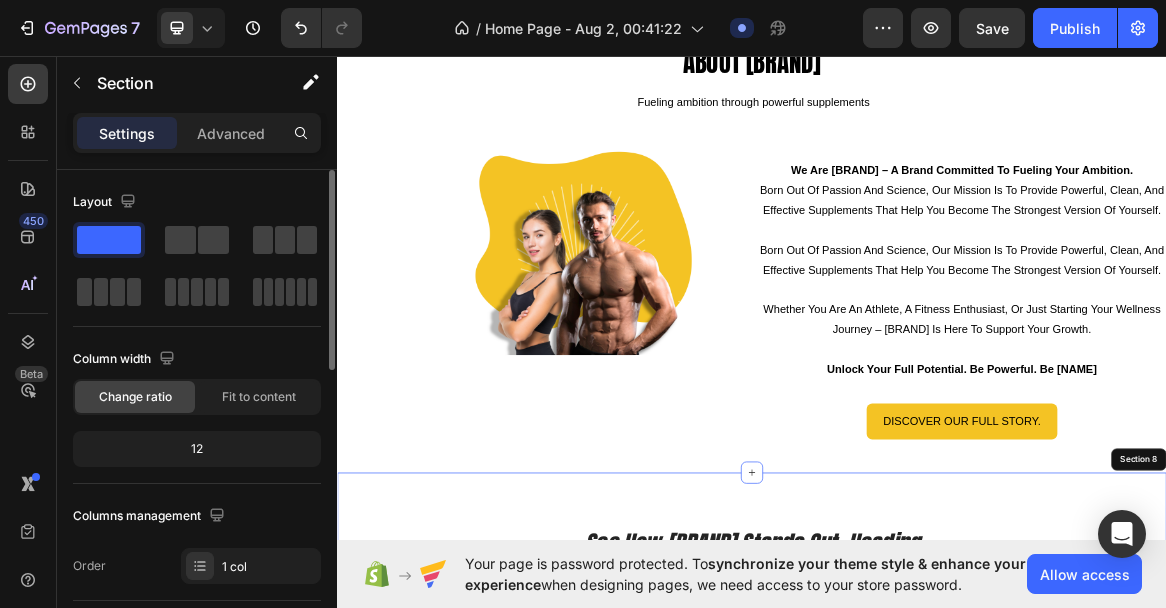 click on "See How [BRAND] Stands Out. Heading compare [BRAND] to other supplements and discover the difference. Text Block Row On the other hand, we denounce righteous... Text Block Image Row Other accusamus et iusto Text Block Row
Icon  Natural ingredients – No synthetic fillers. Text Block Row
Icon Row
Icon Row
Icon  Backed by scientific research. Text Block Row
Icon Row
Icon Row
Icon Fast absorption for quick results. Text Block Row
Icon Row
Icon Row
Icon No artificial additives or preservatives. Text Block Row
Icon Row
Icon Row
Icon 30-day money-back guarantee. Text Block Row
Icon Row
Icon Row
Shop Now Button
30-day money-back guarantee included  Item List Row Section 8" at bounding box center [937, 1110] 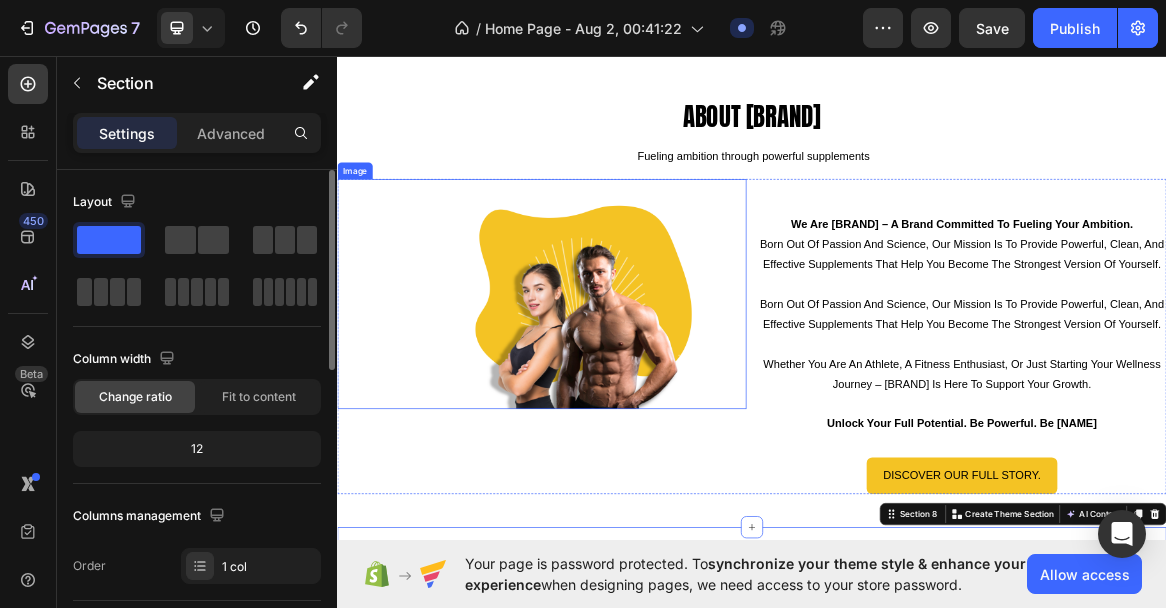 scroll, scrollTop: 2193, scrollLeft: 0, axis: vertical 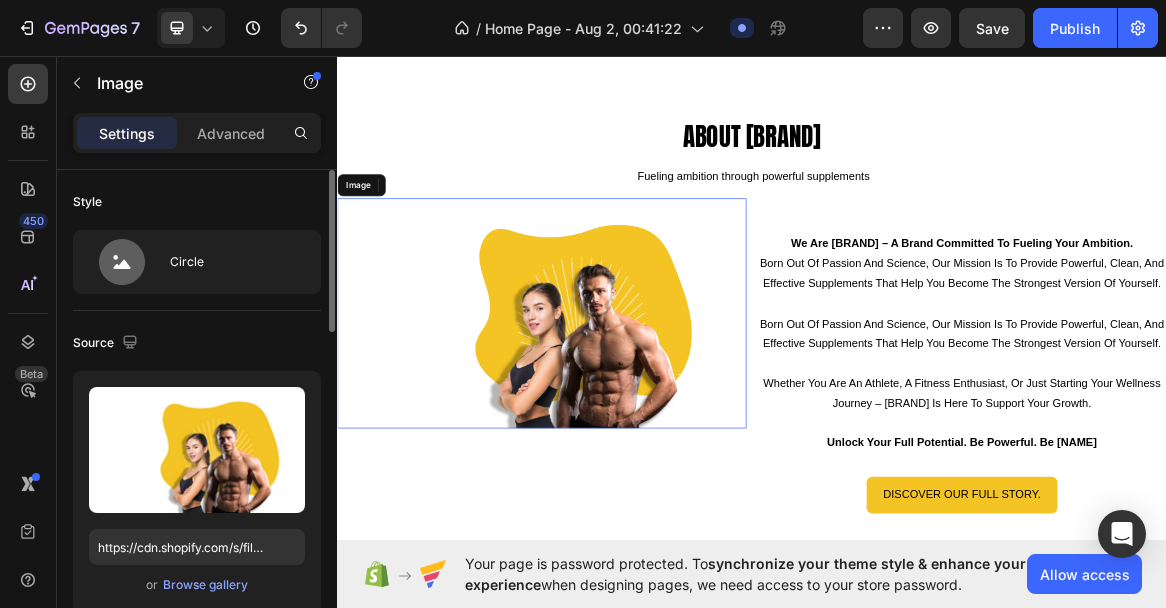 click at bounding box center (633, 433) 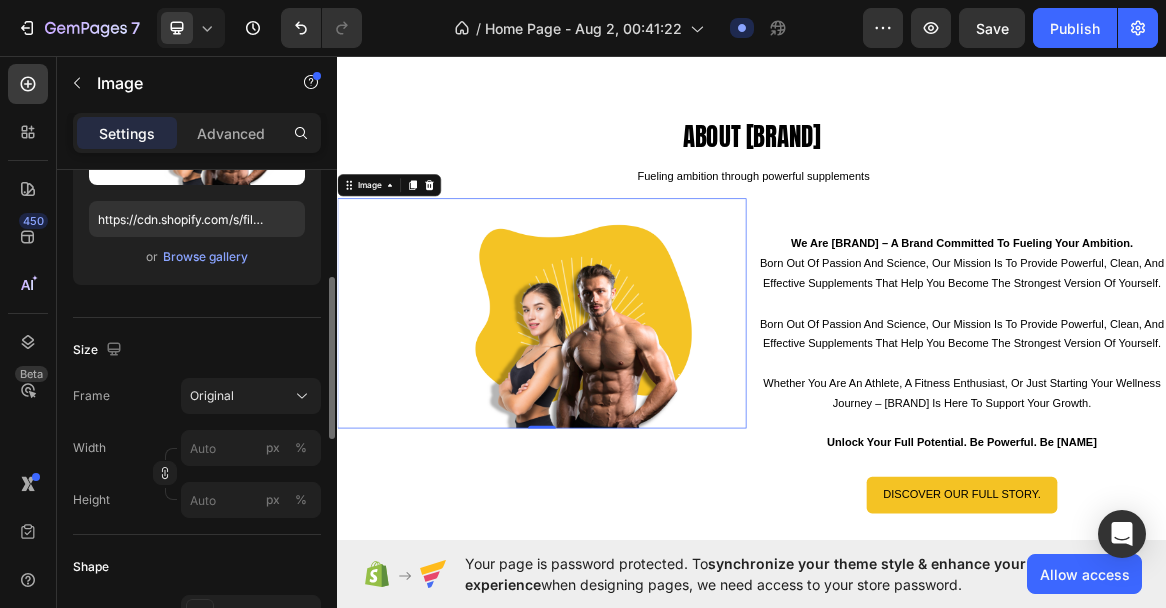 scroll, scrollTop: 331, scrollLeft: 0, axis: vertical 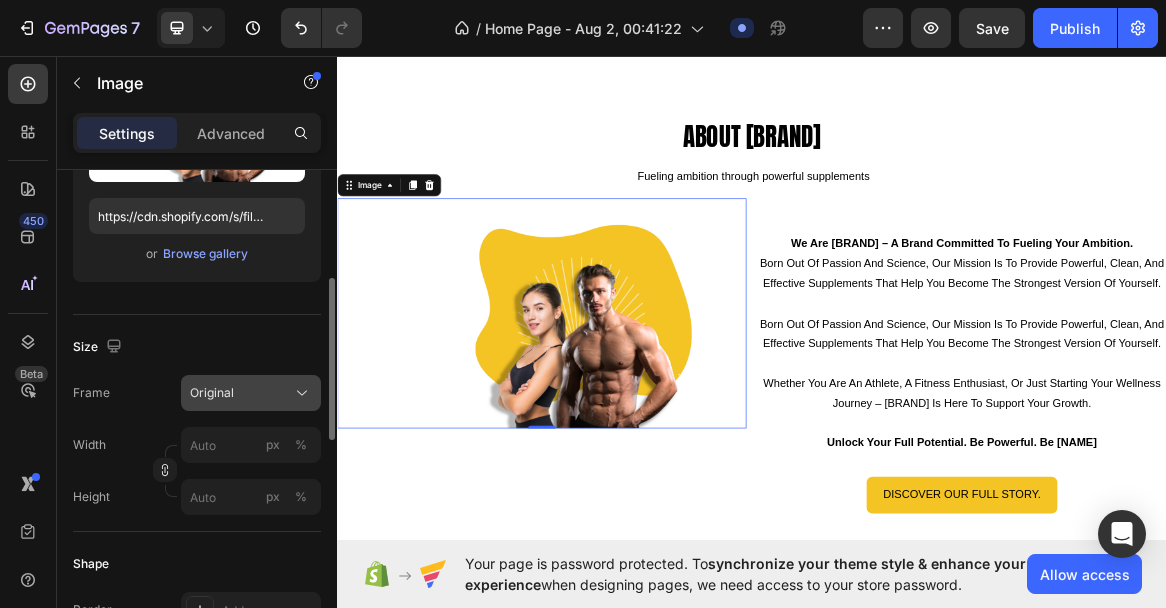 click 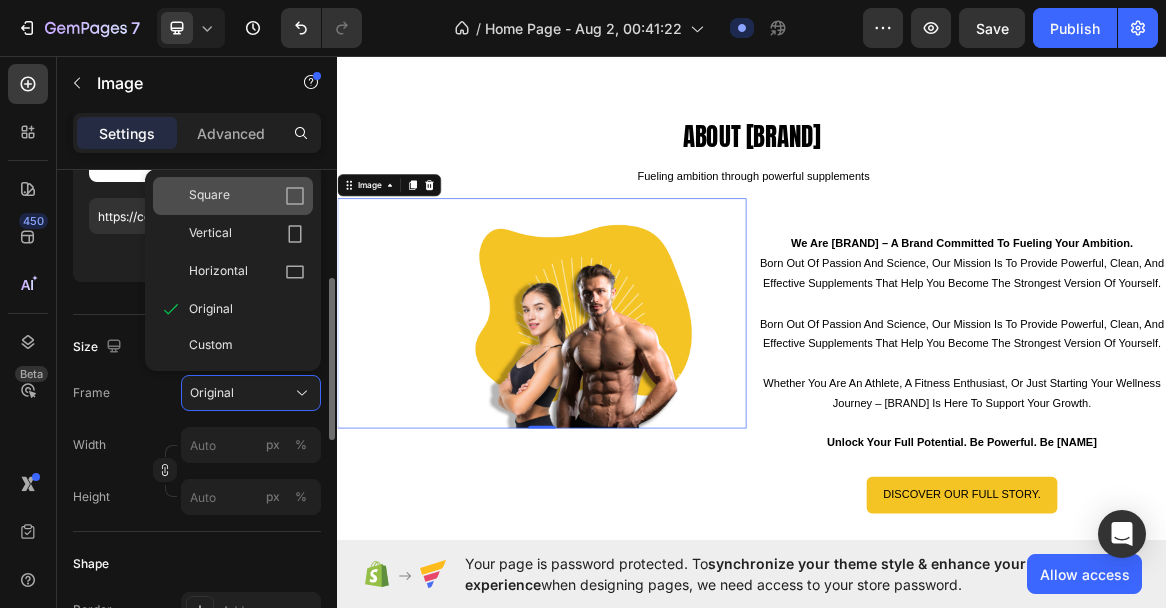 click on "Square" 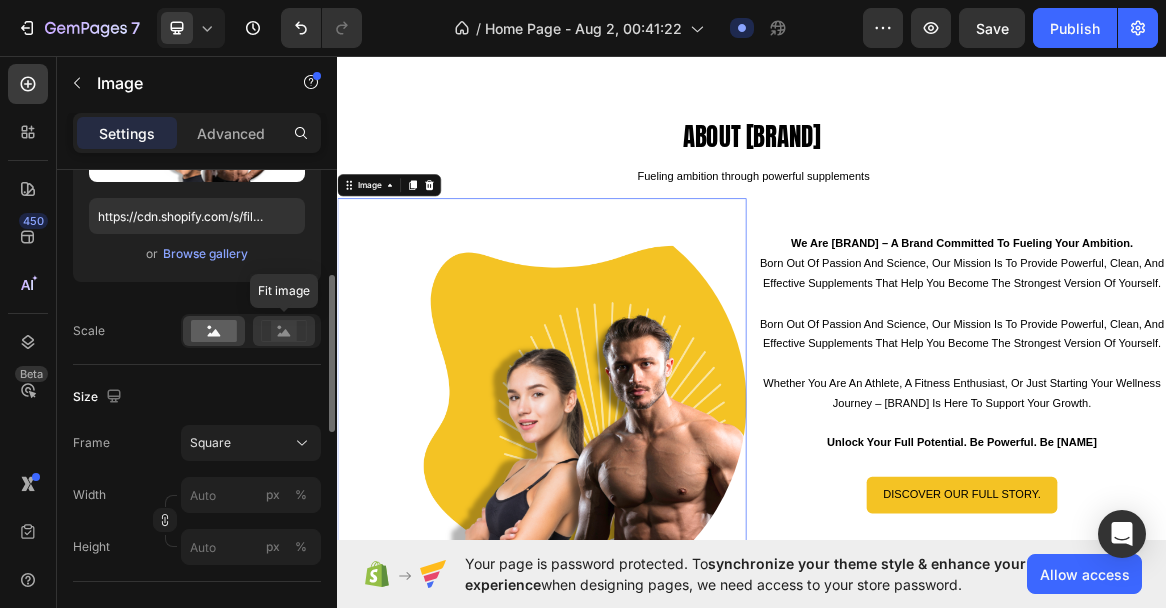 click 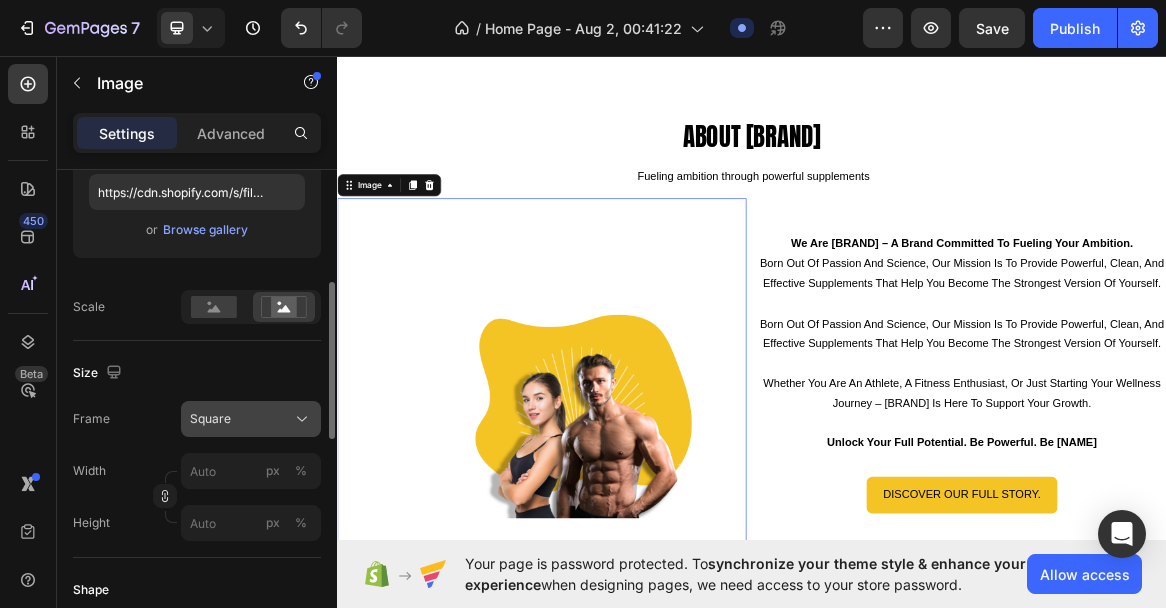scroll, scrollTop: 361, scrollLeft: 0, axis: vertical 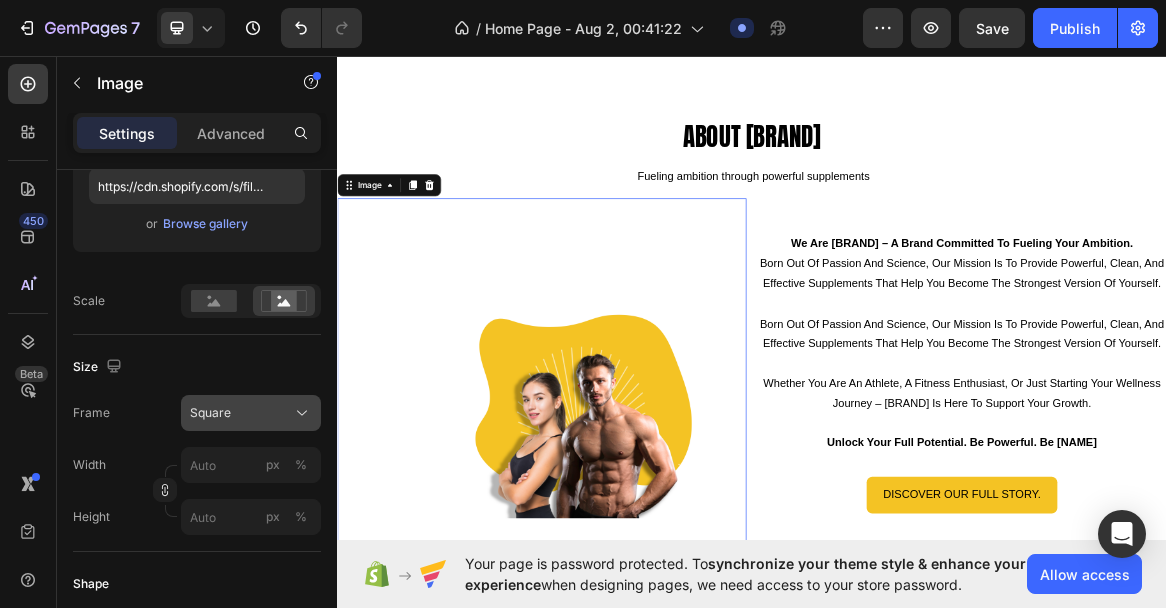 click on "Square" at bounding box center (251, 413) 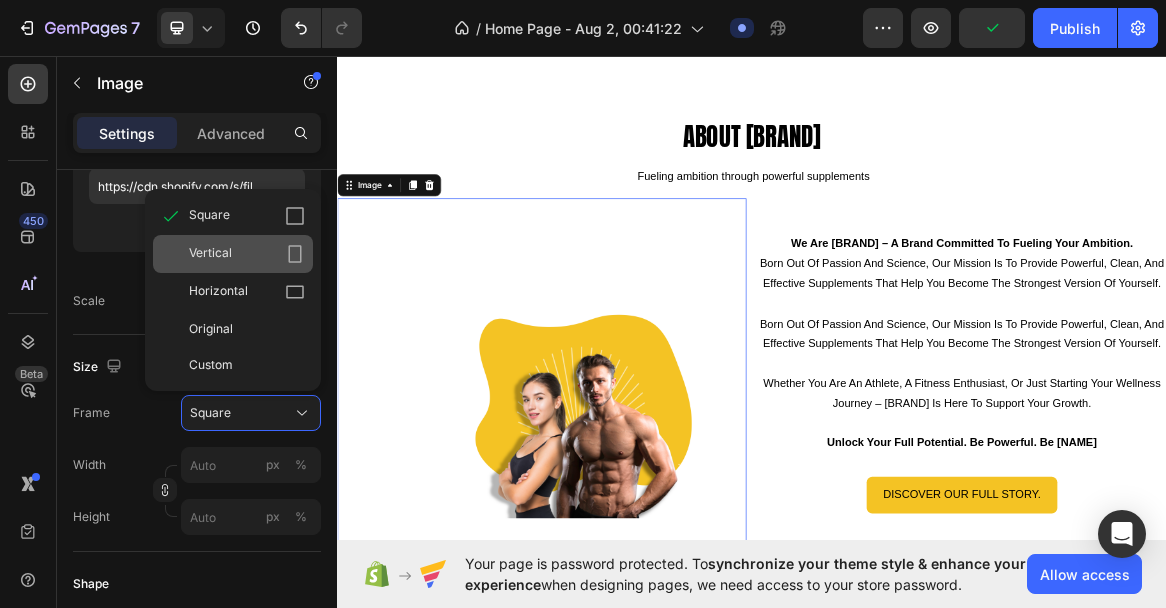 click 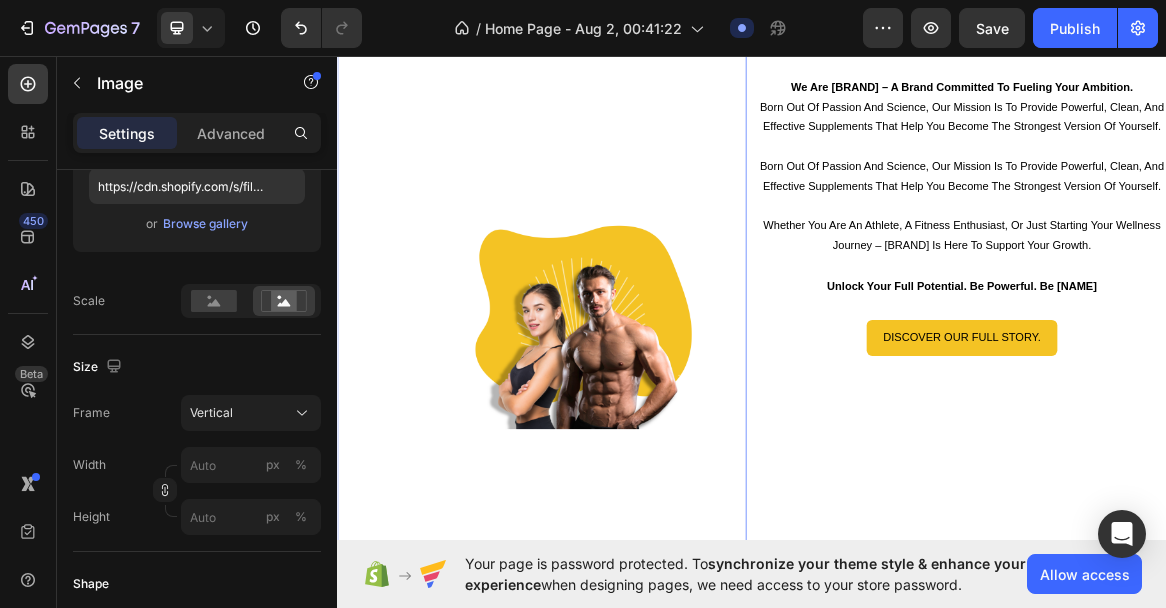 scroll, scrollTop: 2412, scrollLeft: 0, axis: vertical 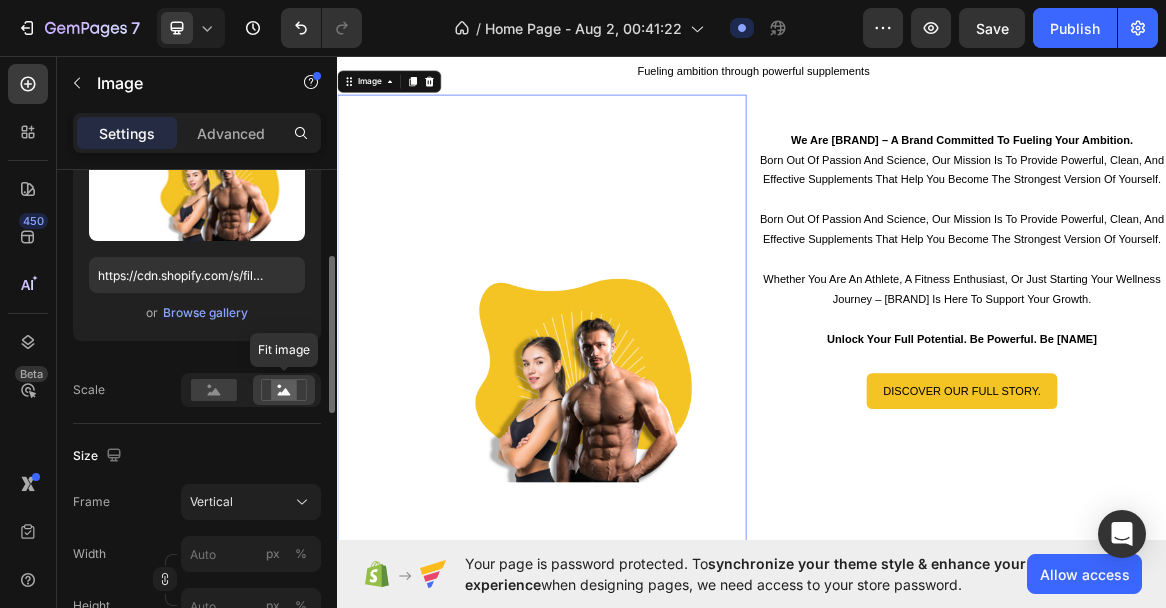 click 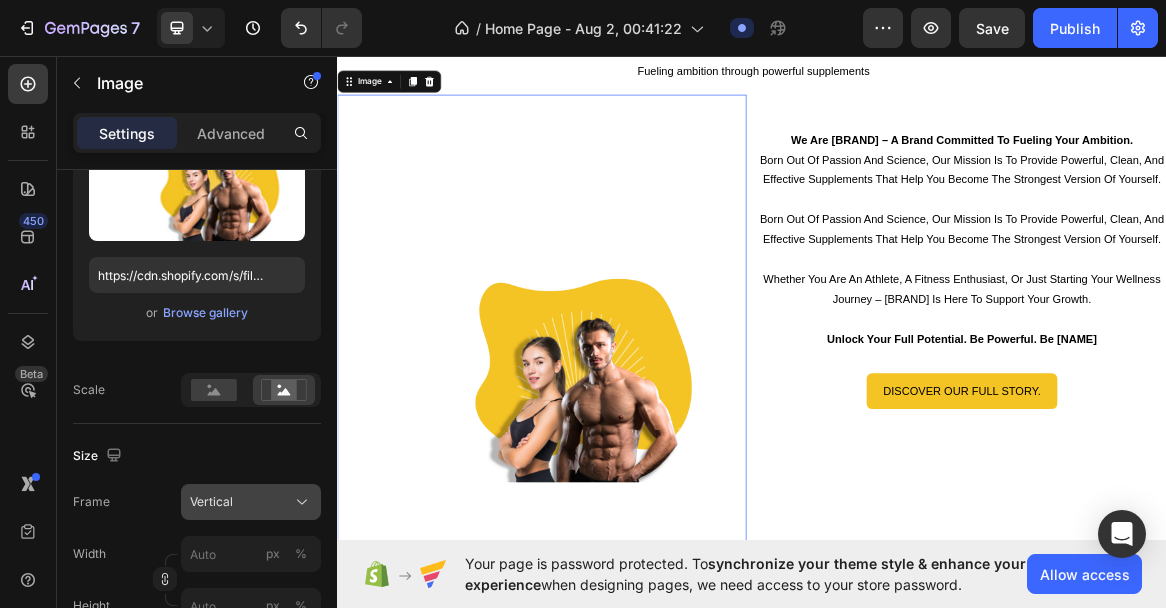click 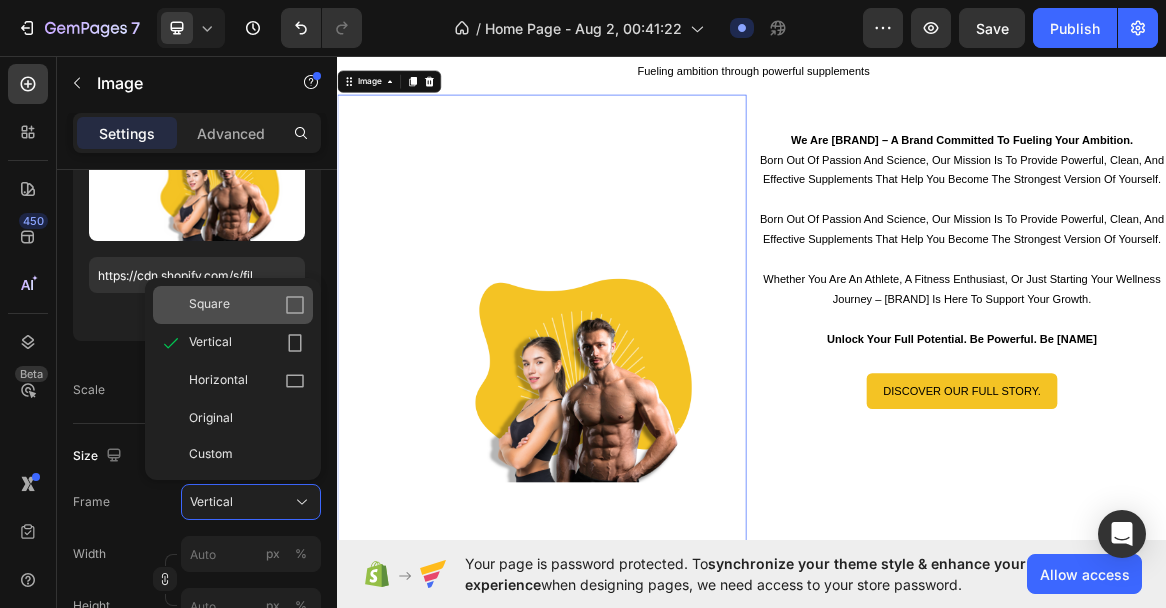 click 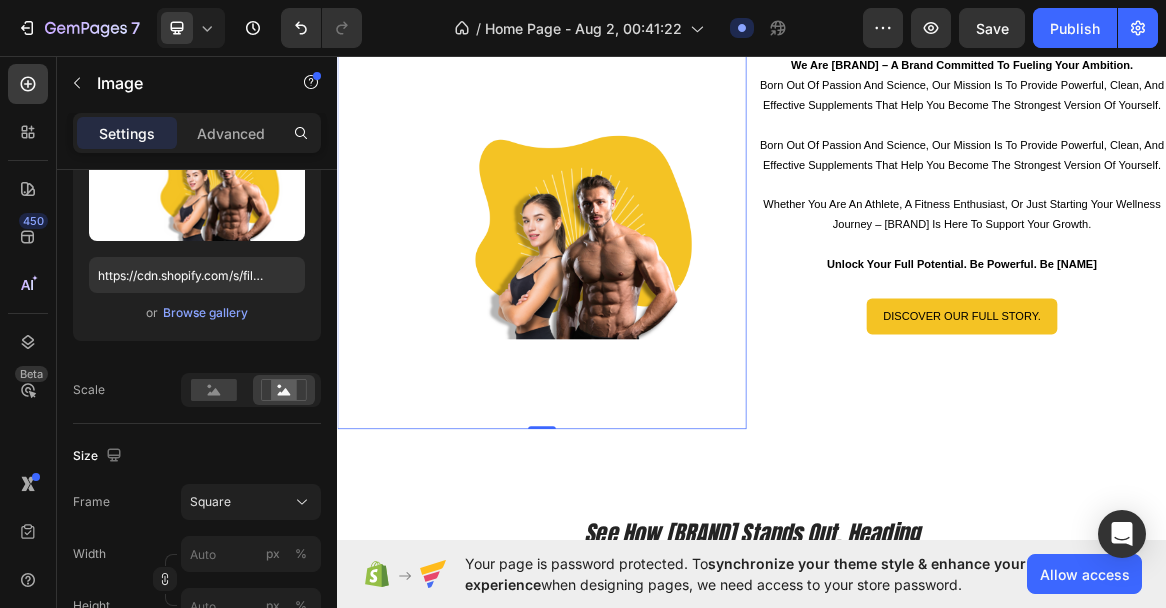 scroll, scrollTop: 2491, scrollLeft: 0, axis: vertical 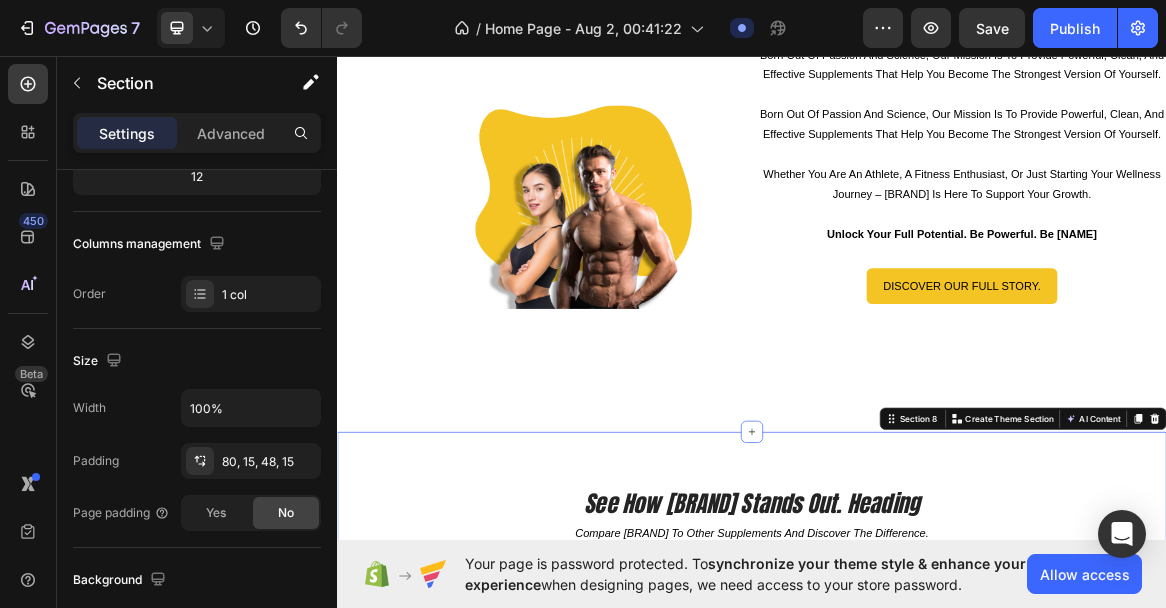 click on "See How [BRAND] Stands Out. Heading compare [BRAND] to other supplements and discover the difference. Text Block Row On the other hand, we denounce righteous... Text Block Image Row Other accusamus et iusto Text Block Row
Icon  Natural ingredients – No synthetic fillers. Text Block Row
Icon Row
Icon Row
Icon  Backed by scientific research. Text Block Row
Icon Row
Icon Row
Icon Fast absorption for quick results. Text Block Row
Icon Row
Icon Row
Icon No artificial additives or preservatives. Text Block Row
Icon Row
Icon Row
Icon 30-day money-back guarantee. Text Block Row
Icon Row
Icon Row
Shop Now Button
30-day money-back guarantee included  Item List Row Section 8   You can create reusable sections Create Theme Section AI Content" at bounding box center (937, 1051) 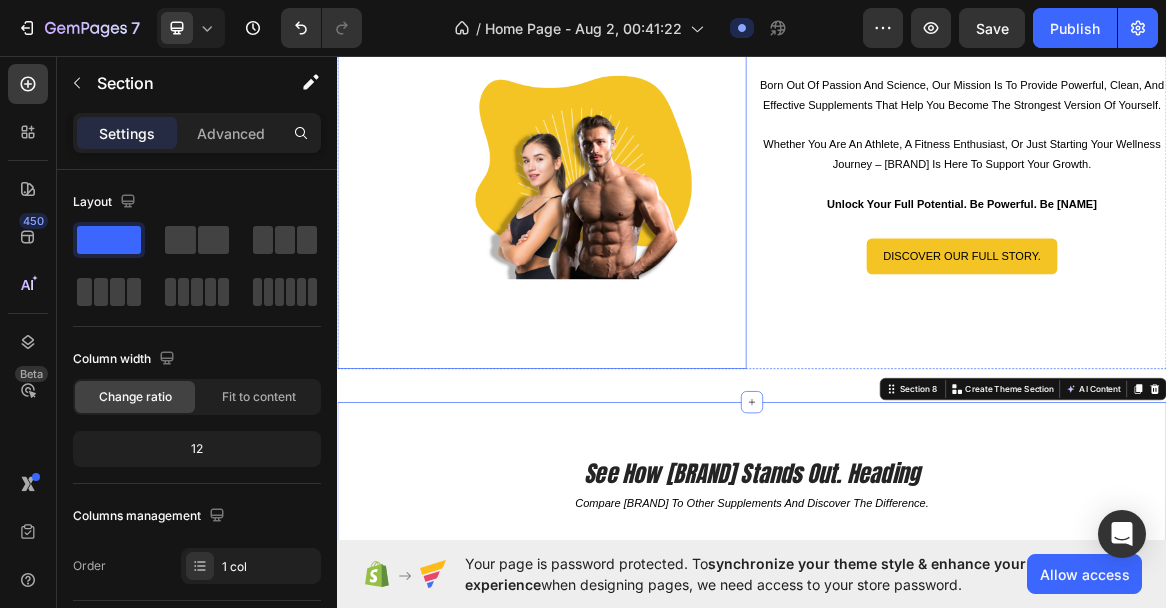scroll, scrollTop: 2528, scrollLeft: 0, axis: vertical 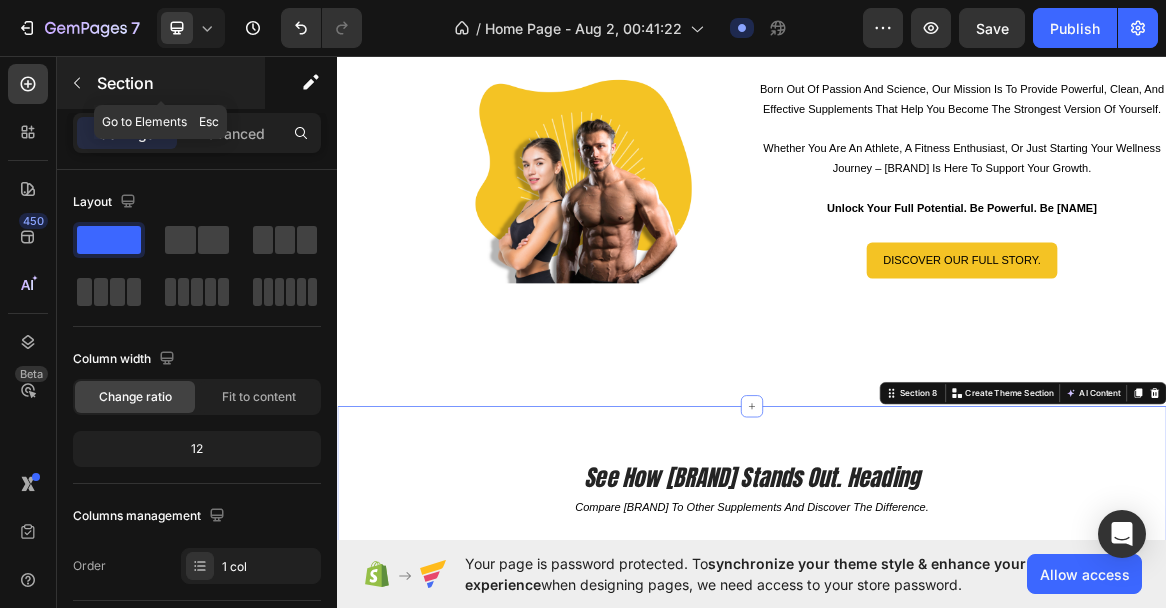 click 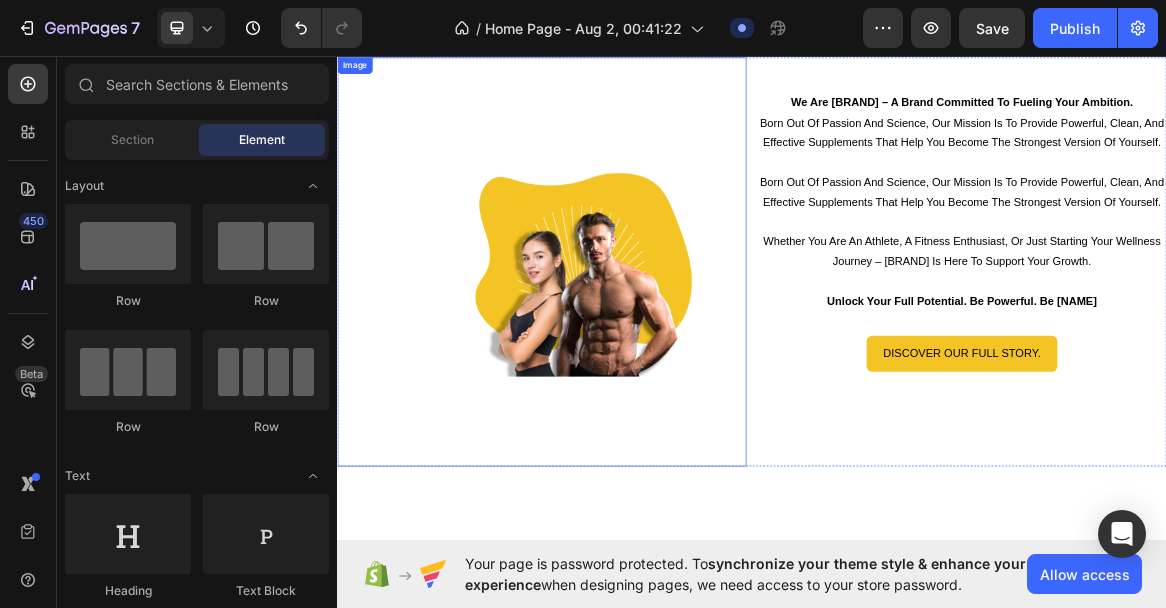 scroll, scrollTop: 2380, scrollLeft: 0, axis: vertical 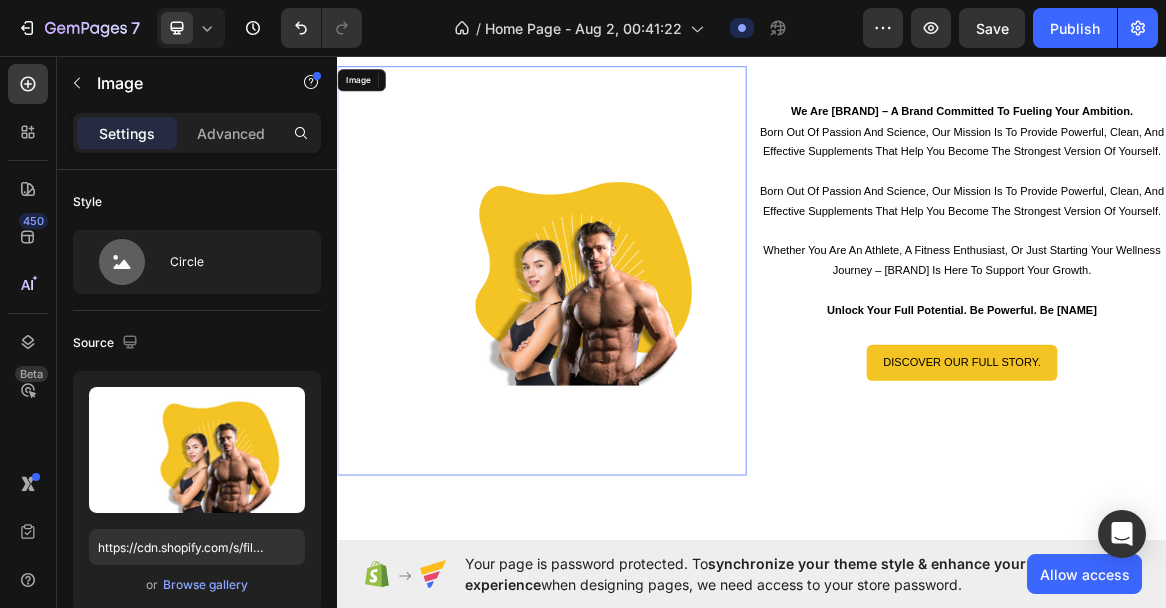 click at bounding box center [633, 372] 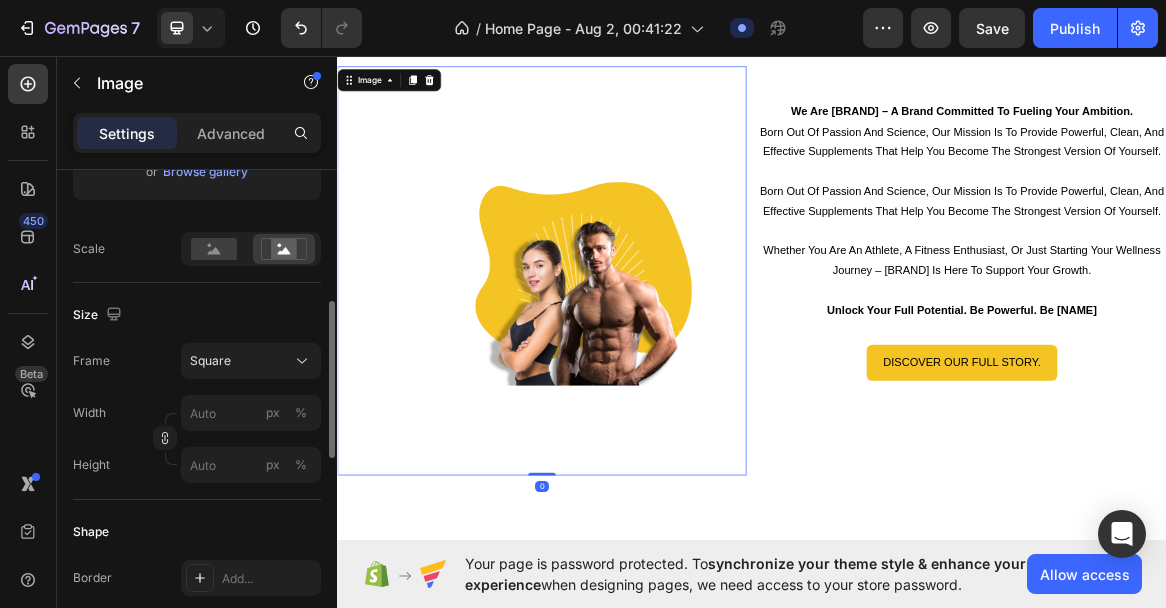 scroll, scrollTop: 415, scrollLeft: 0, axis: vertical 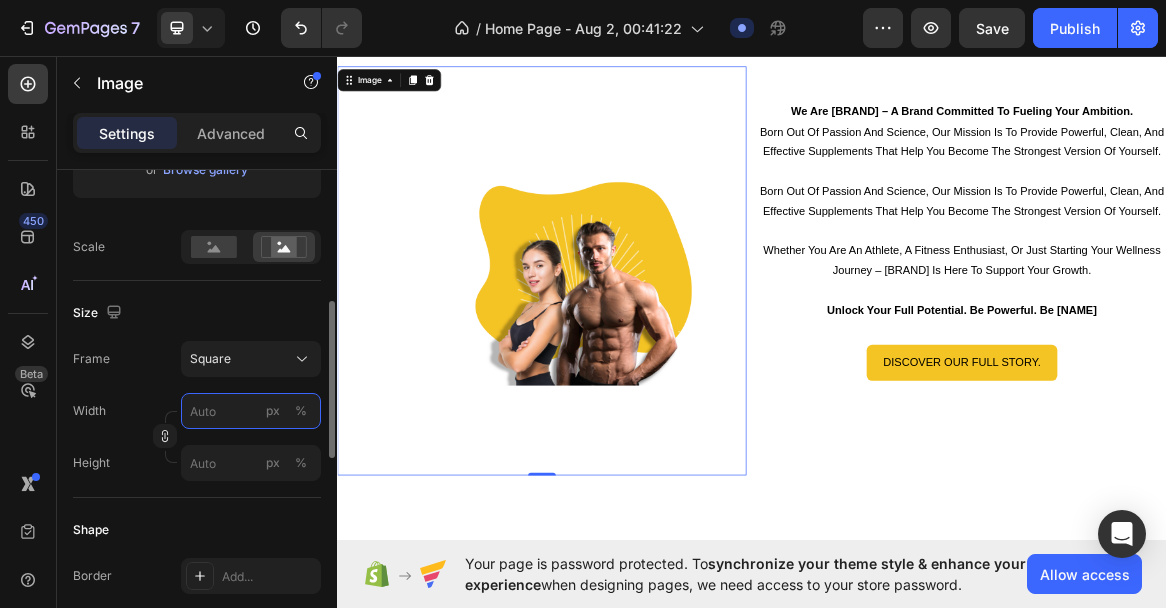 click on "px %" at bounding box center (251, 411) 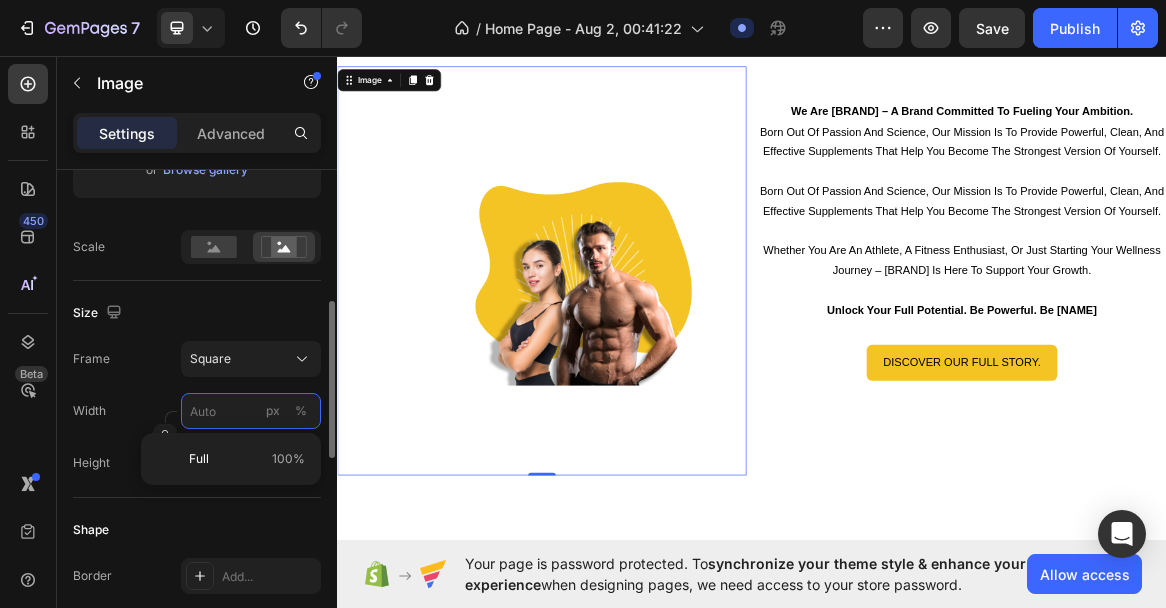 type on "3" 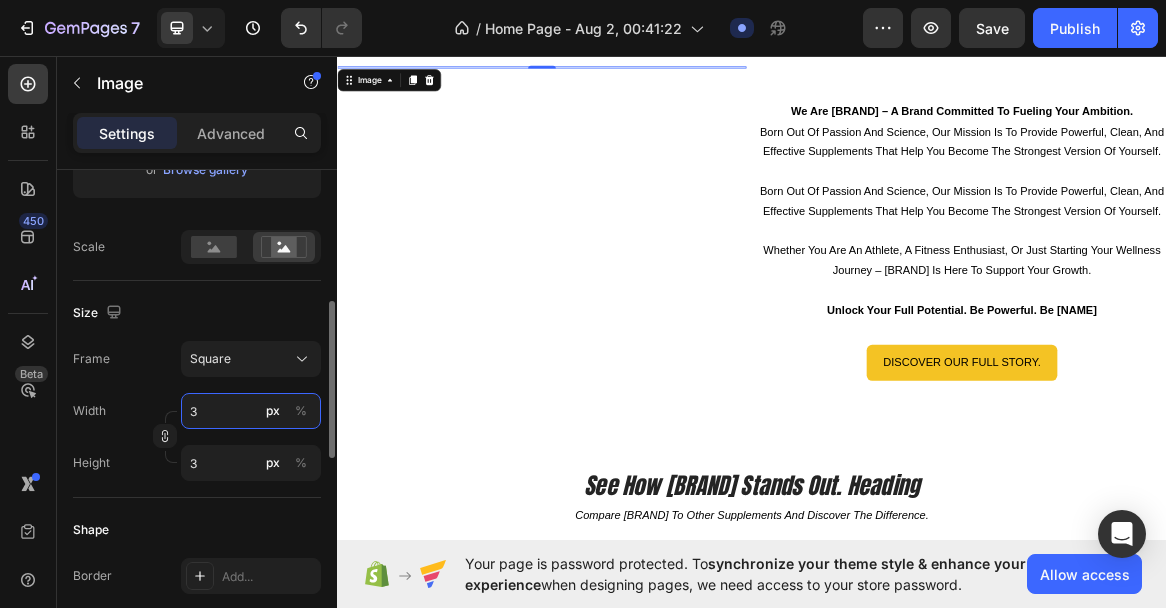 type on "30" 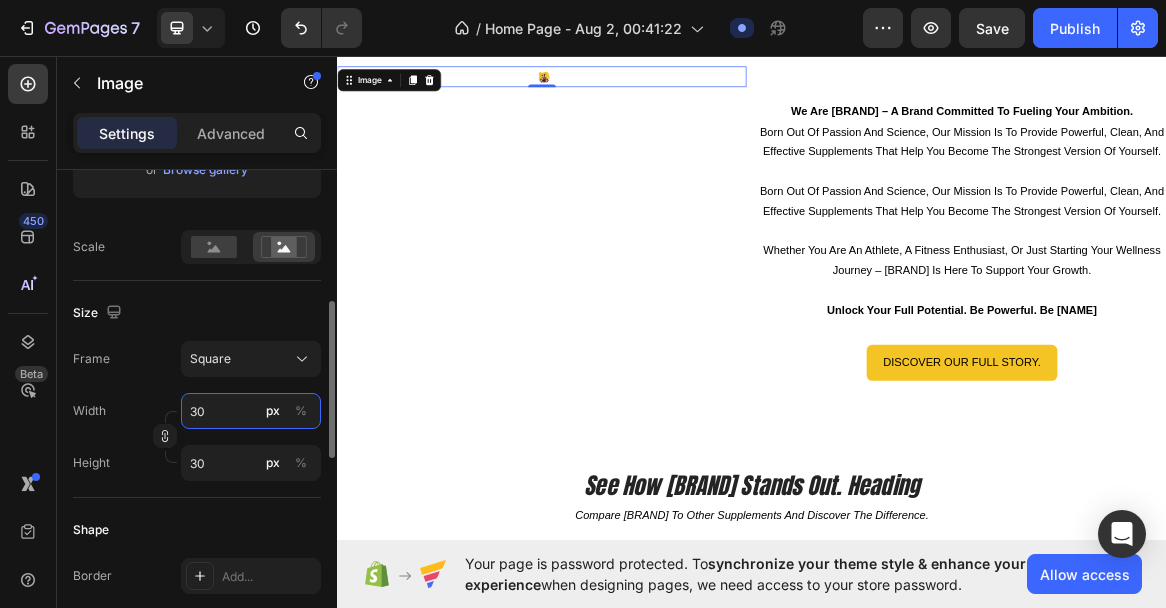 type on "300" 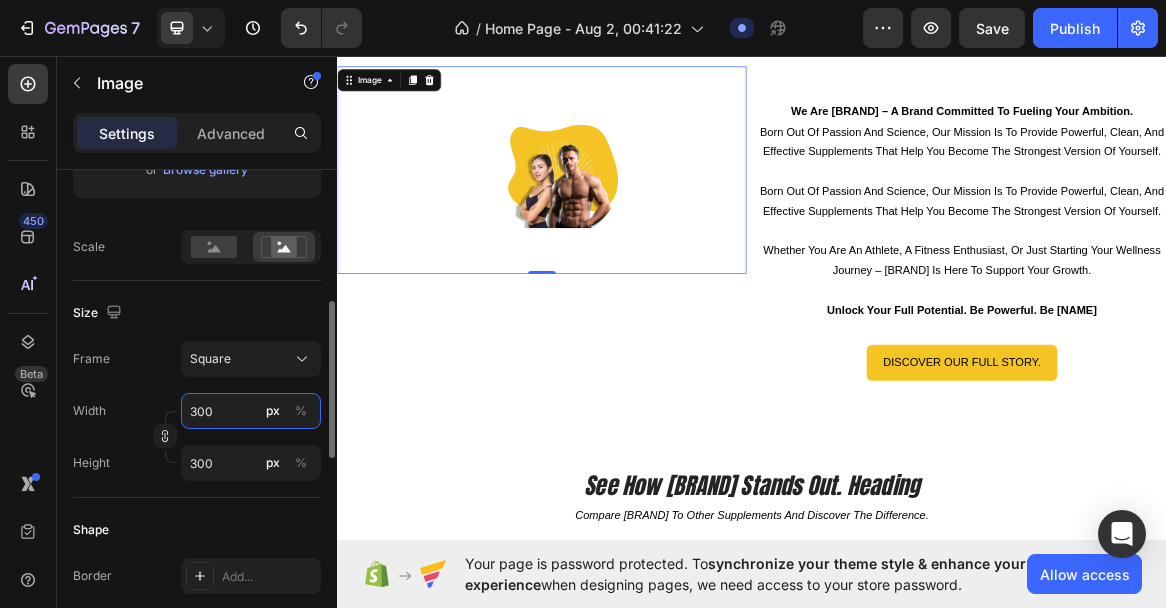 type on "30" 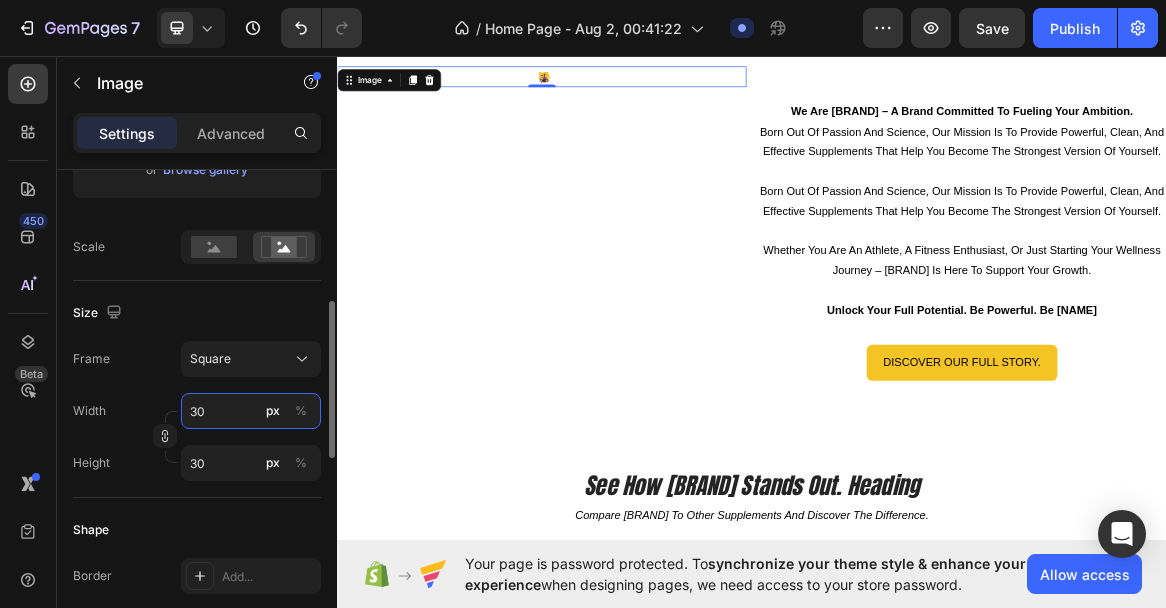 type on "3" 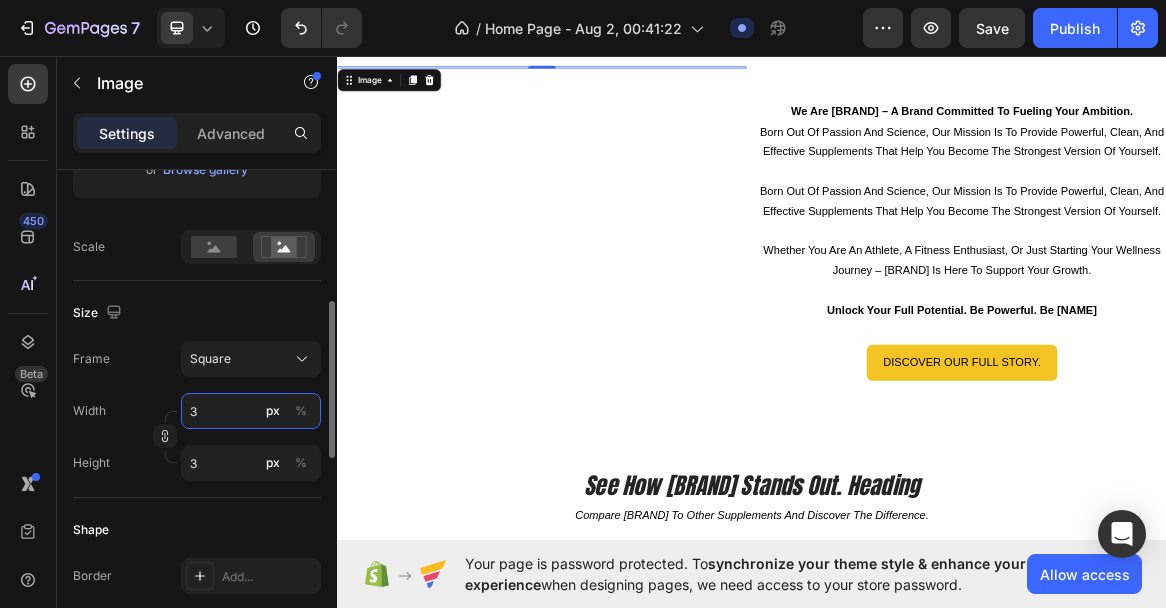 type 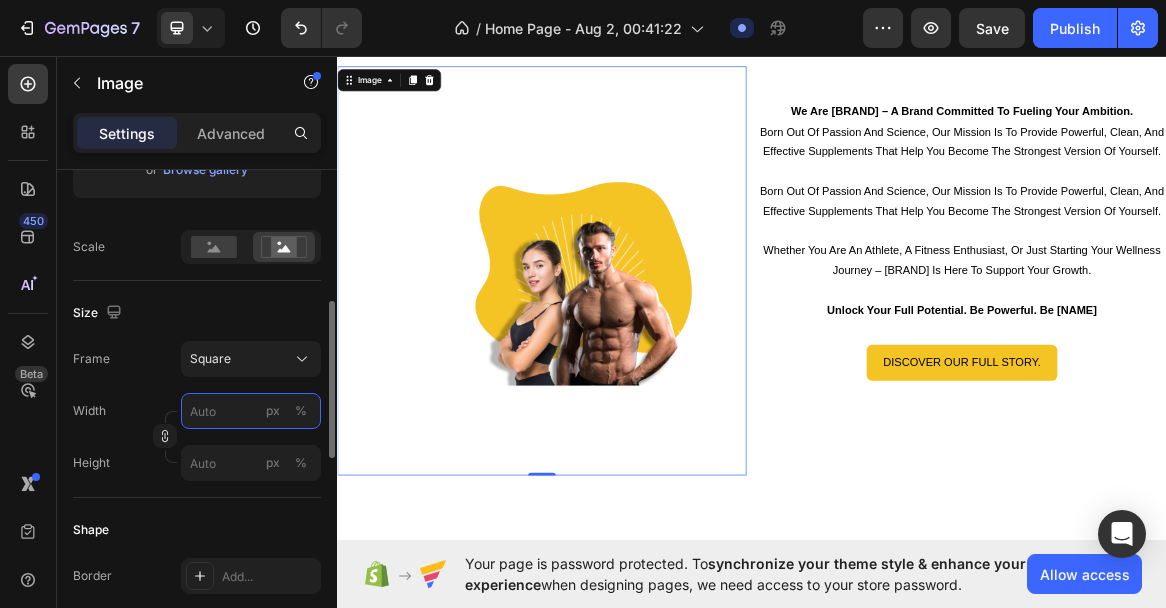 type on "3" 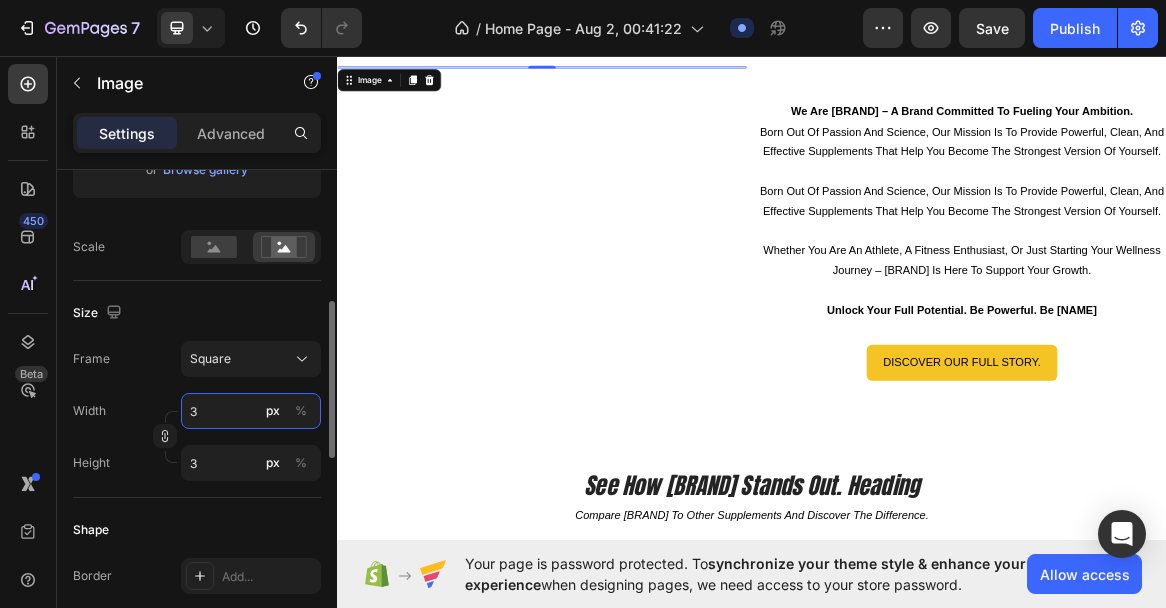 type on "31" 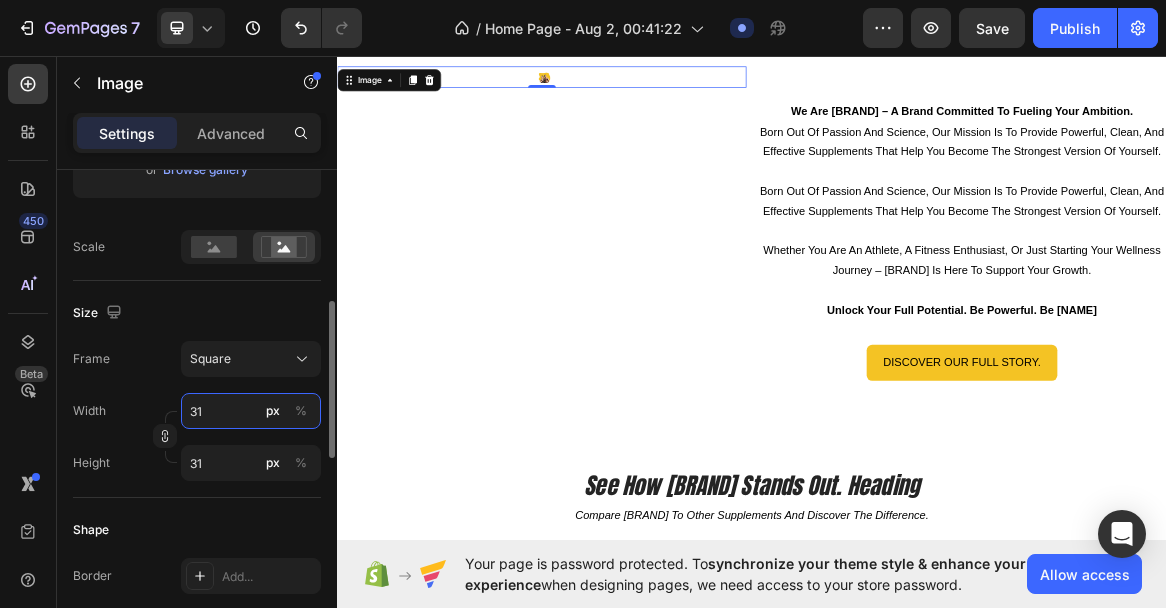 type on "310" 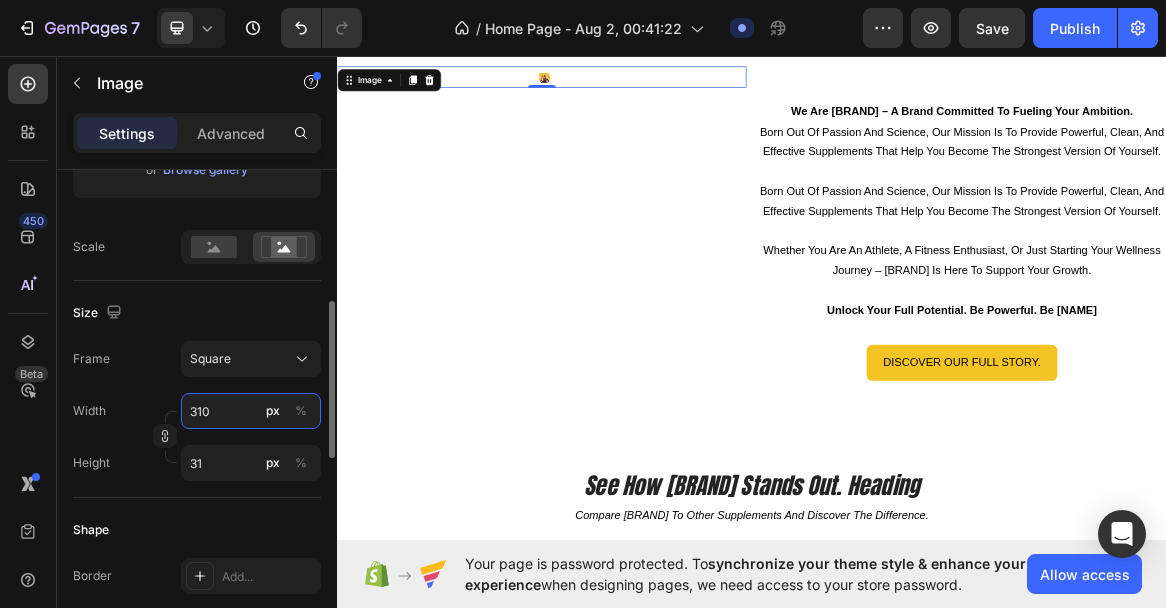 type on "310" 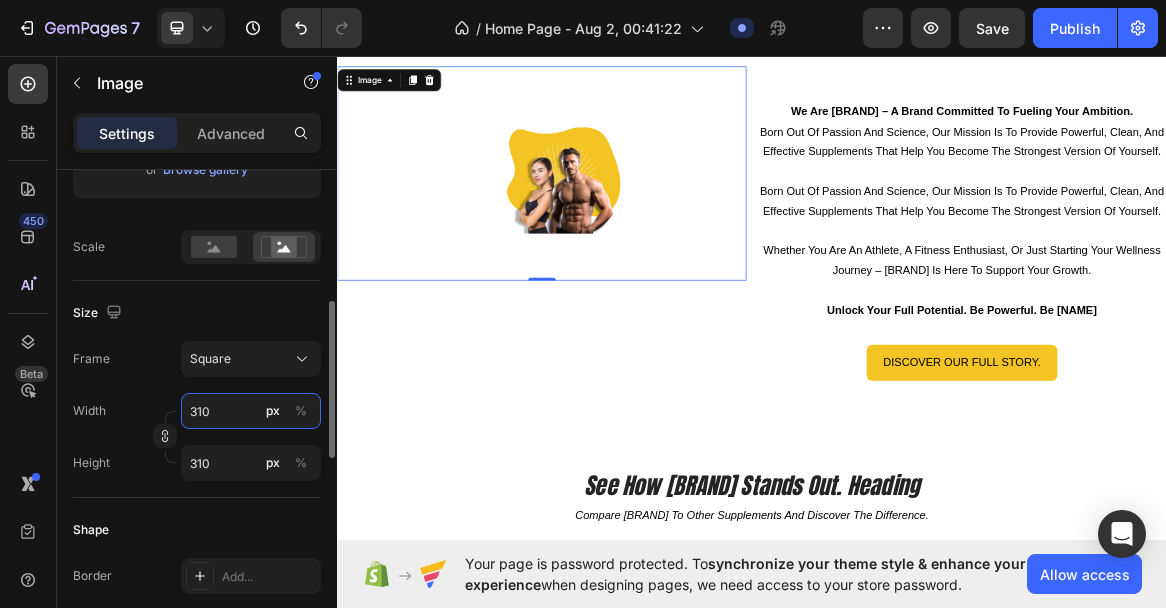 type on "3100" 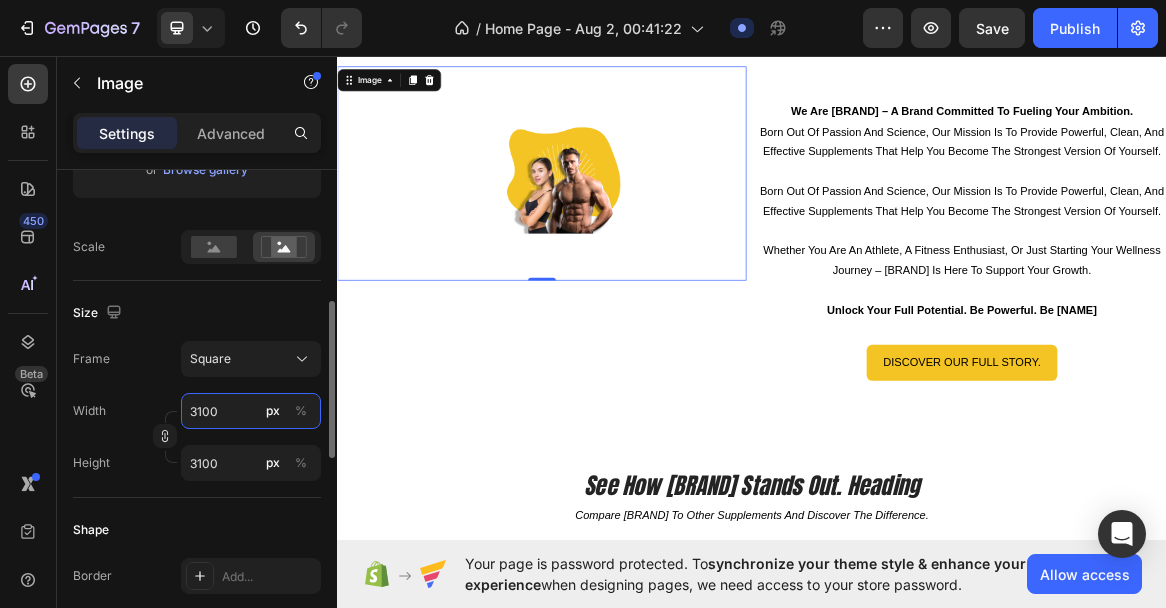 type on "[POSTAL_CODE]" 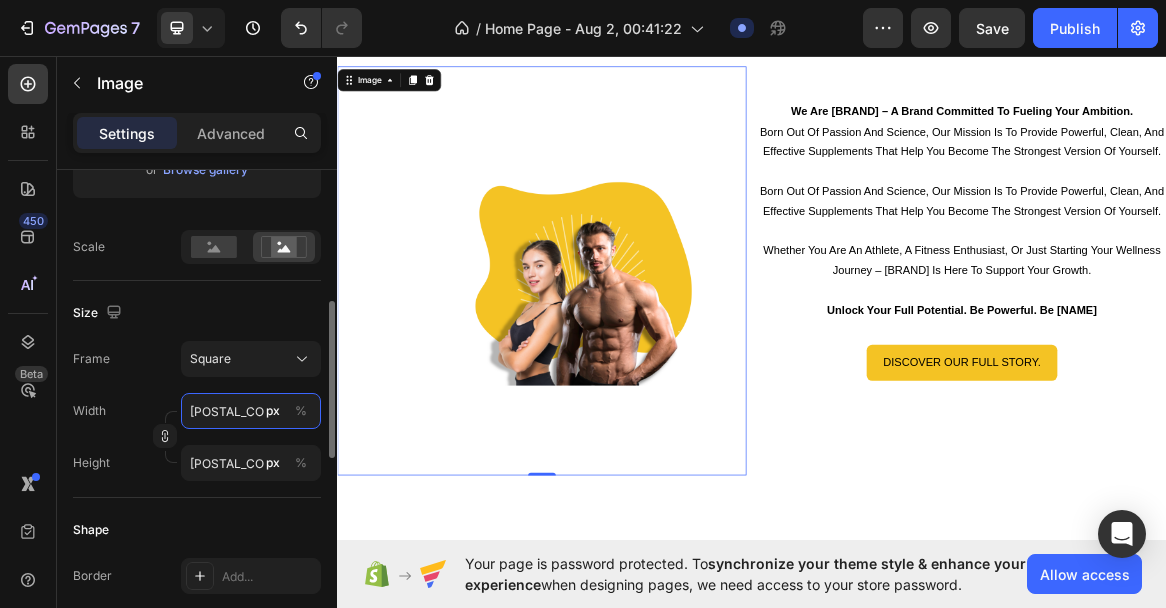 type on "3100" 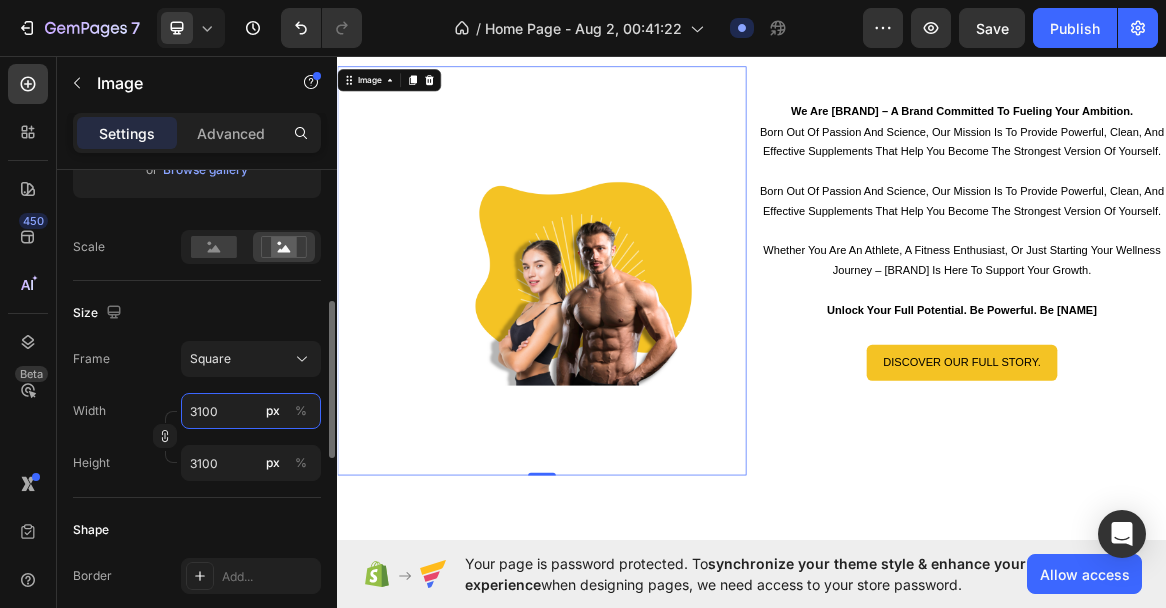 type on "310" 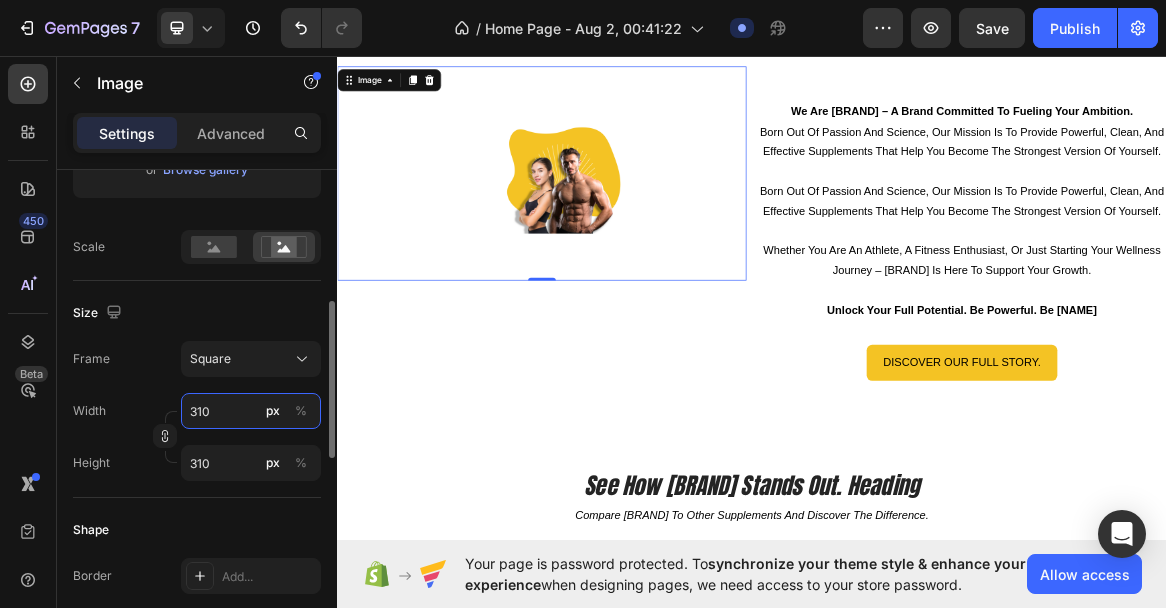 type on "31" 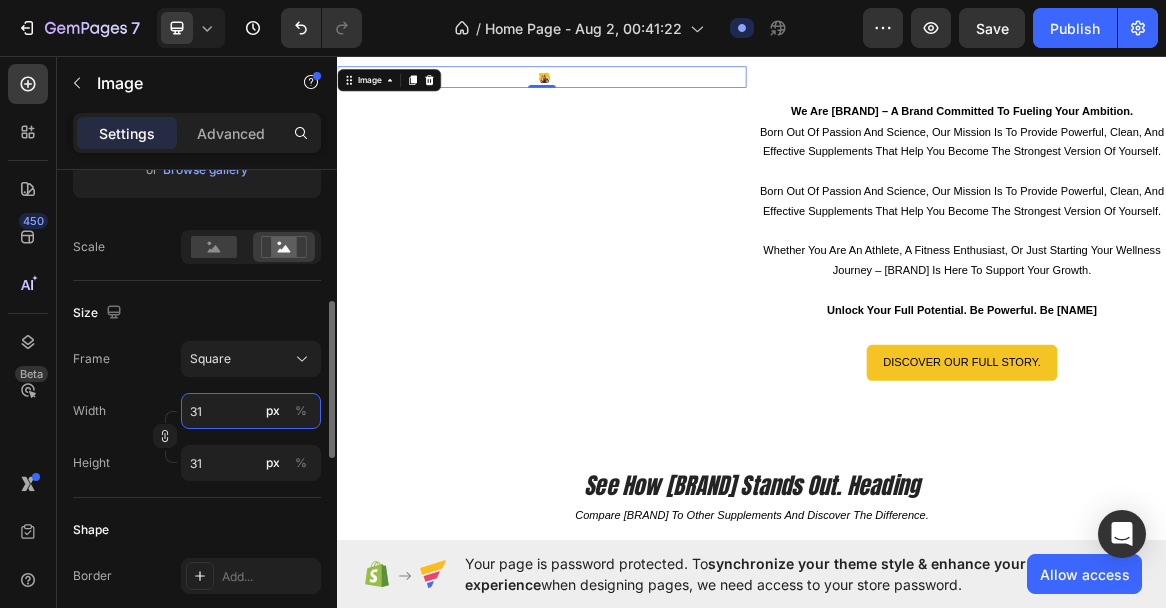 type on "3" 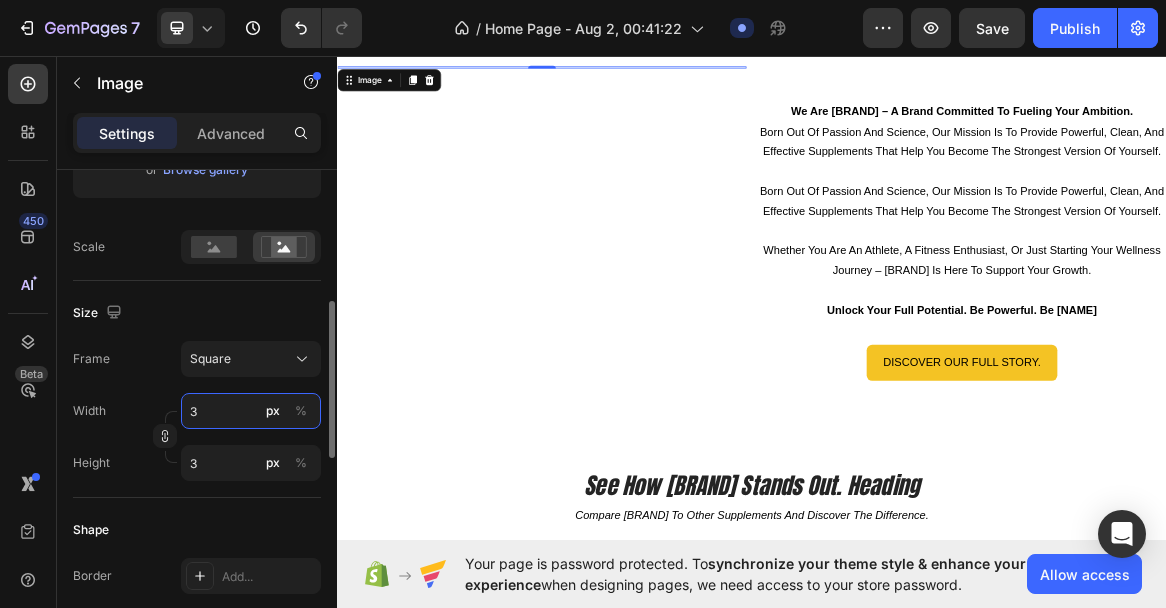 type 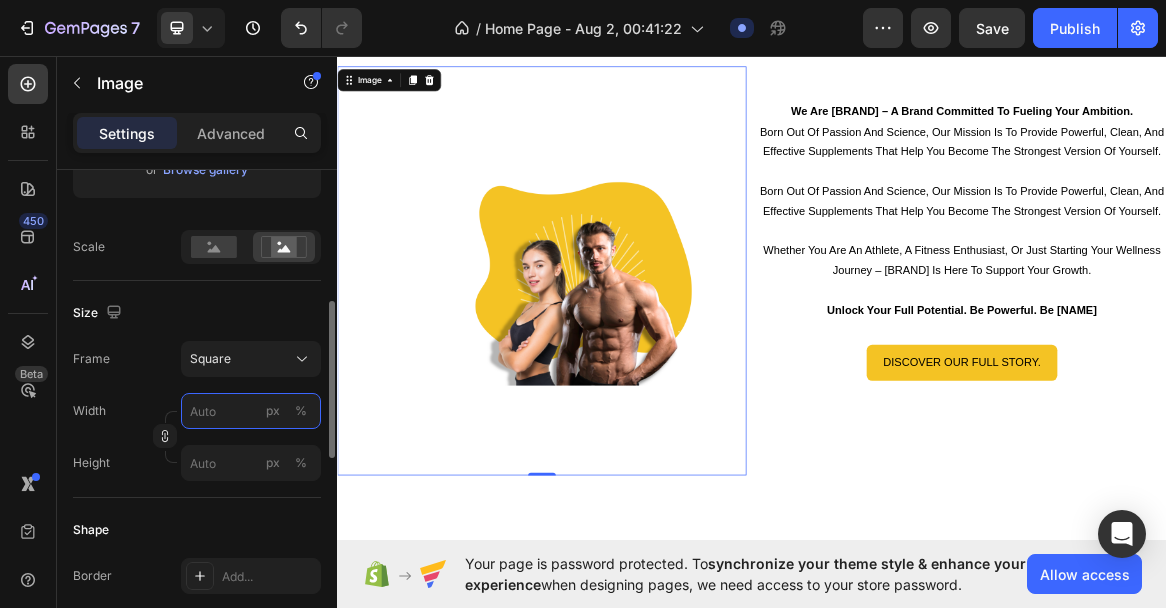 type on "1" 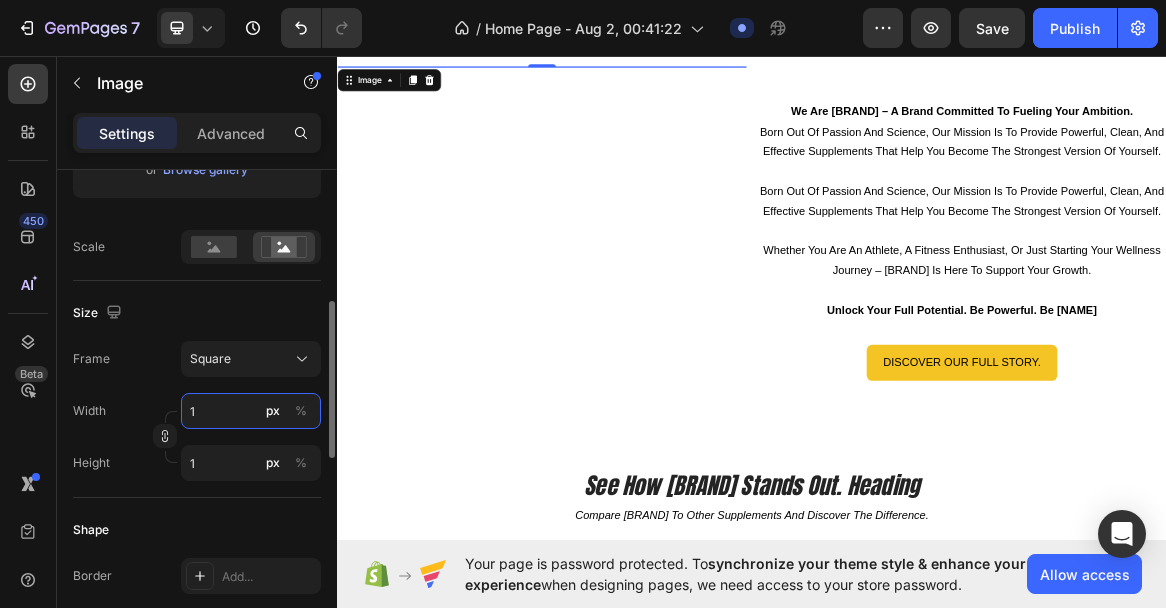 type on "10" 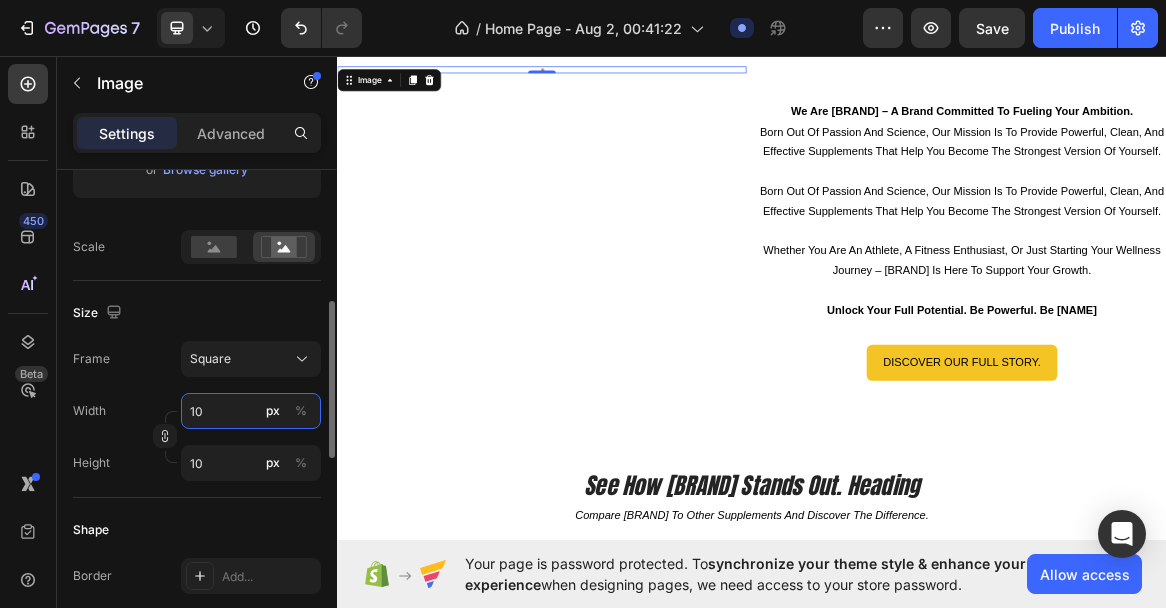 type on "100" 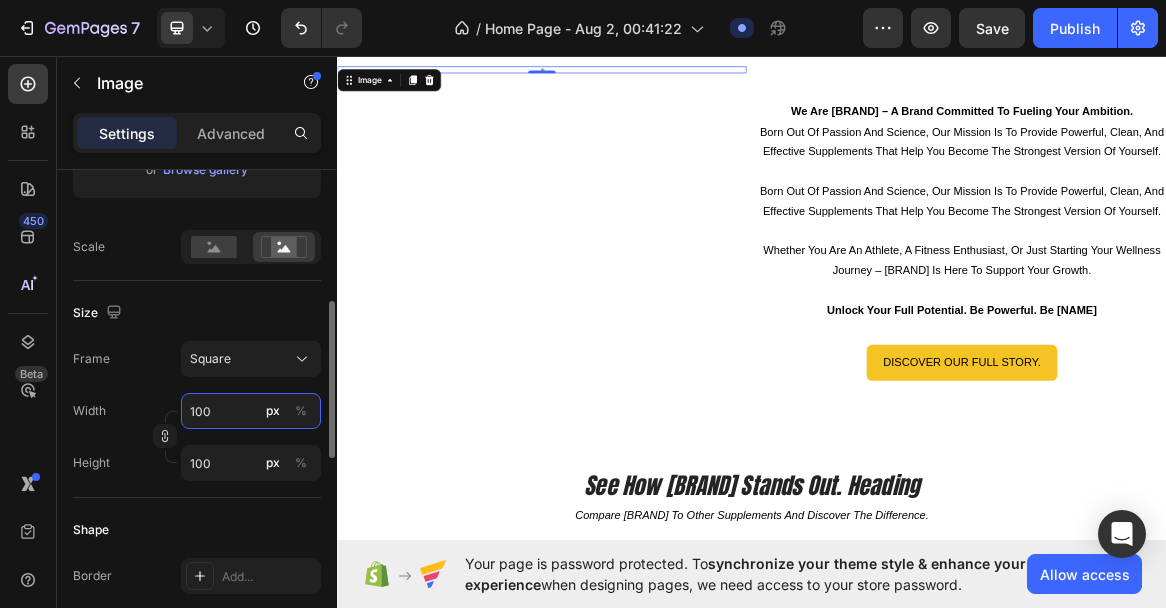 type on "1000" 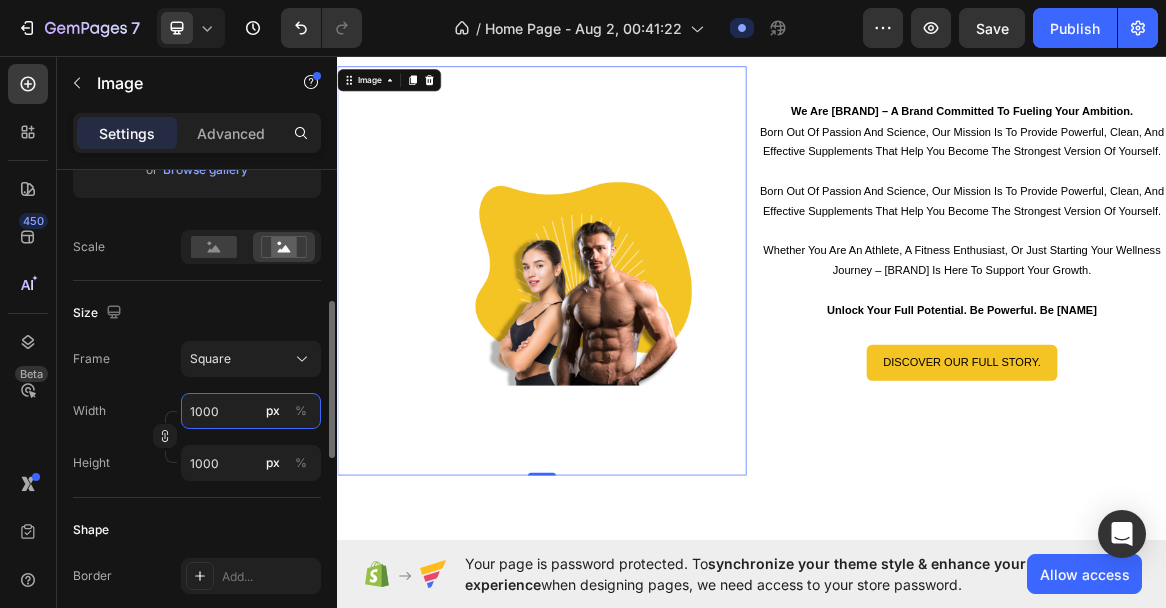 type on "100" 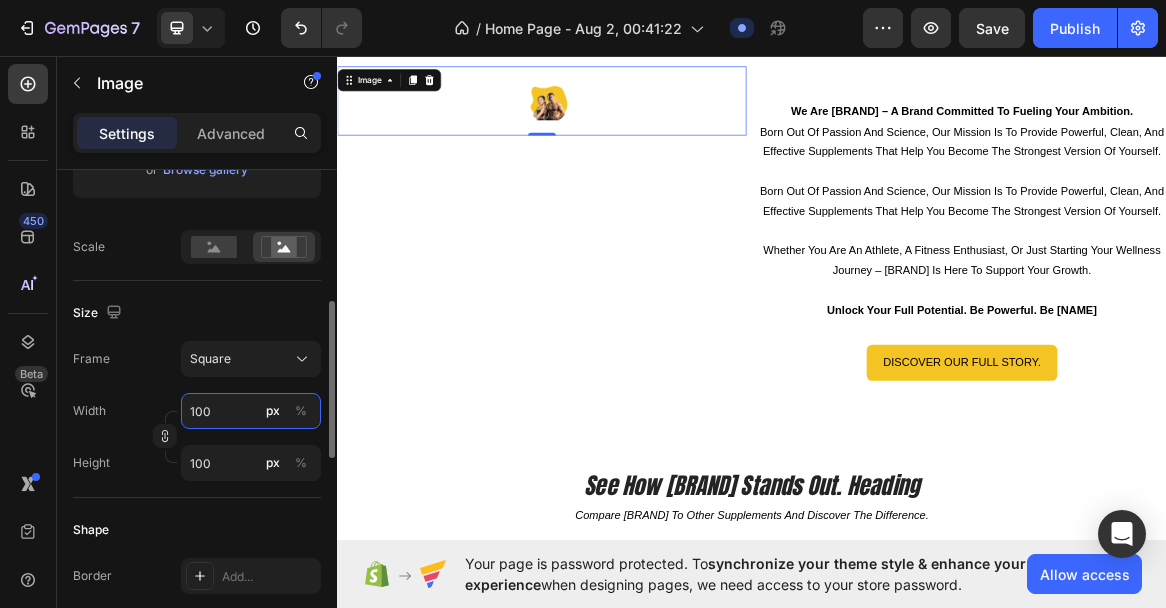 type on "10" 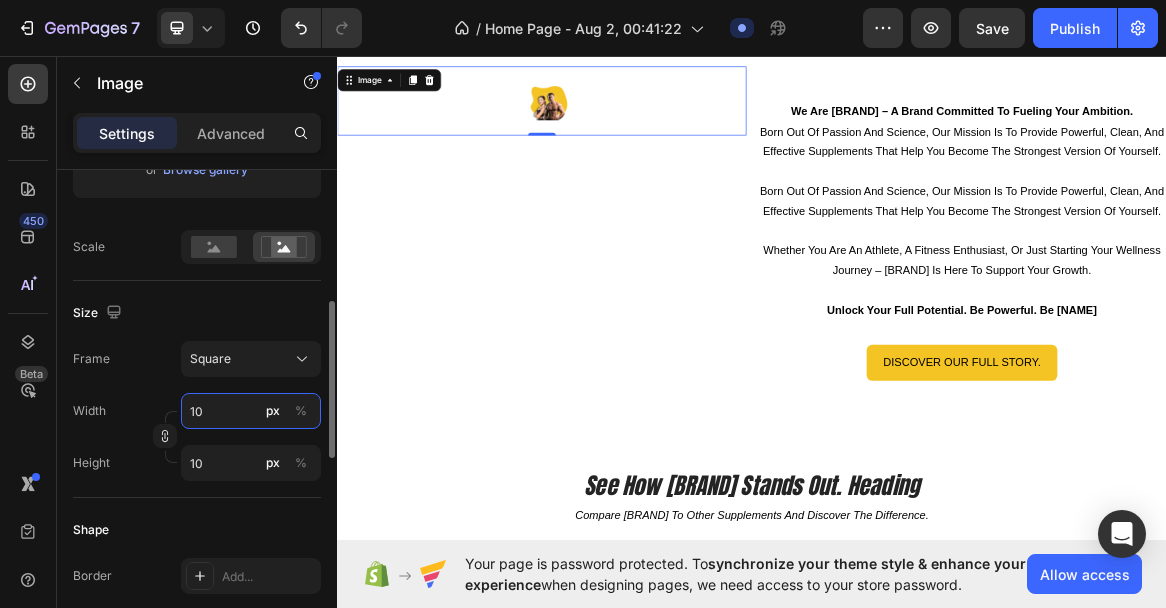type on "1" 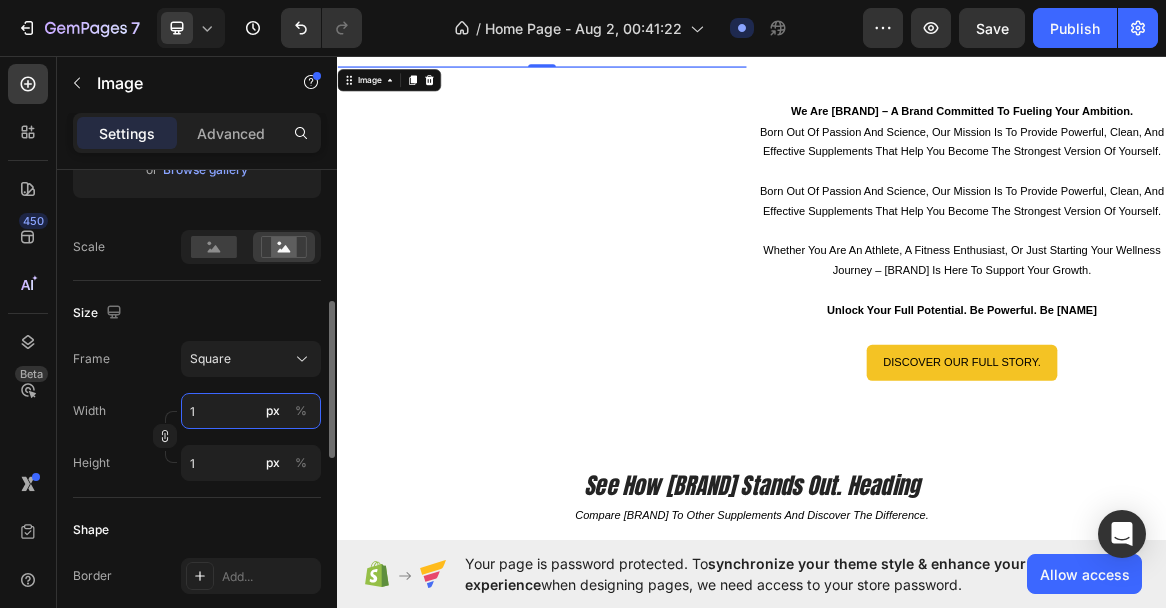 type 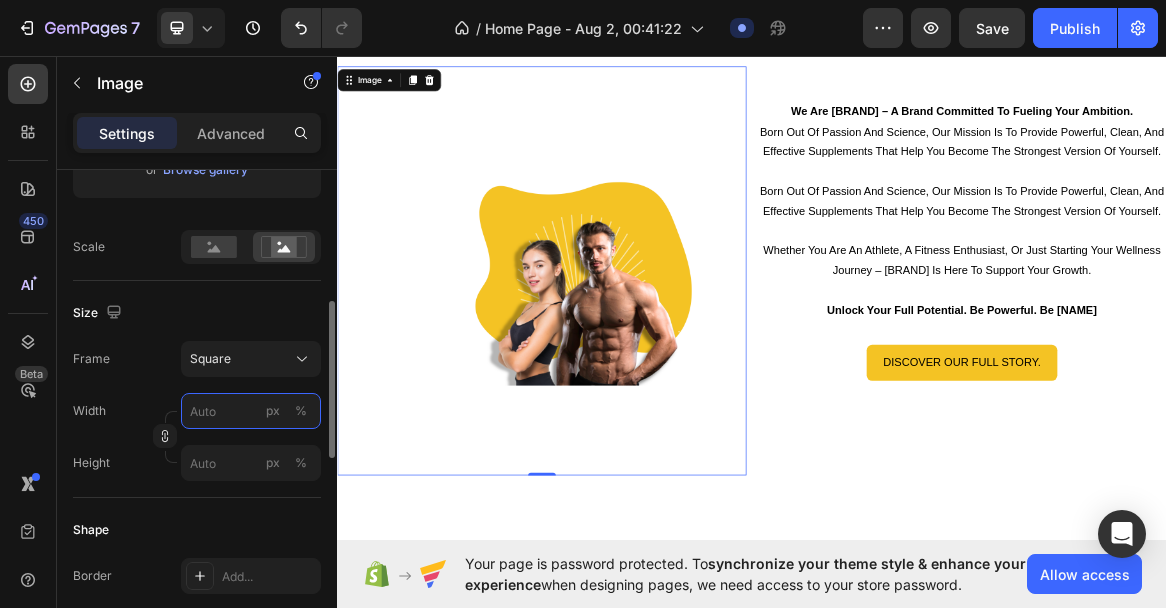 type on "1" 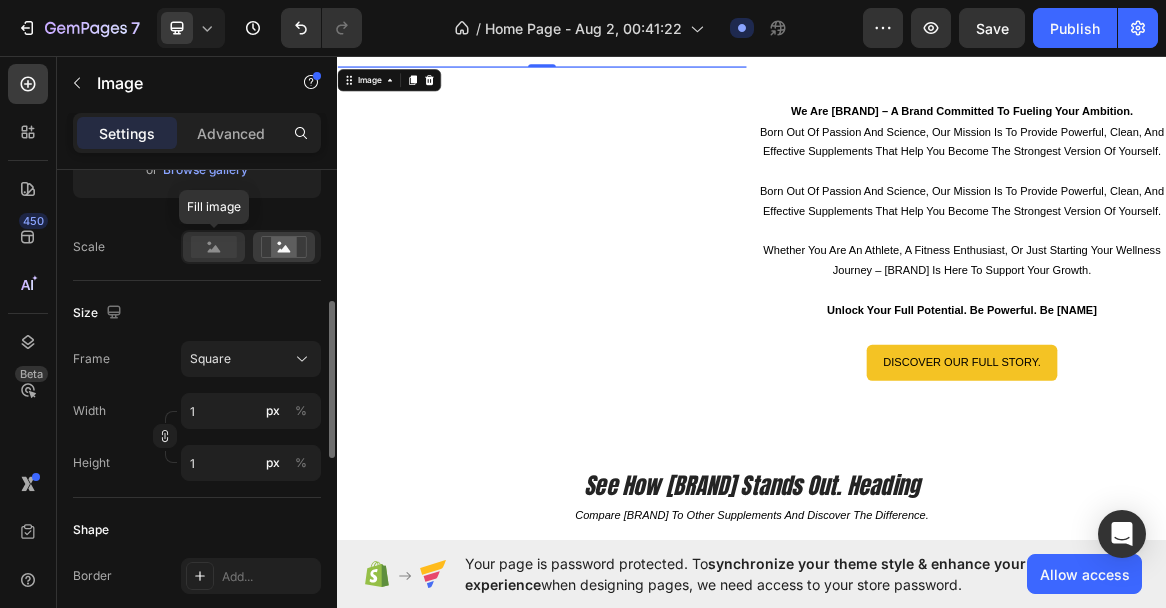 click 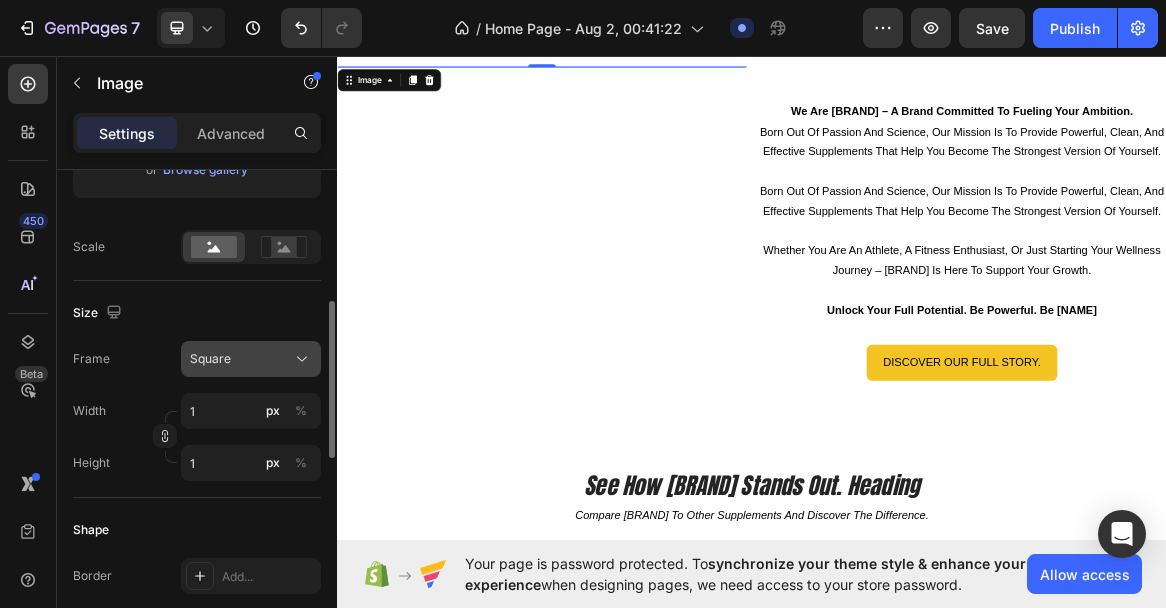 click 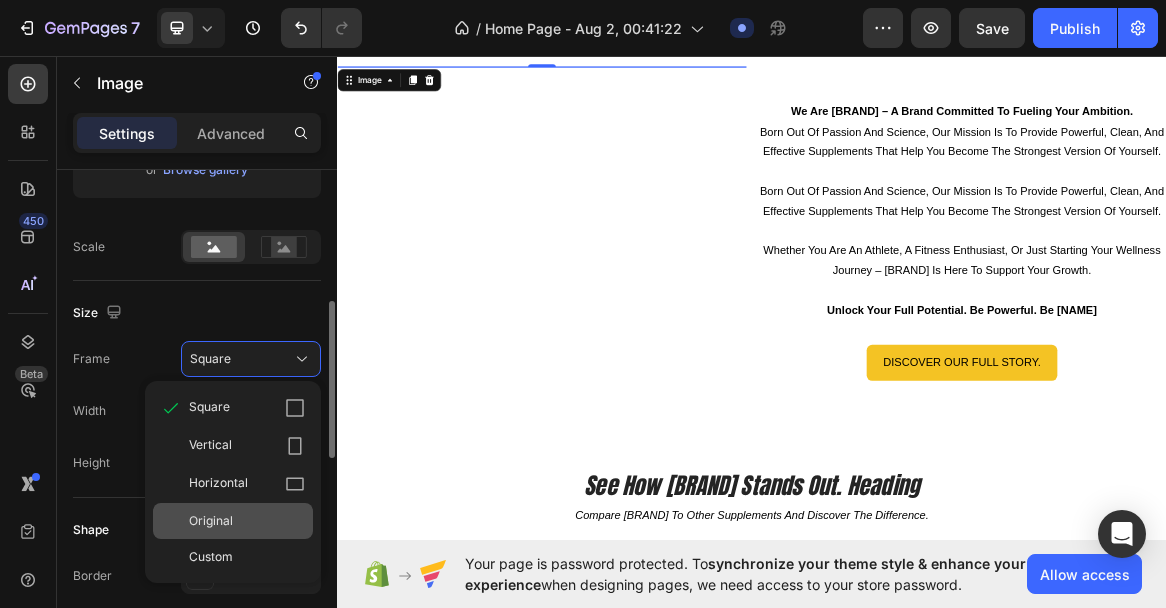click on "Original" at bounding box center [247, 521] 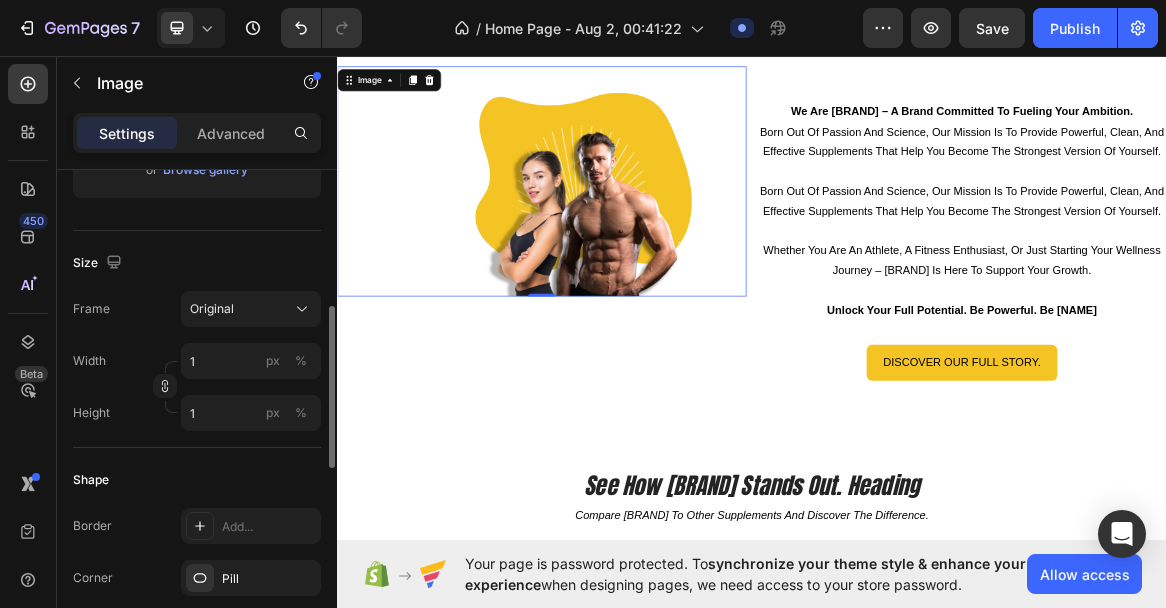 type 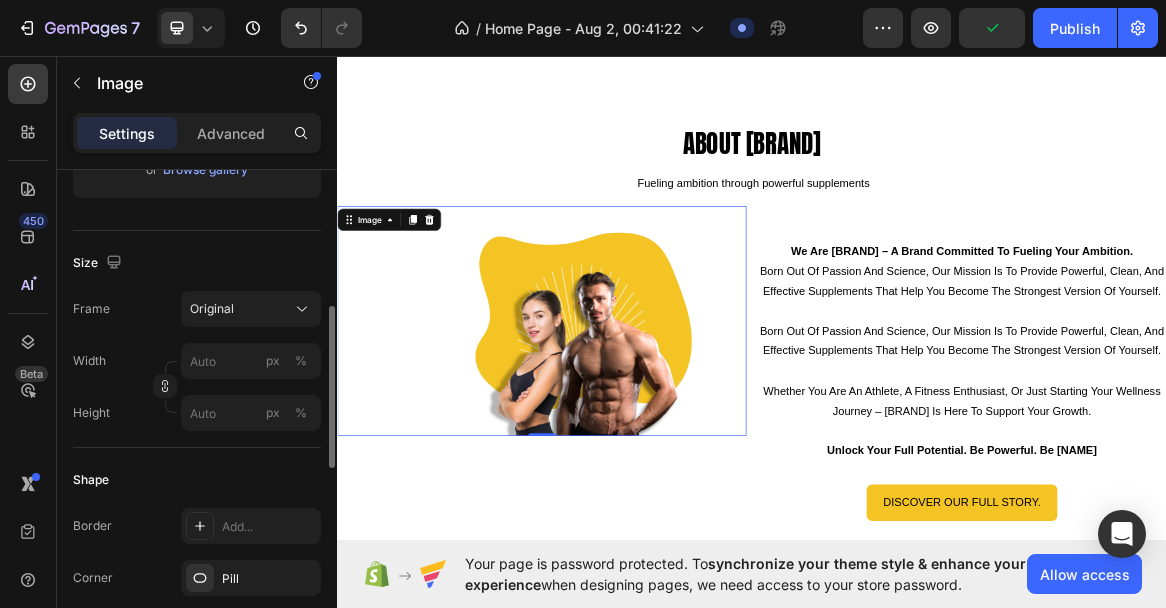 scroll, scrollTop: 2181, scrollLeft: 0, axis: vertical 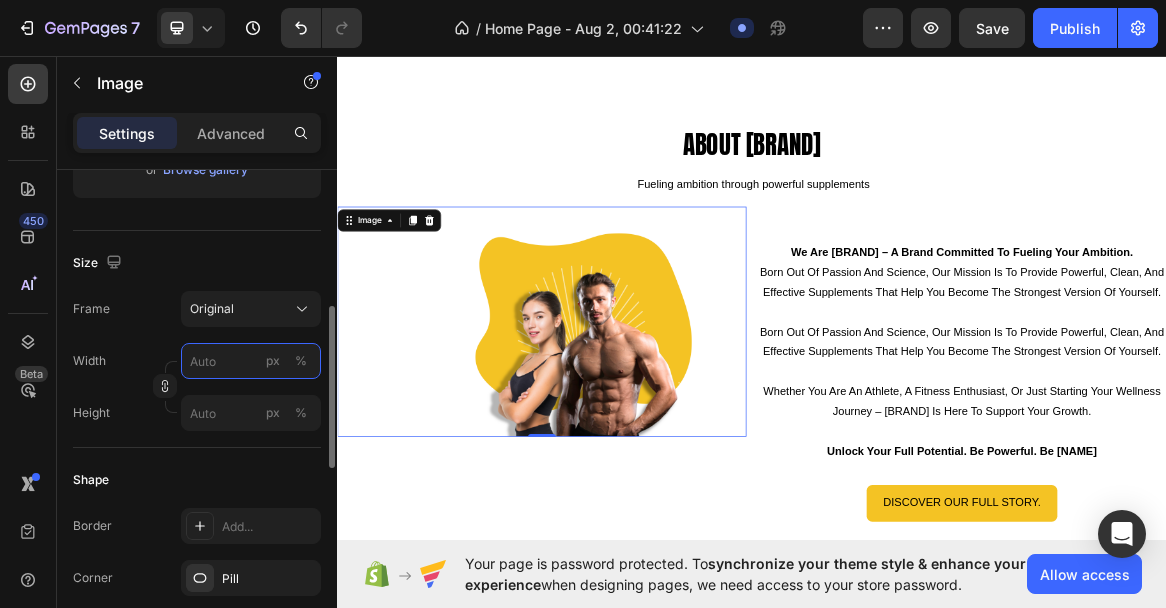 click on "px %" at bounding box center [251, 361] 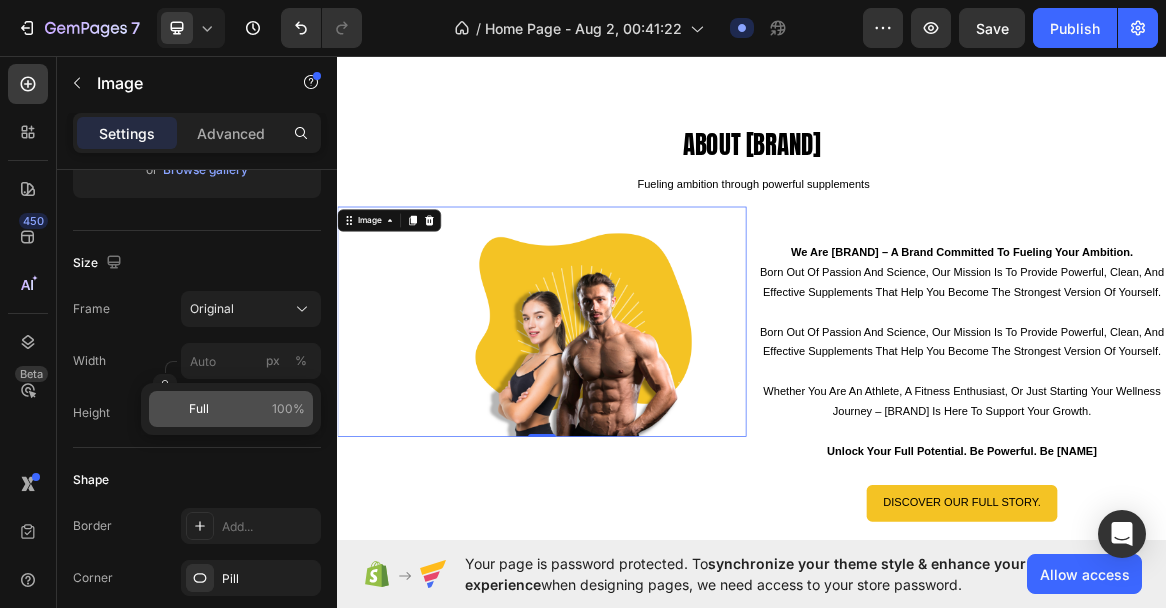 click on "Full" at bounding box center (199, 409) 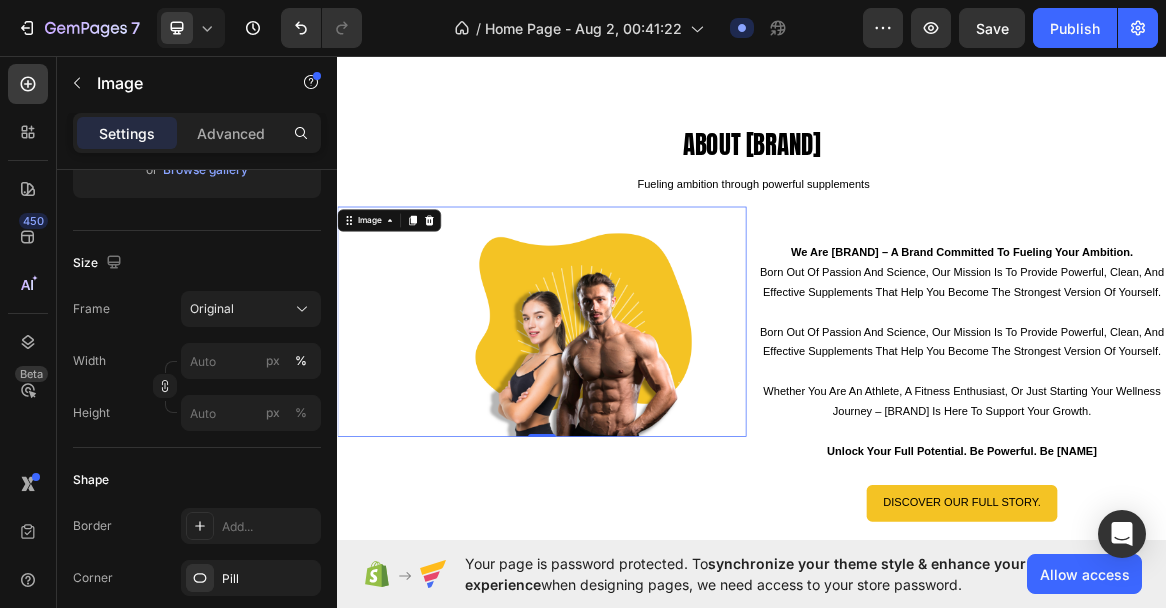 type on "100" 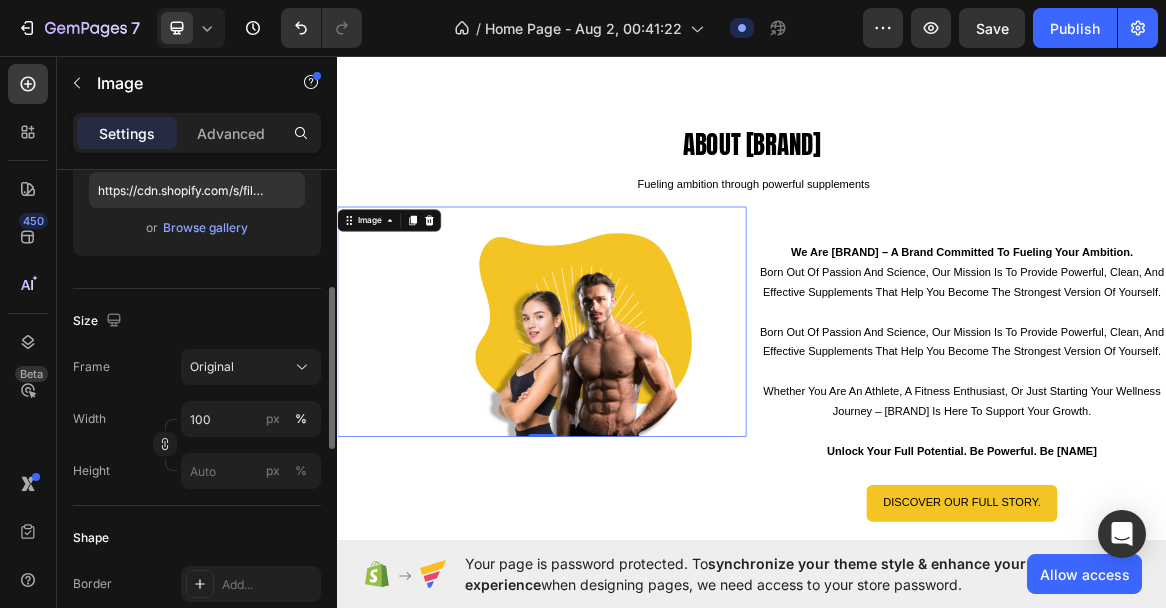 scroll, scrollTop: 363, scrollLeft: 0, axis: vertical 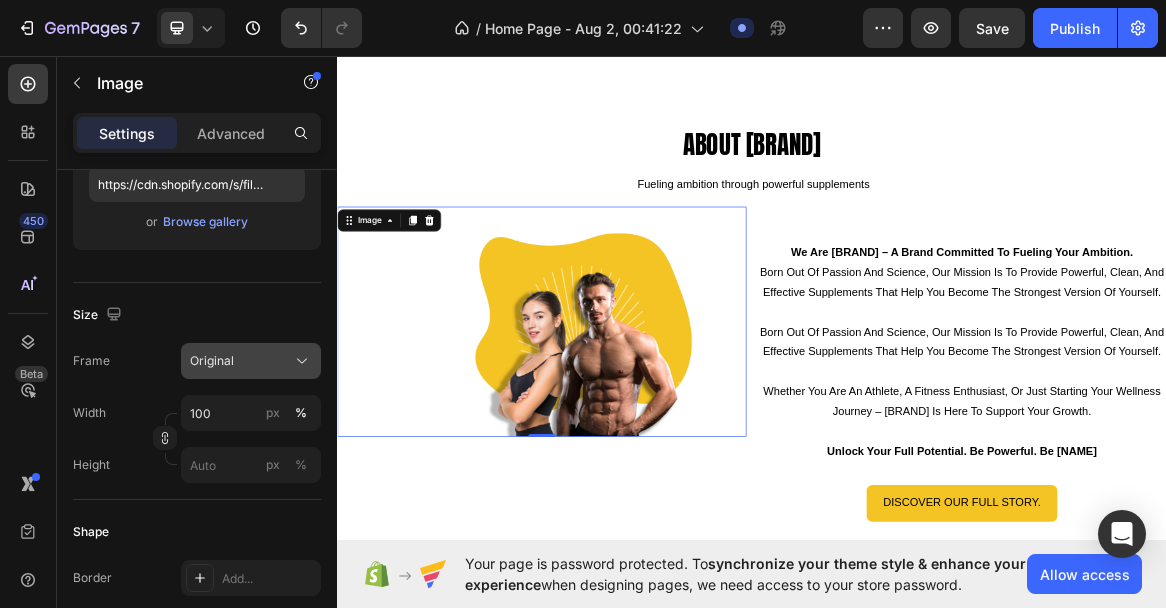 click 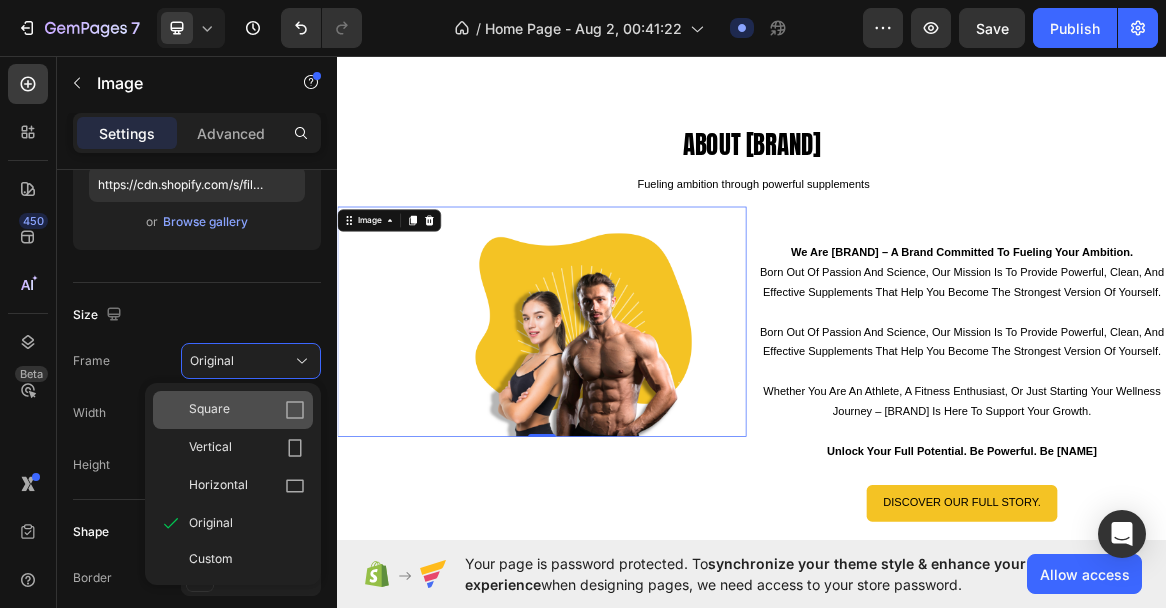 click on "Square" 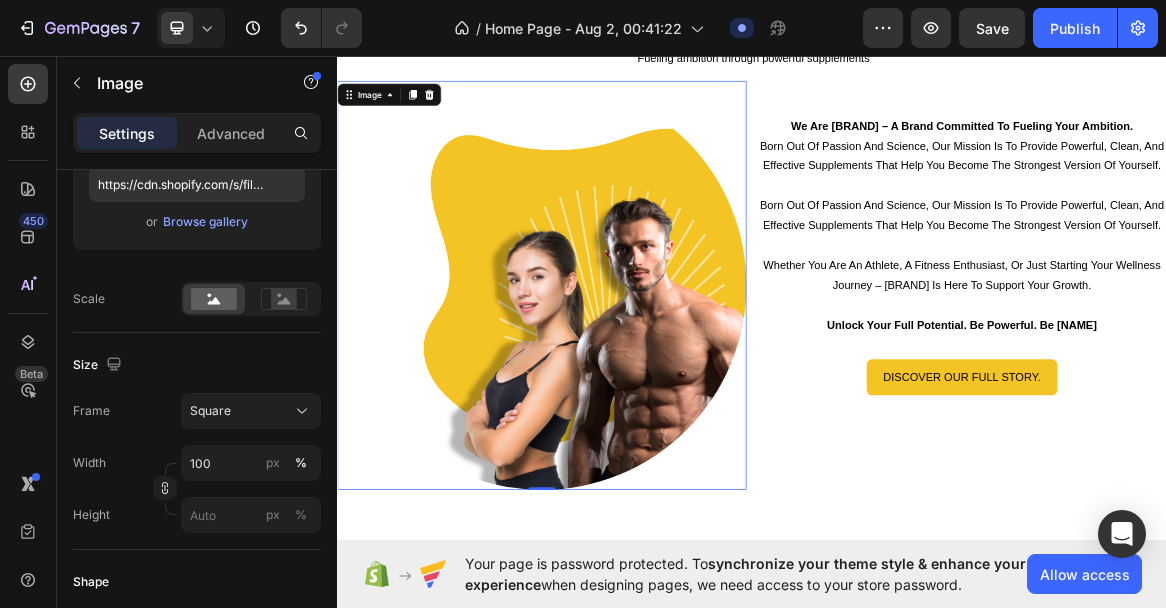 scroll, scrollTop: 2347, scrollLeft: 0, axis: vertical 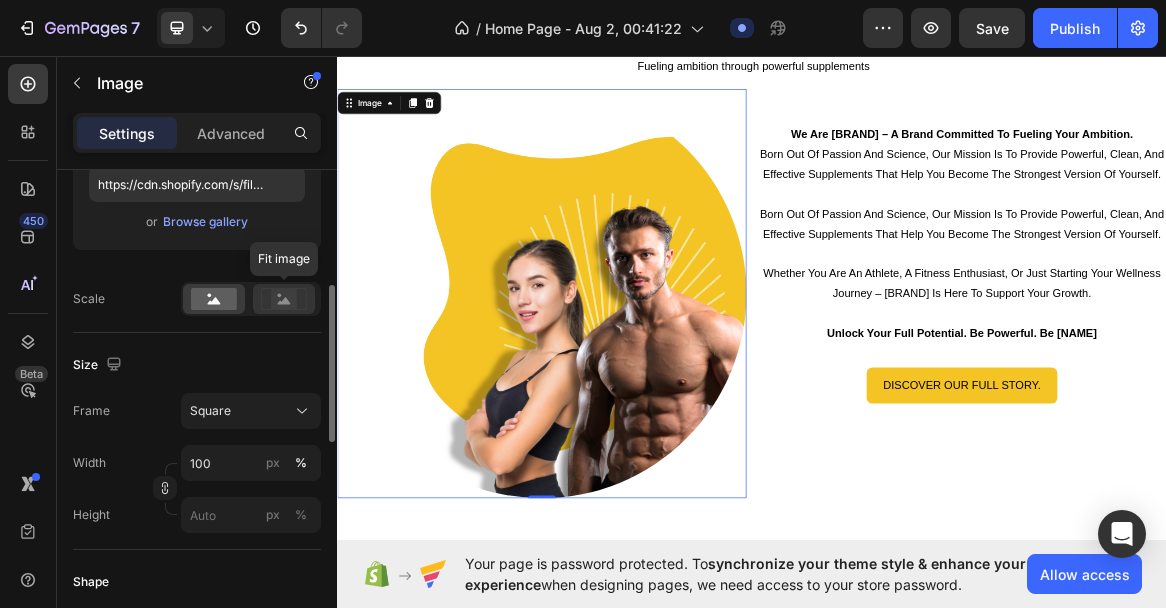click 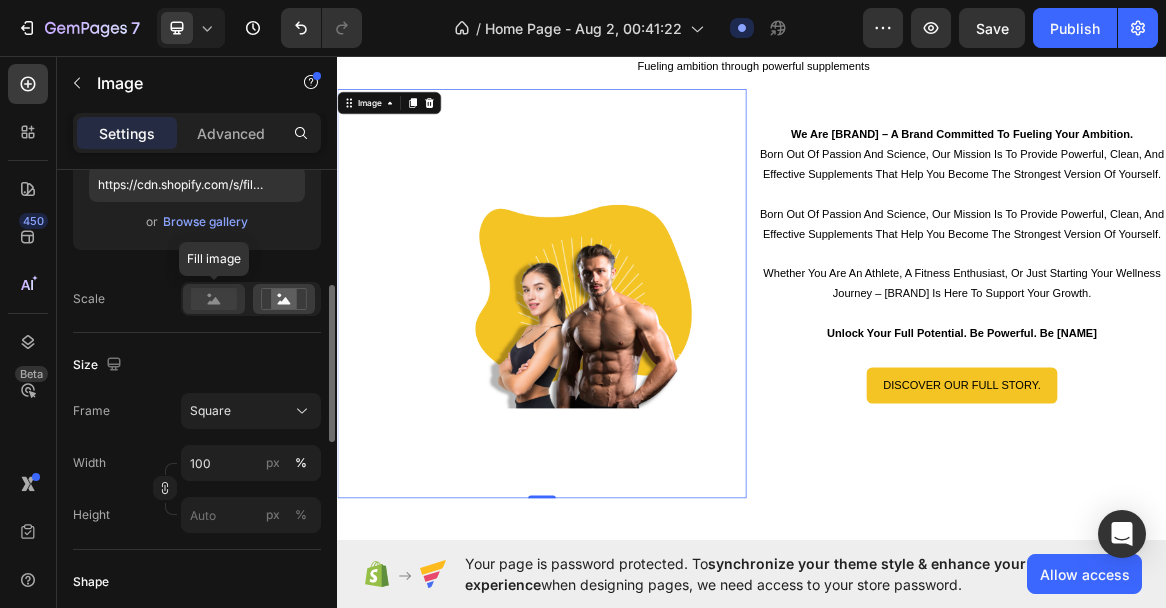 click 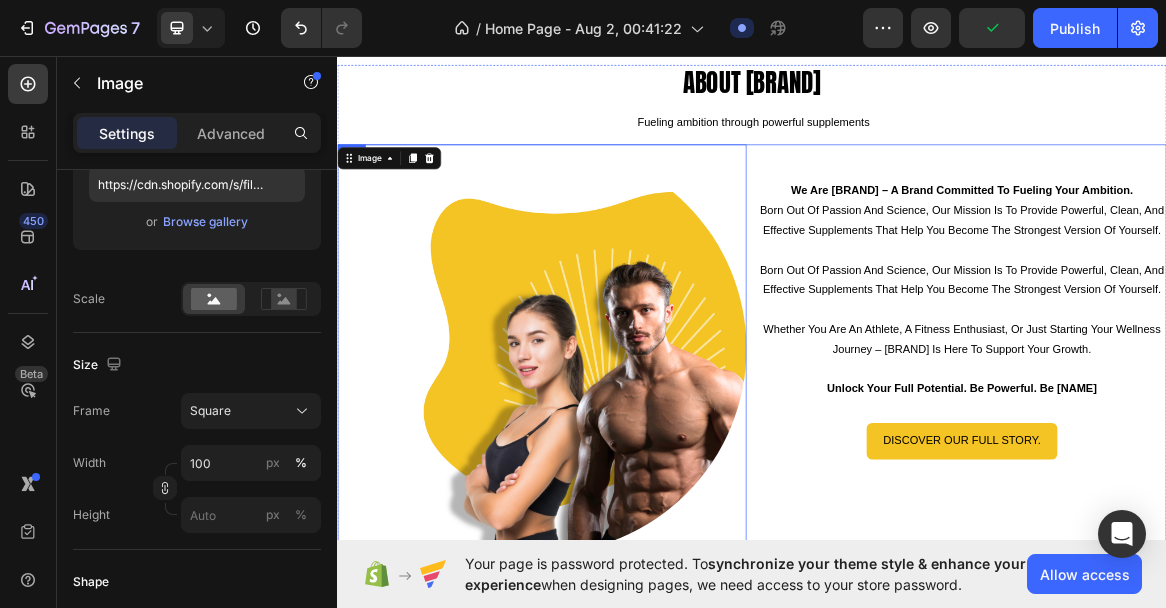 scroll, scrollTop: 2203, scrollLeft: 0, axis: vertical 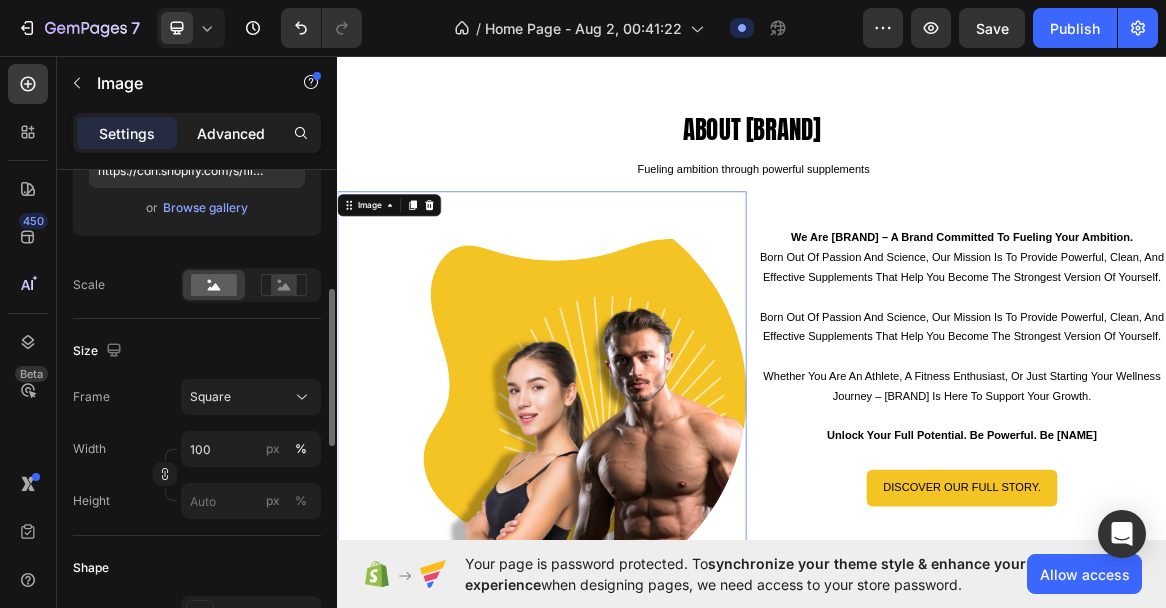 click on "Advanced" at bounding box center [231, 133] 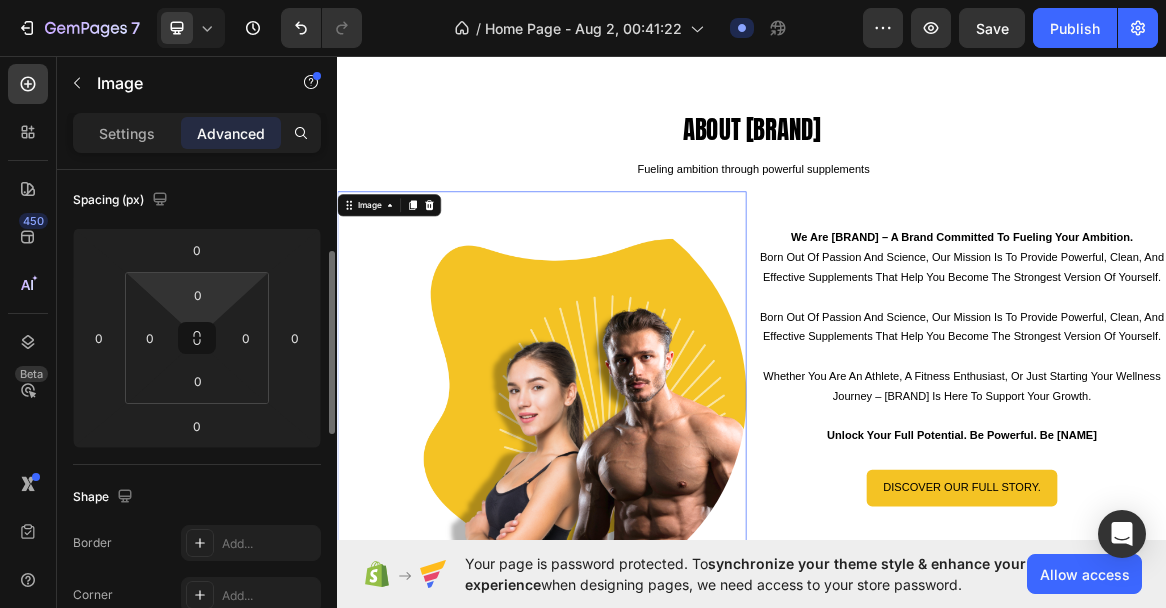 scroll, scrollTop: 218, scrollLeft: 0, axis: vertical 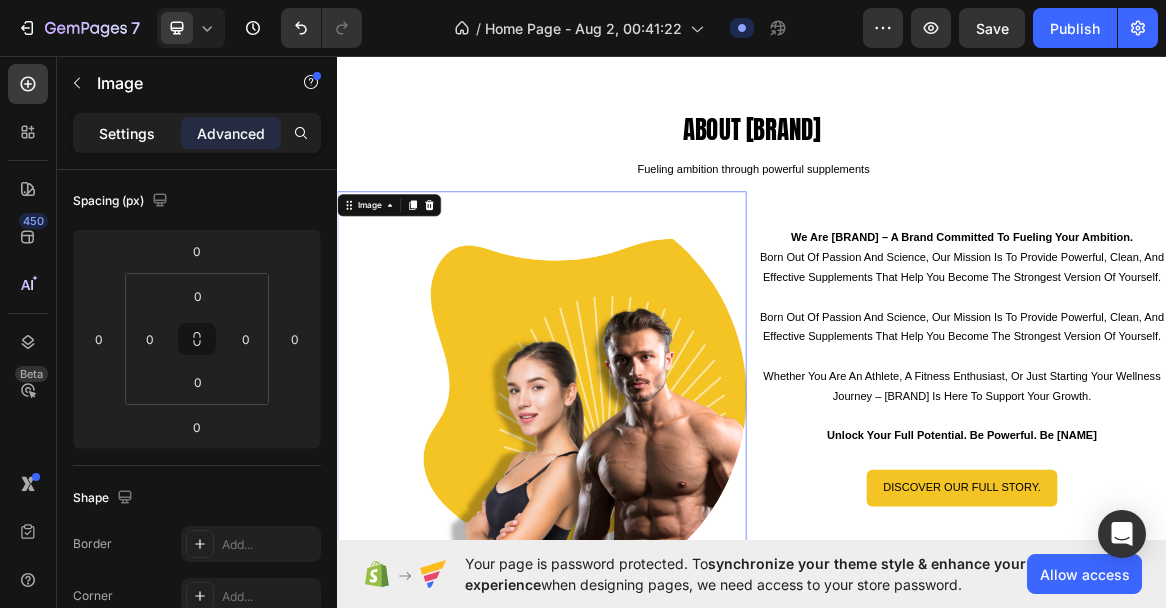 click on "Settings" 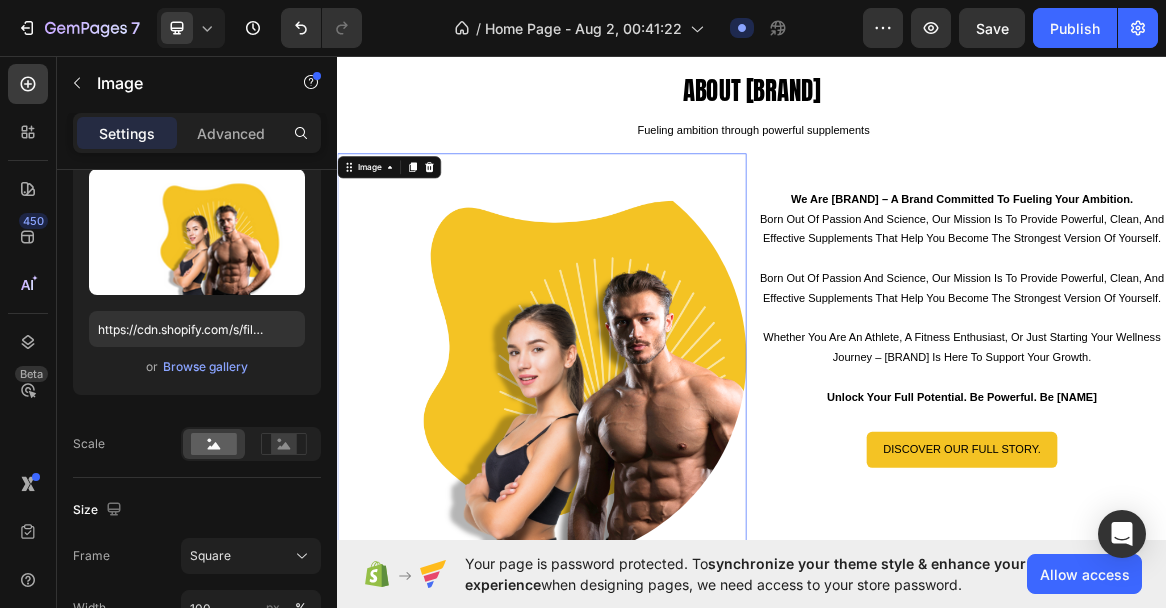 scroll, scrollTop: 2405, scrollLeft: 0, axis: vertical 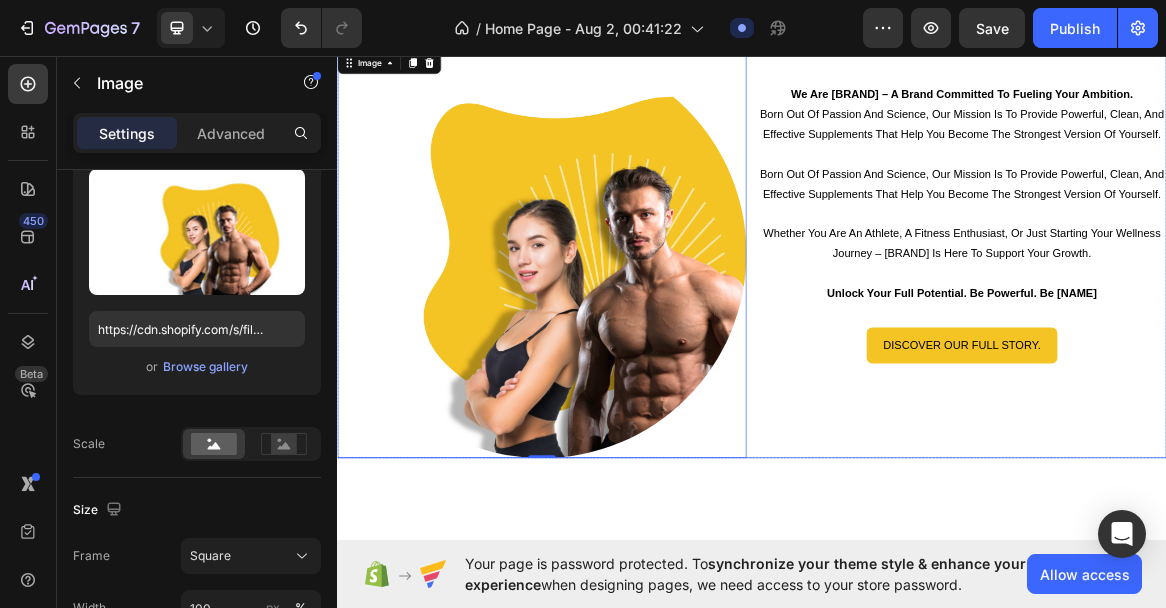 click on "we are [BRAND] – a brand committed to fueling your ambition. born out of passion and science, our mission is to provide powerful, clean, and effective supplements that help you become the strongest version of yourself.   born out of passion and science, our mission is to provide powerful, clean, and effective supplements that help you become the strongest version of yourself.   whether you are an athlete, a fitness enthusiast, or just starting your wellness journey – [BRAND] is here to support your growth.   unlock your full potential. be powerful. be [BRAND]. Text Block discover our full story. Button" at bounding box center (1241, 347) 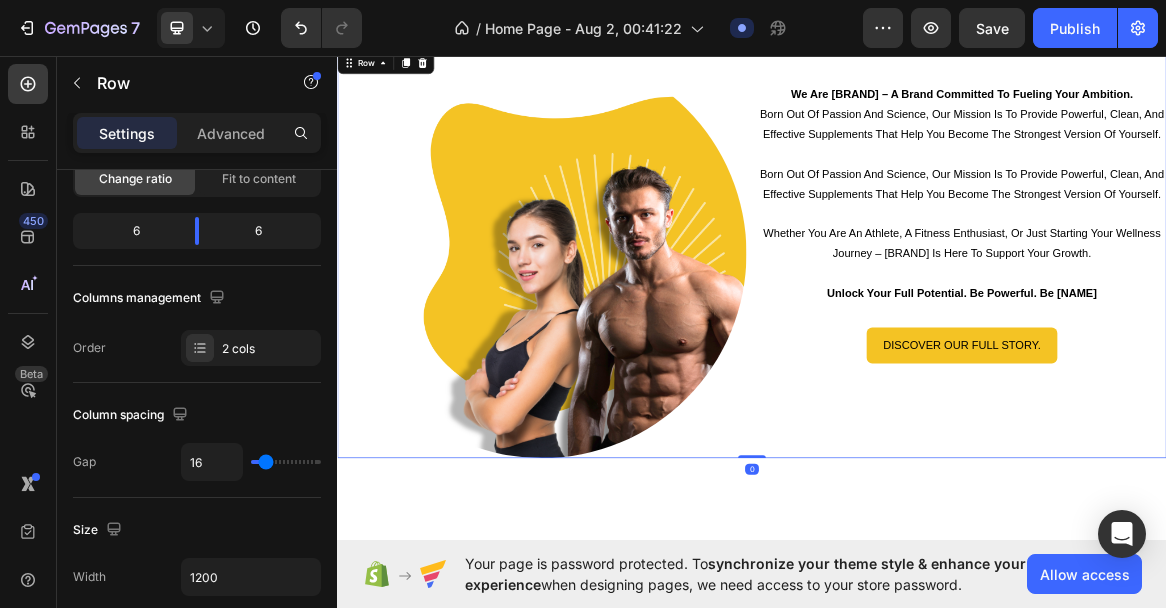 scroll, scrollTop: 0, scrollLeft: 0, axis: both 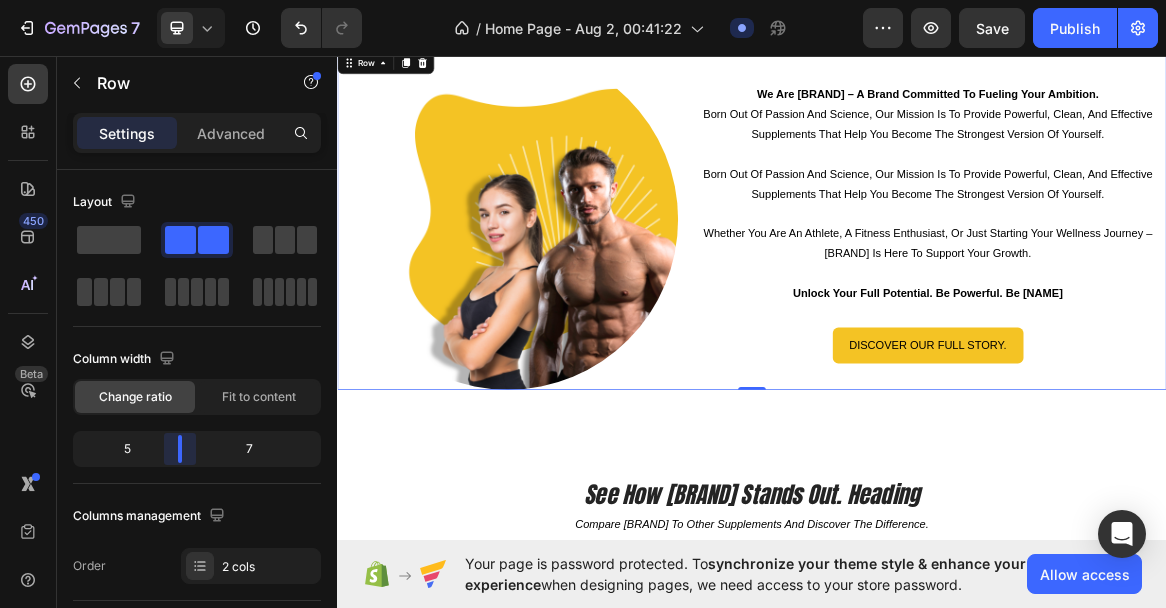drag, startPoint x: 196, startPoint y: 443, endPoint x: 175, endPoint y: 443, distance: 21 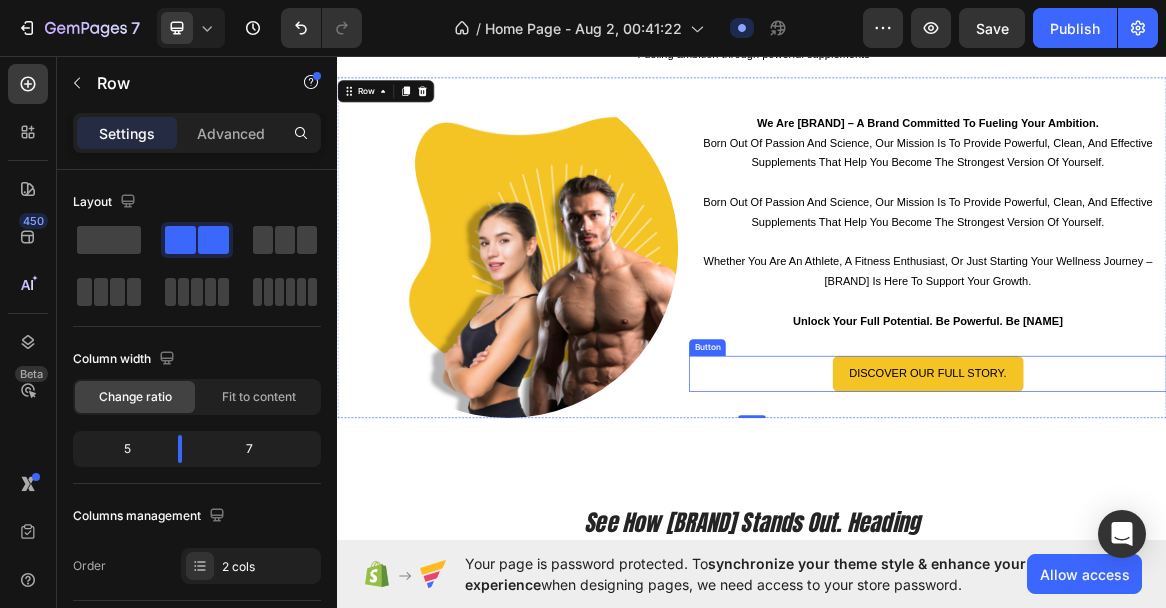 scroll, scrollTop: 2355, scrollLeft: 0, axis: vertical 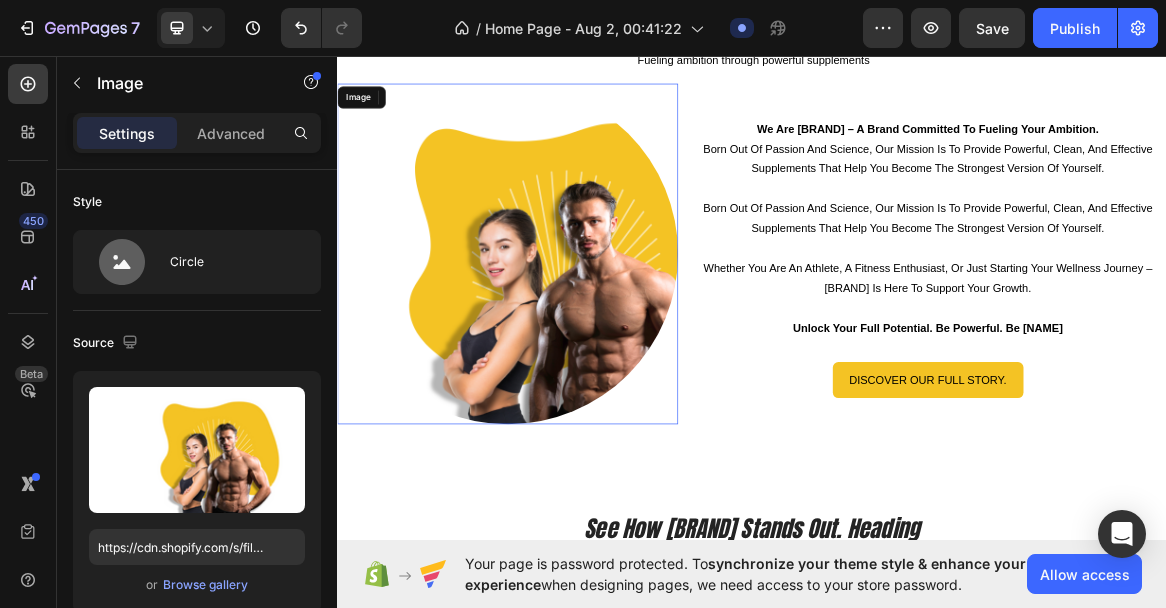 click at bounding box center (583, 347) 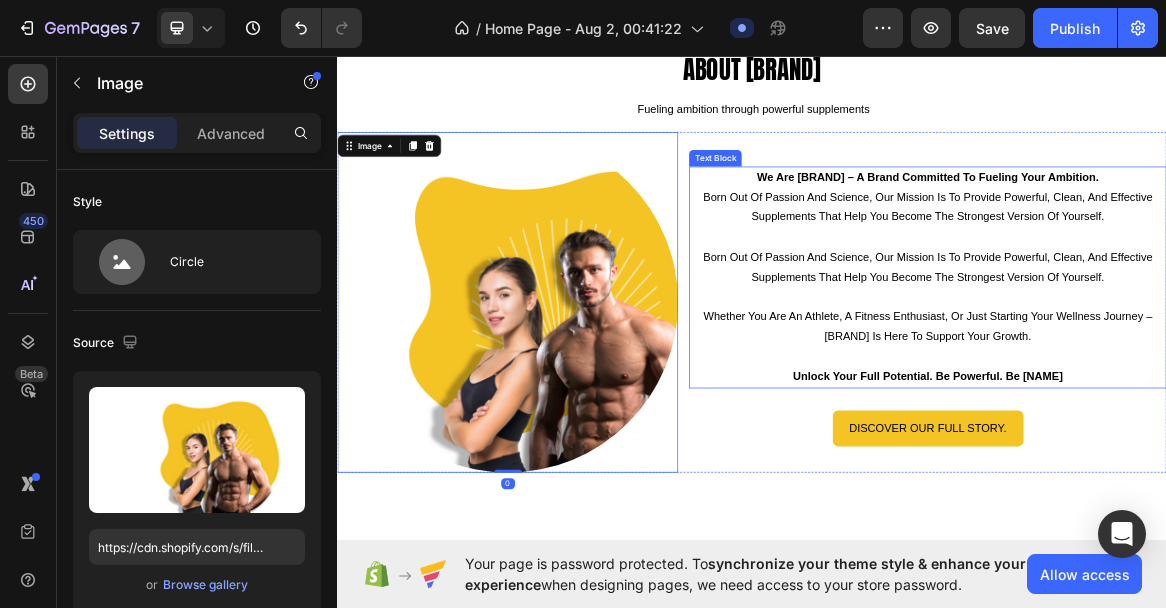 scroll, scrollTop: 2284, scrollLeft: 0, axis: vertical 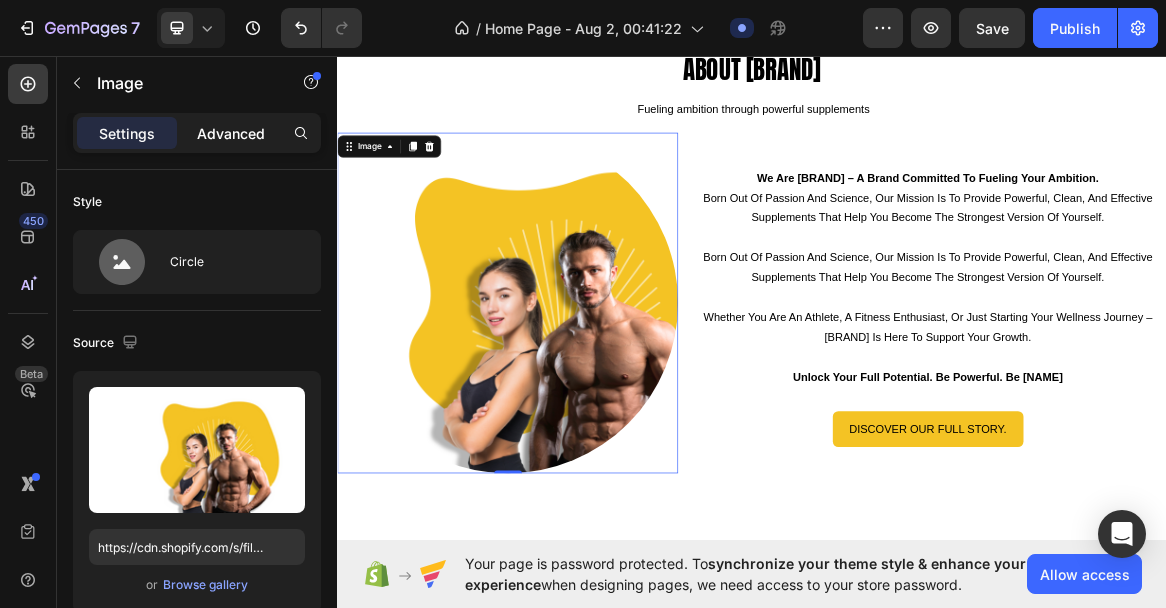 click on "Advanced" at bounding box center (231, 133) 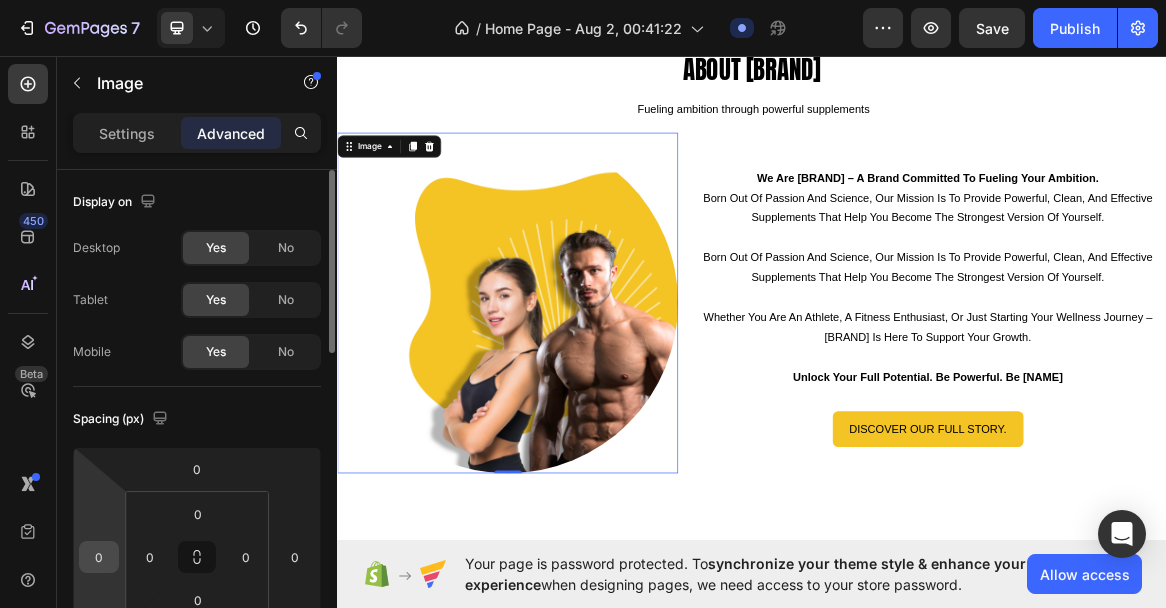 click on "0" at bounding box center [99, 557] 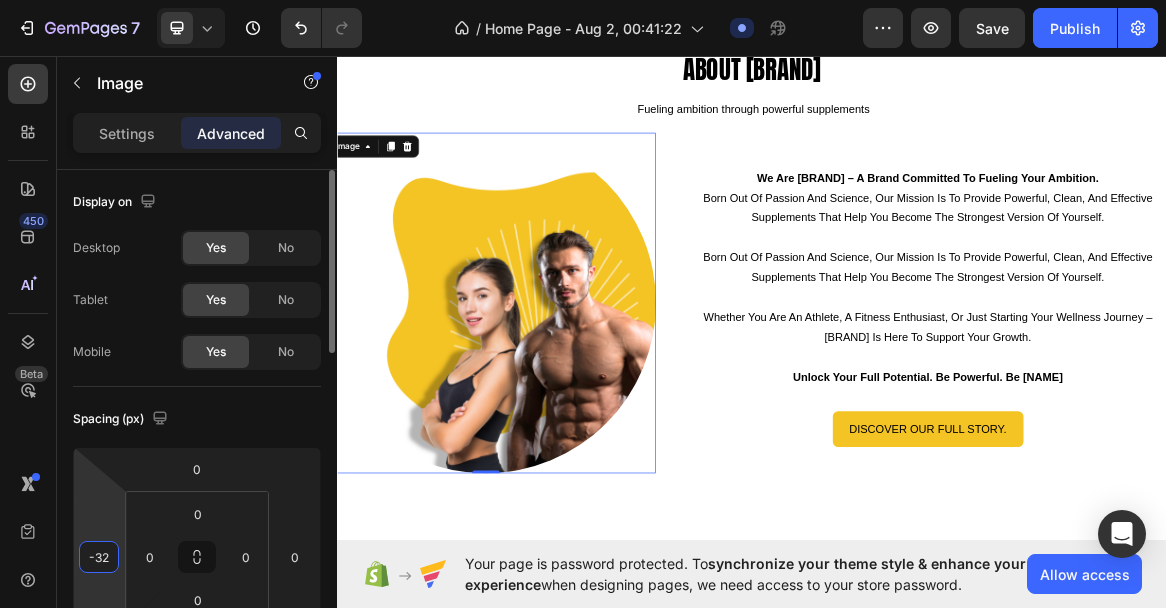 type on "-3" 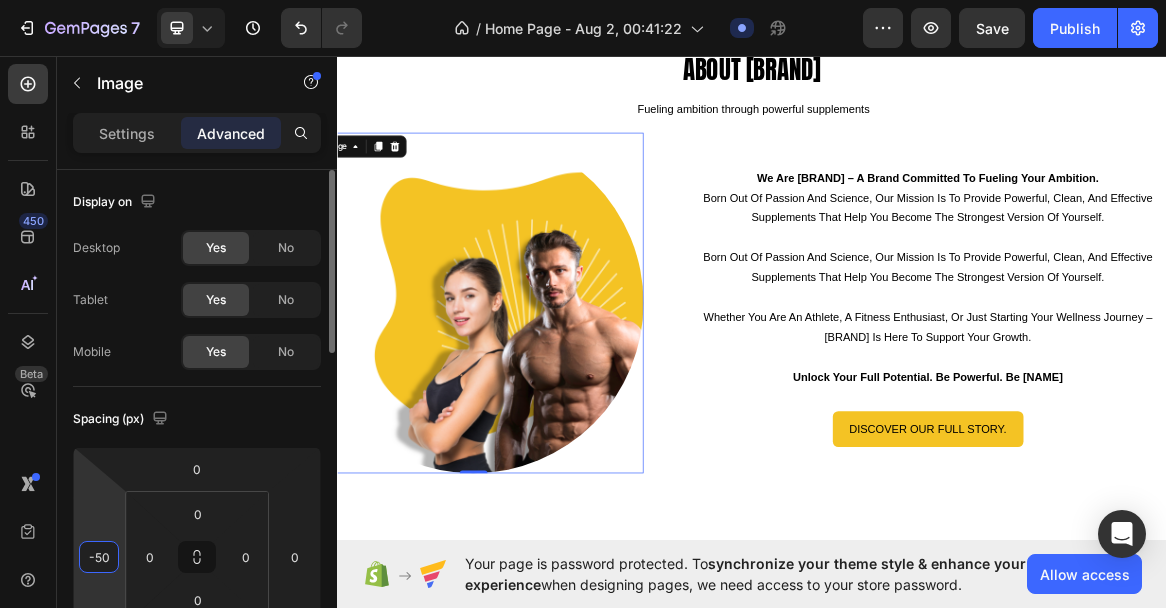 type on "-5" 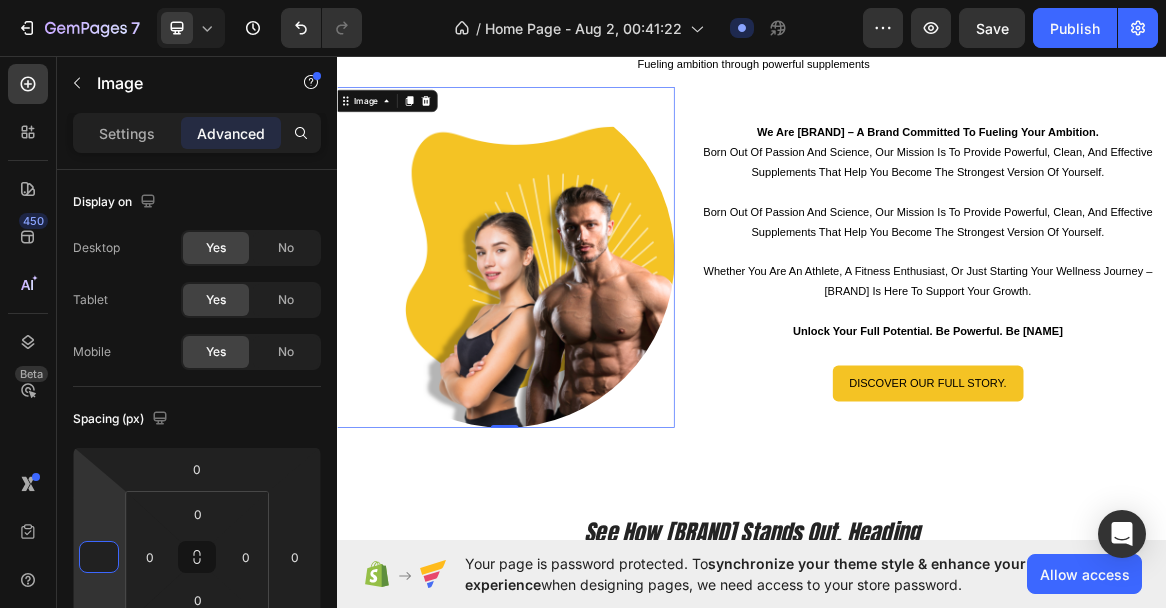 scroll, scrollTop: 2362, scrollLeft: 0, axis: vertical 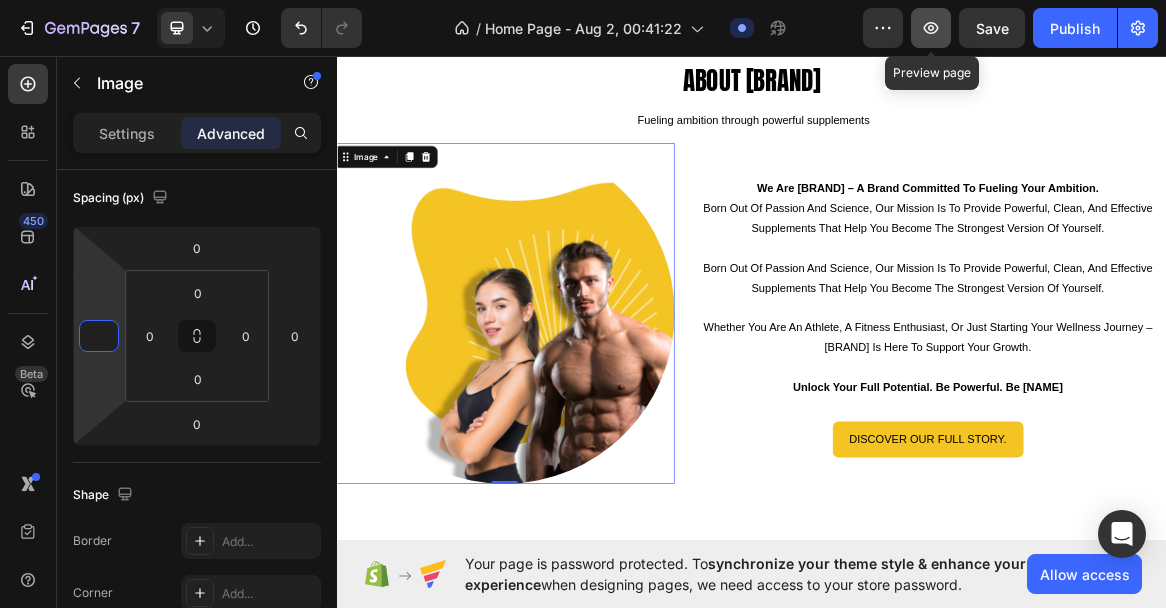 click 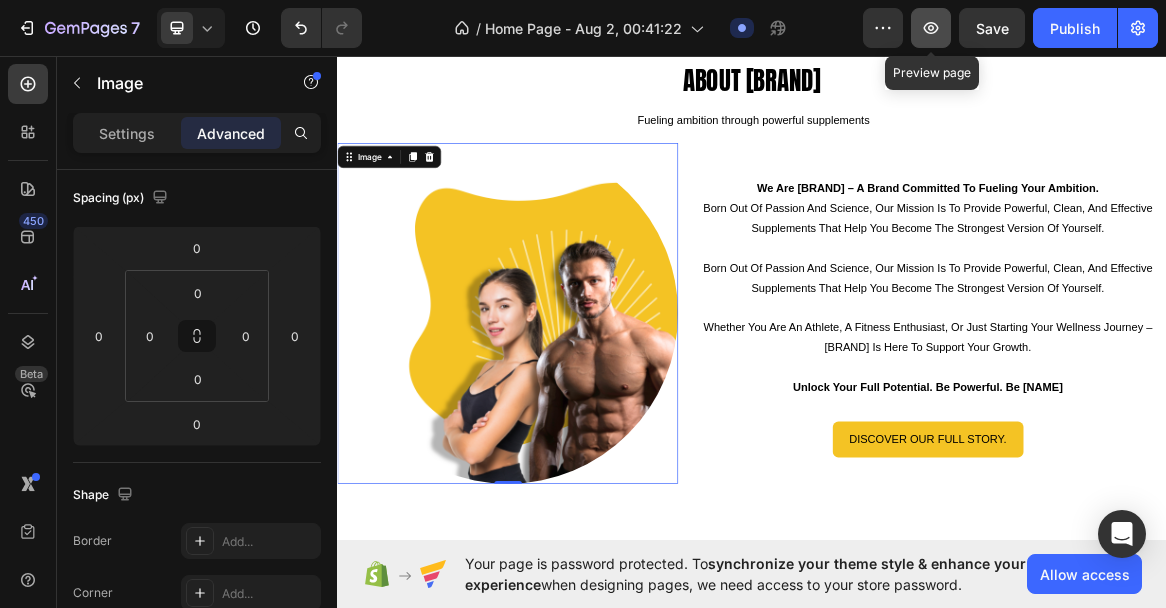 click 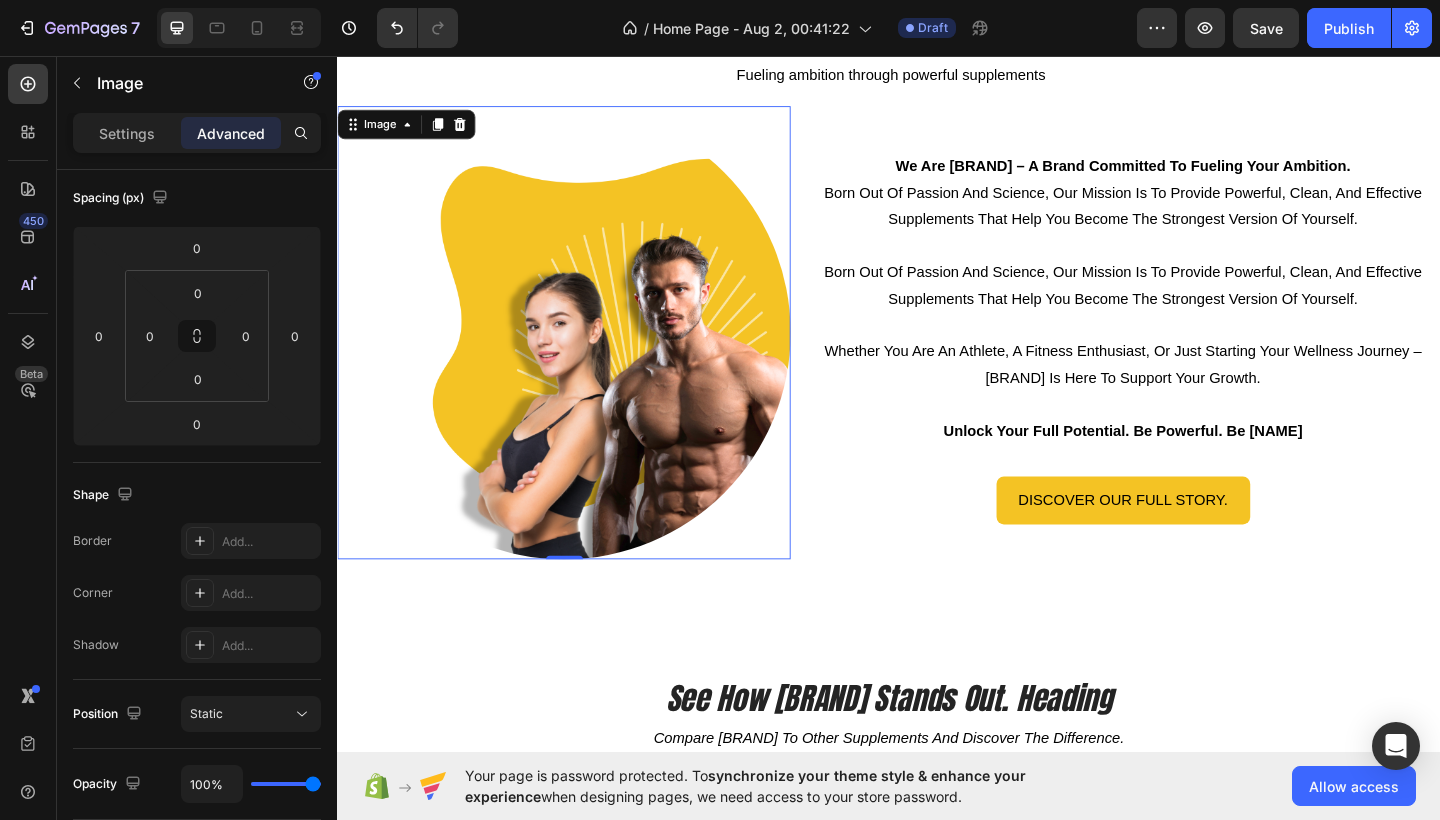 scroll, scrollTop: 2334, scrollLeft: 0, axis: vertical 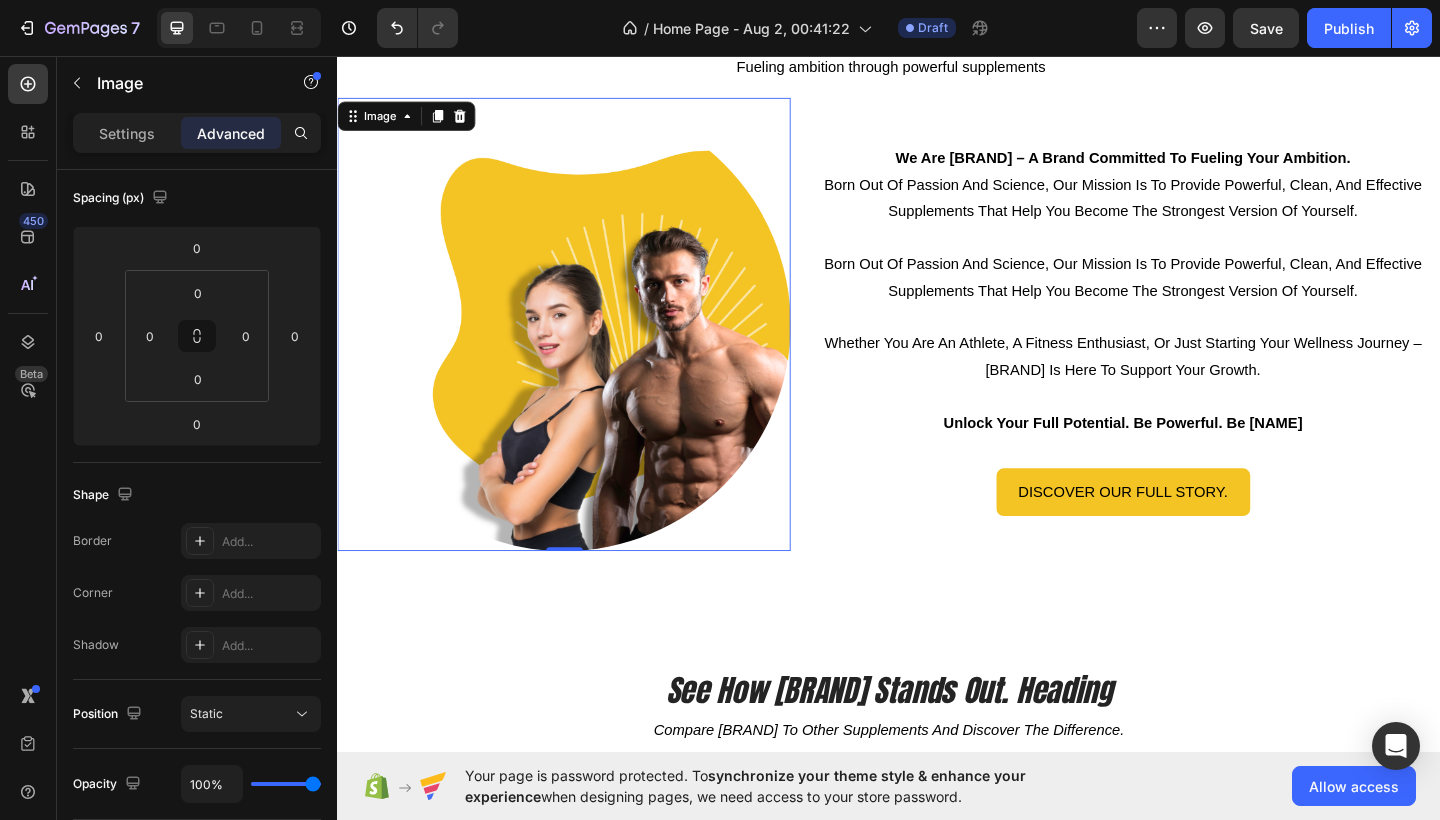 click at bounding box center [583, 348] 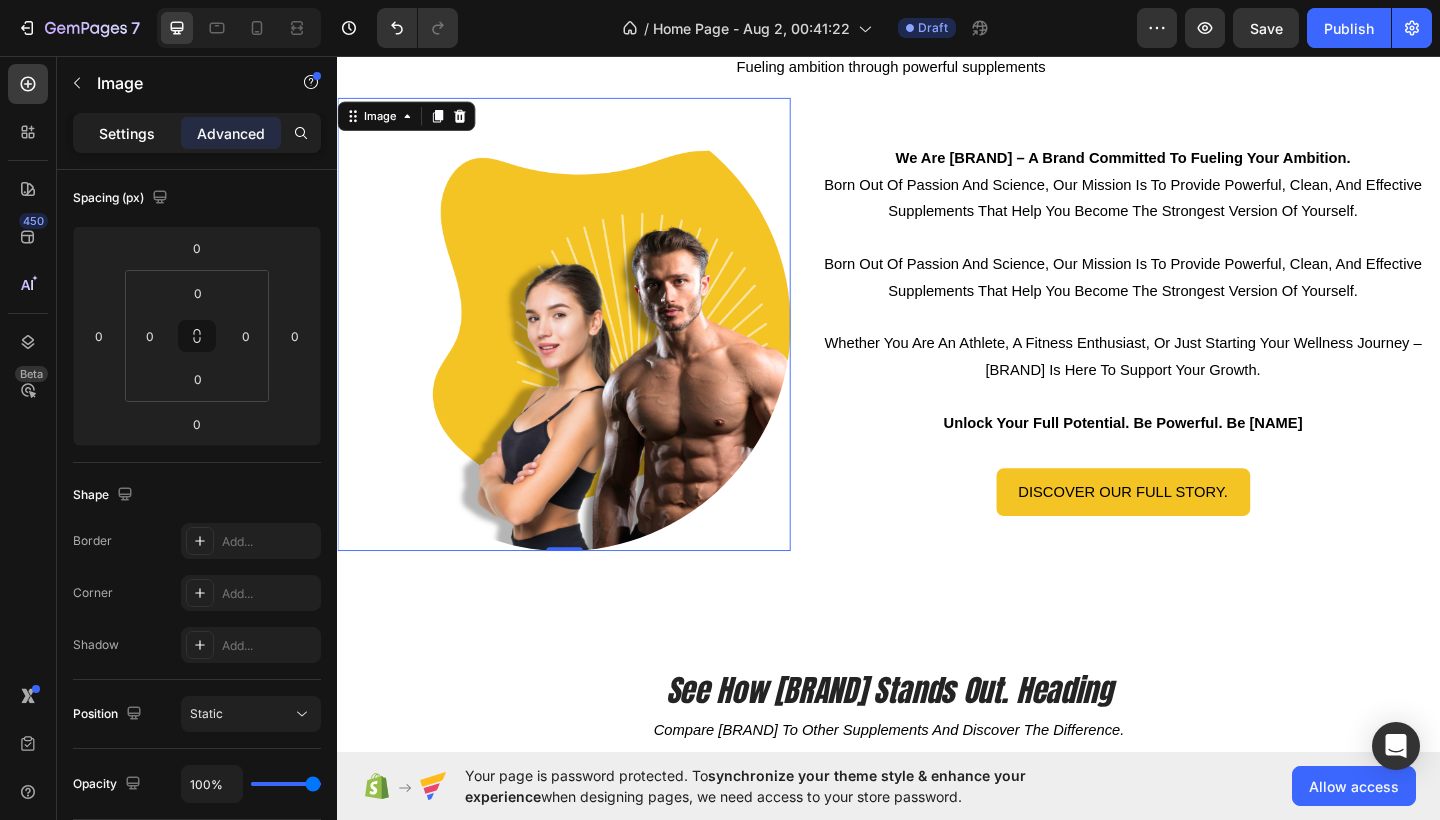click on "Settings" at bounding box center [127, 133] 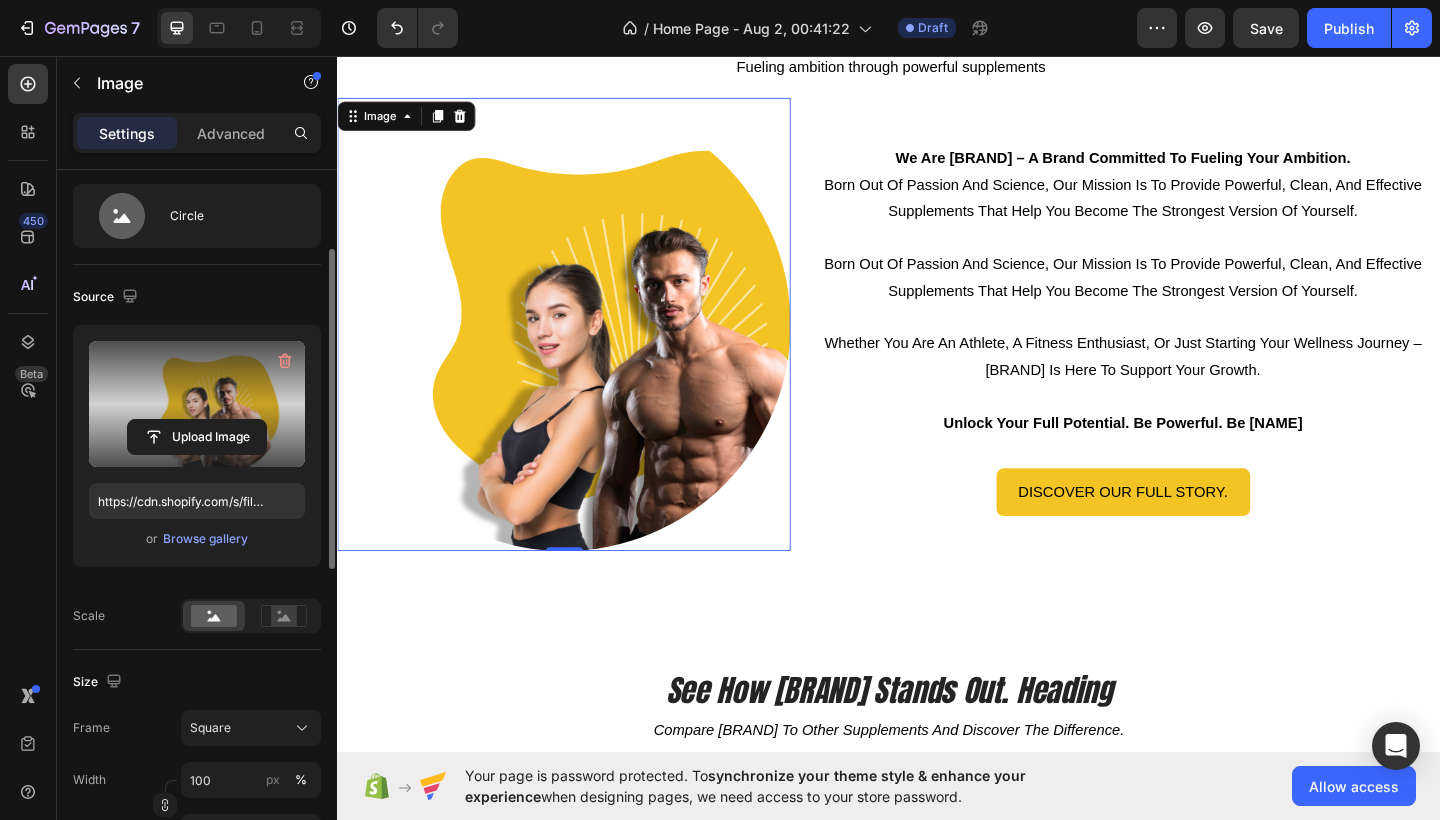 scroll, scrollTop: 0, scrollLeft: 0, axis: both 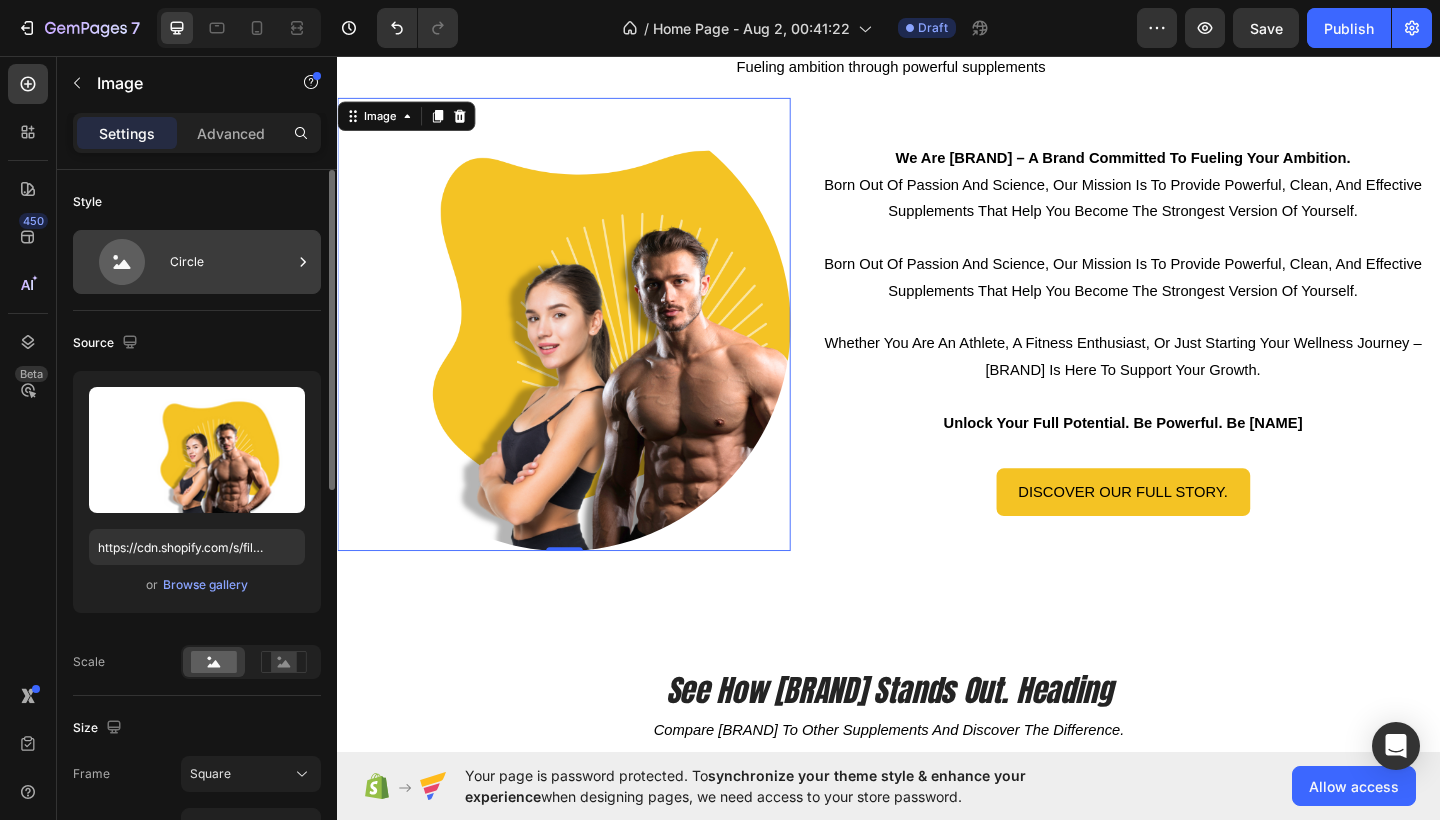 click 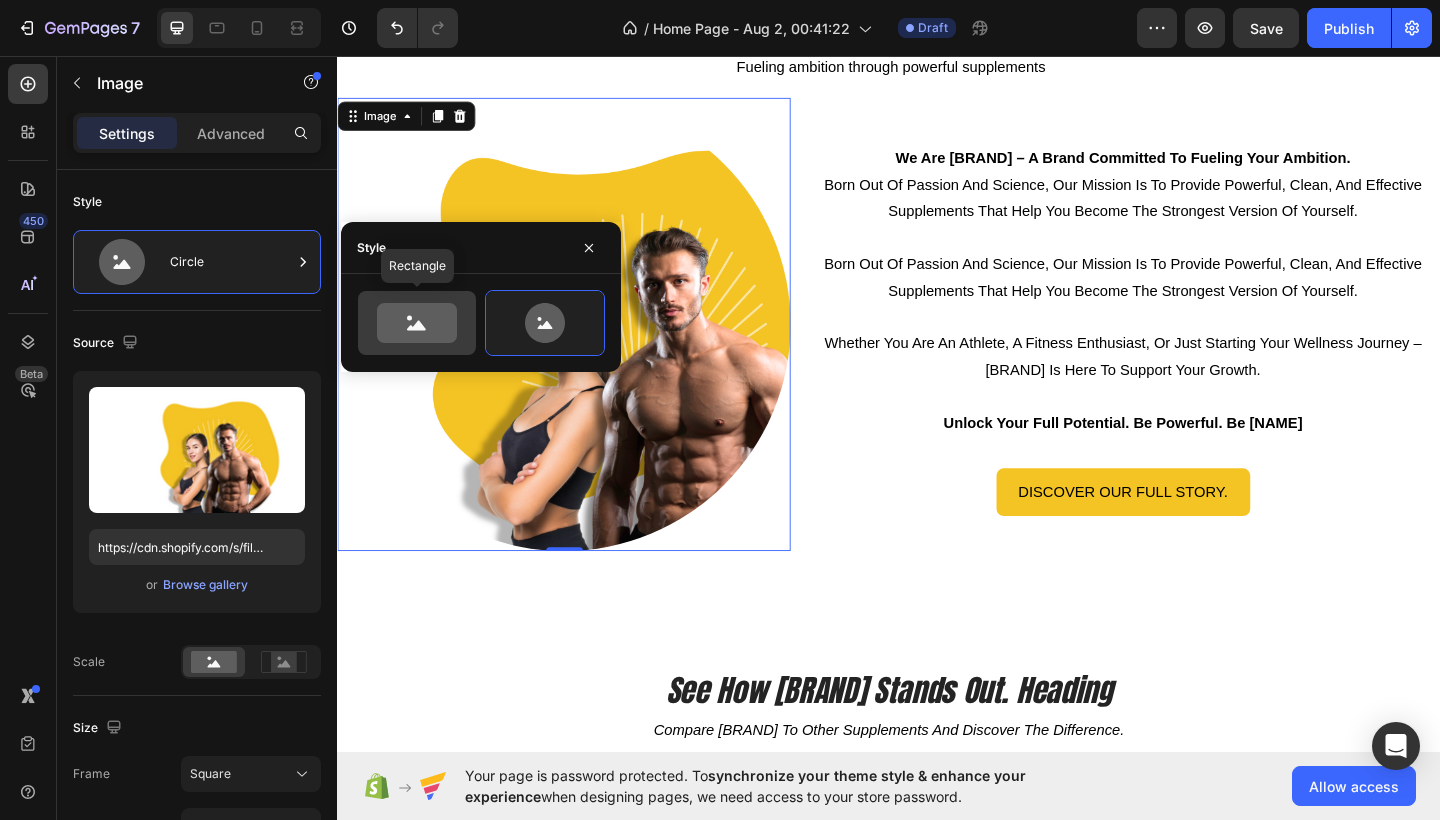 click 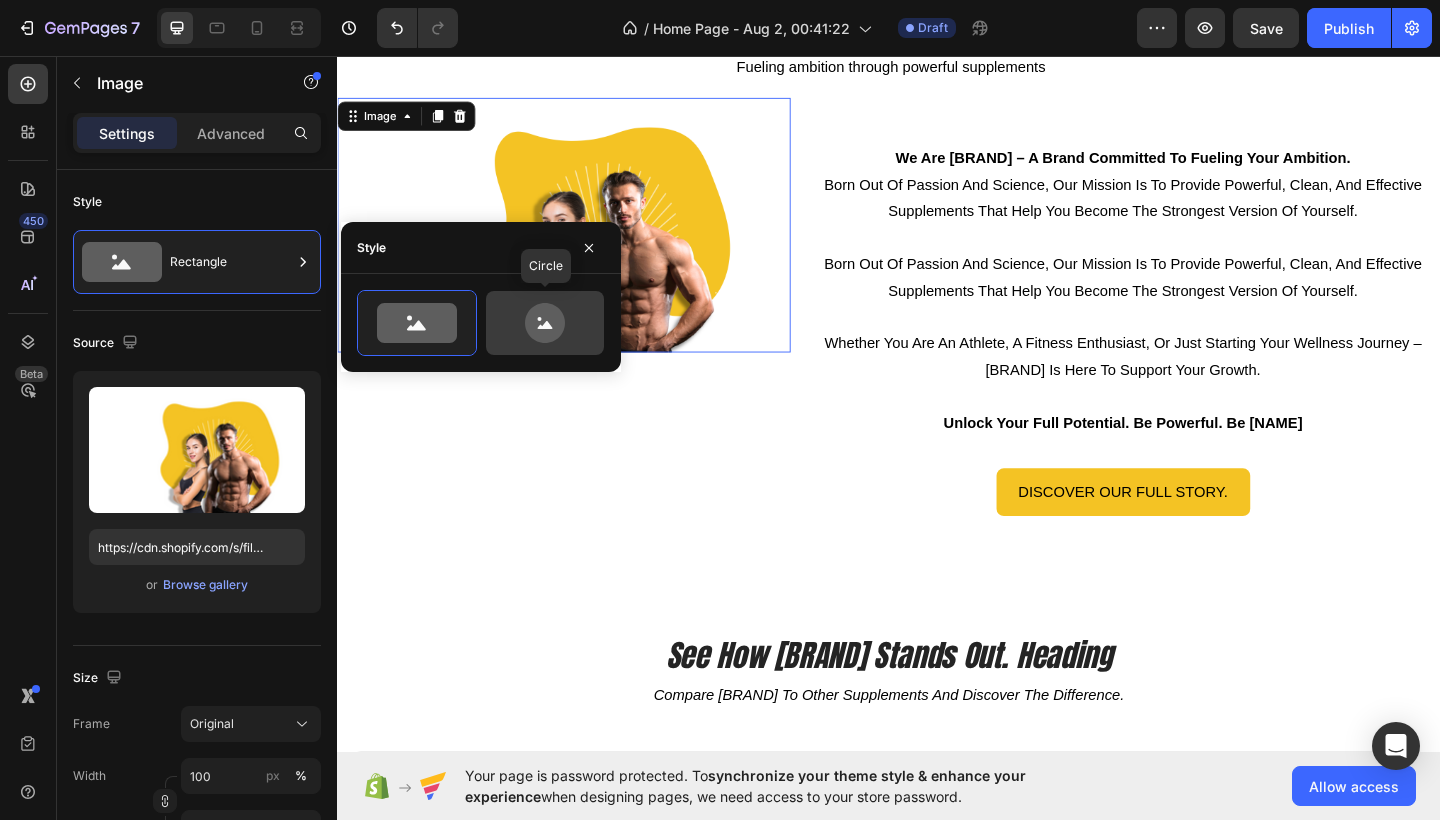 click 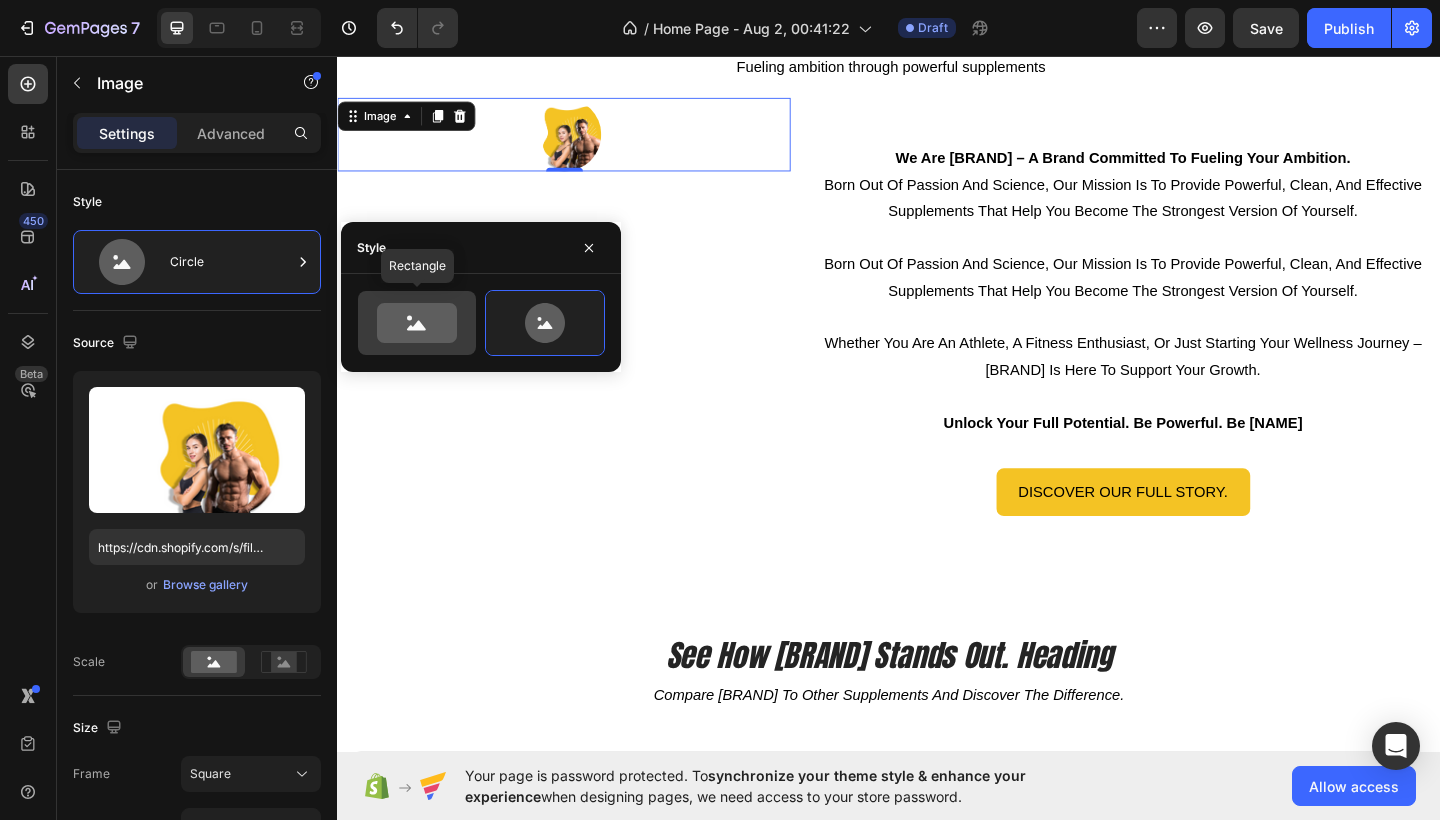 click 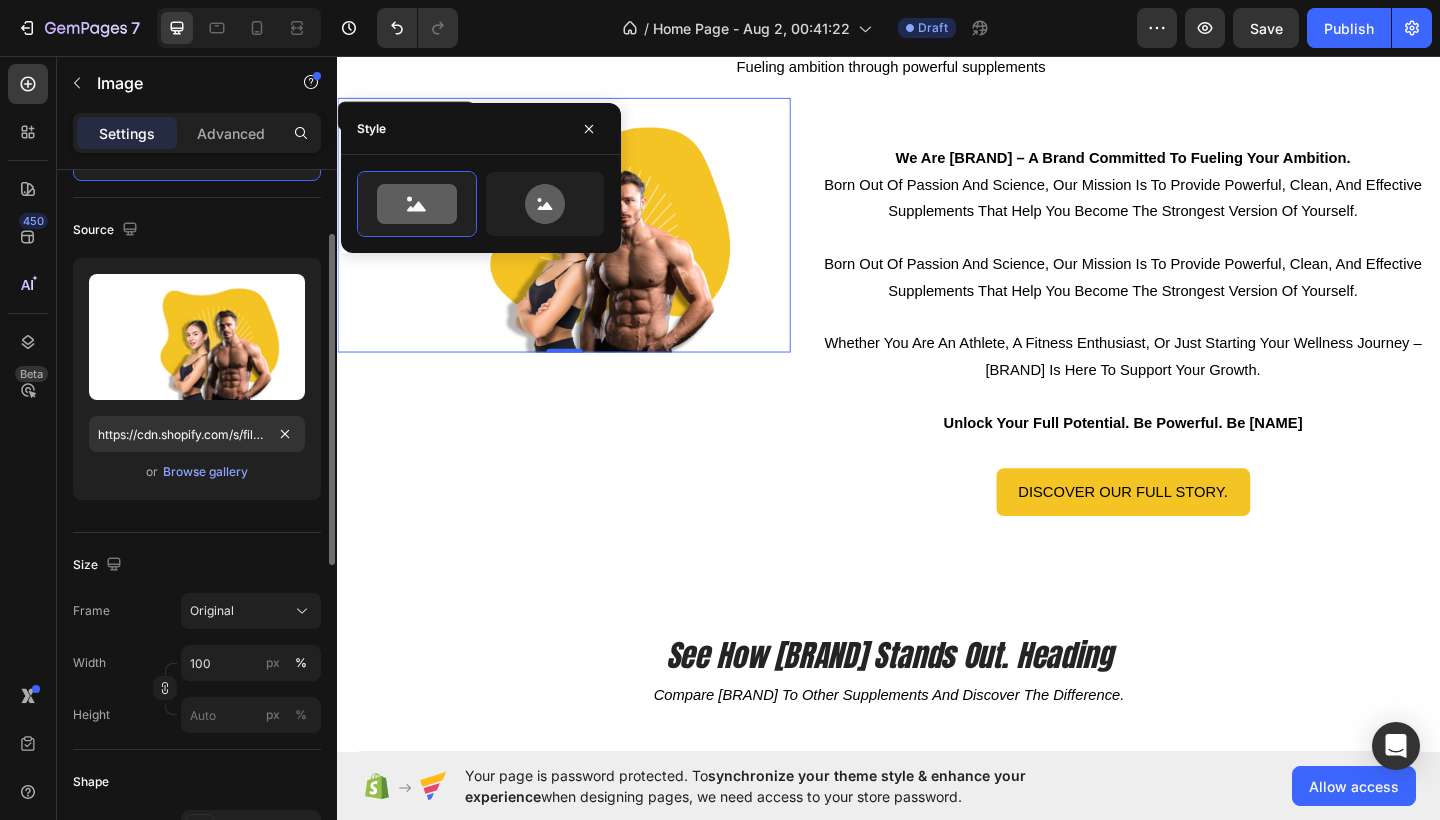 scroll, scrollTop: 123, scrollLeft: 0, axis: vertical 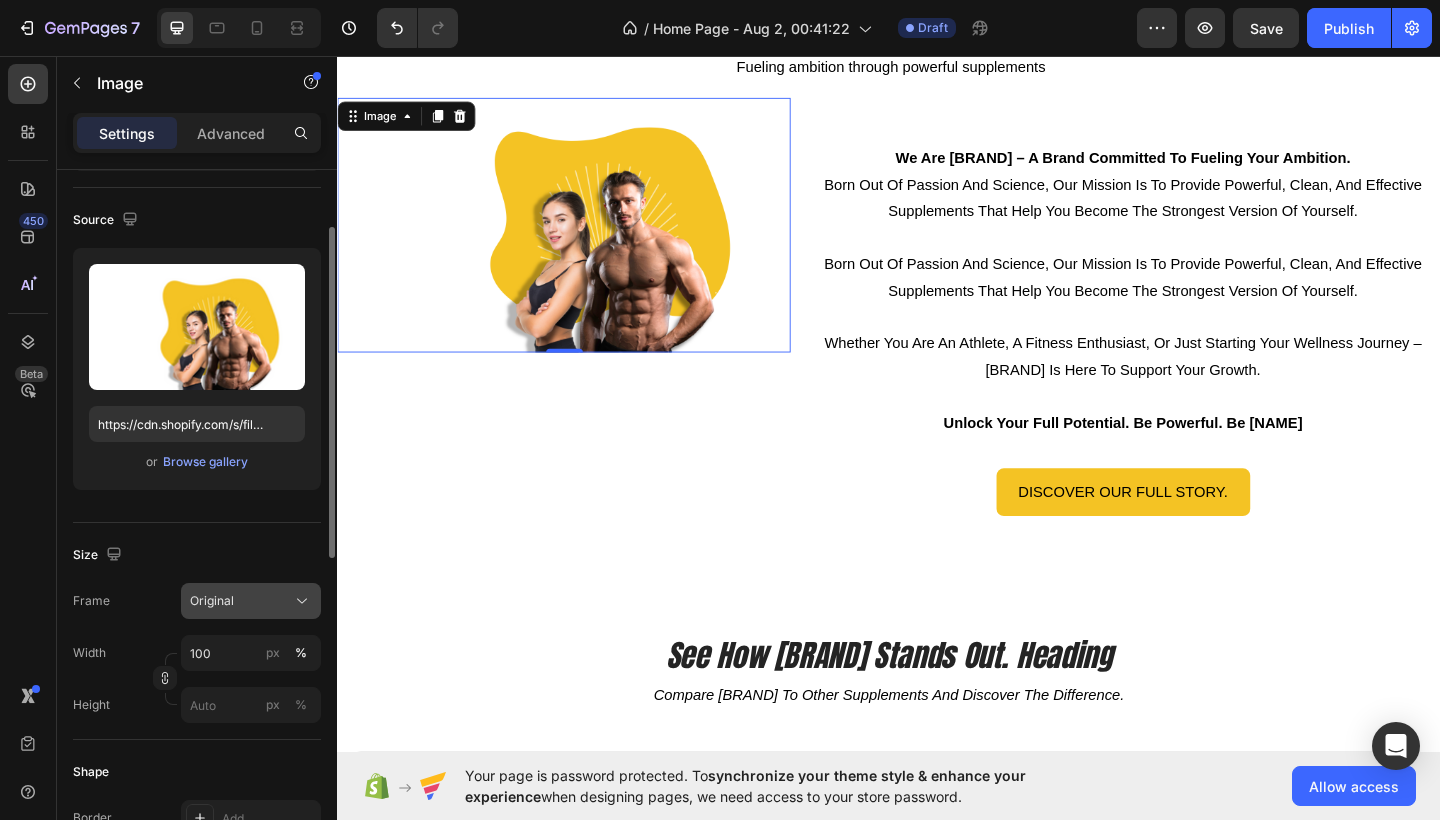 click 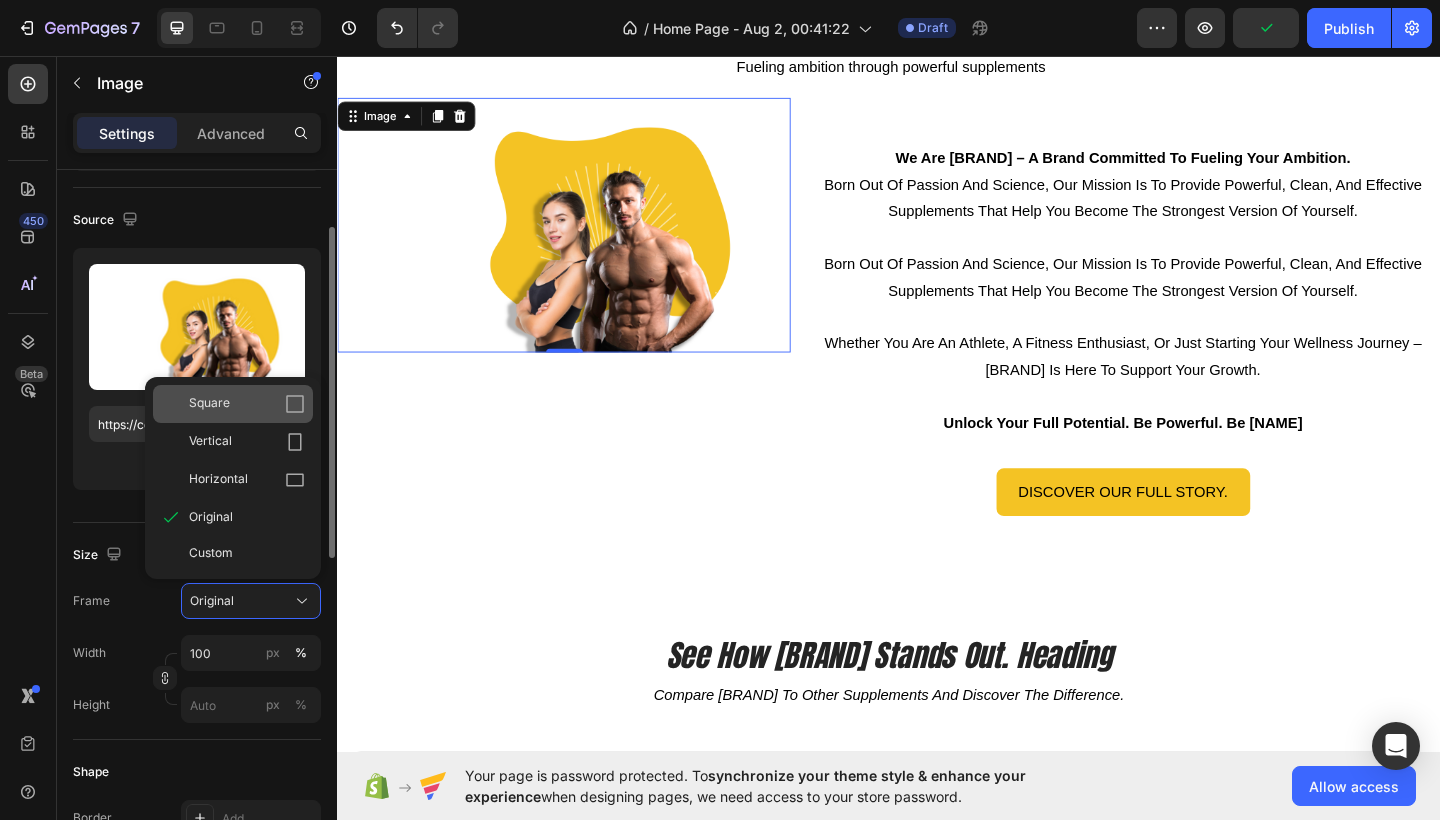click 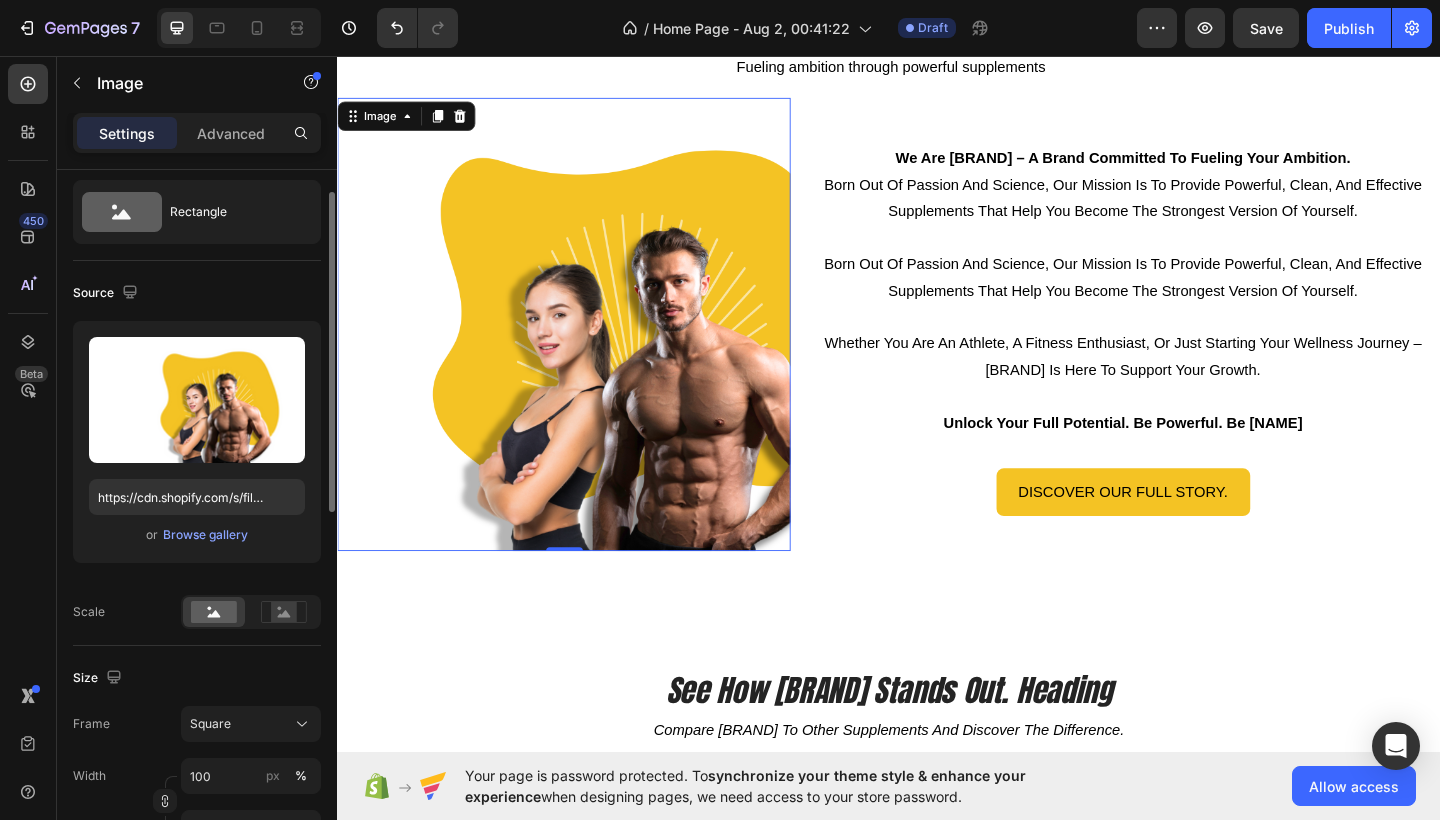 scroll, scrollTop: 50, scrollLeft: 0, axis: vertical 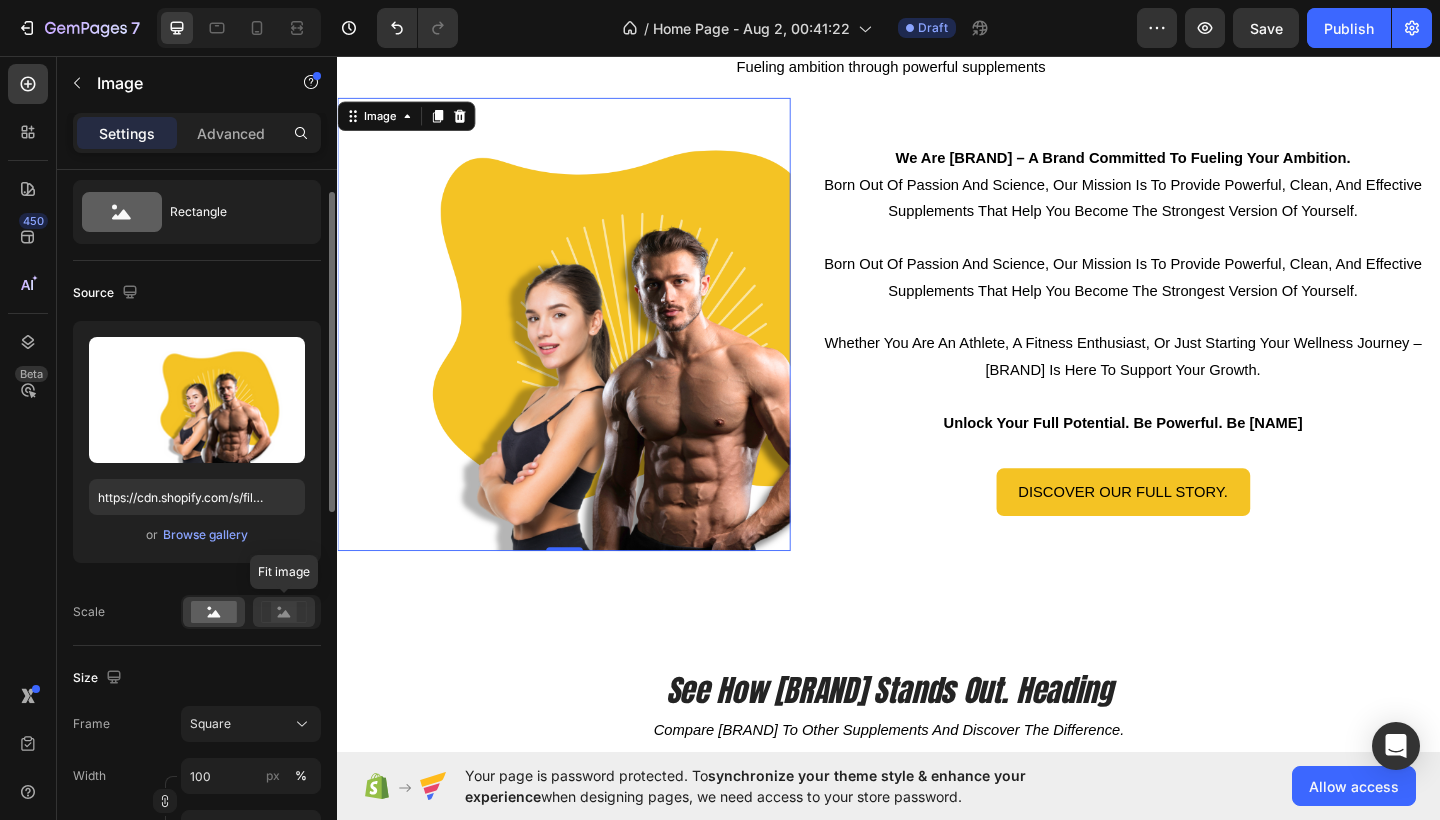 click 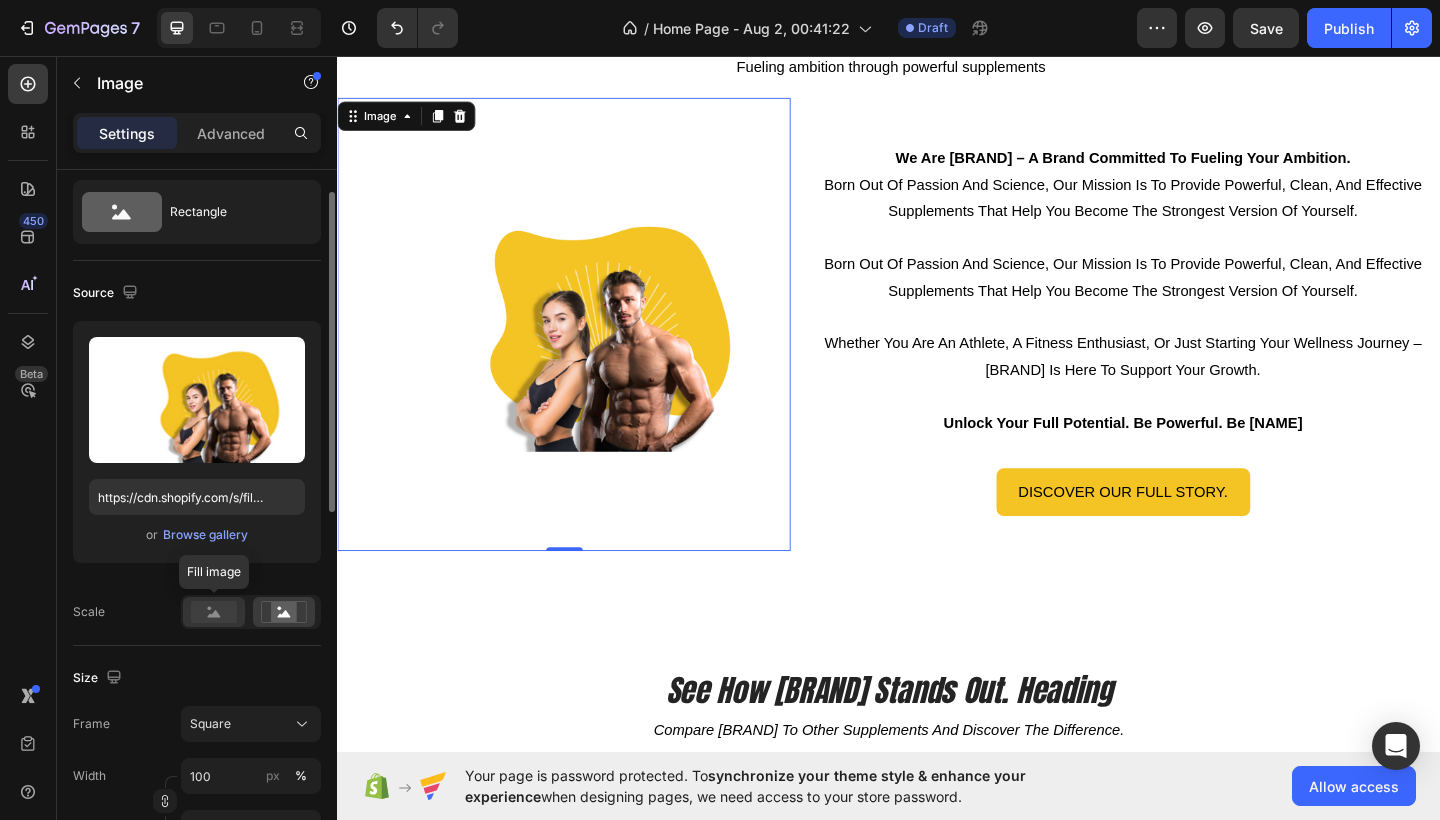 click 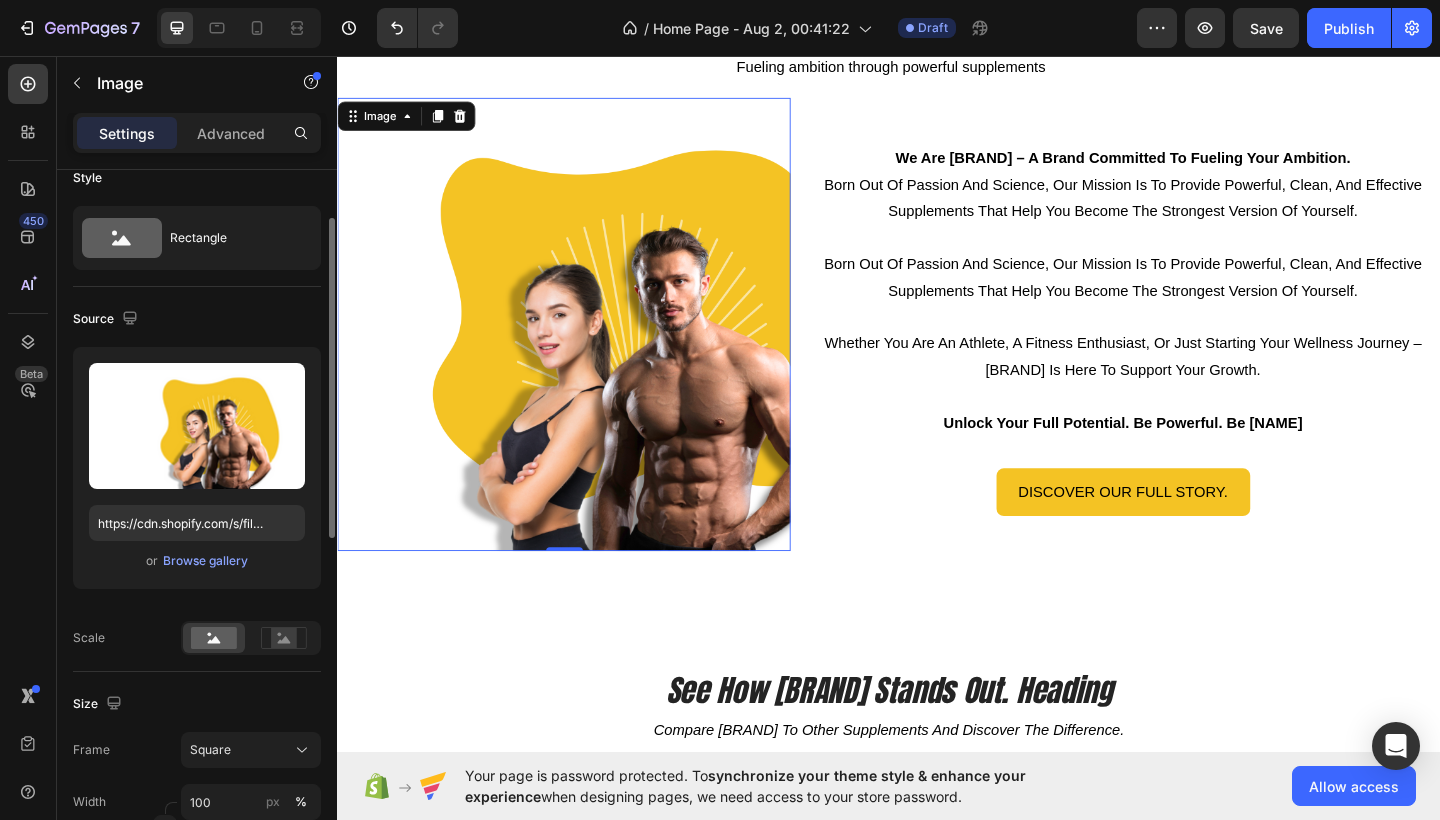 scroll, scrollTop: 0, scrollLeft: 0, axis: both 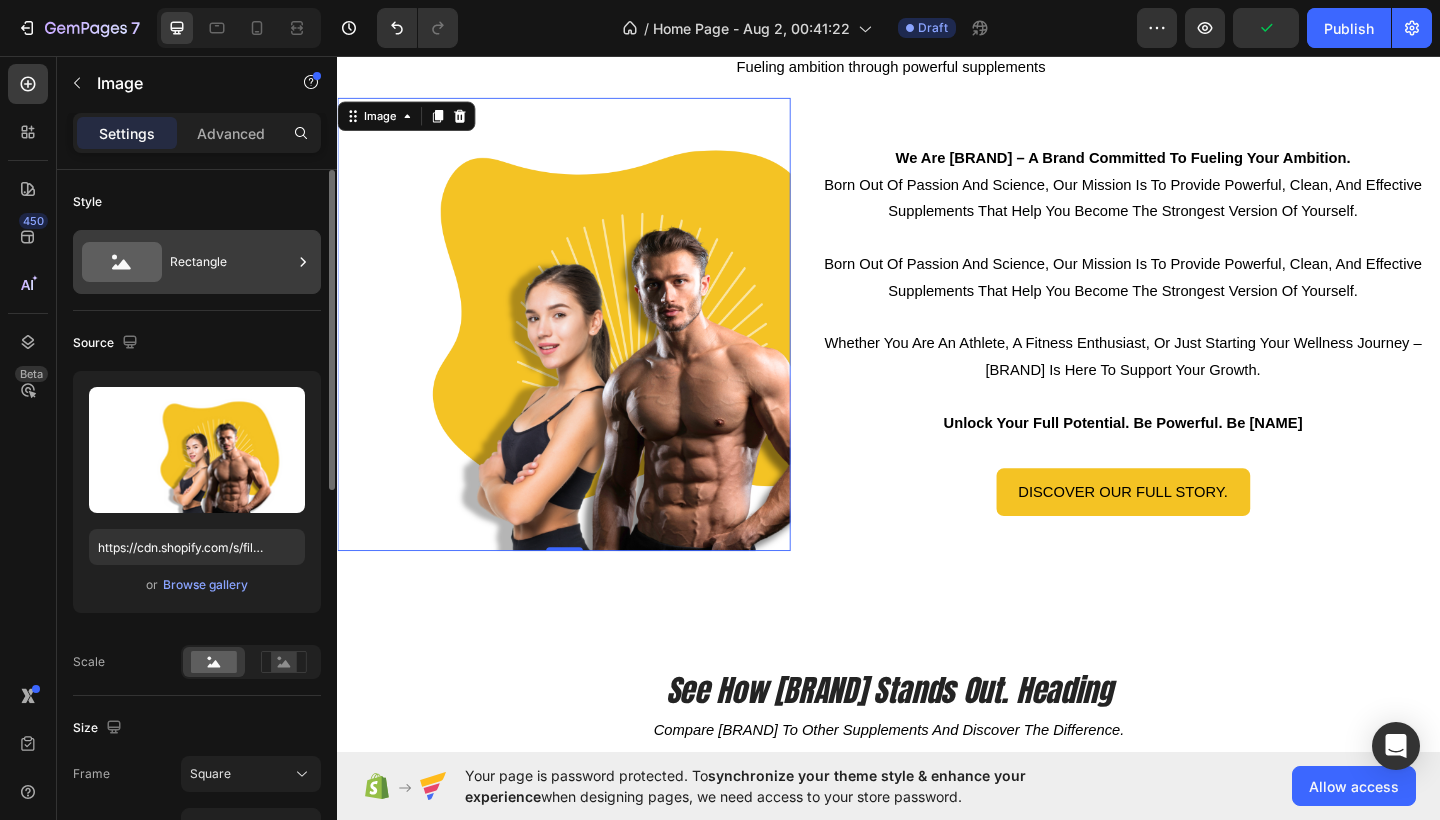 click 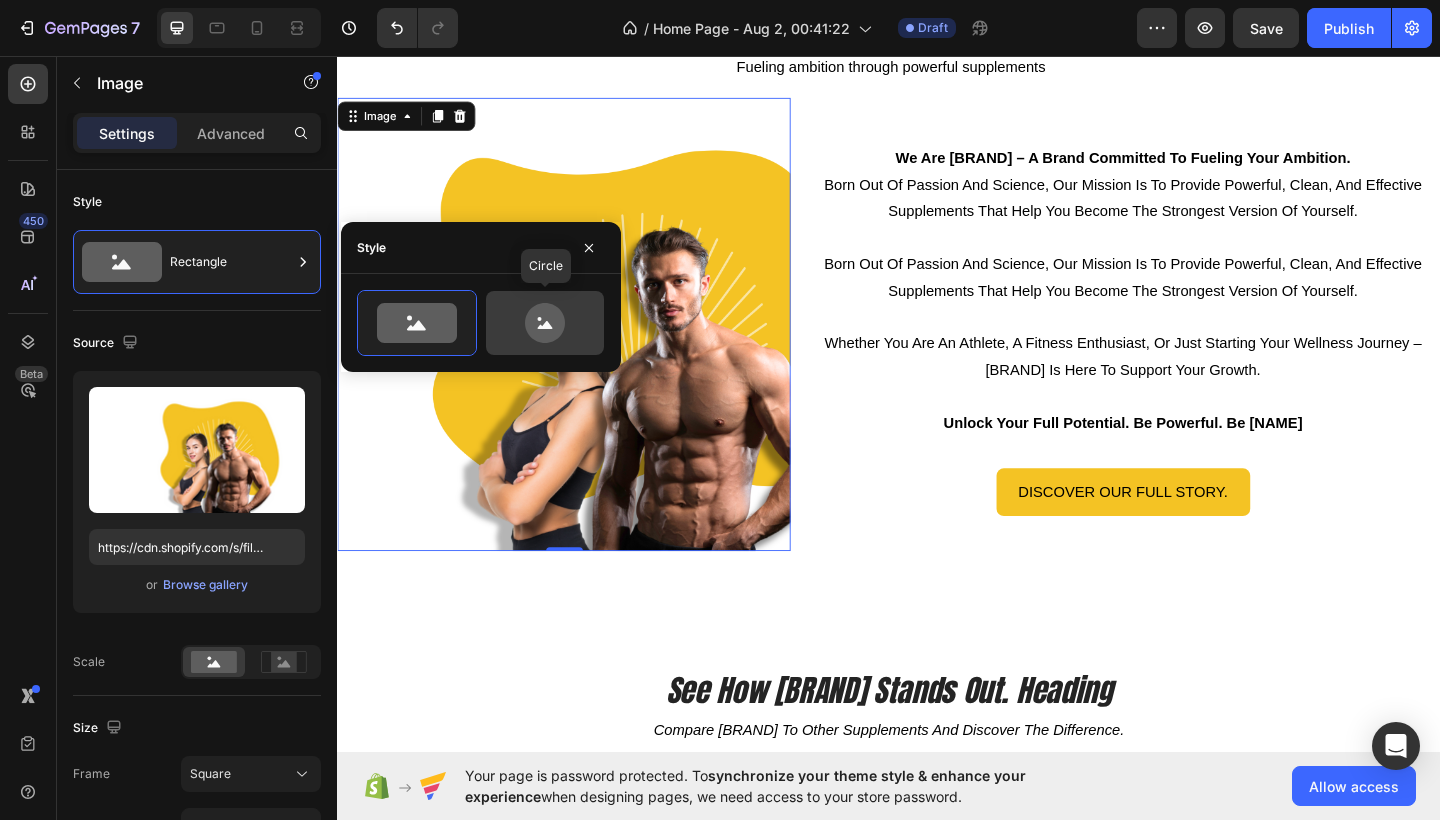 click 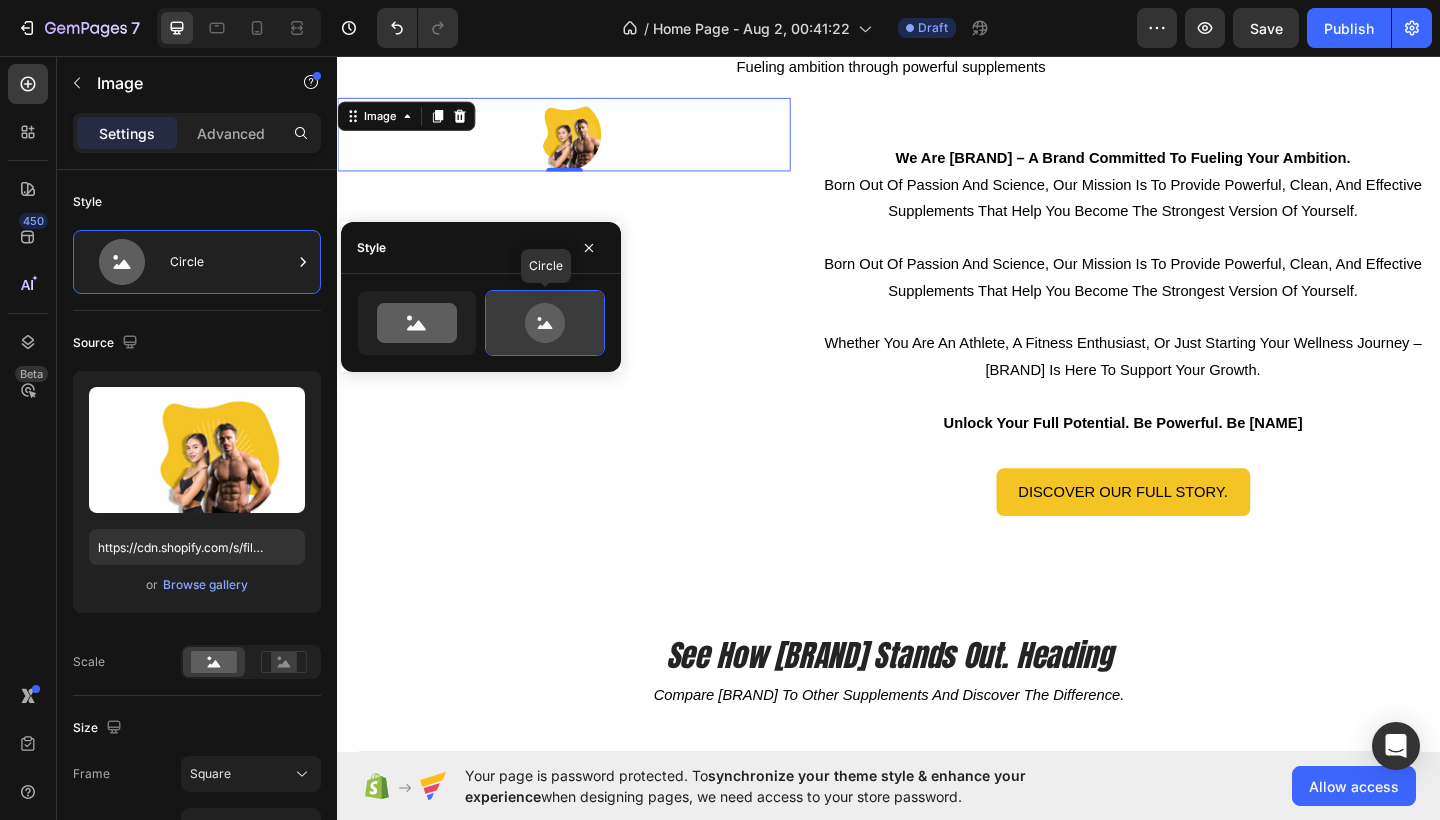 type on "80" 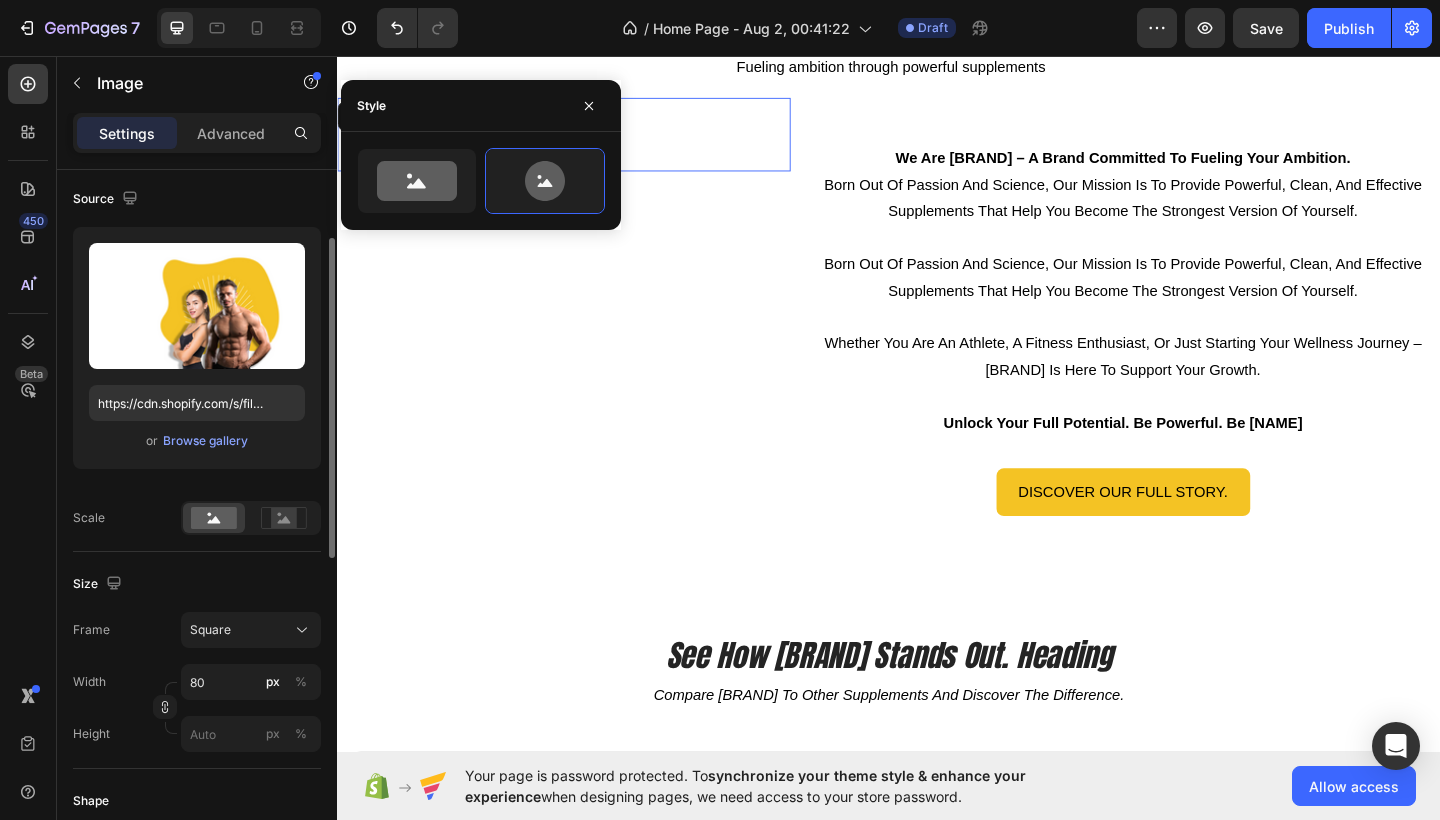 scroll, scrollTop: 151, scrollLeft: 0, axis: vertical 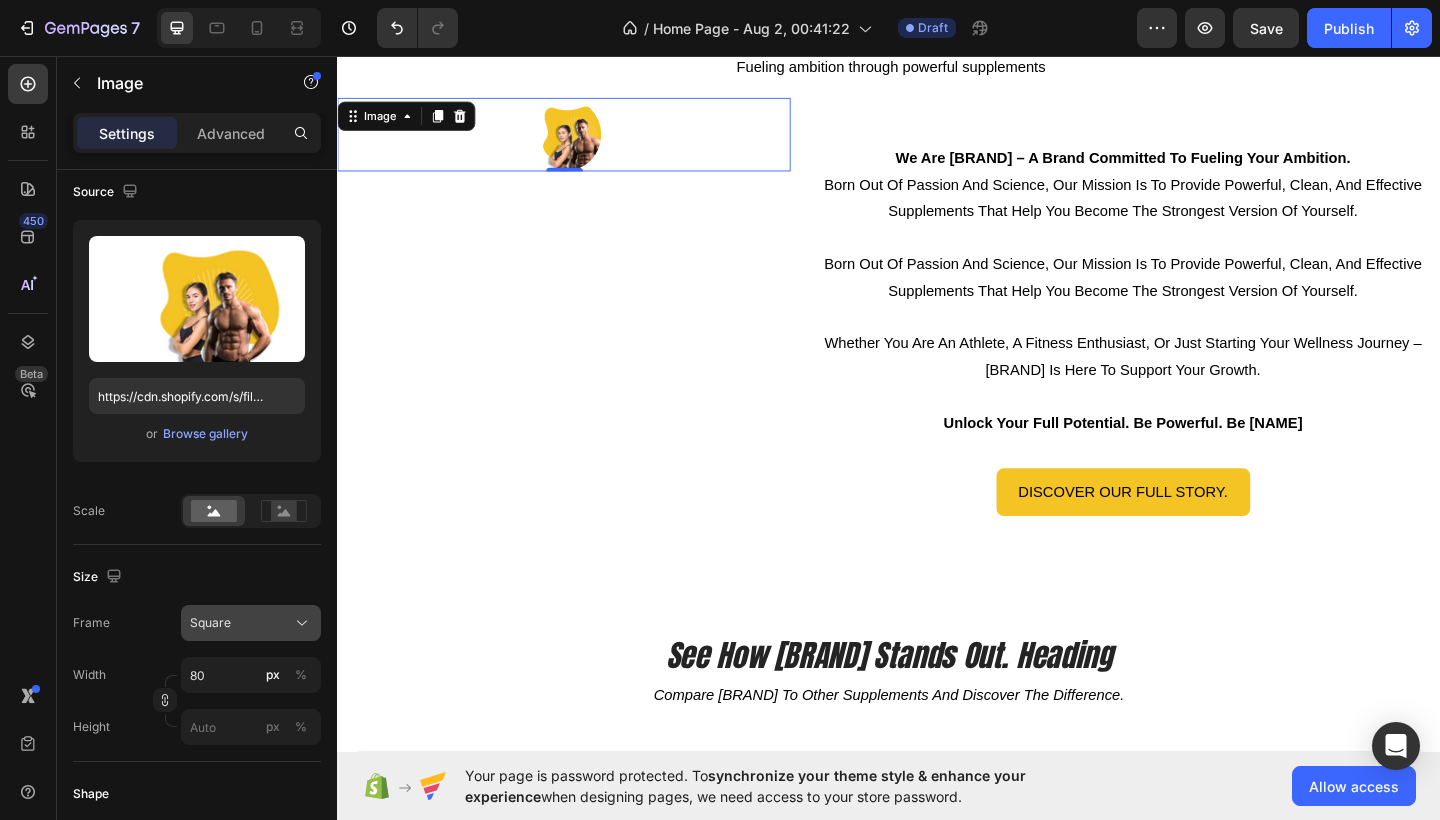 click 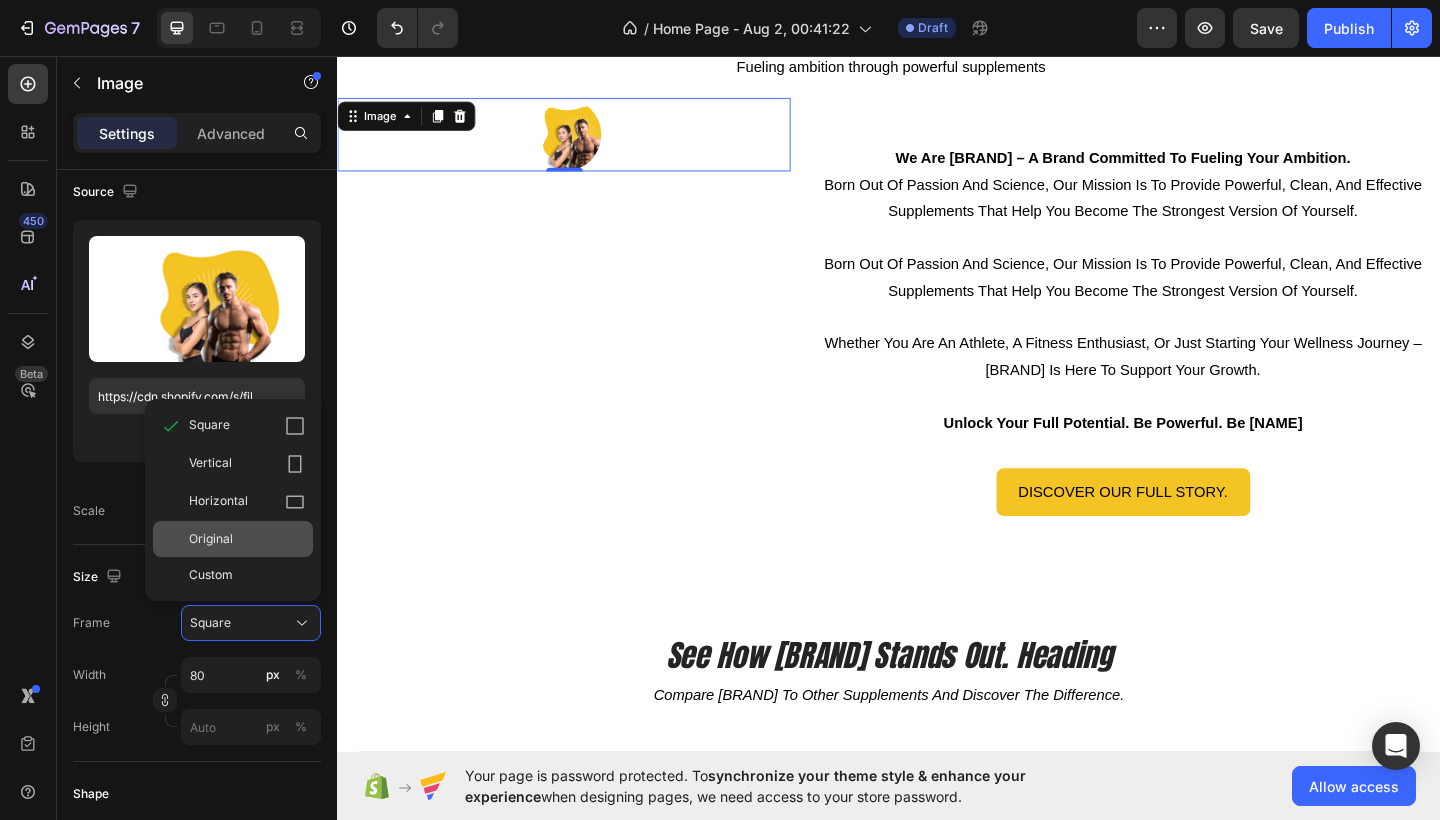 click on "Original" at bounding box center [247, 539] 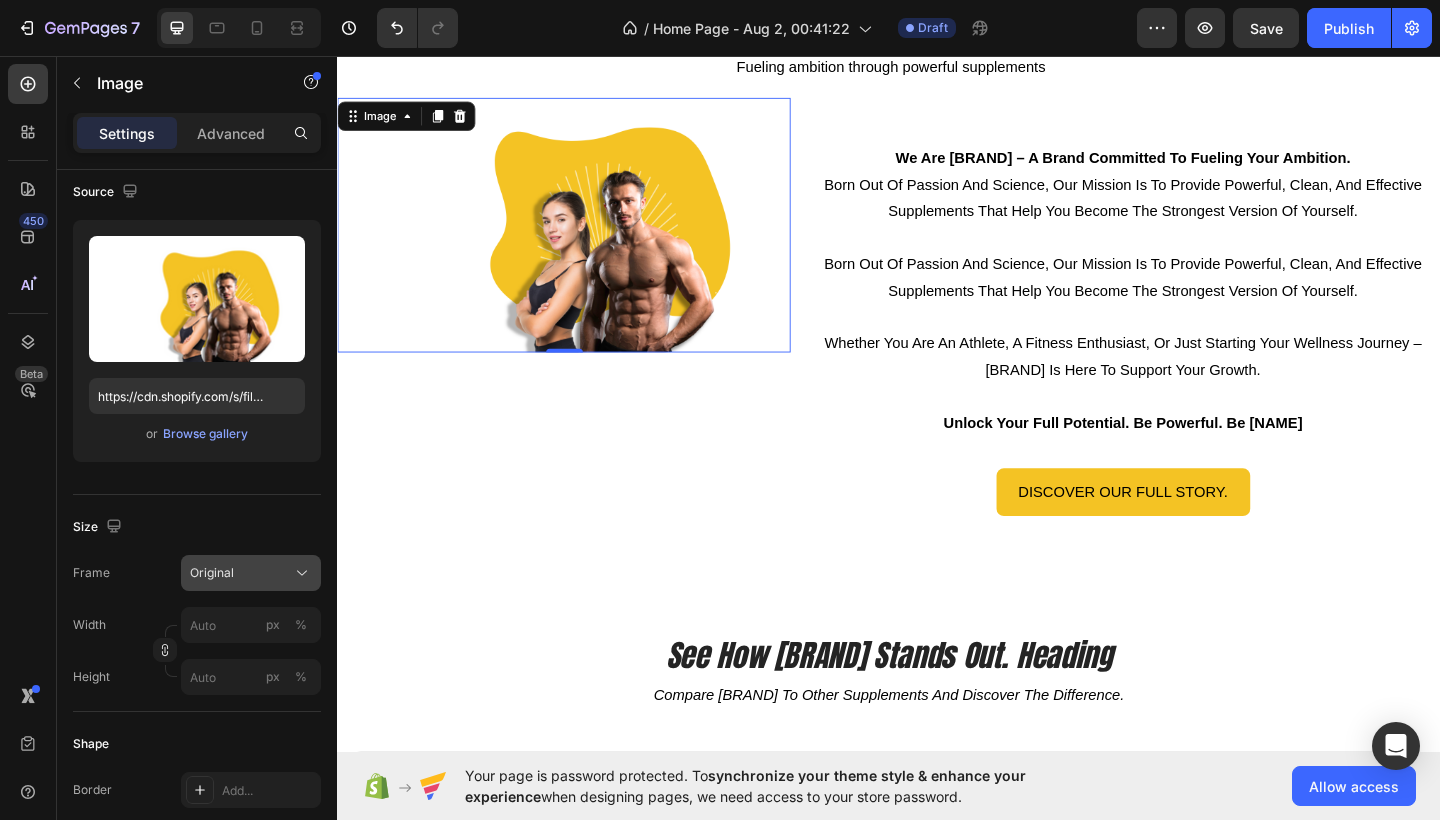 click 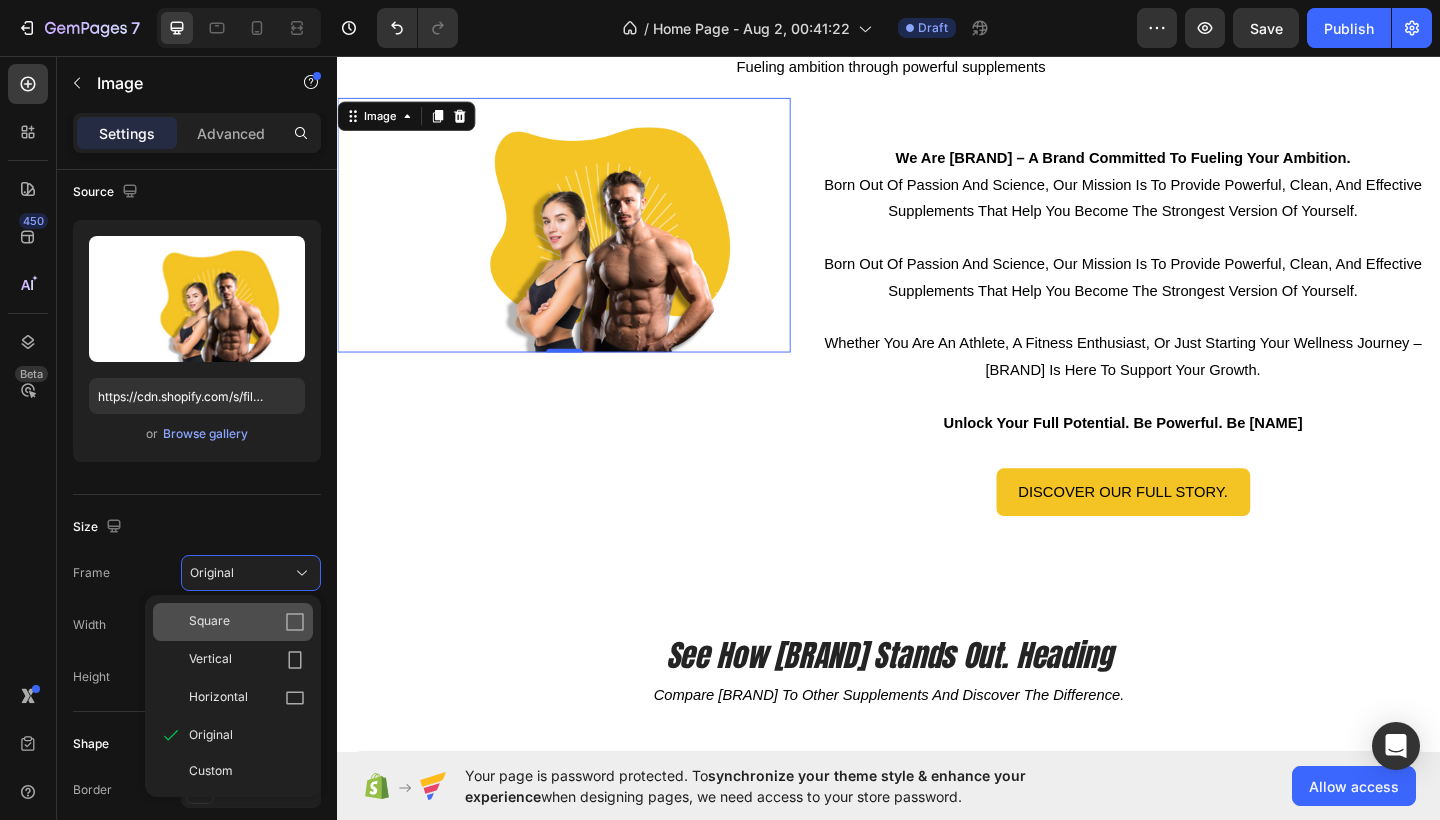 click 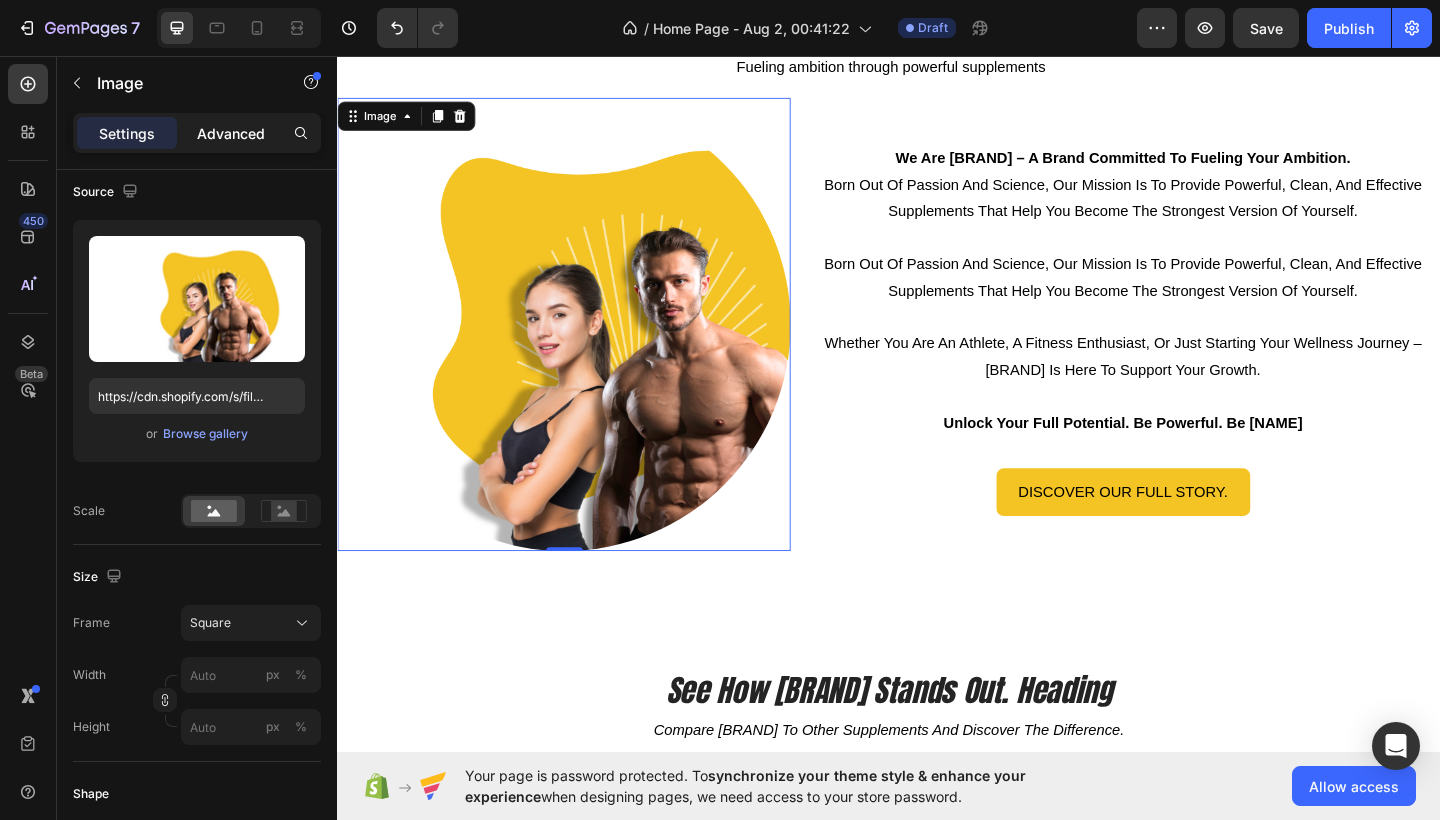 click on "Advanced" at bounding box center (231, 133) 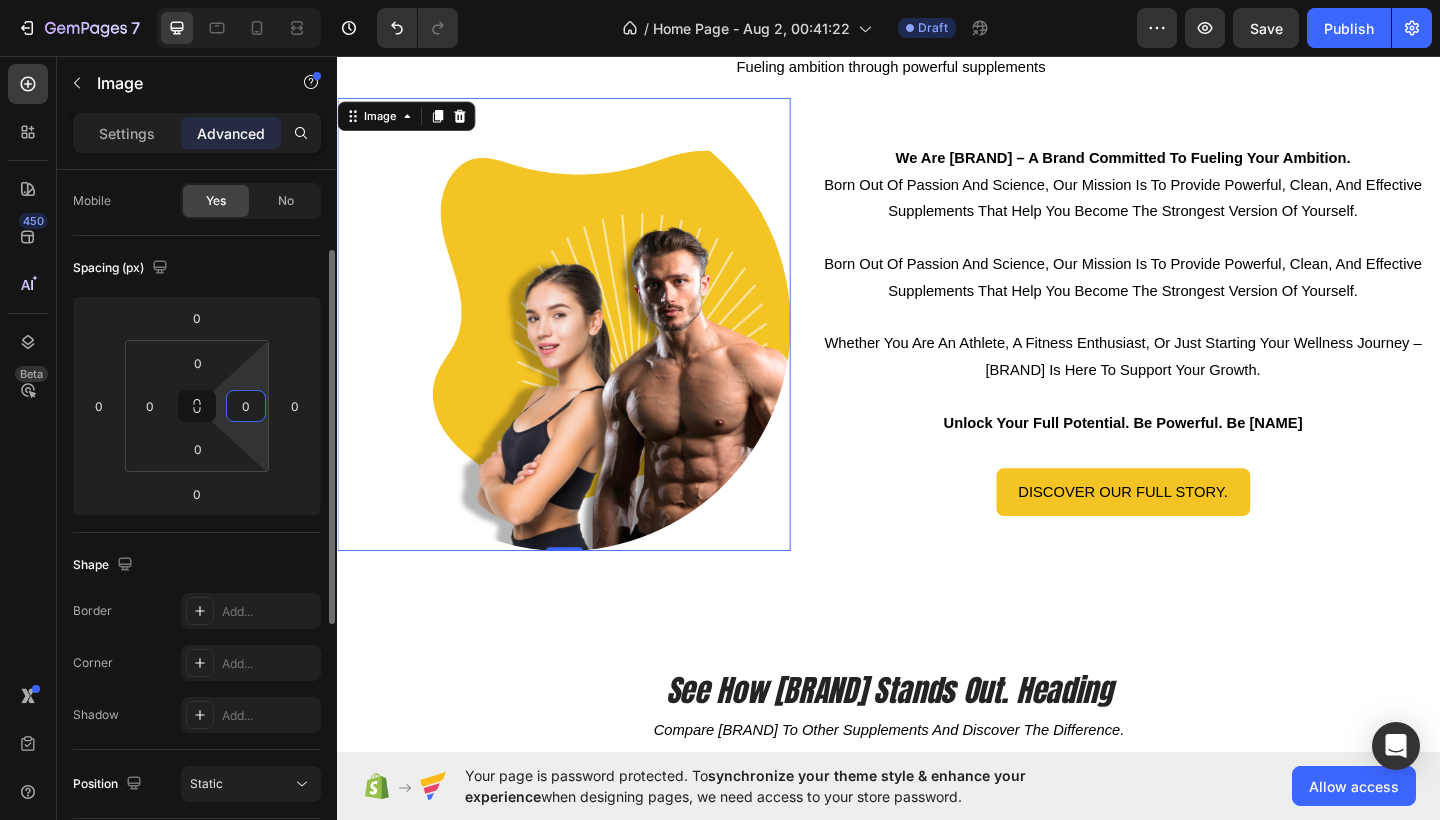 click on "0" at bounding box center [246, 406] 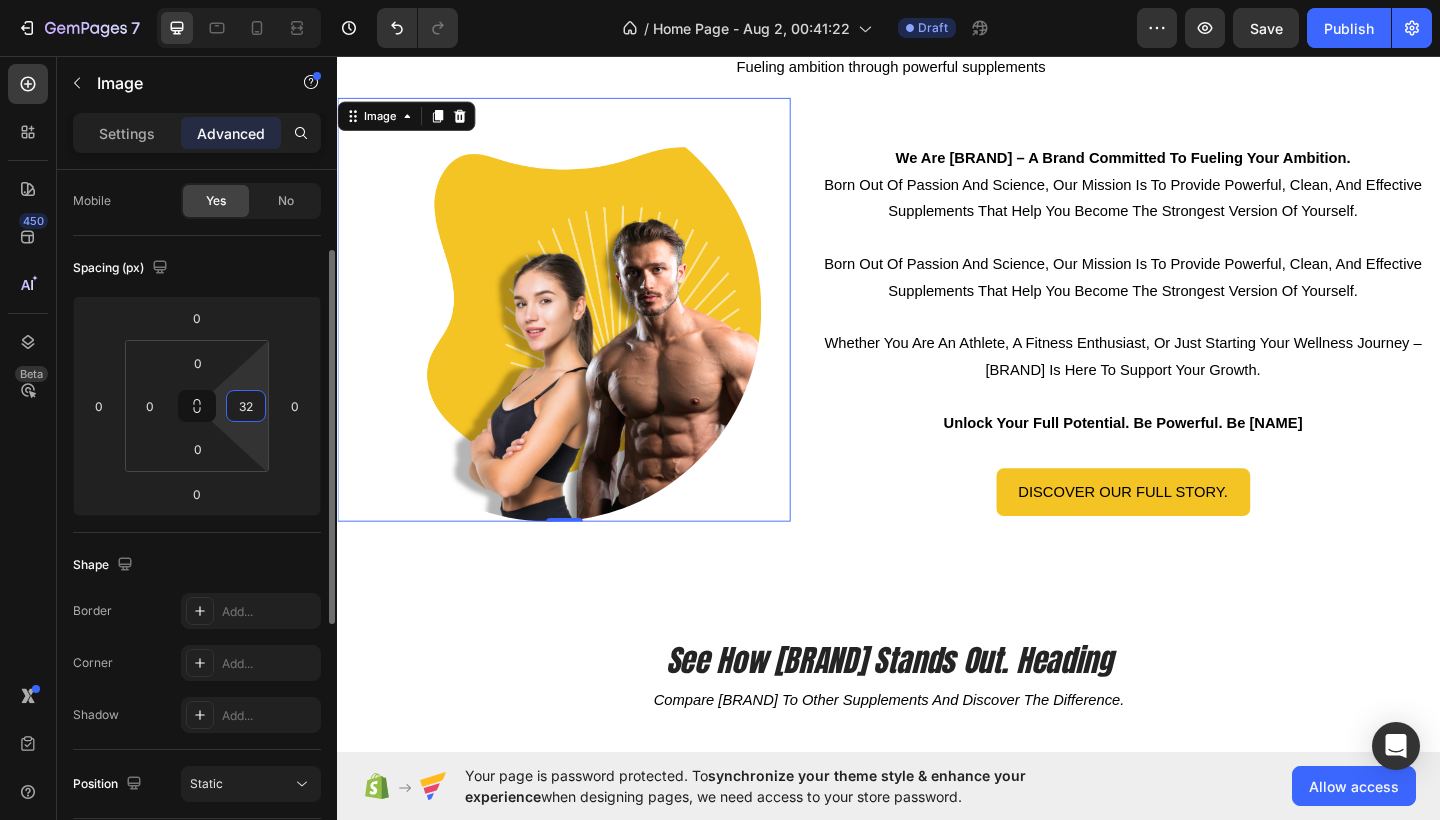 type on "3" 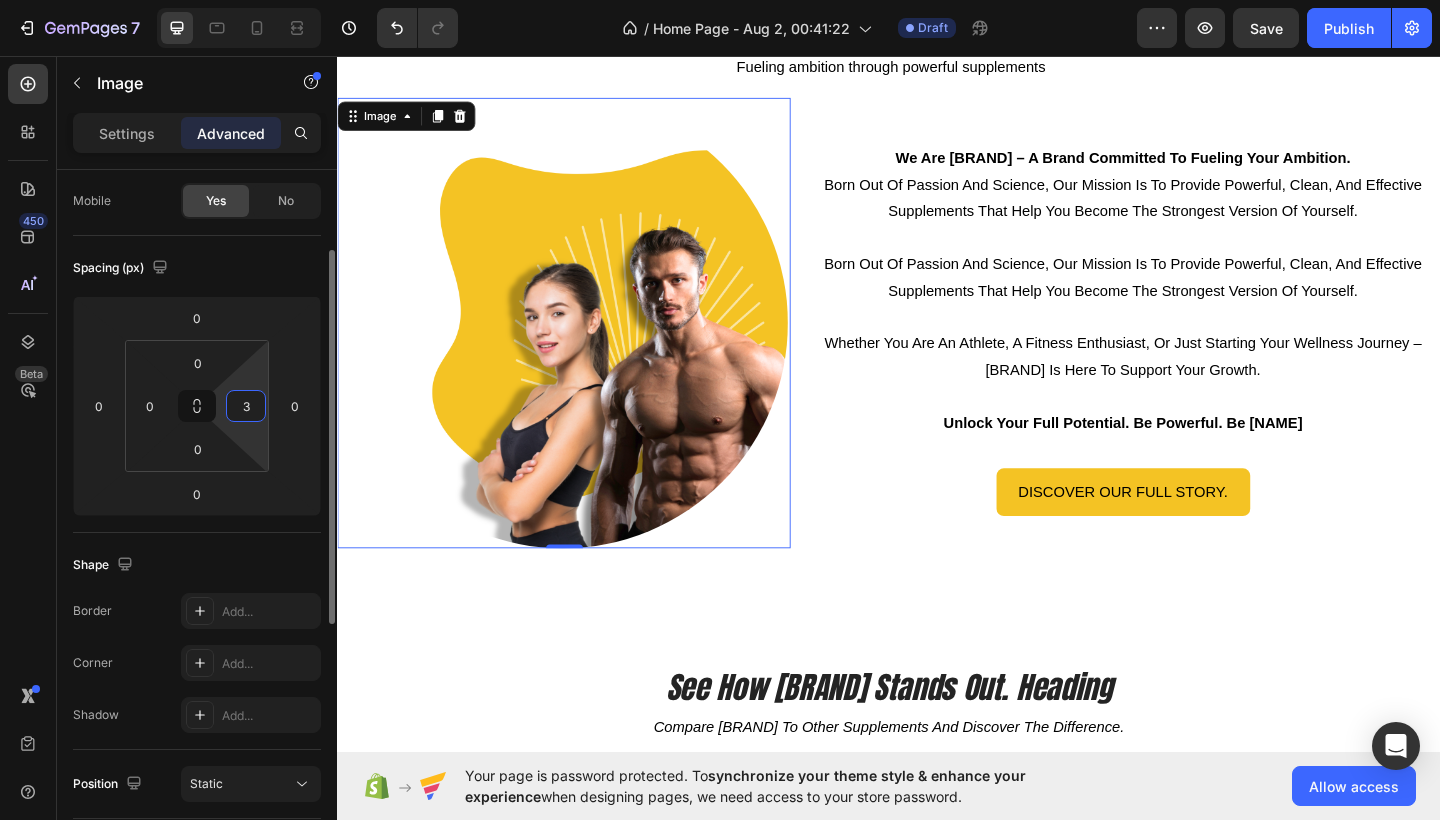 type 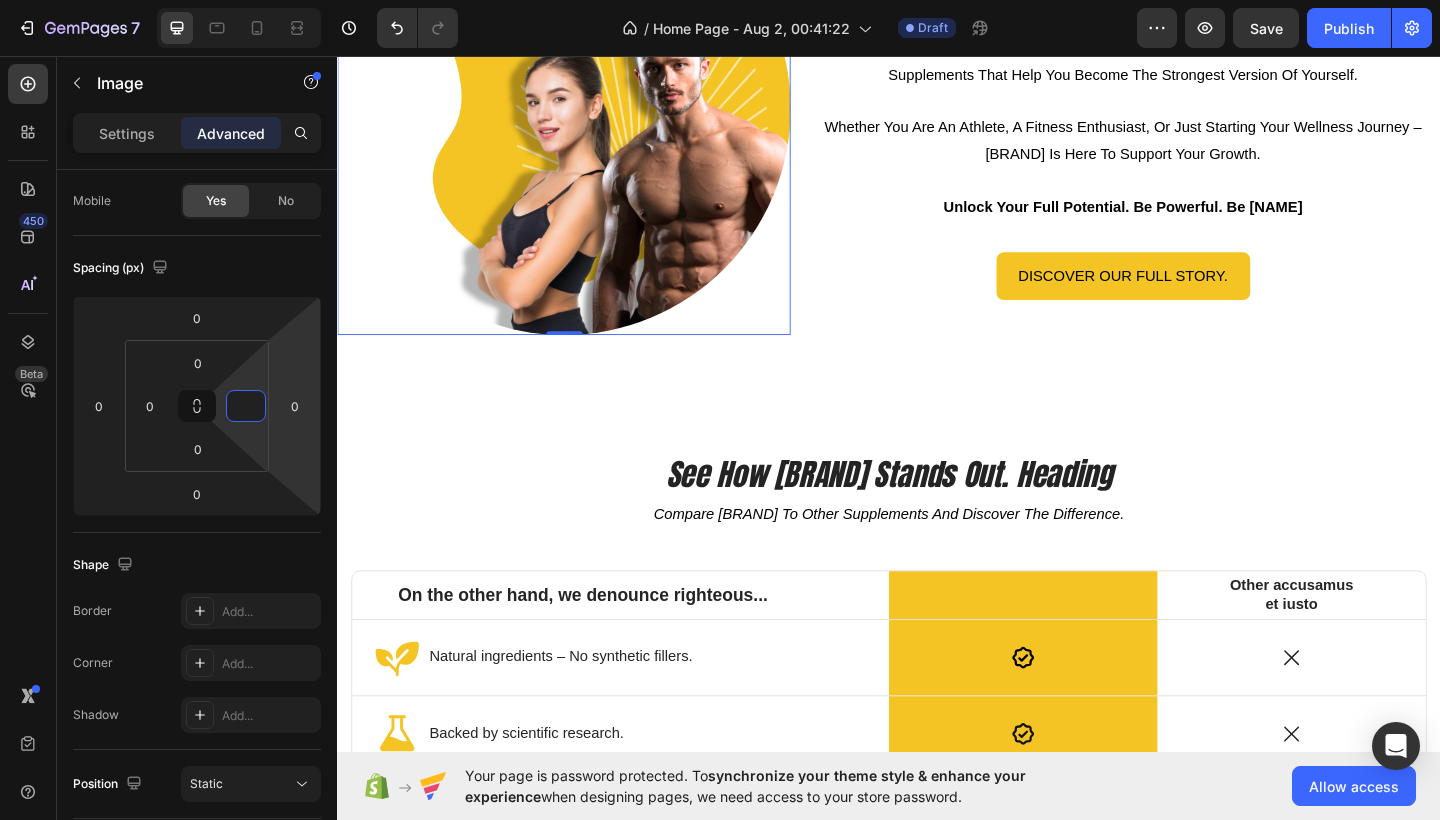 scroll, scrollTop: 2570, scrollLeft: 0, axis: vertical 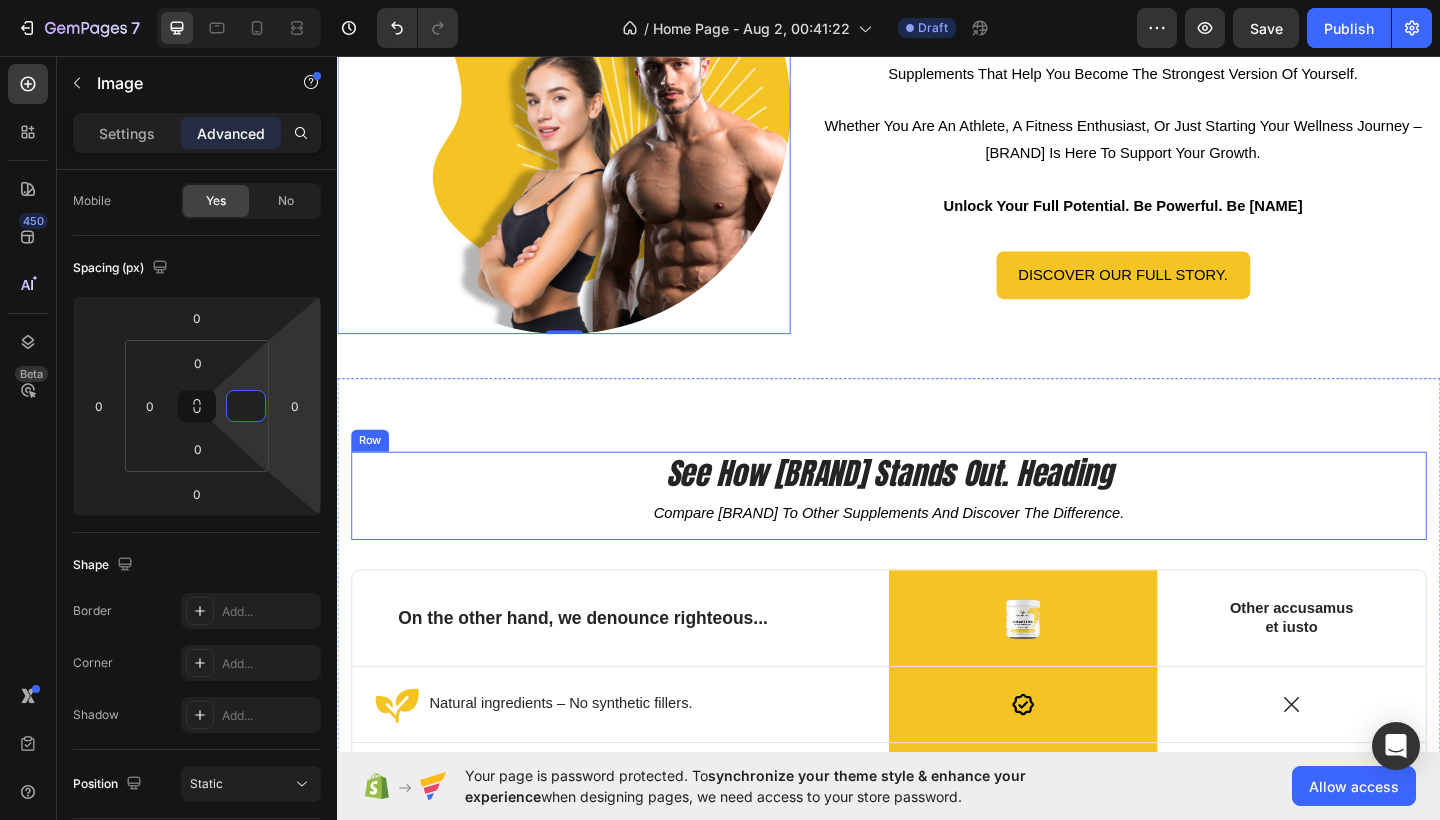 click on "See How [BRAND] Stands Out. Heading compare [BRAND] to other supplements and discover the difference. Text Block" at bounding box center [937, 535] 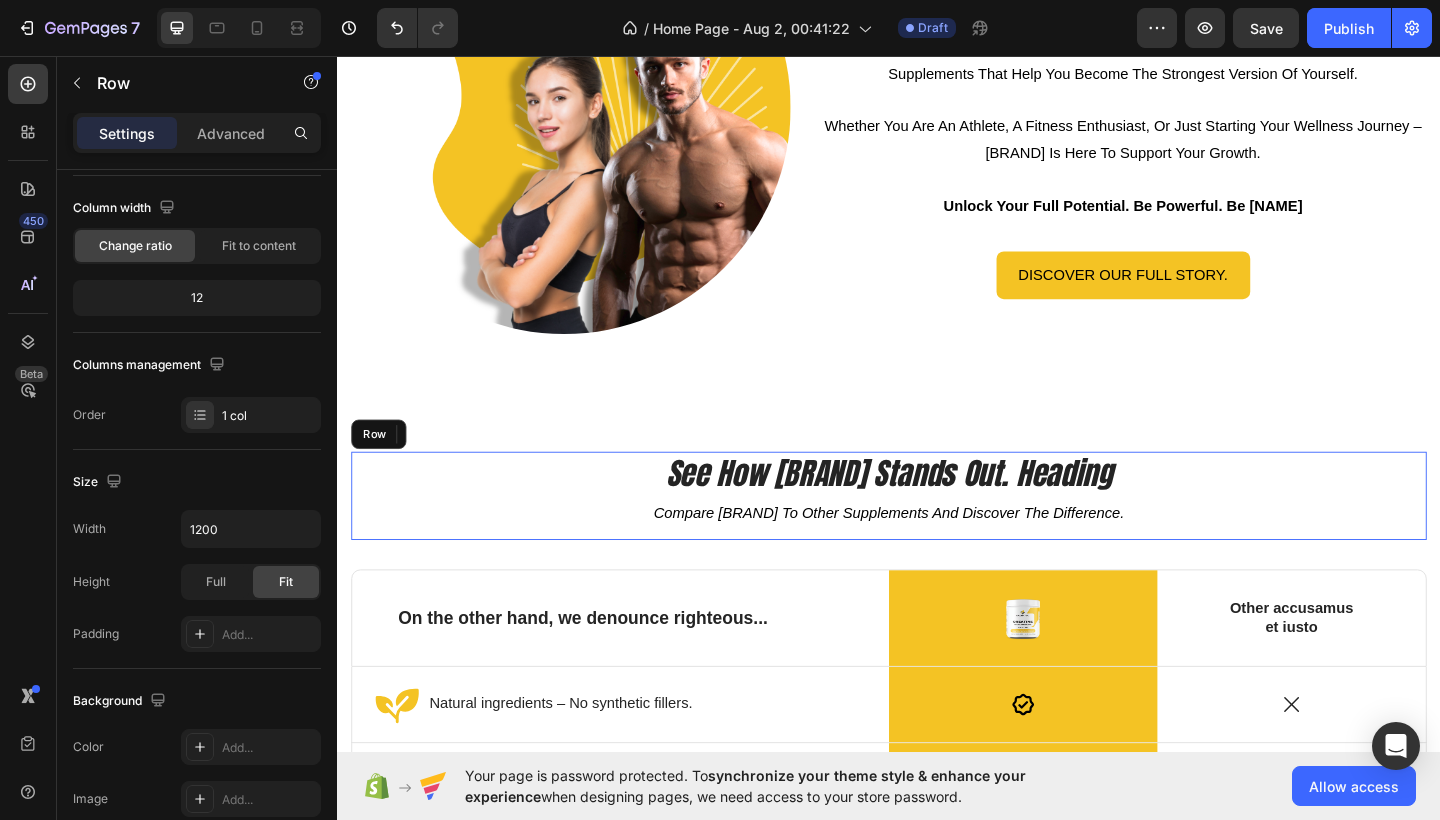 scroll, scrollTop: 0, scrollLeft: 0, axis: both 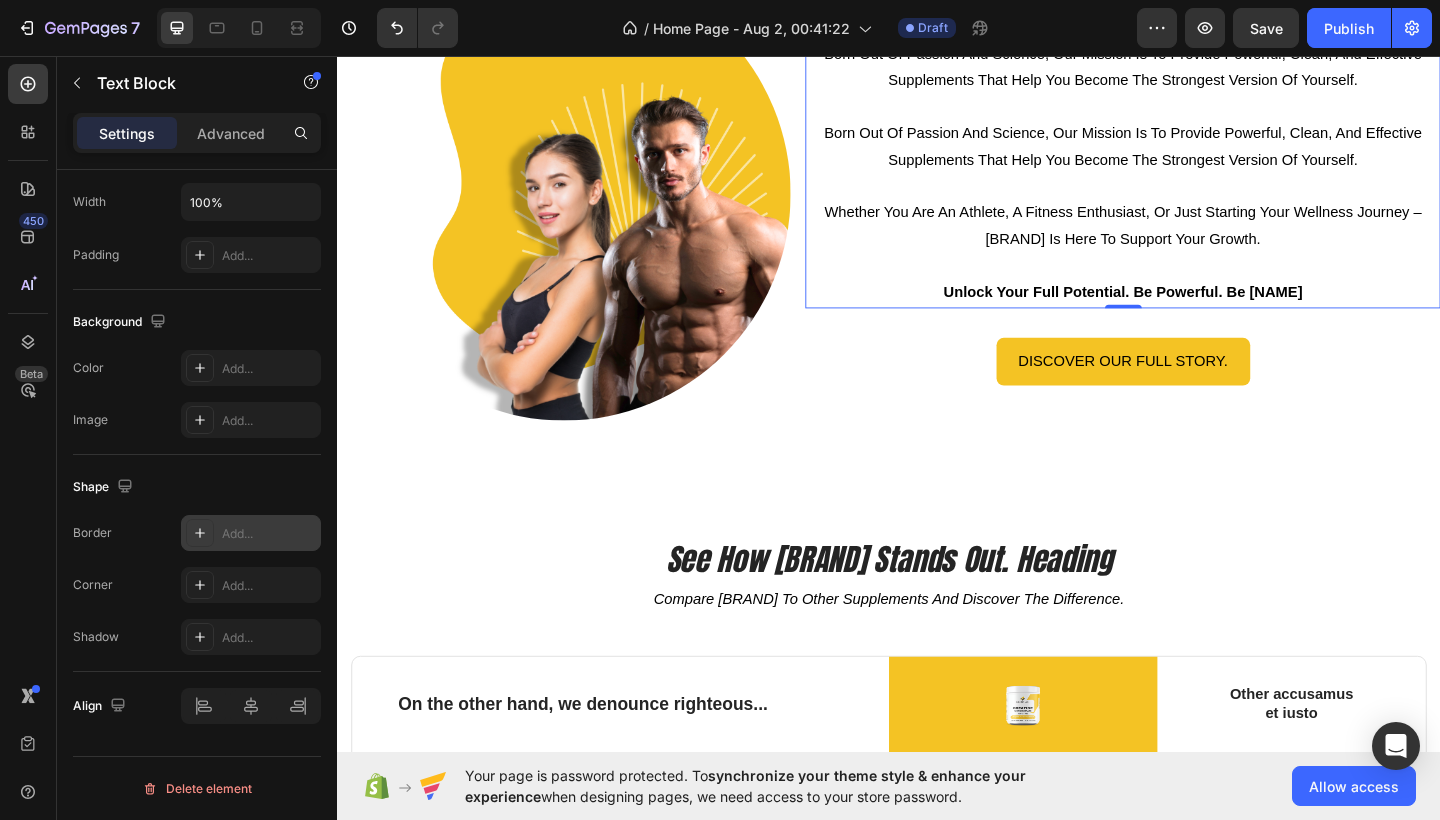 click on "Add..." at bounding box center (269, 534) 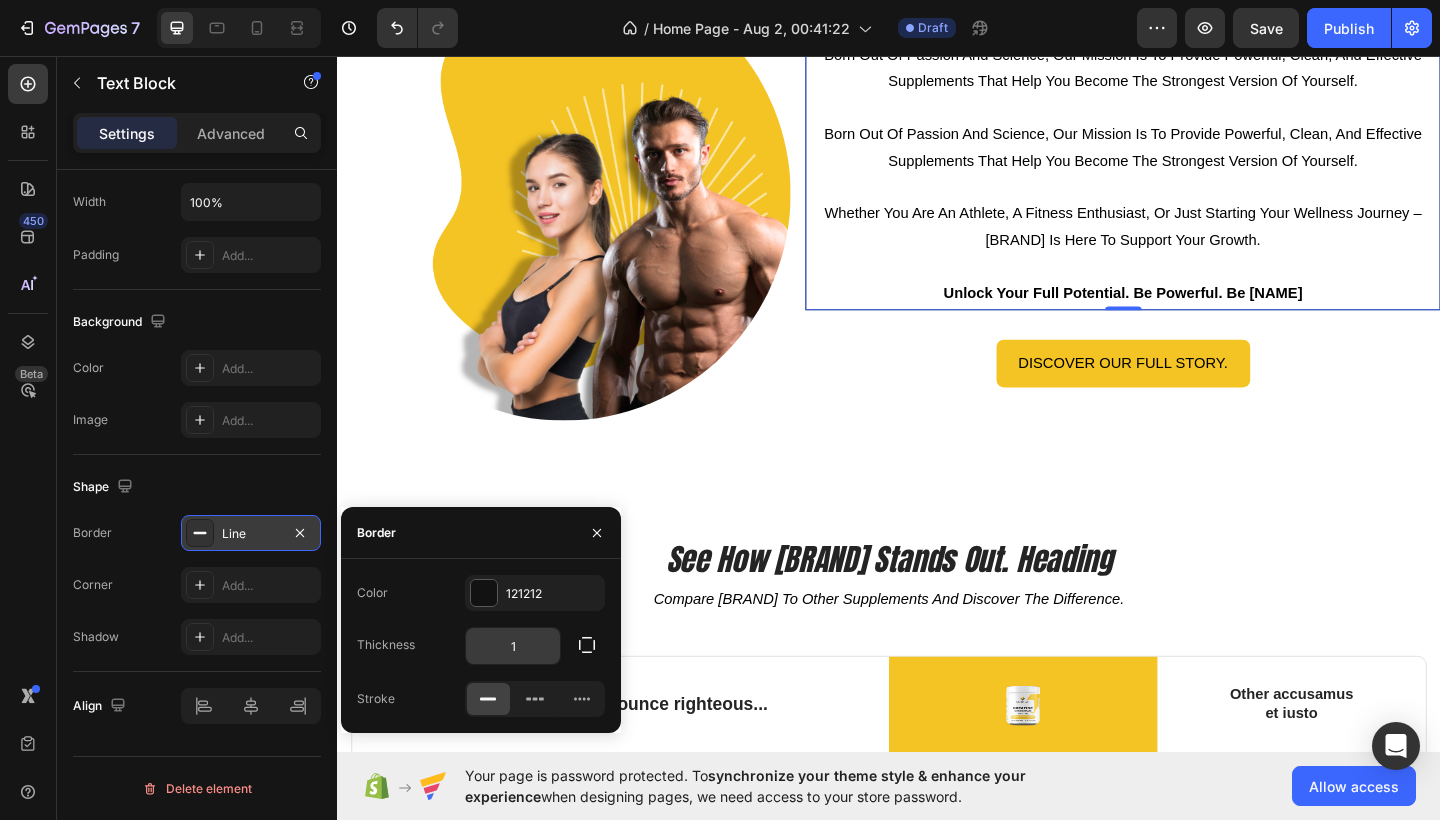 click on "1" at bounding box center (513, 646) 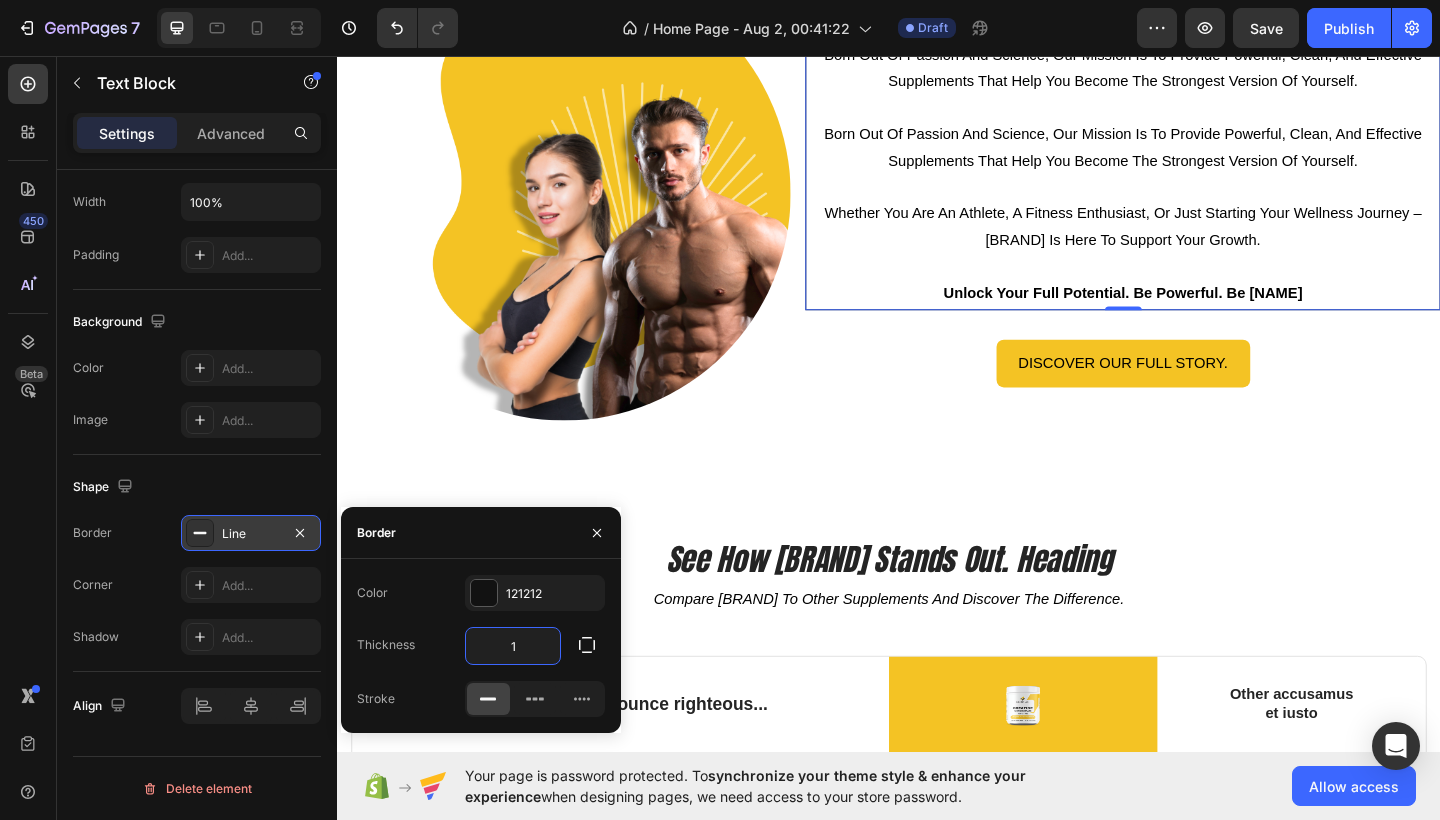 click on "1" at bounding box center [513, 646] 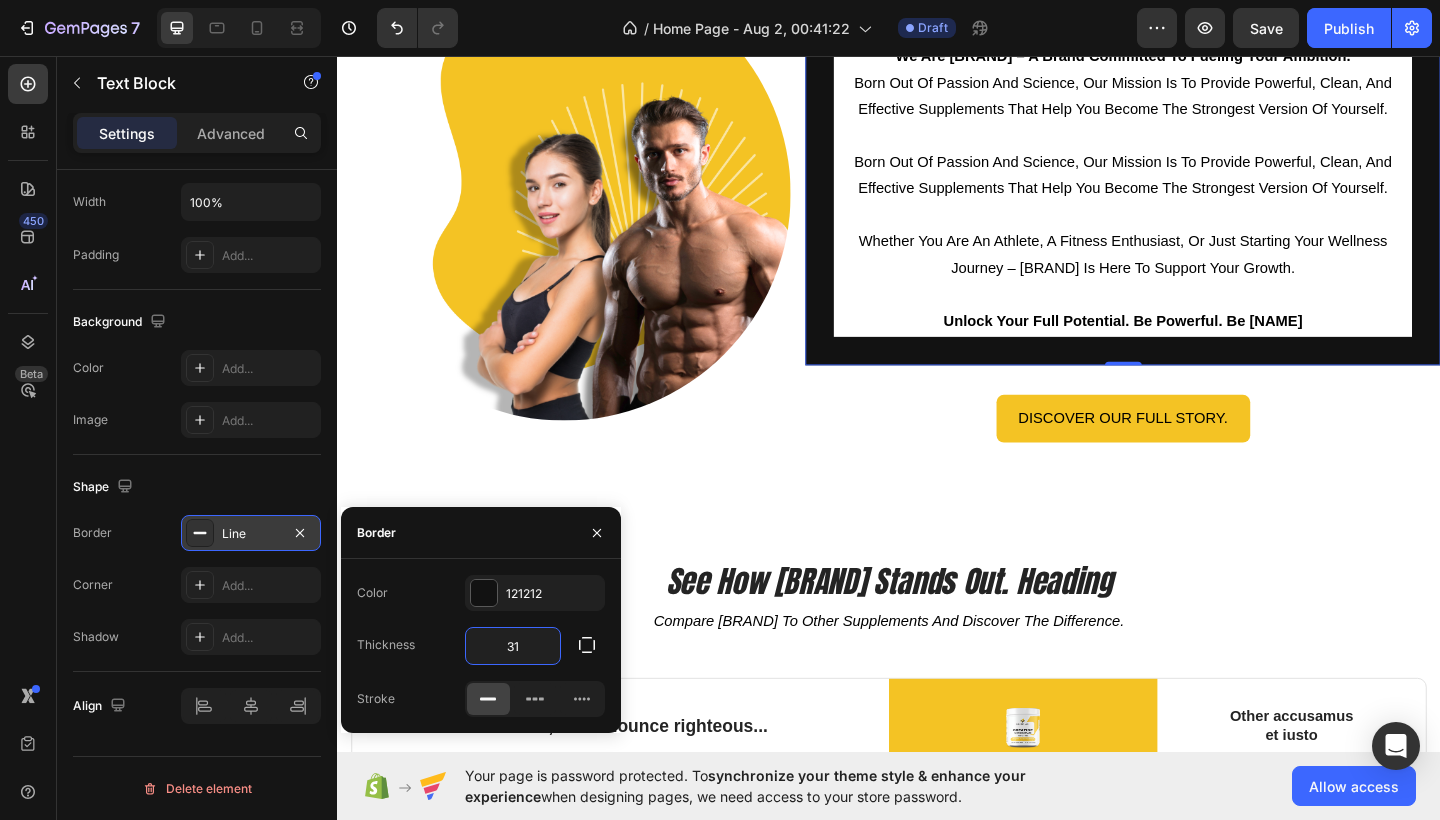 click on "31" at bounding box center (513, 646) 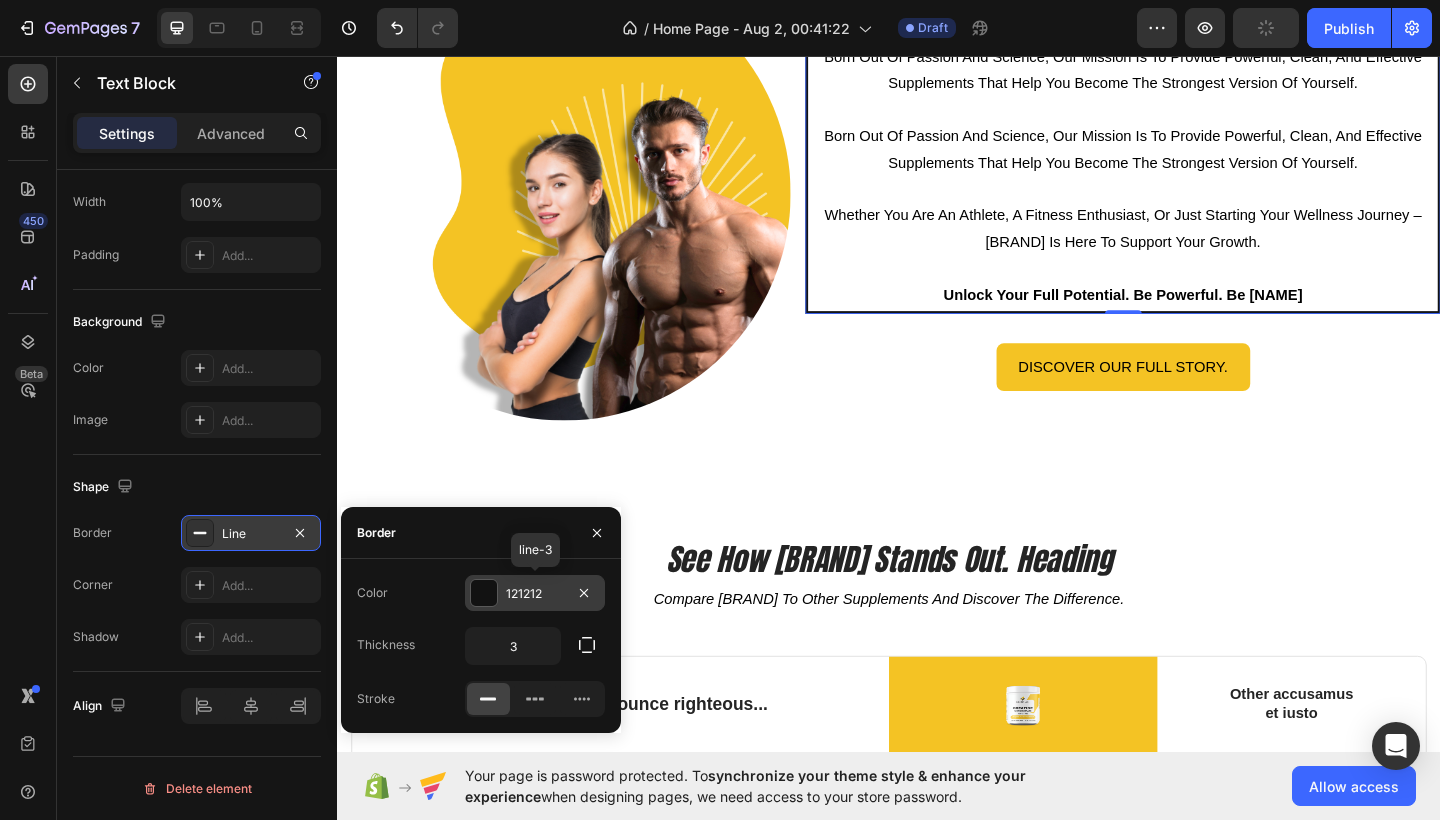 click at bounding box center [484, 593] 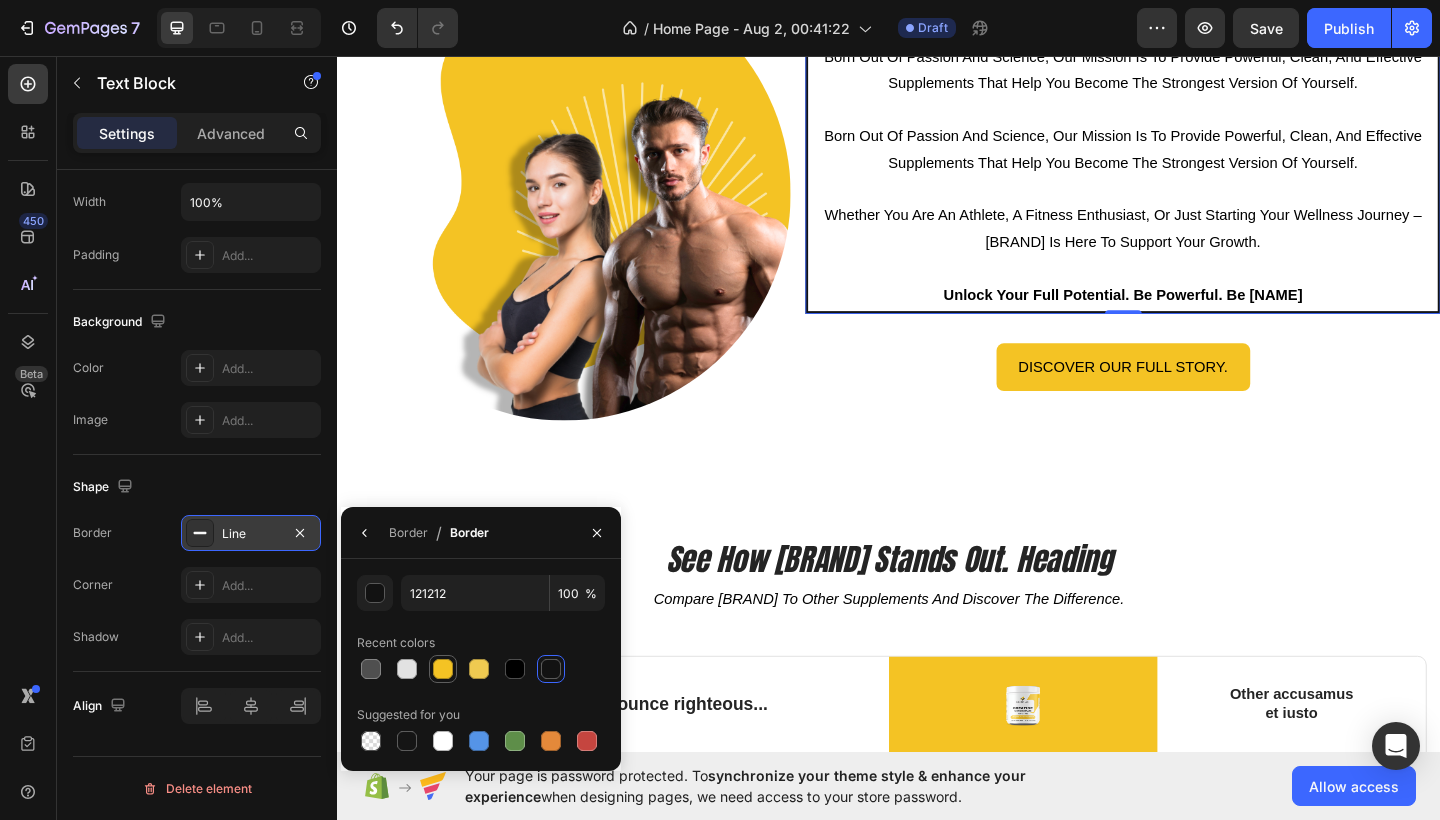click at bounding box center [443, 669] 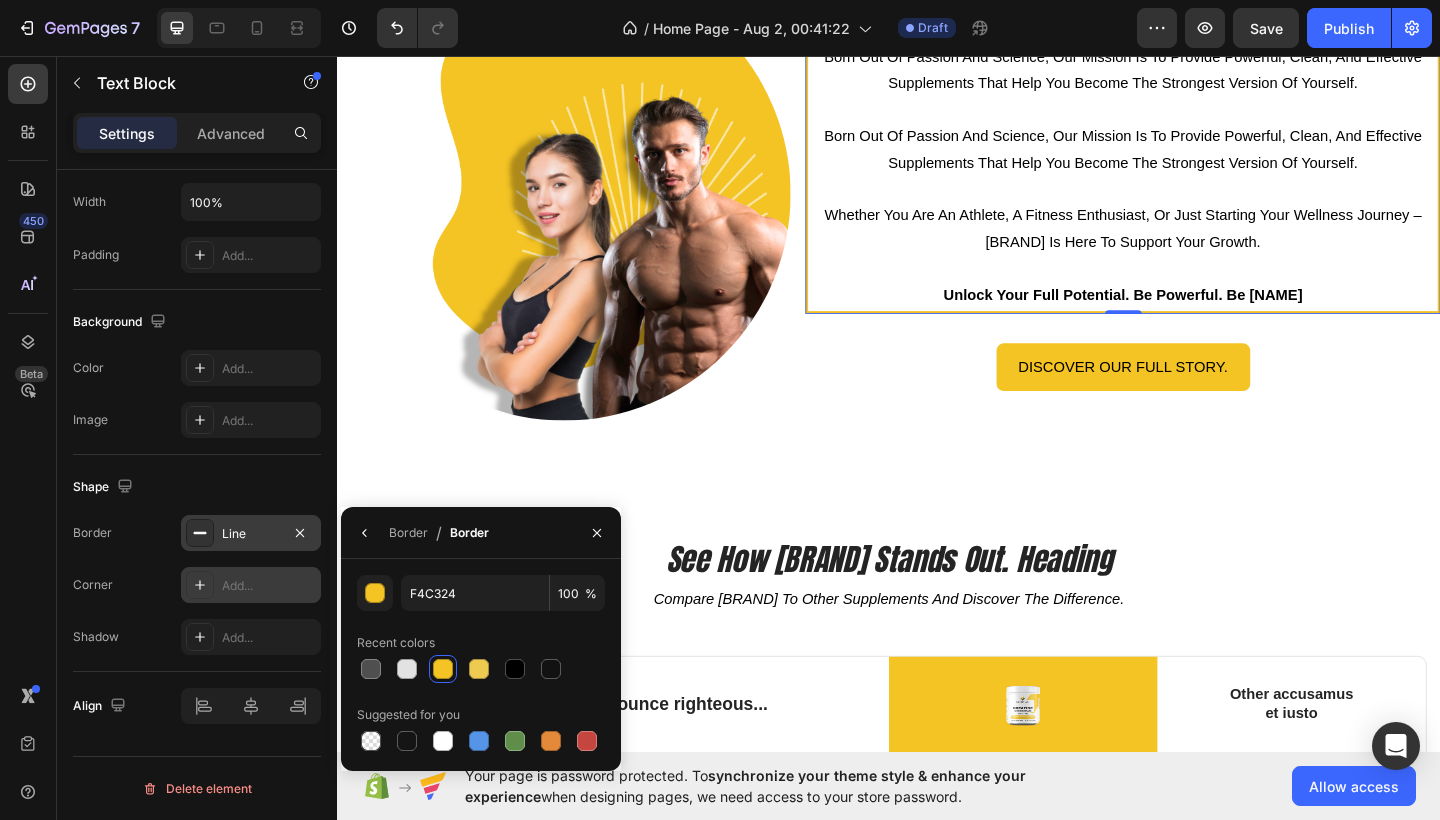 click on "Add..." at bounding box center [269, 586] 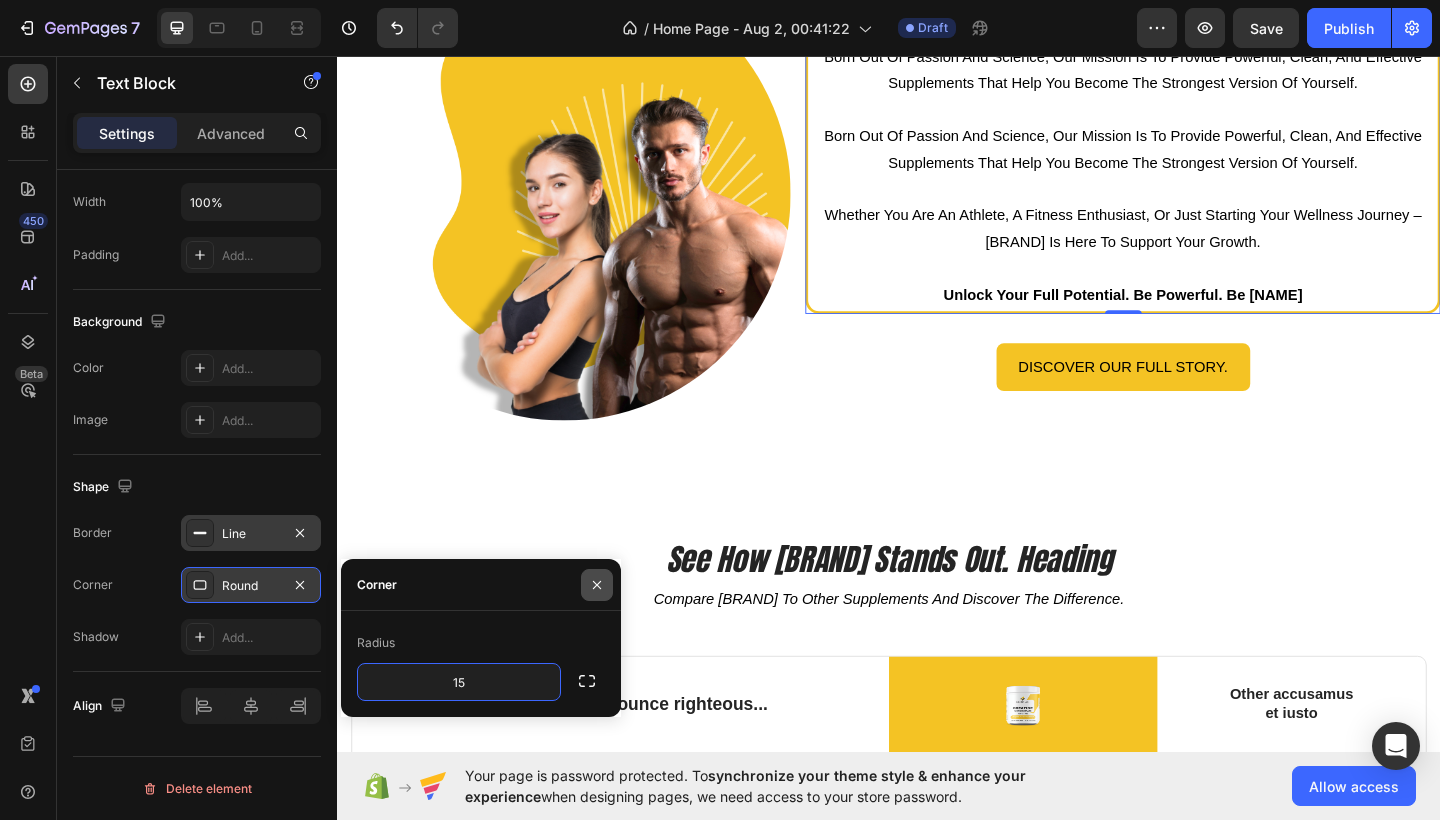 type on "15" 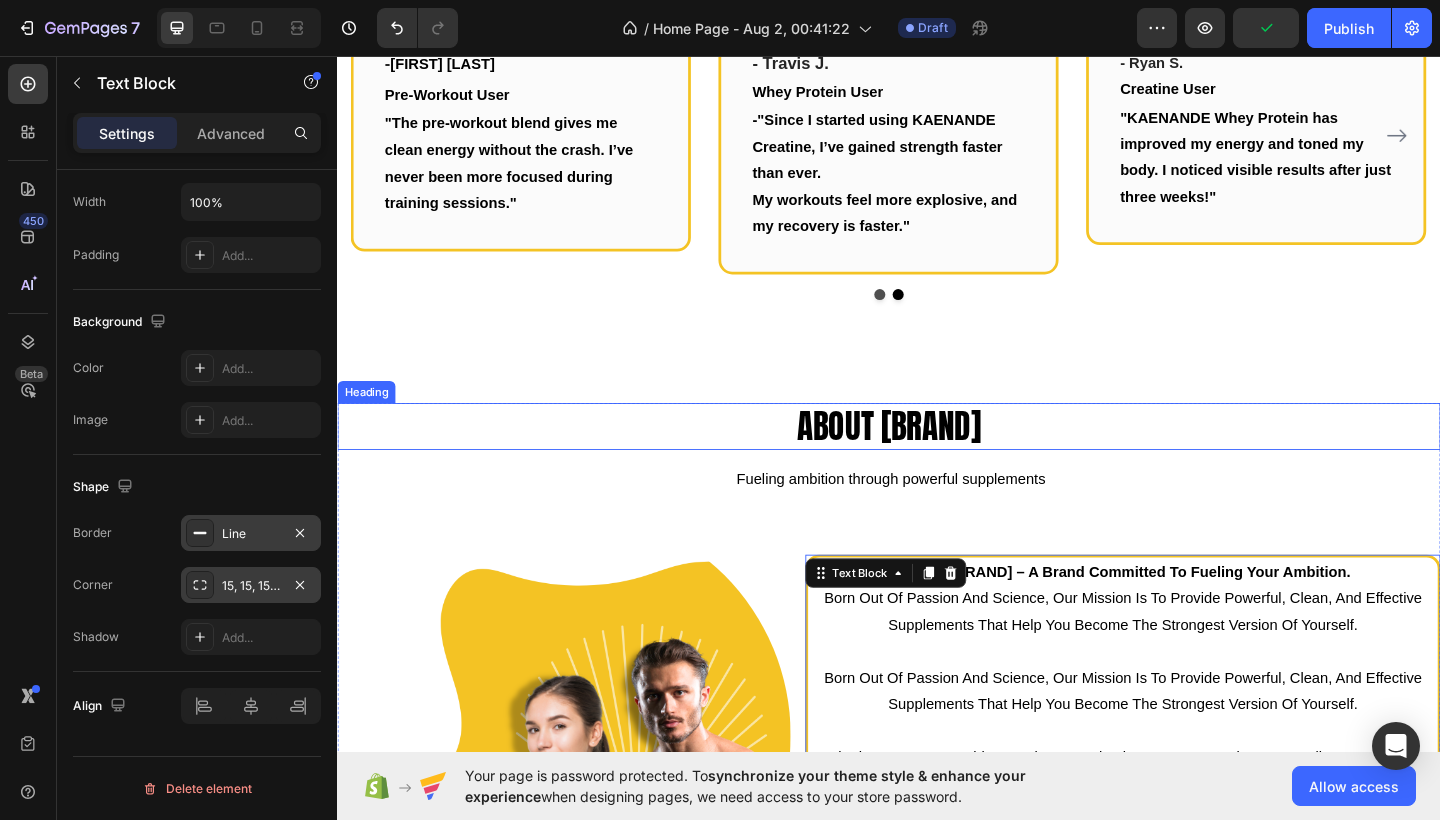 scroll, scrollTop: 1918, scrollLeft: 0, axis: vertical 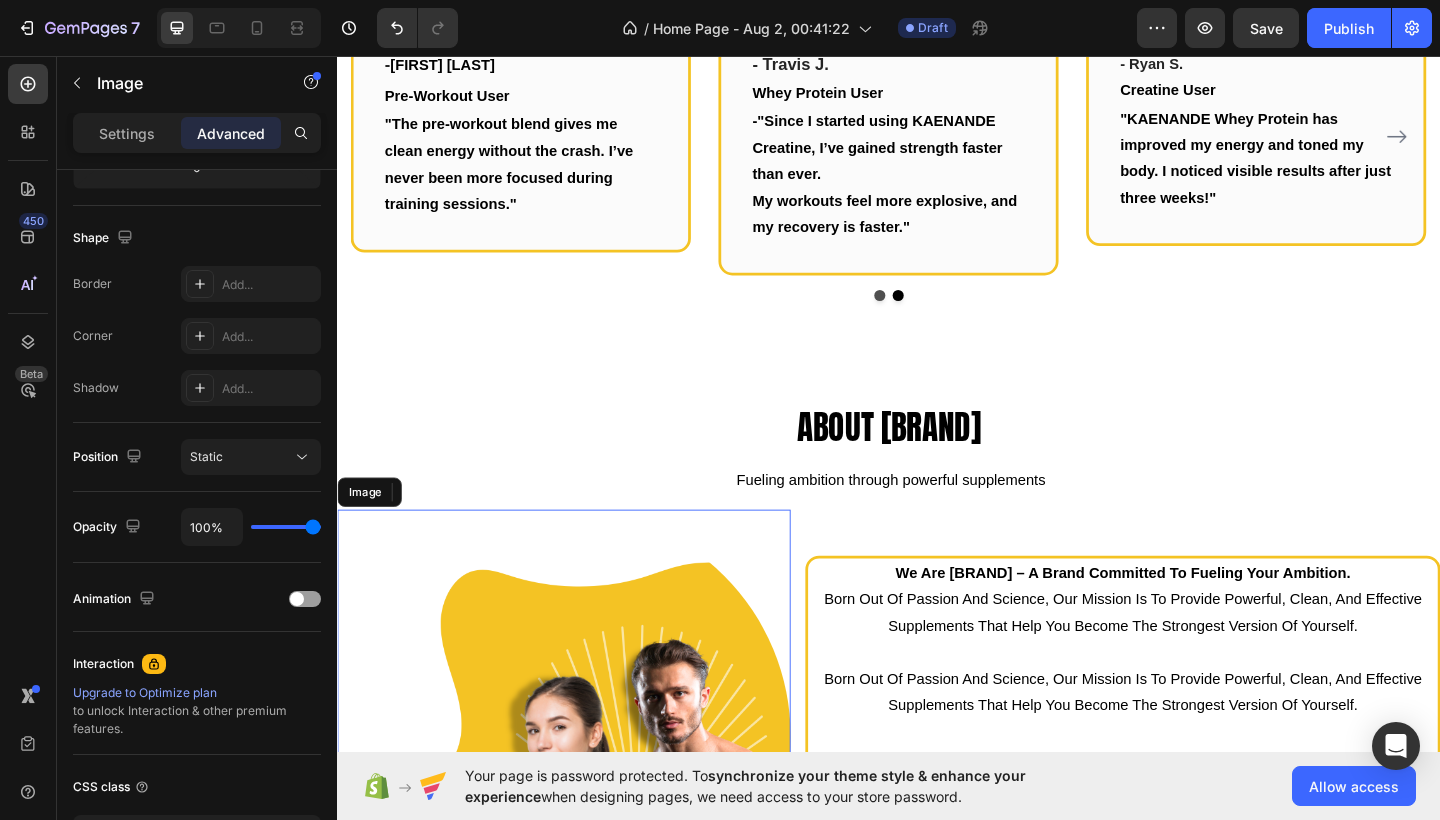 click at bounding box center (583, 796) 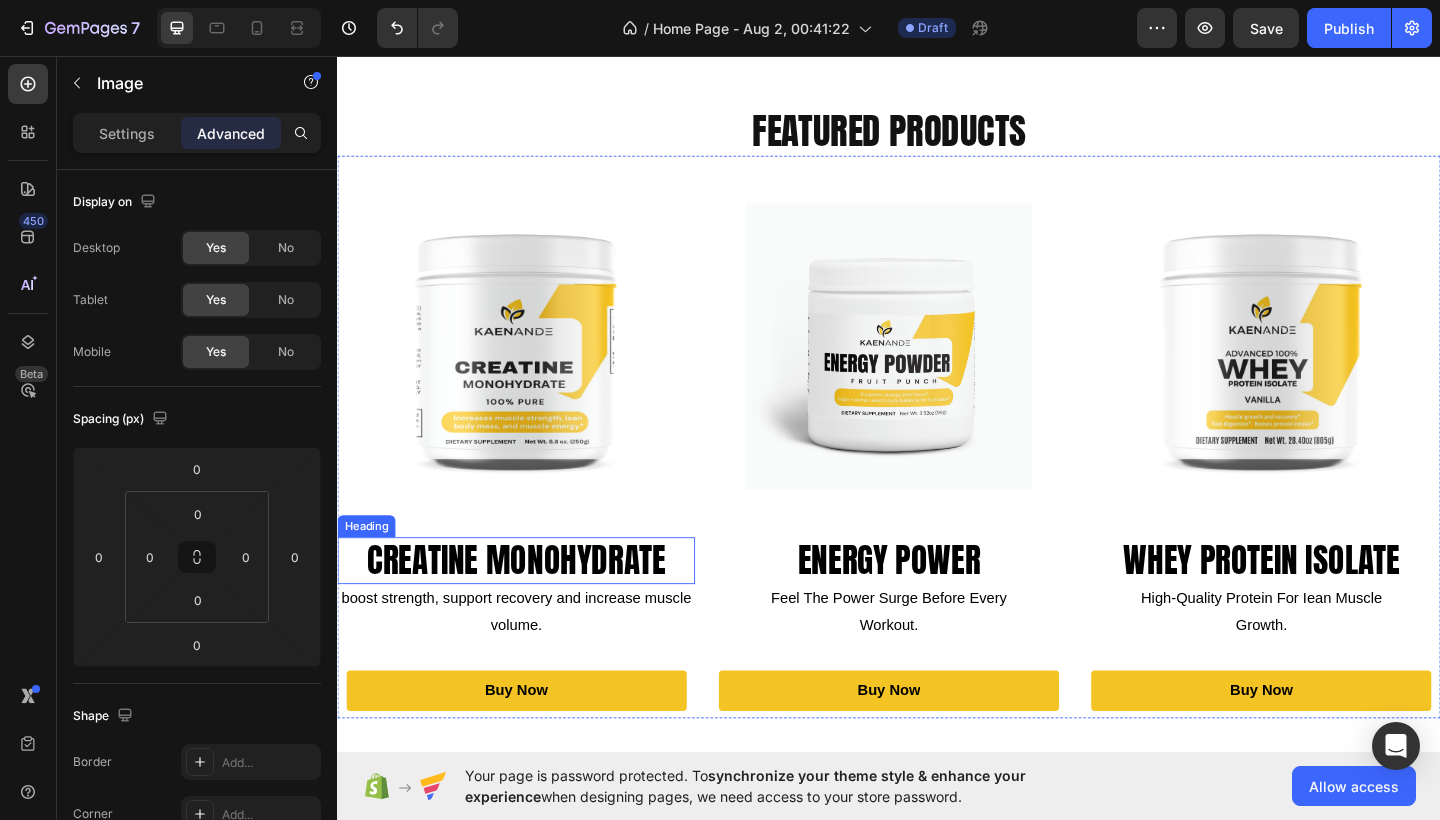 scroll, scrollTop: 910, scrollLeft: 0, axis: vertical 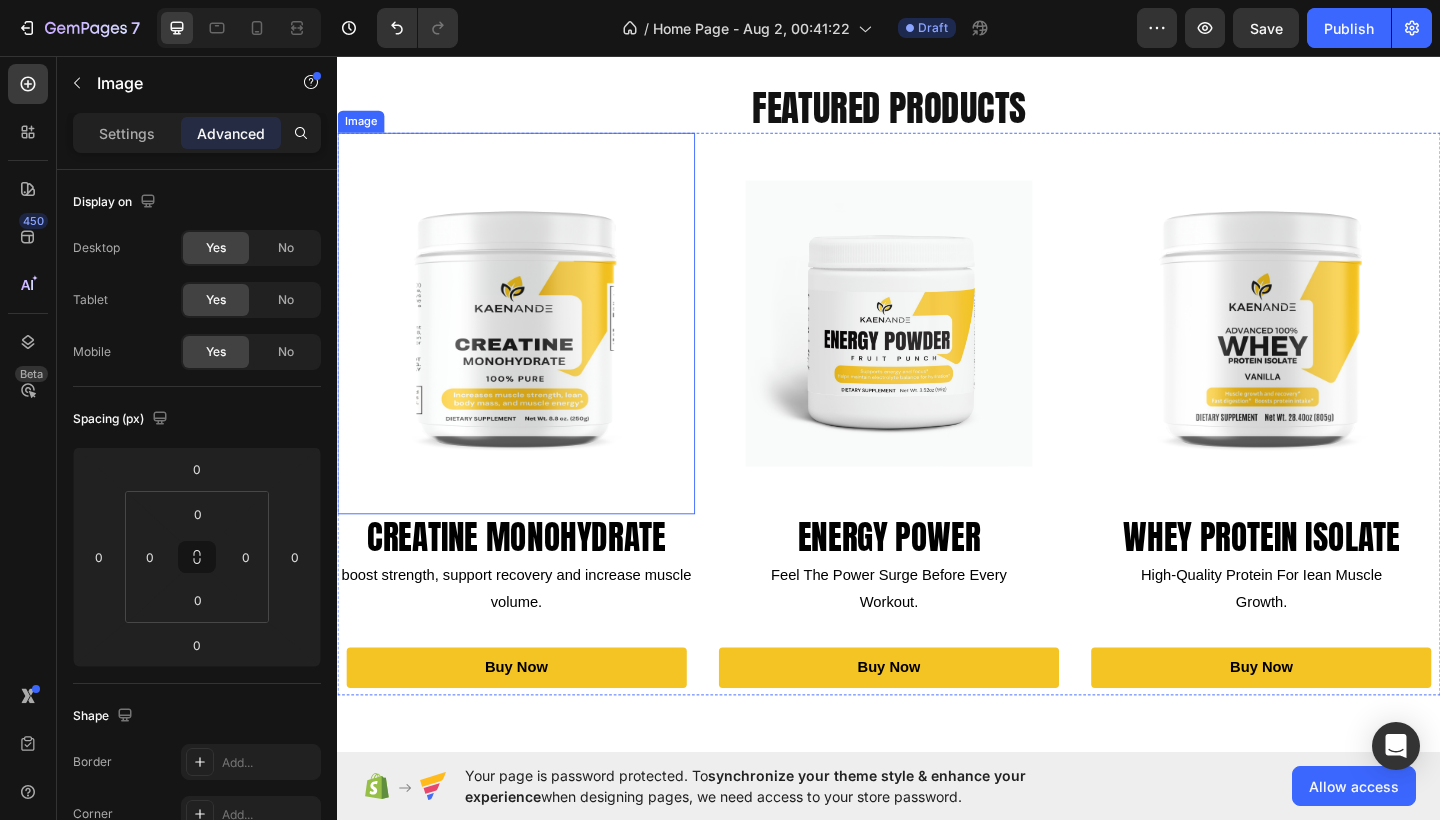 click at bounding box center [531, 347] 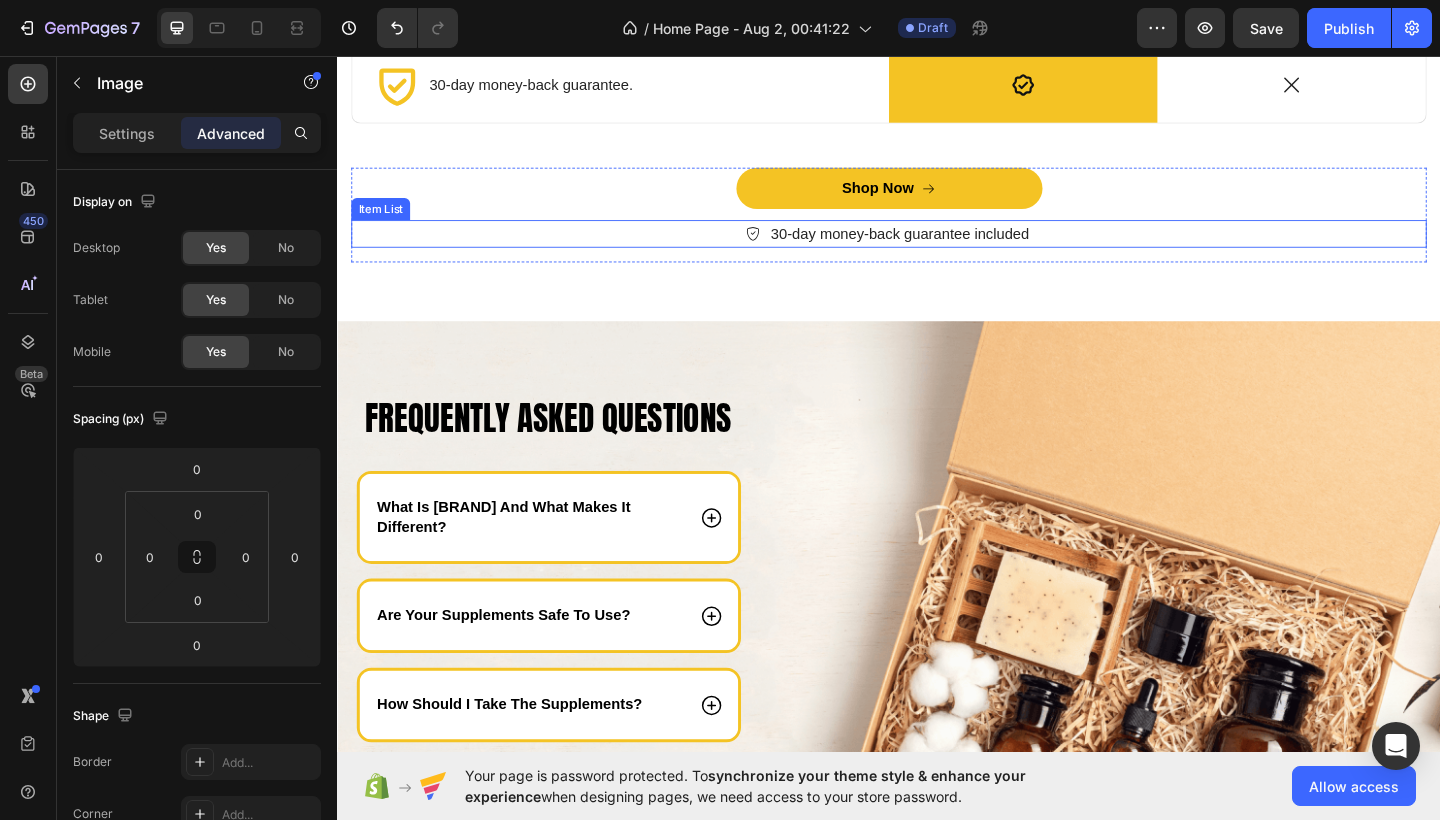 scroll, scrollTop: 4210, scrollLeft: 0, axis: vertical 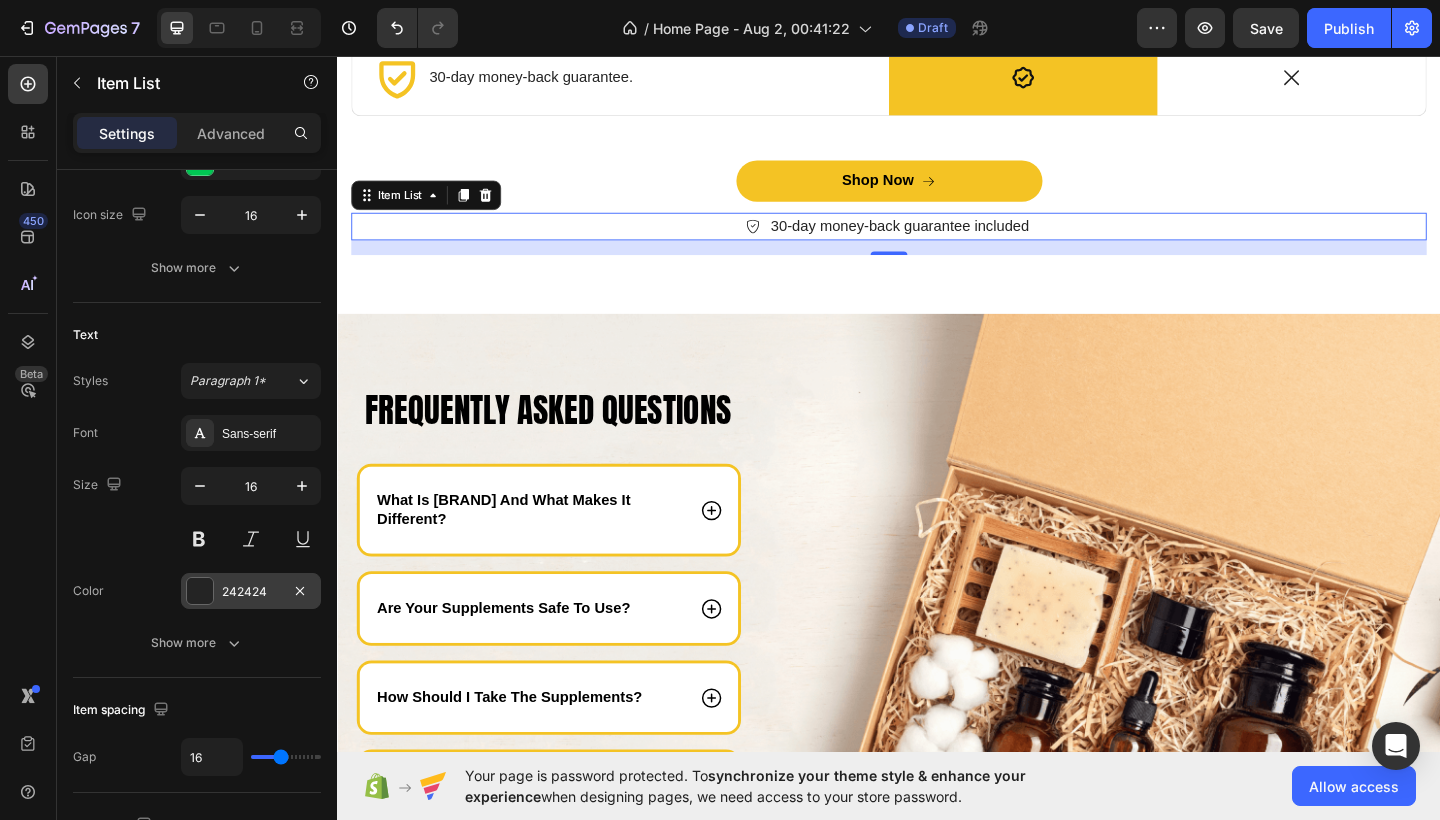 click on "242424" at bounding box center [251, 592] 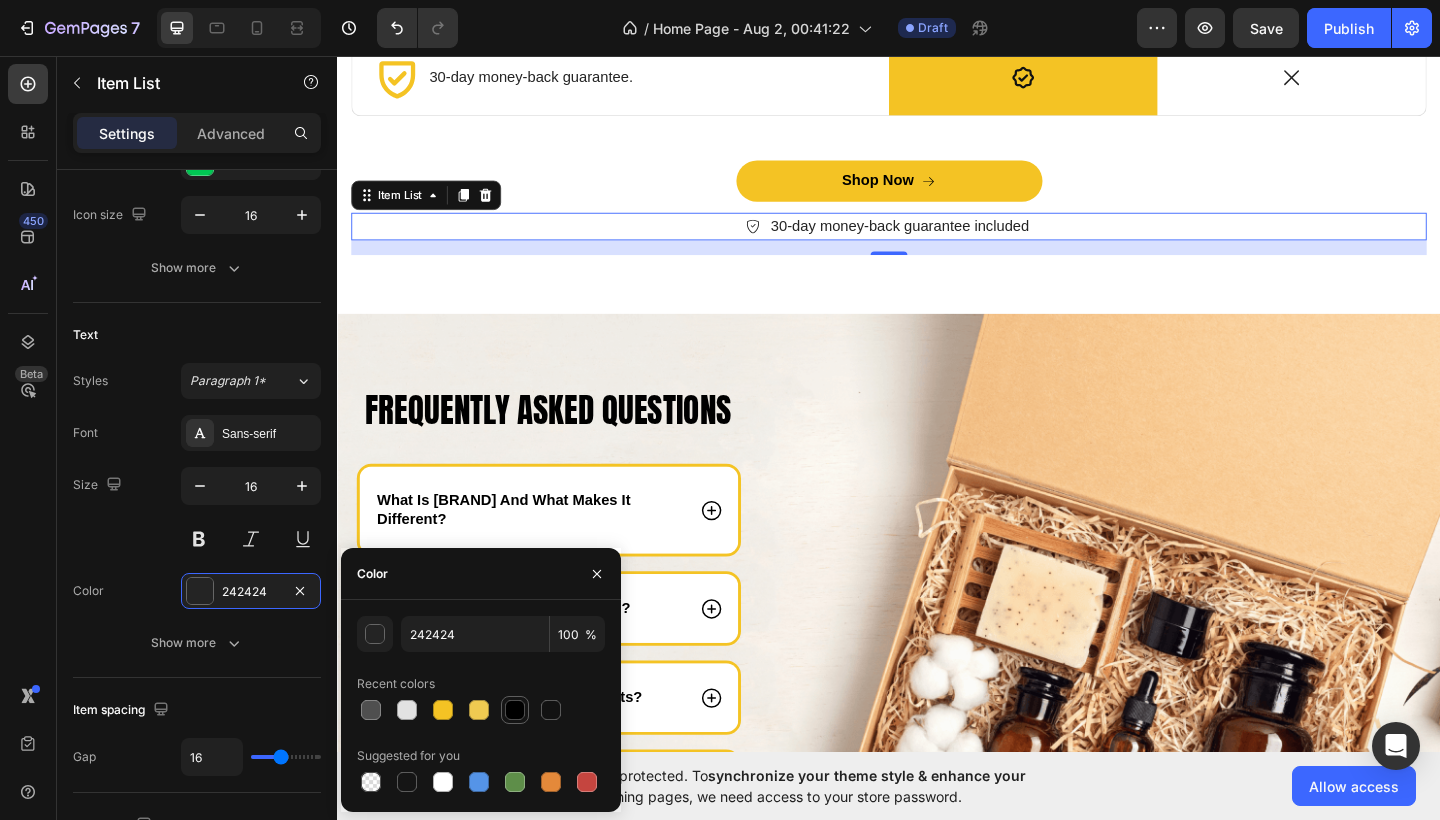 click at bounding box center [515, 710] 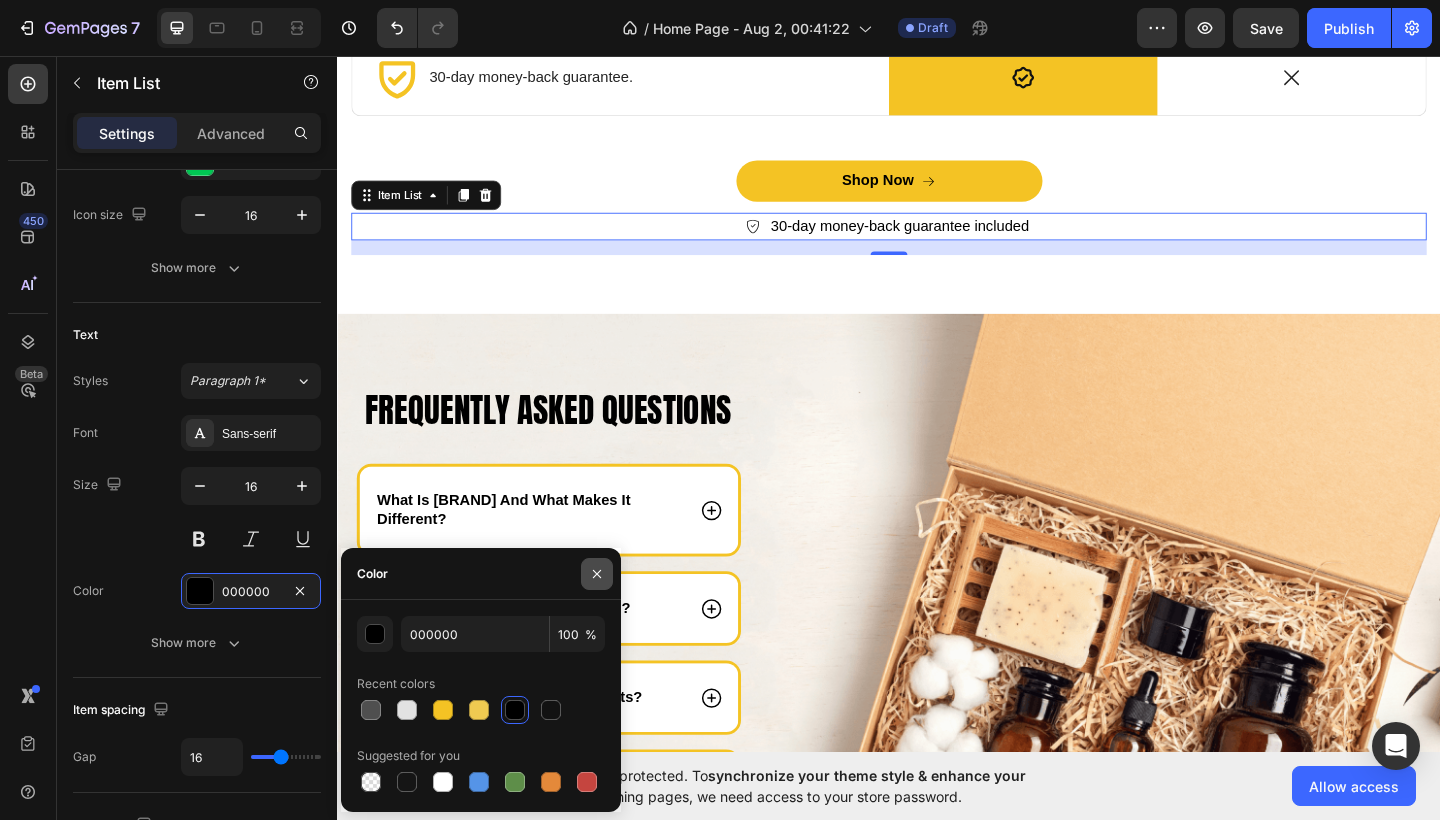 click at bounding box center (597, 574) 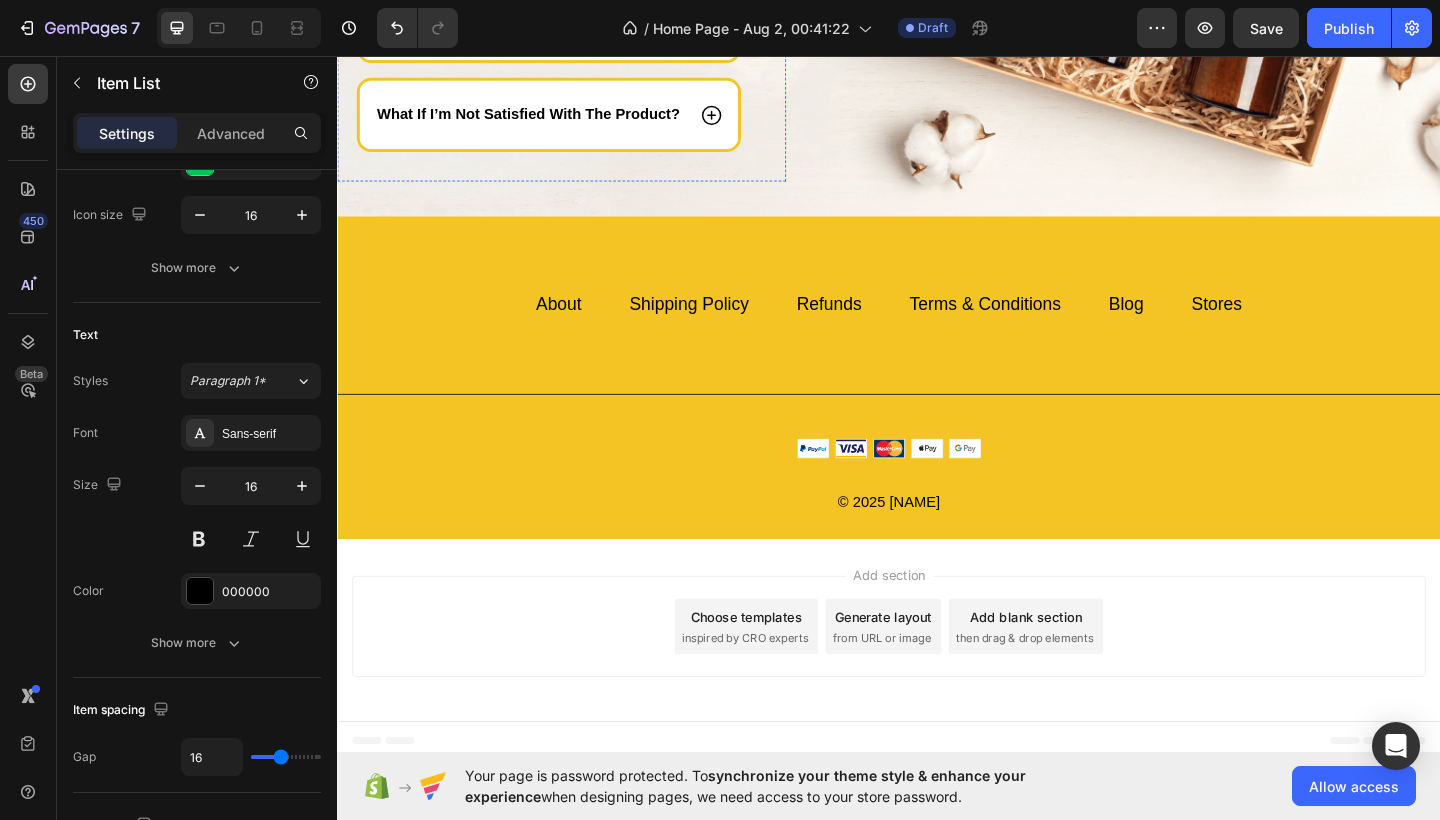 scroll, scrollTop: 5034, scrollLeft: 0, axis: vertical 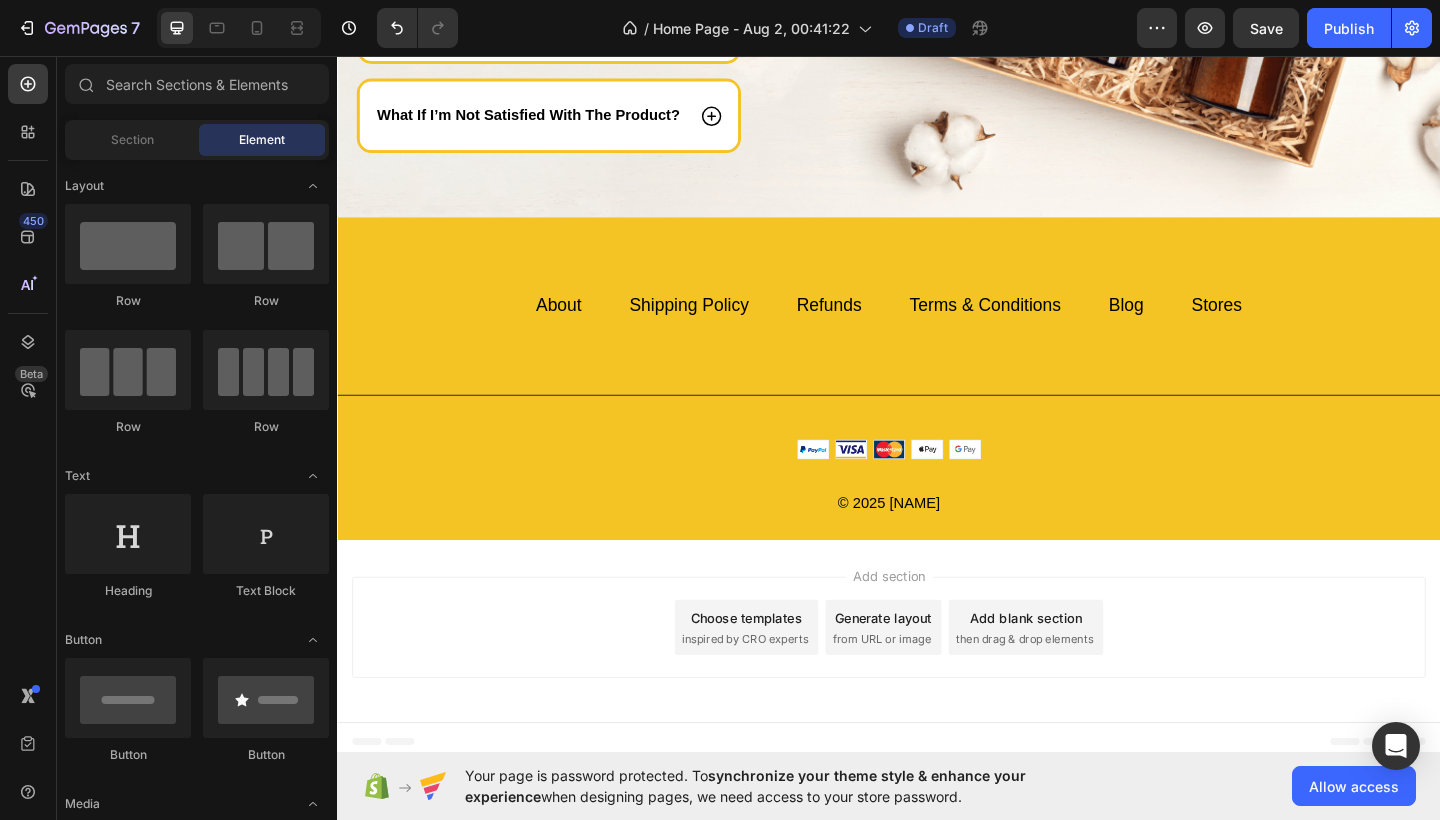 click on "Add section Choose templates inspired by CRO experts Generate layout from URL or image Add blank section then drag & drop elements" at bounding box center [937, 678] 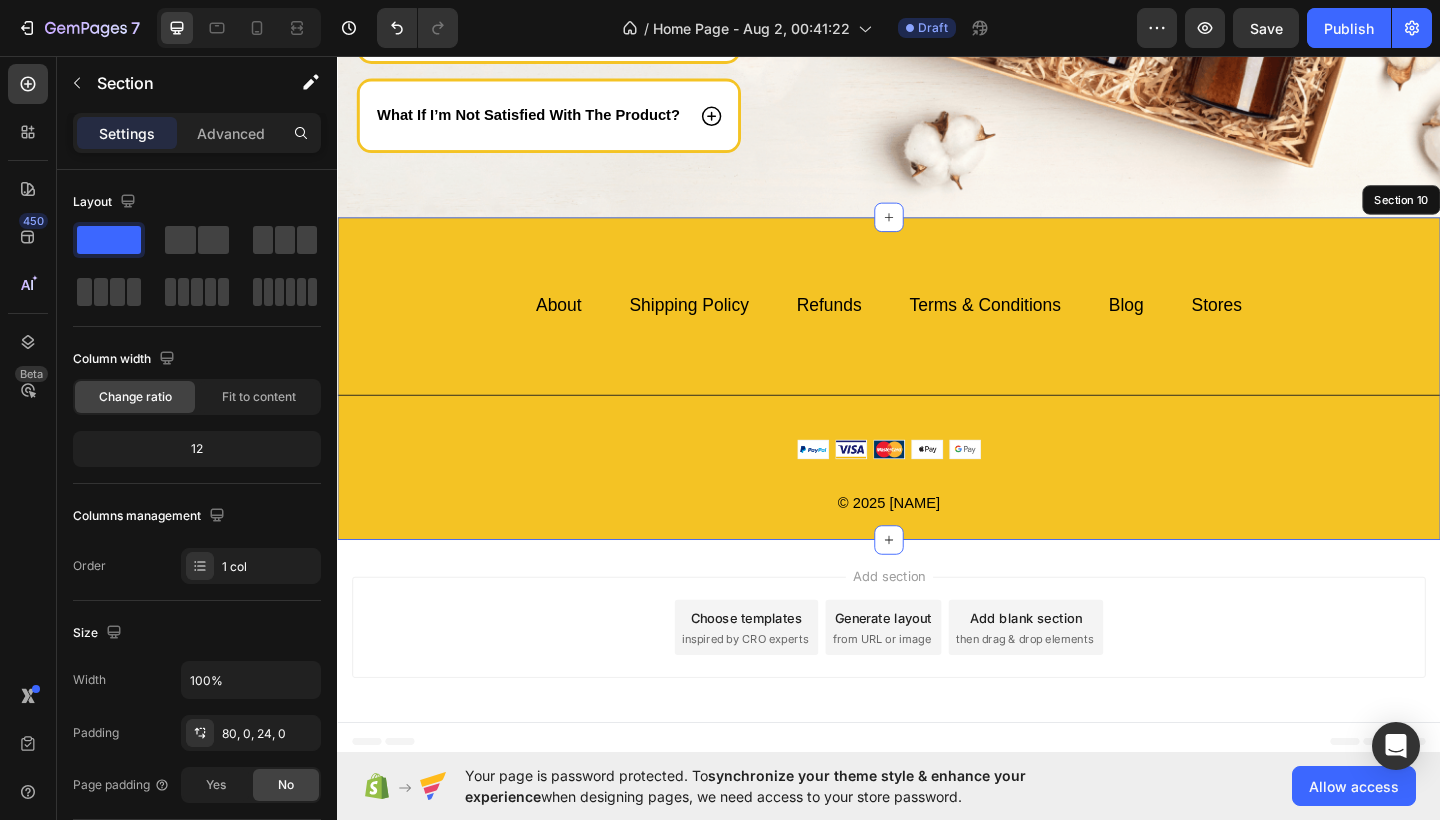 click on "[BRAND]About Text block Shipping Policy Text block   0 Refunds Text block Terms & Conditions Text block Blog Text block Stores Text block Row                Title Line Image © [YEAR] [BRAND] Text block Row Section 10" at bounding box center (937, 407) 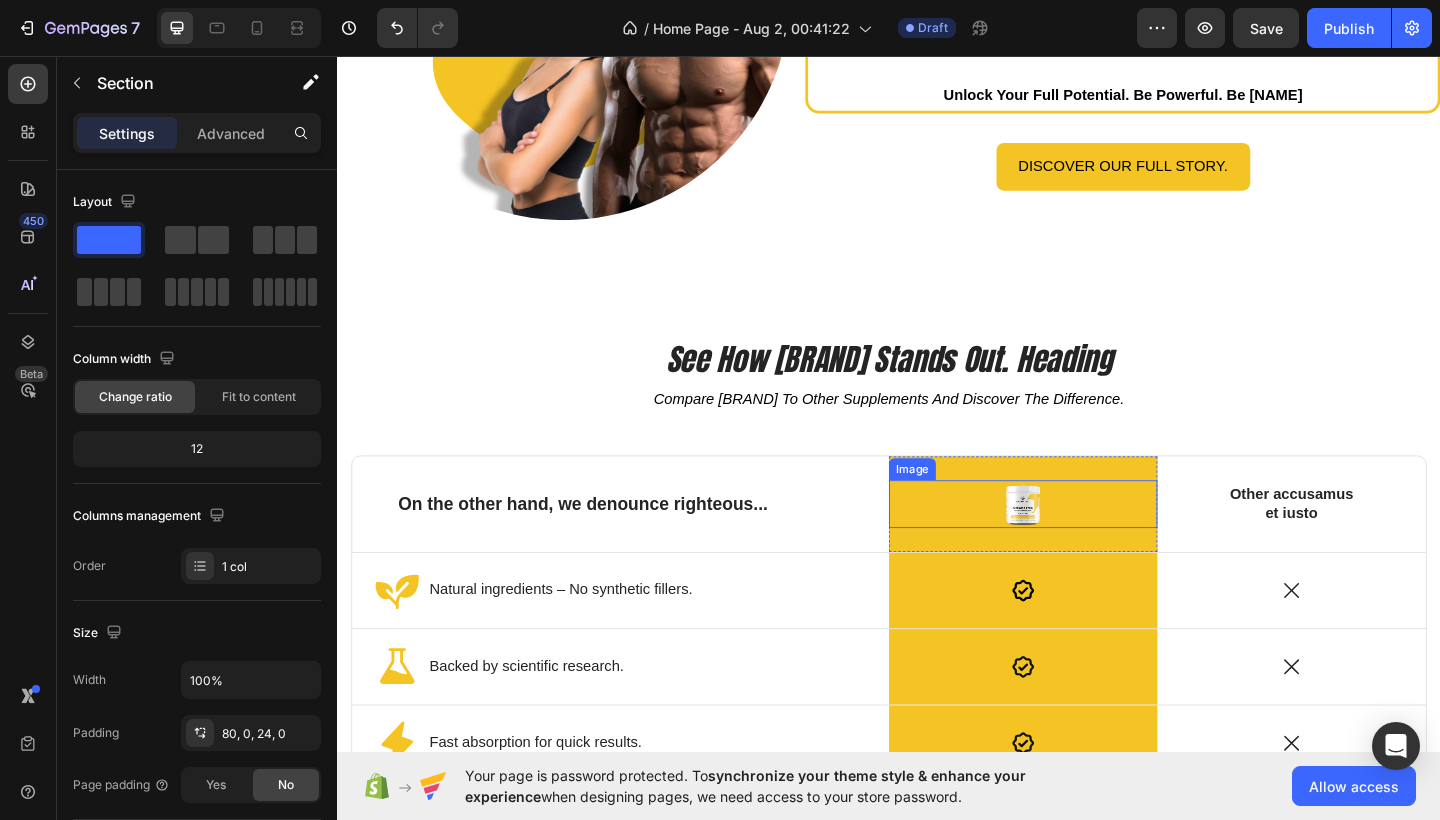scroll, scrollTop: 3326, scrollLeft: 0, axis: vertical 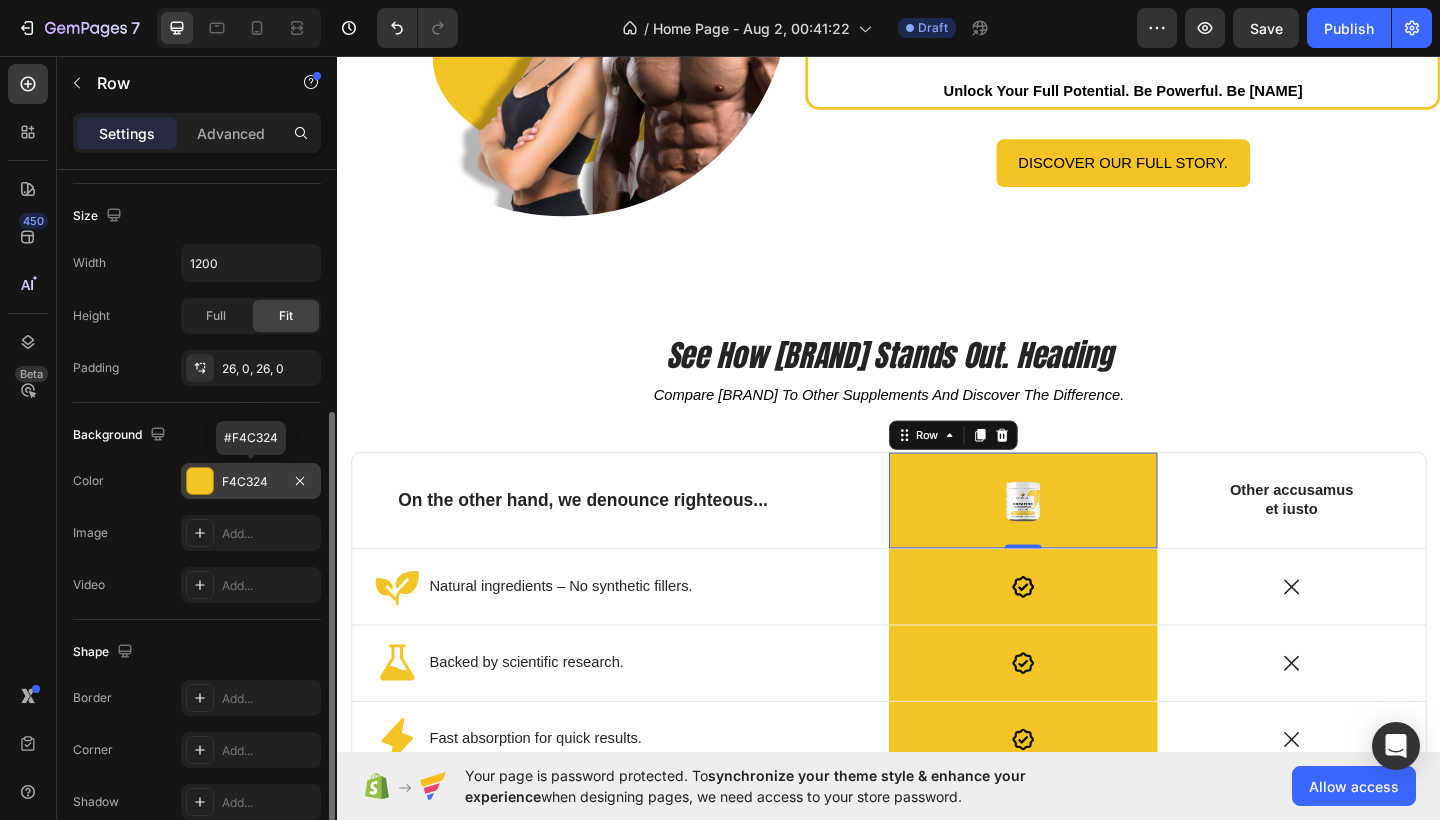 click on "F4C324" at bounding box center [251, 482] 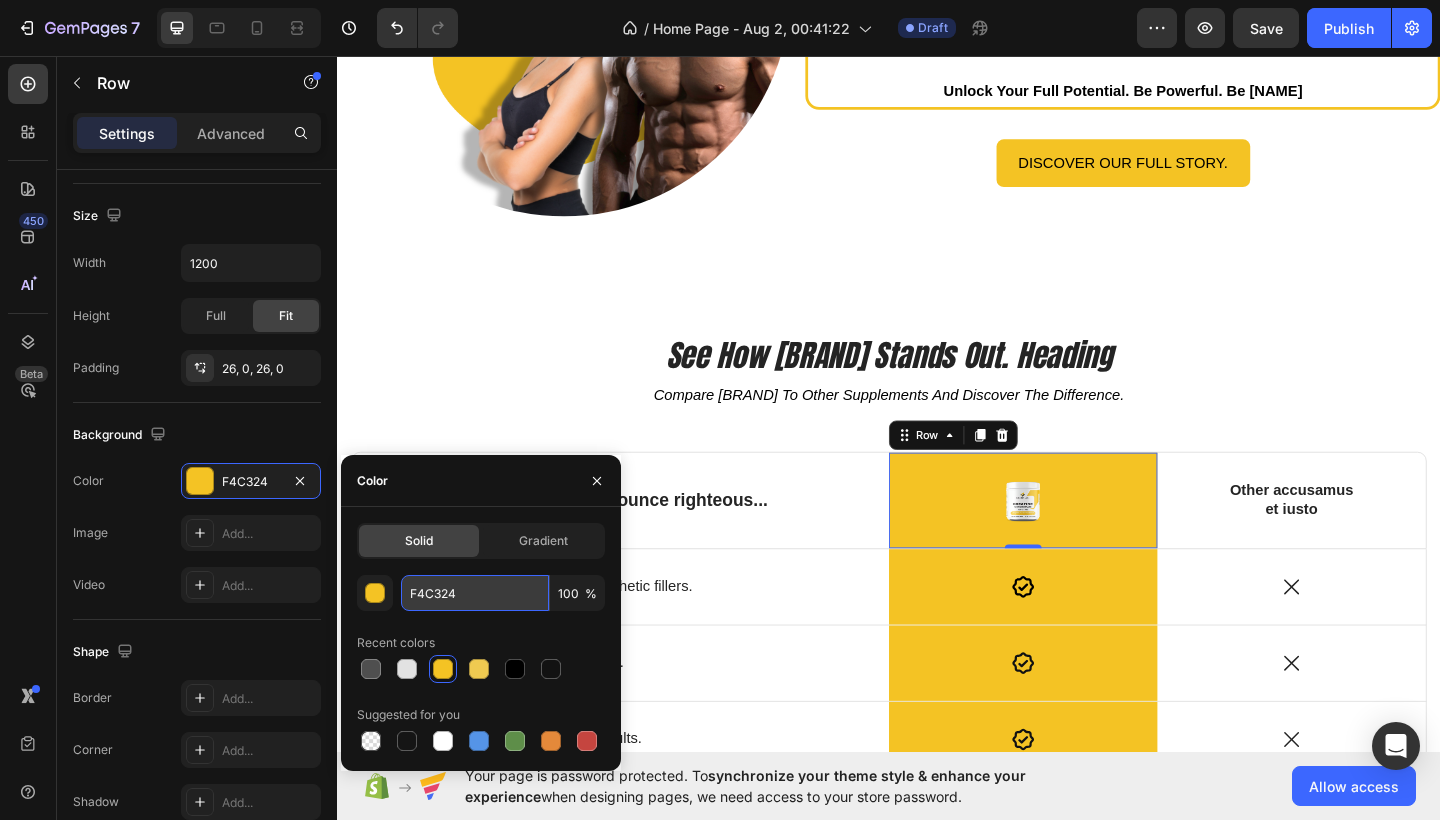 click on "F4C324" at bounding box center (475, 593) 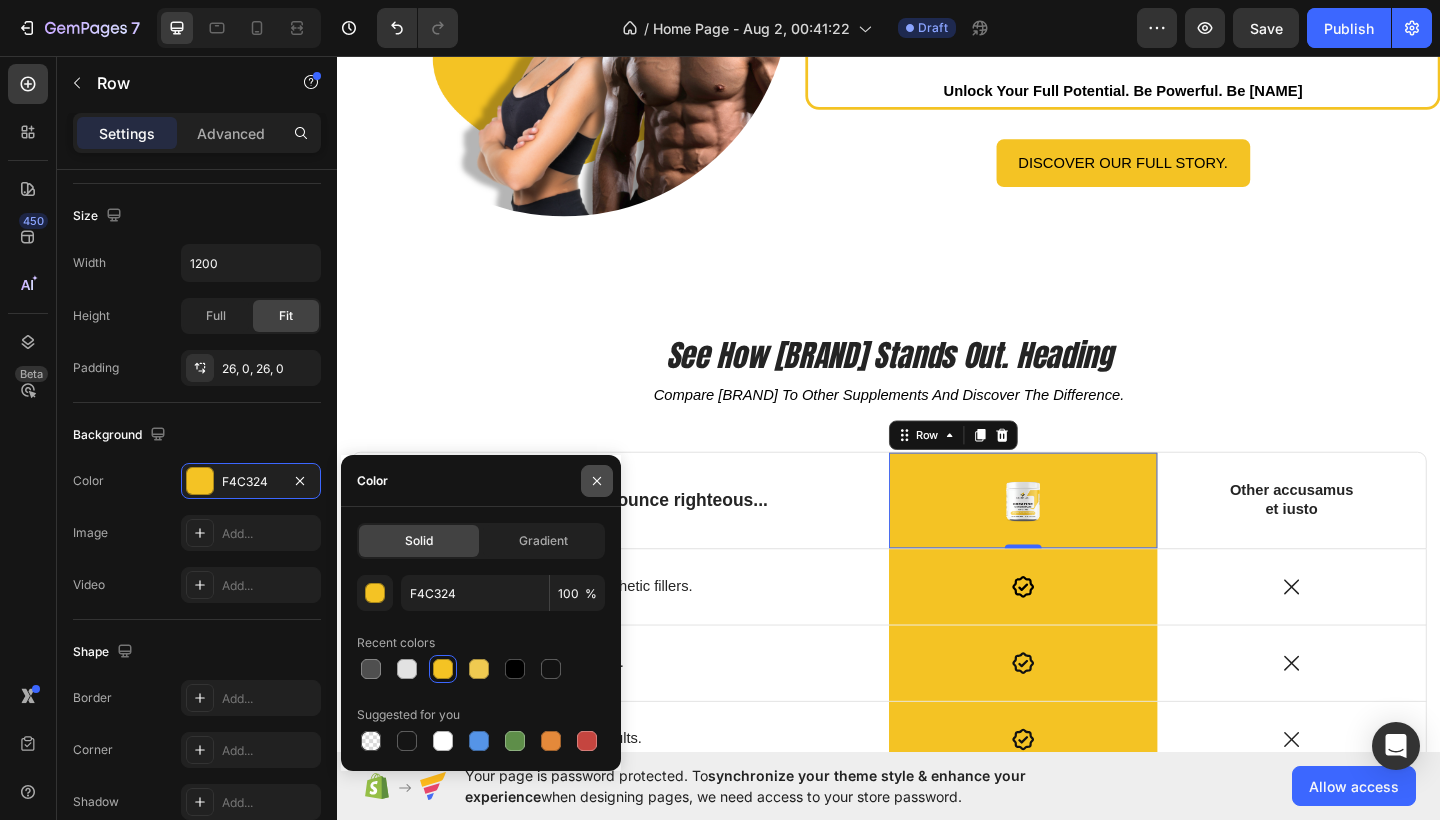 click 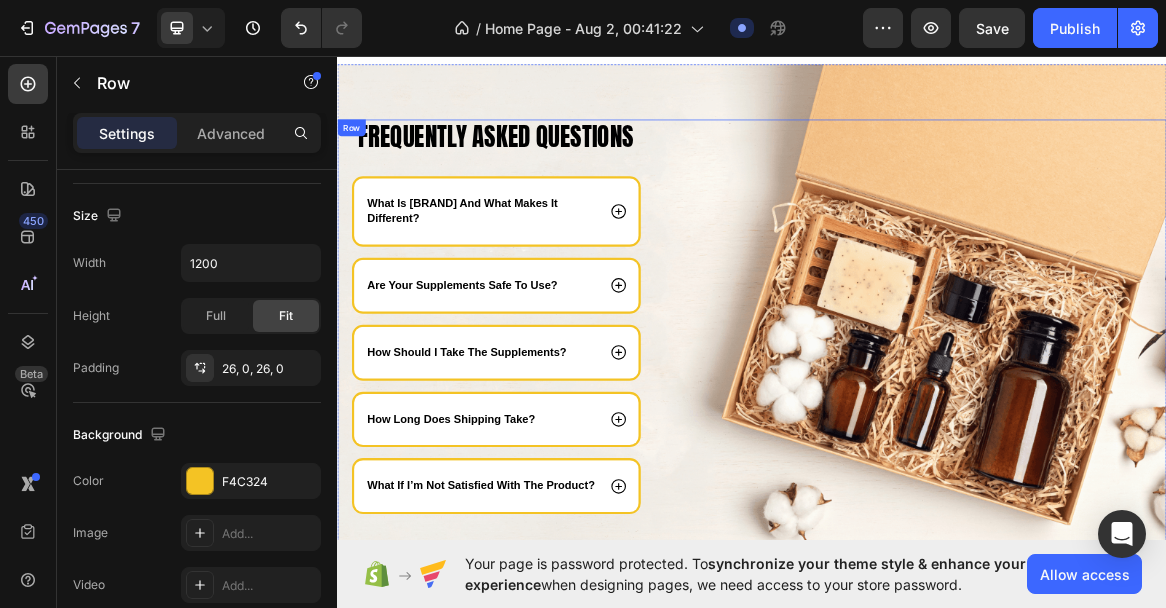scroll, scrollTop: 4548, scrollLeft: 0, axis: vertical 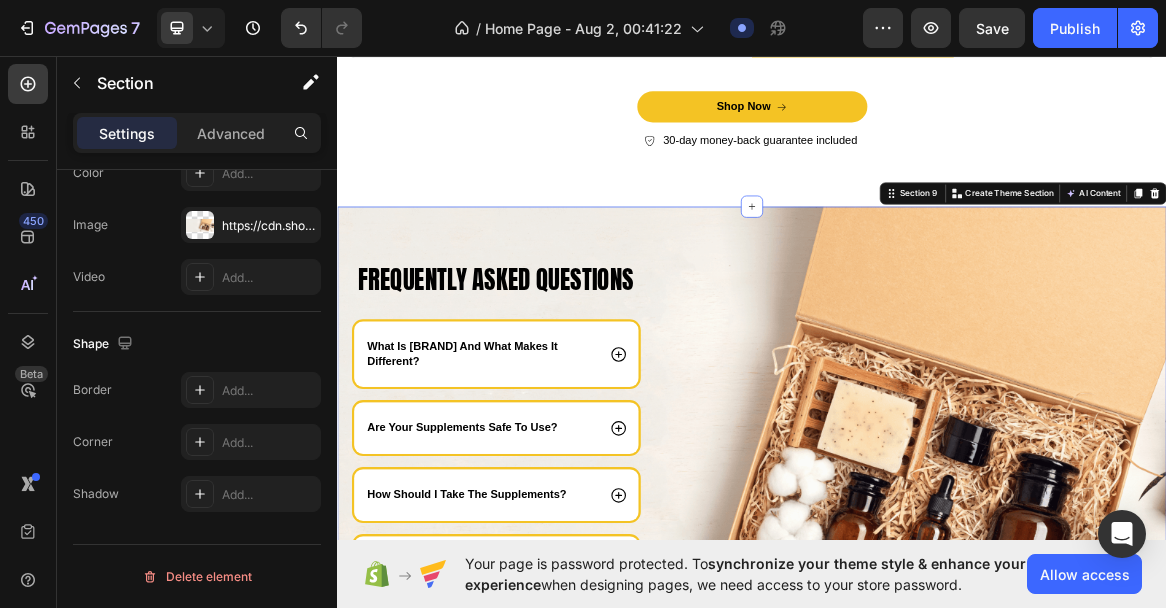 click on "Frequently asked questions Heading
what is [BRAND] and what makes it different?
are your supplements safe to use?
how should i take the supplements?
how long does shipping take?
what if i’m not satisfied with the product? Accordion Row Image Row Section 9   You can create reusable sections Create Theme Section AI Content Write with GemAI What would you like to describe here? Tone and Voice Persuasive Product Show more Generate" at bounding box center (937, 640) 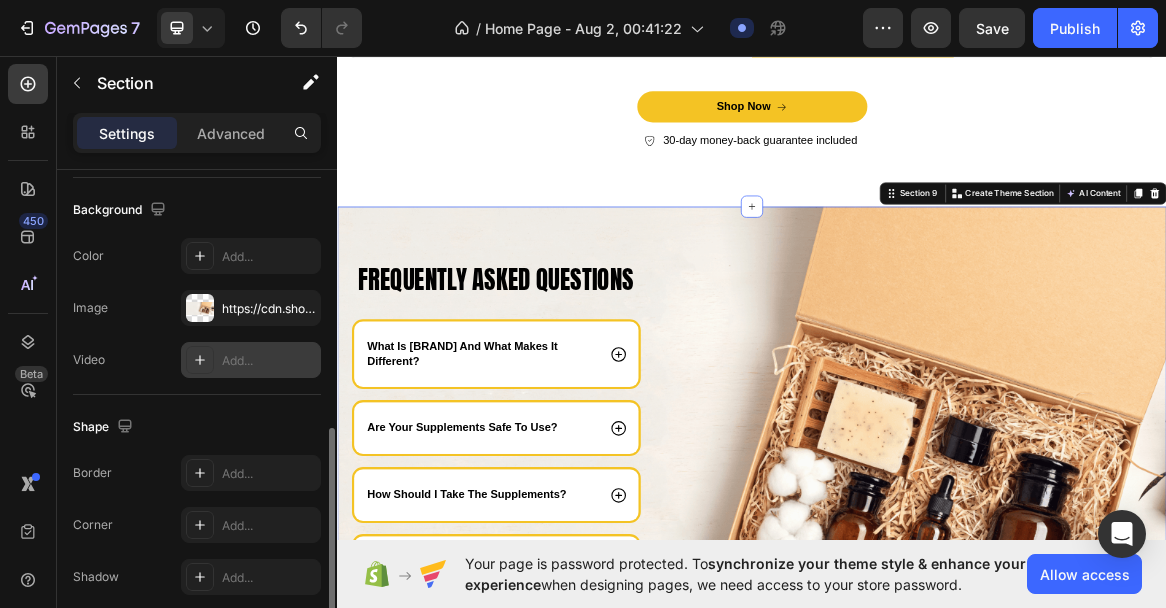 scroll, scrollTop: 641, scrollLeft: 0, axis: vertical 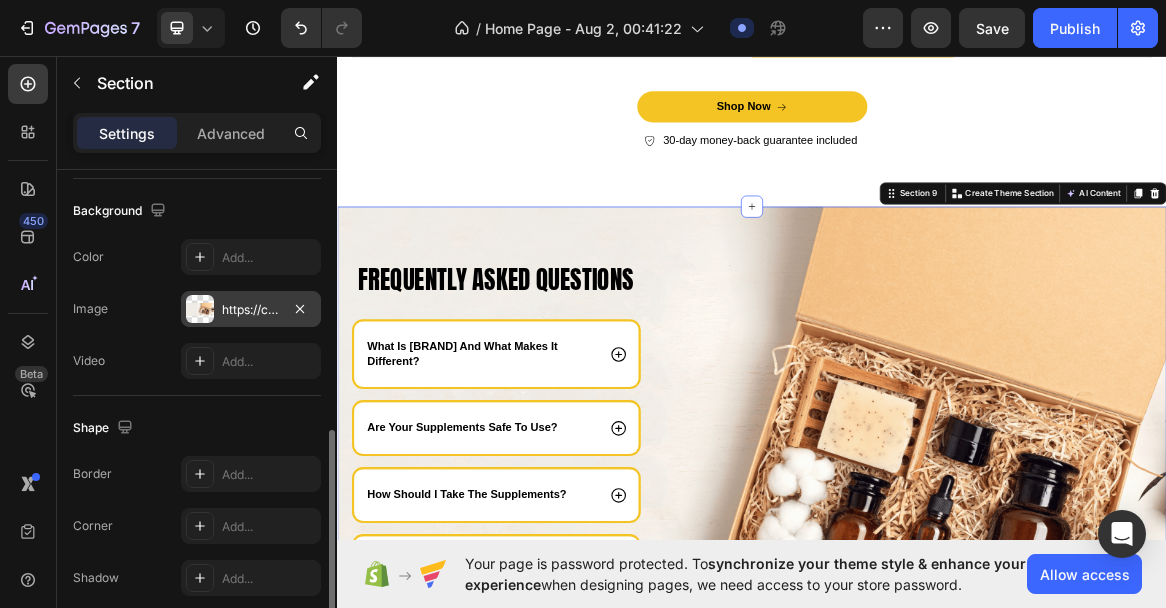 click on "https://cdn.shopify.com/s/files/1/0763/9855/9458/files/gempages_578021231245132562-6d06b78b-a71b-4961-88a6-1aa95f0a436d.png" at bounding box center (251, 310) 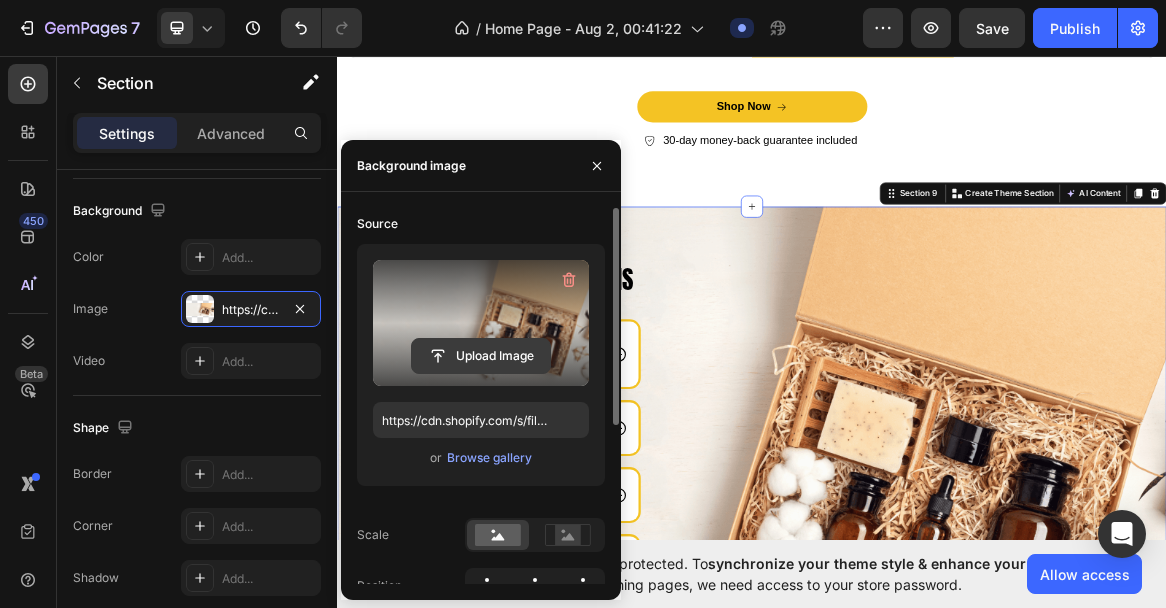 click 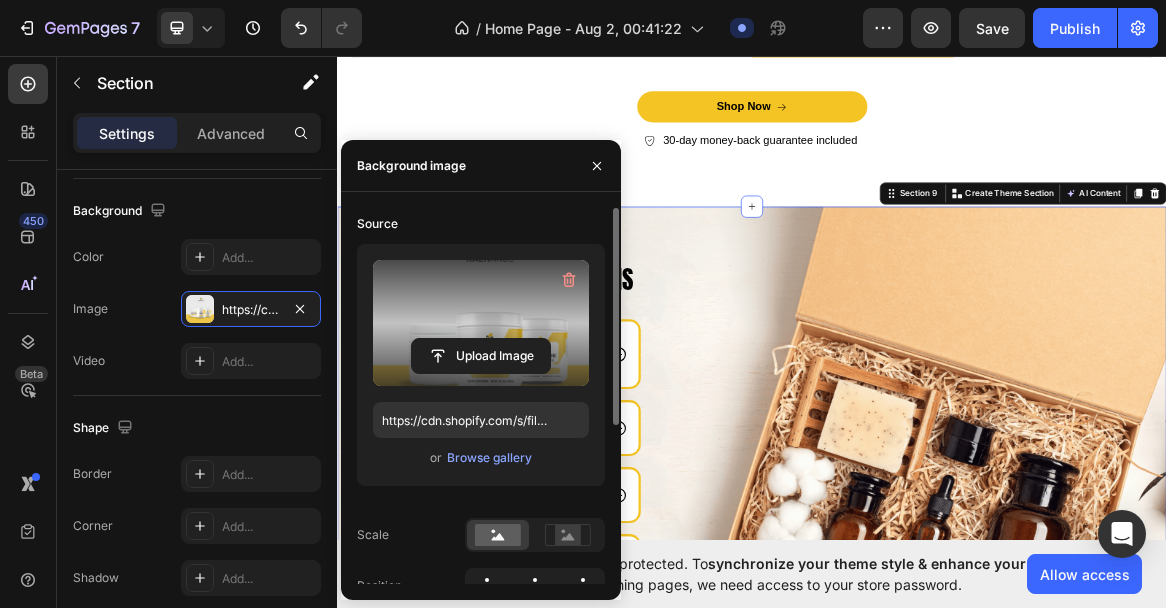type on "https://cdn.shopify.com/s/files/1/0763/9855/9458/files/gempages_578021231245132562-7a29587a-d32c-4129-a3c4-de506607e26e.png" 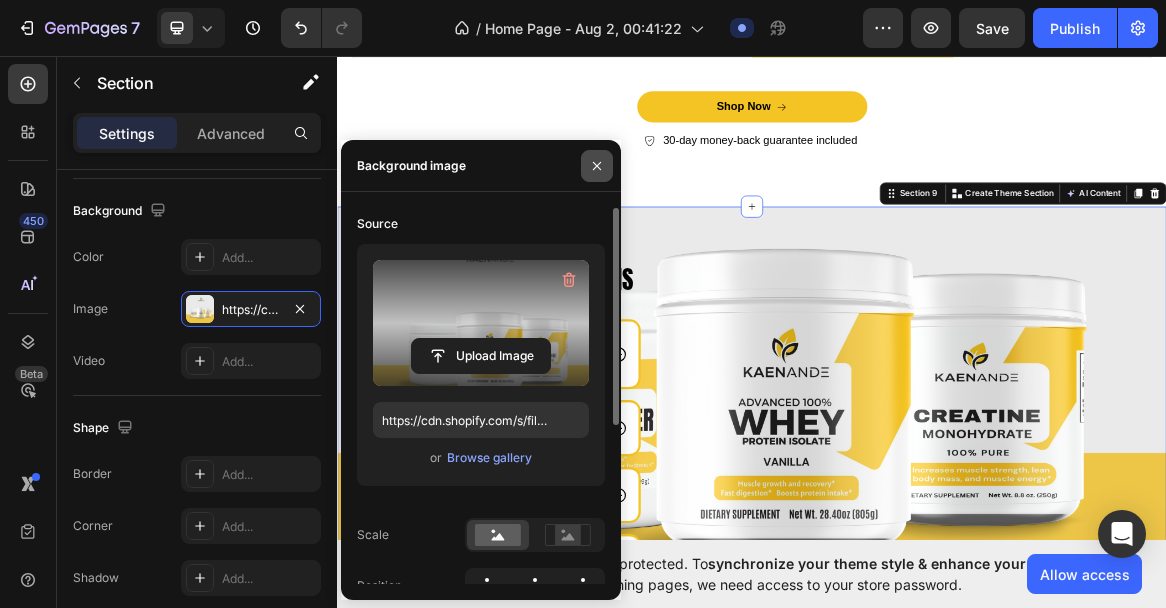 click 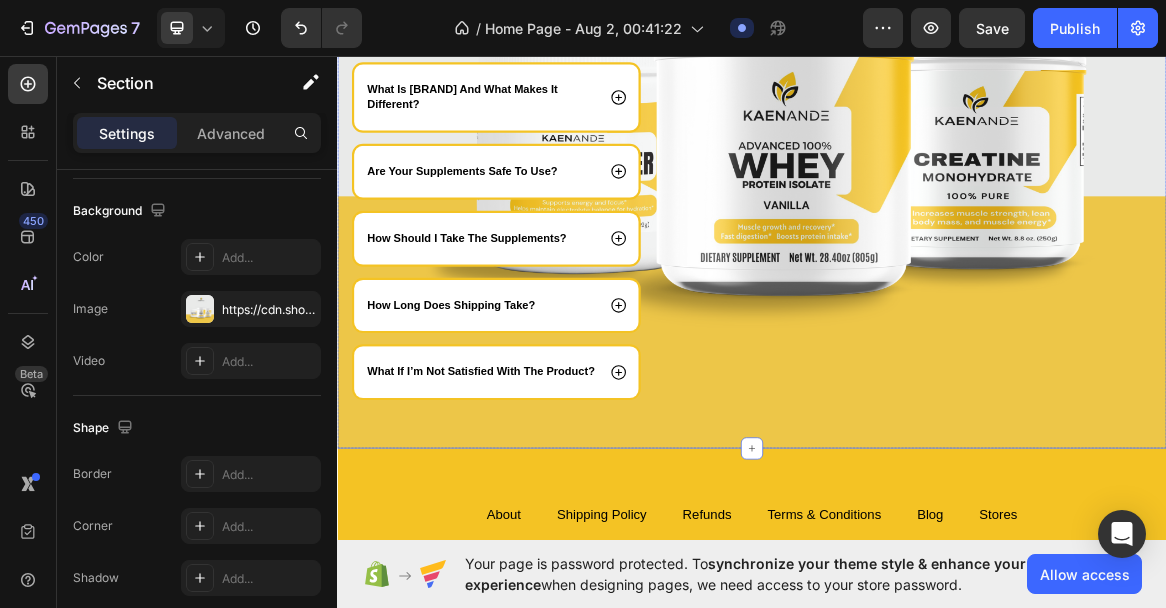 scroll, scrollTop: 4581, scrollLeft: 0, axis: vertical 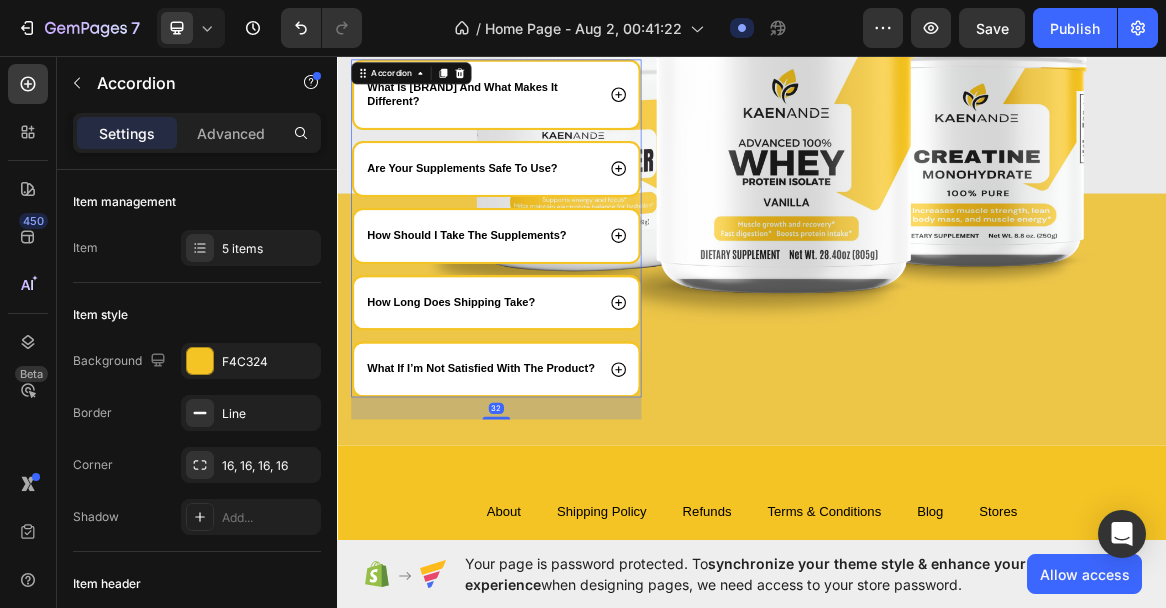 click 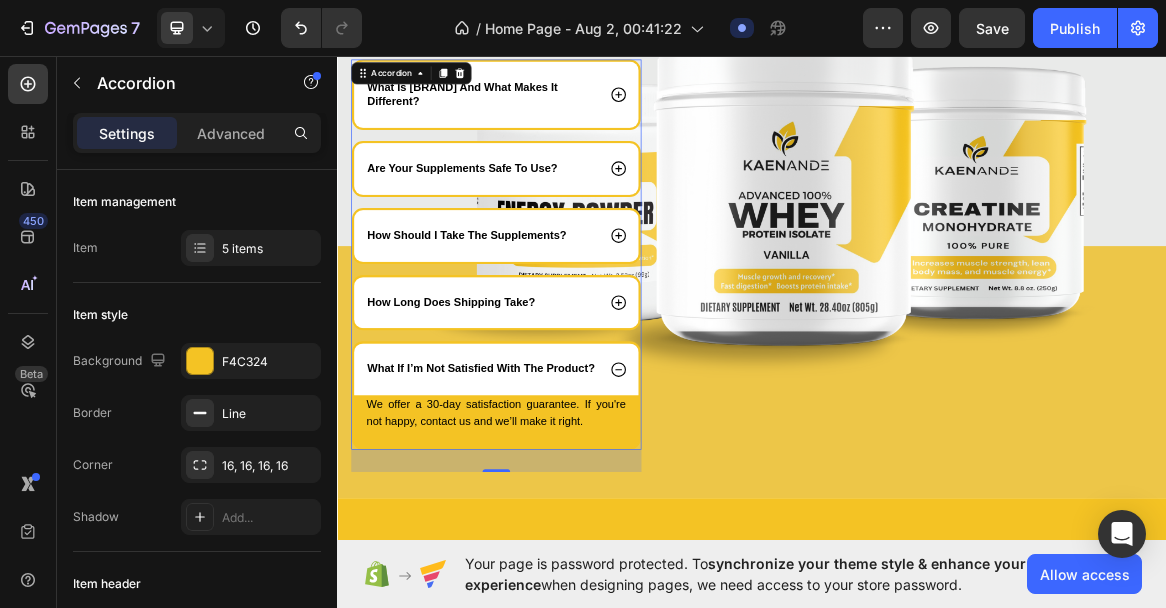 click 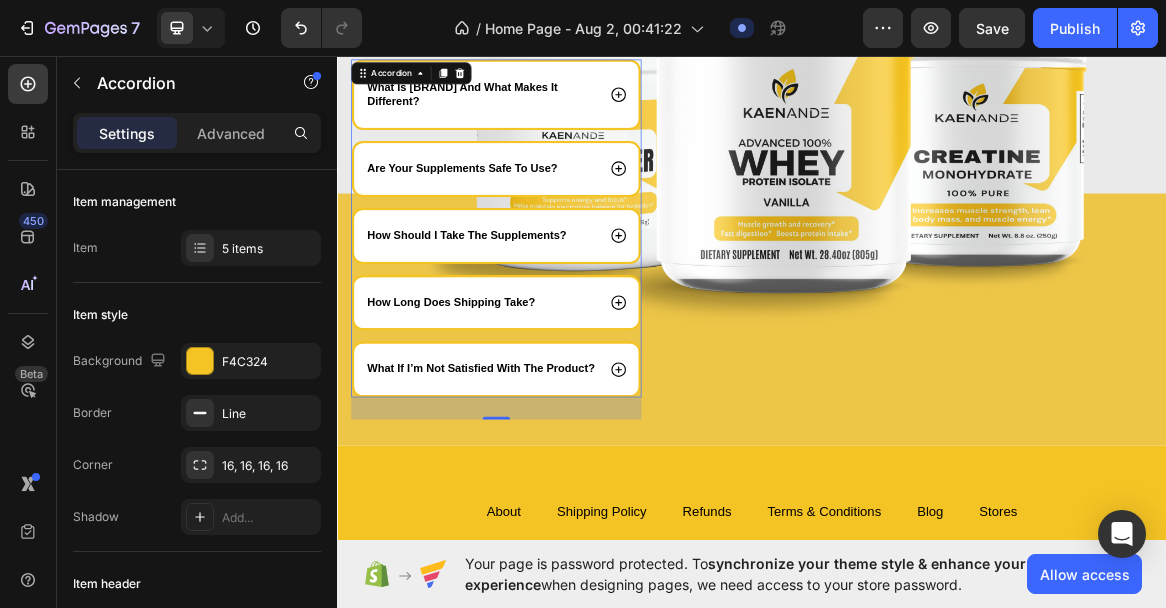 click 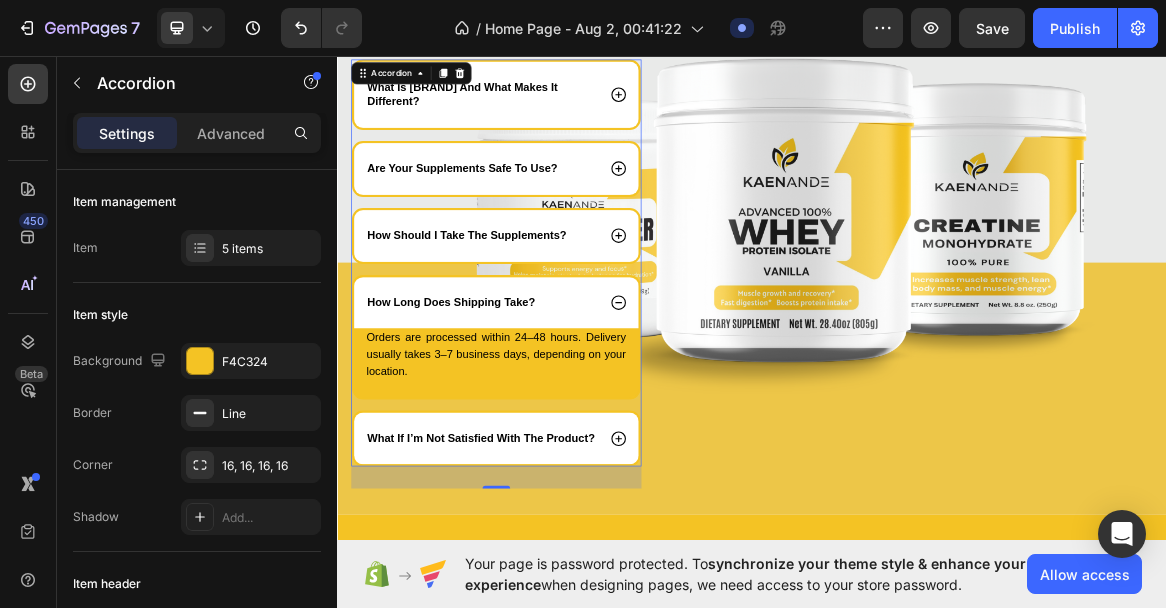 click 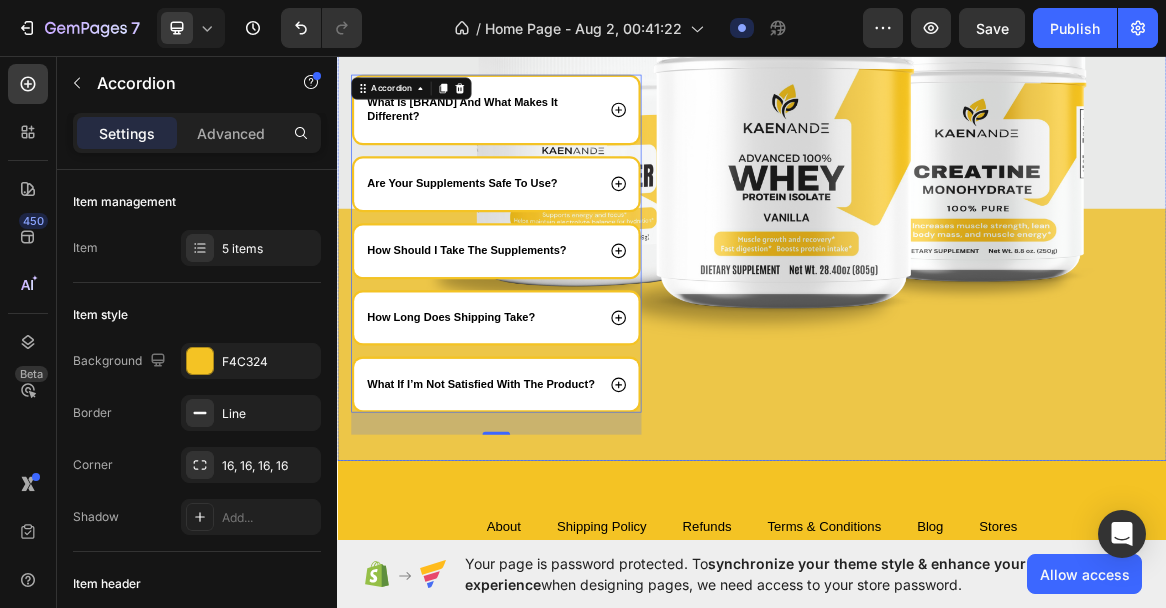 scroll, scrollTop: 4558, scrollLeft: 0, axis: vertical 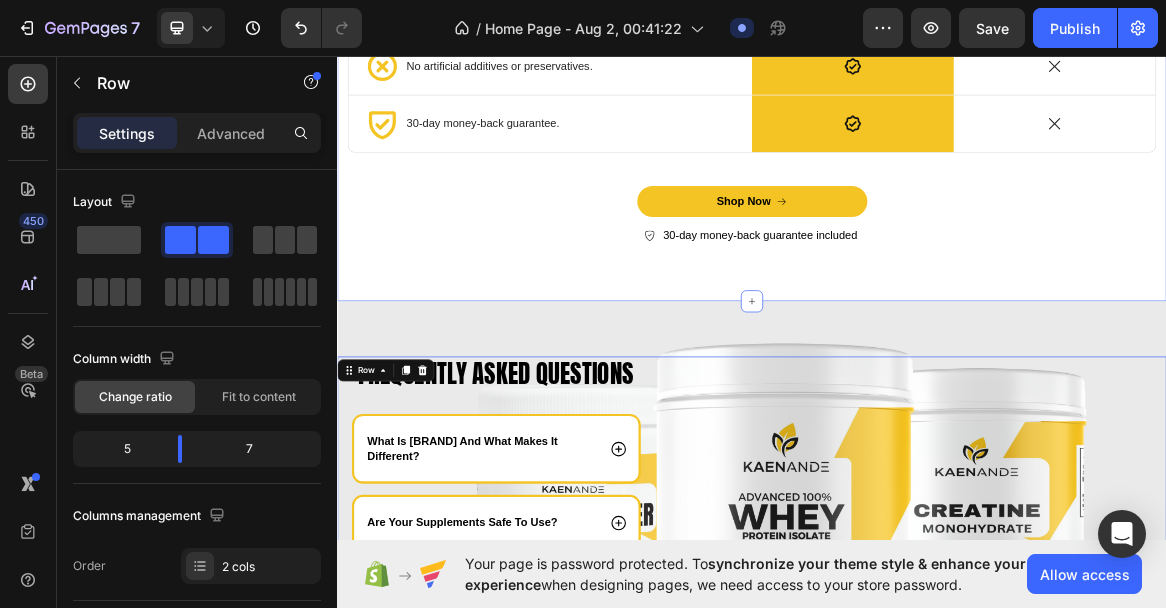 click on "See How [BRAND] Stands Out. Heading compare [BRAND] to other supplements and discover the difference. Text Block Row On the other hand, we denounce righteous... Text Block Image Row Other accusamus et iusto Text Block Row
Icon  Natural ingredients – No synthetic fillers. Text Block Row
Icon Row
Icon Row
Icon  Backed by scientific research. Text Block Row
Icon Row
Icon Row
Icon Fast absorption for quick results. Text Block Row
Icon Row
Icon Row
Icon No artificial additives or preservatives. Text Block Row
Icon Row
Icon Row
Icon 30-day money-back guarantee. Text Block Row
Icon Row
Icon Row
Shop Now Button
30-day money-back guarantee included  Item List Row Section 8" at bounding box center (937, -55) 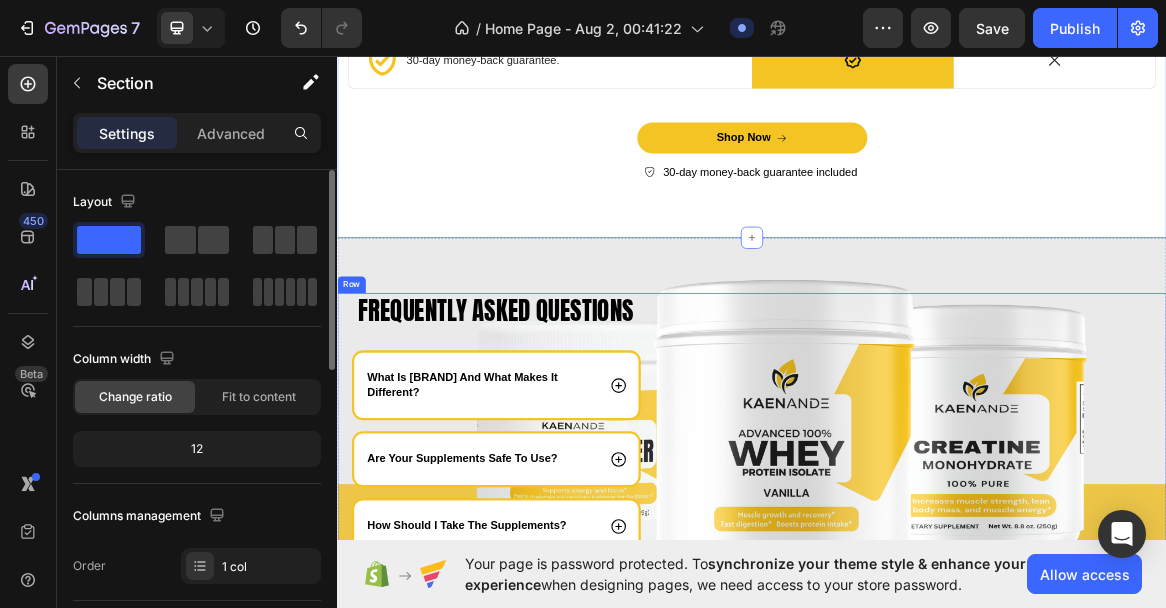 scroll, scrollTop: 4298, scrollLeft: 0, axis: vertical 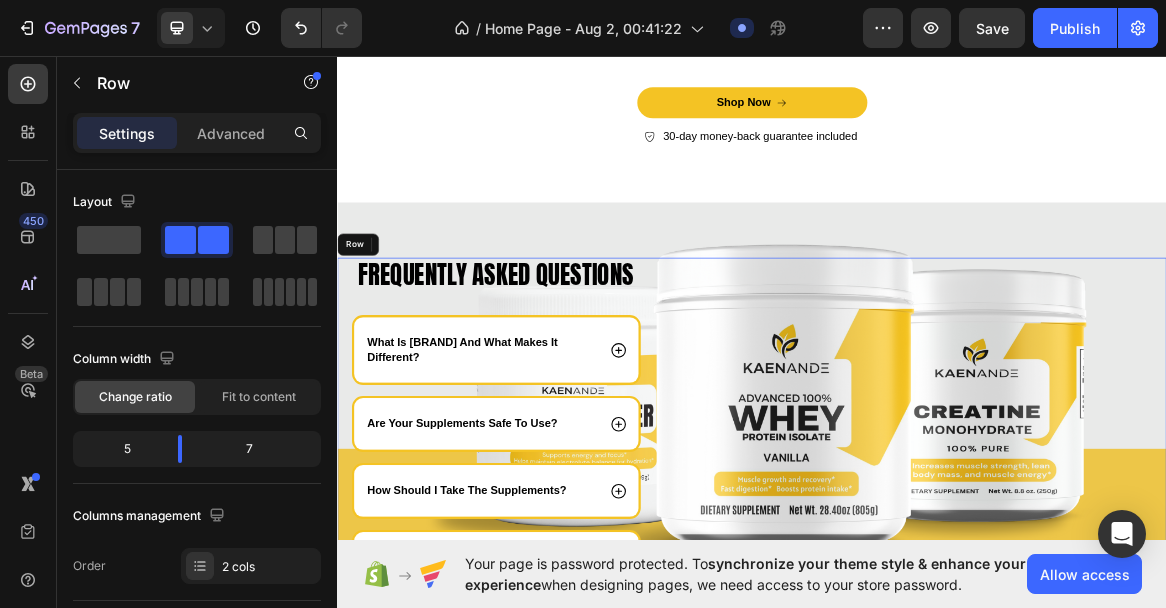 click on "Image" at bounding box center (1196, 674) 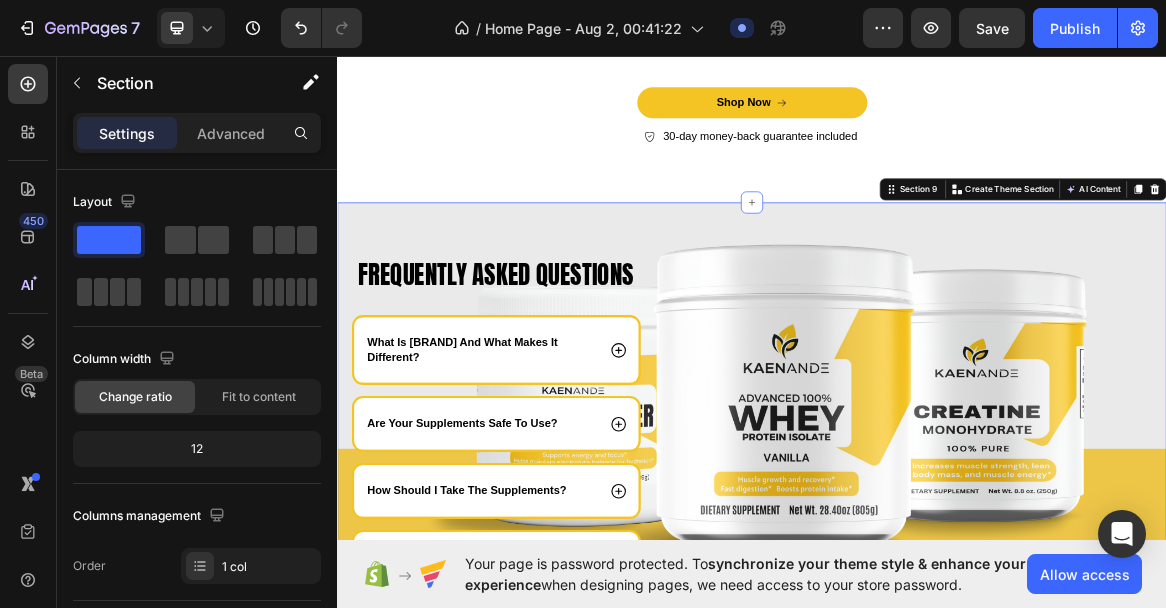 click on "Frequently asked questions Heading
what is [BRAND] and what makes it different?
are your supplements safe to use?
how should i take the supplements?
how long does shipping take?
what if i’m not satisfied with the product? Accordion Row Image Row Section 9   You can create reusable sections Create Theme Section AI Content Write with GemAI What would you like to describe here? Tone and Voice Persuasive Product Show more Generate" at bounding box center (937, 634) 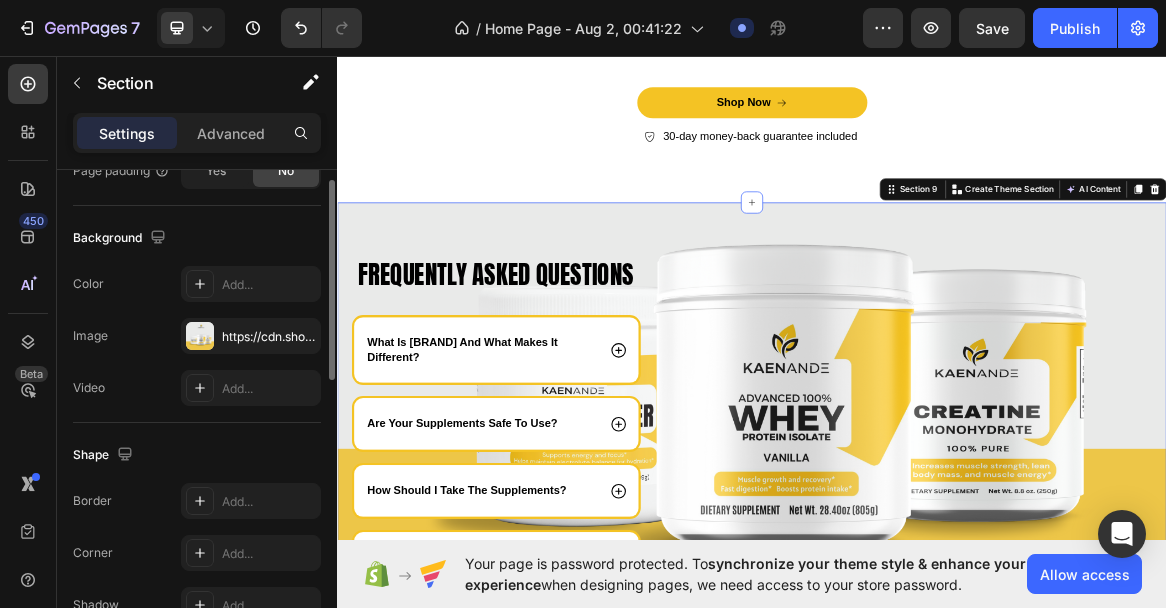 scroll, scrollTop: 685, scrollLeft: 0, axis: vertical 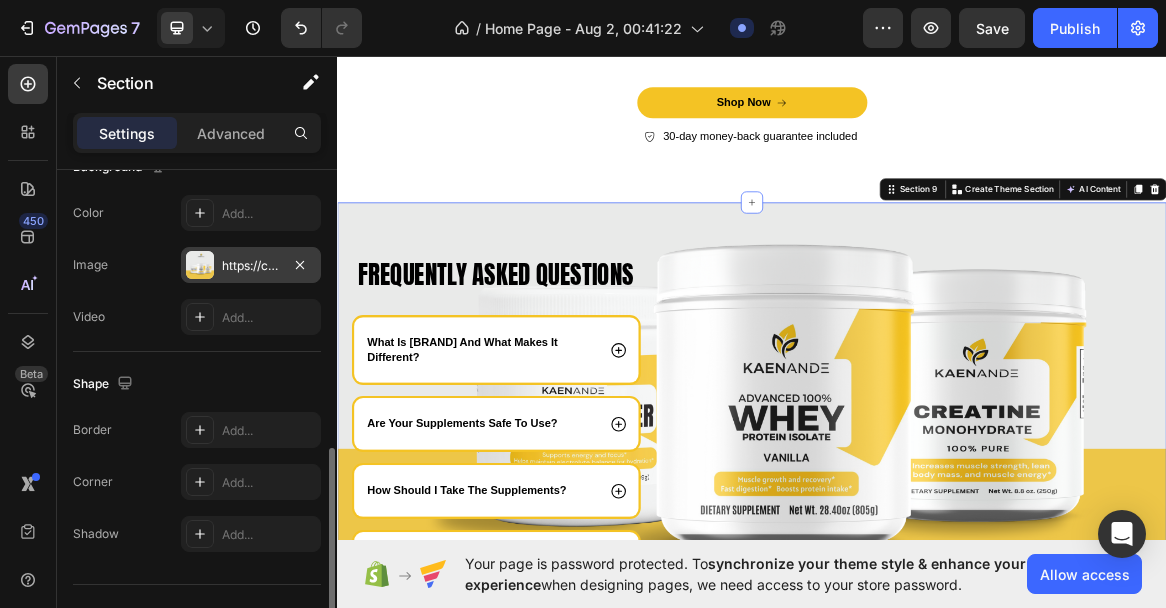 click on "https://cdn.shopify.com/s/files/1/0763/9855/9458/files/gempages_578021231245132562-7a29587a-d32c-4129-a3c4-de506607e26e.png" at bounding box center [251, 266] 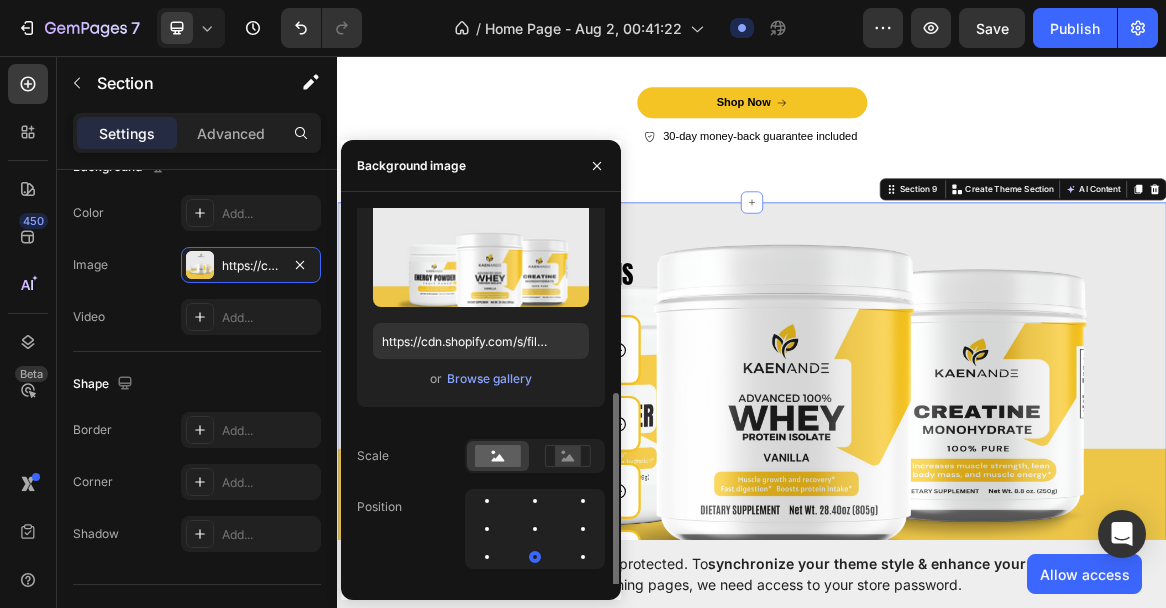 scroll, scrollTop: 167, scrollLeft: 0, axis: vertical 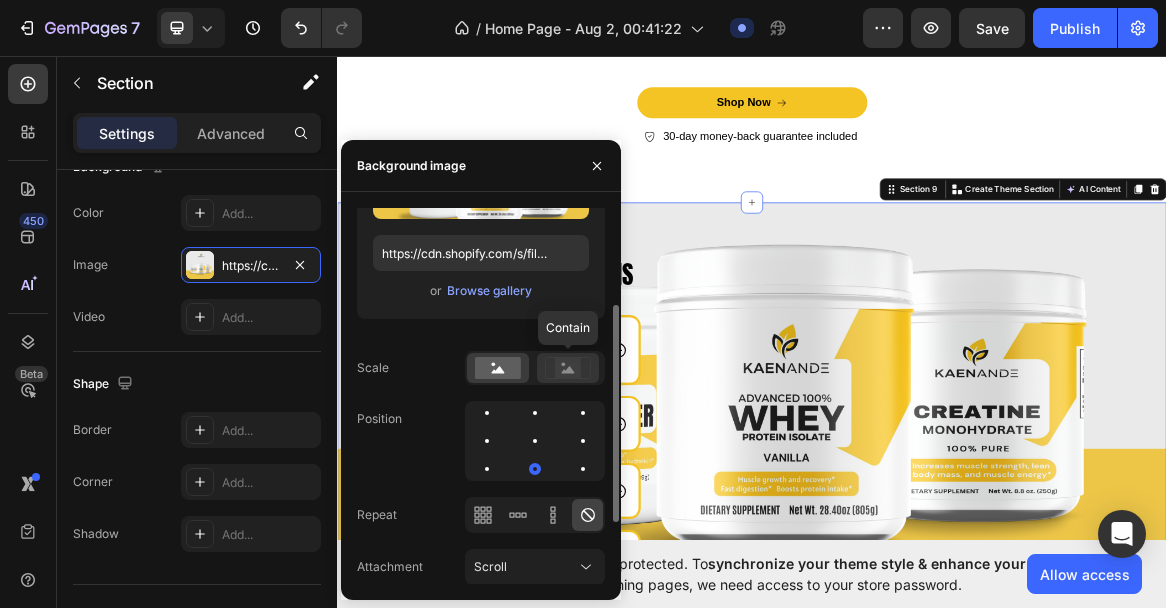 click 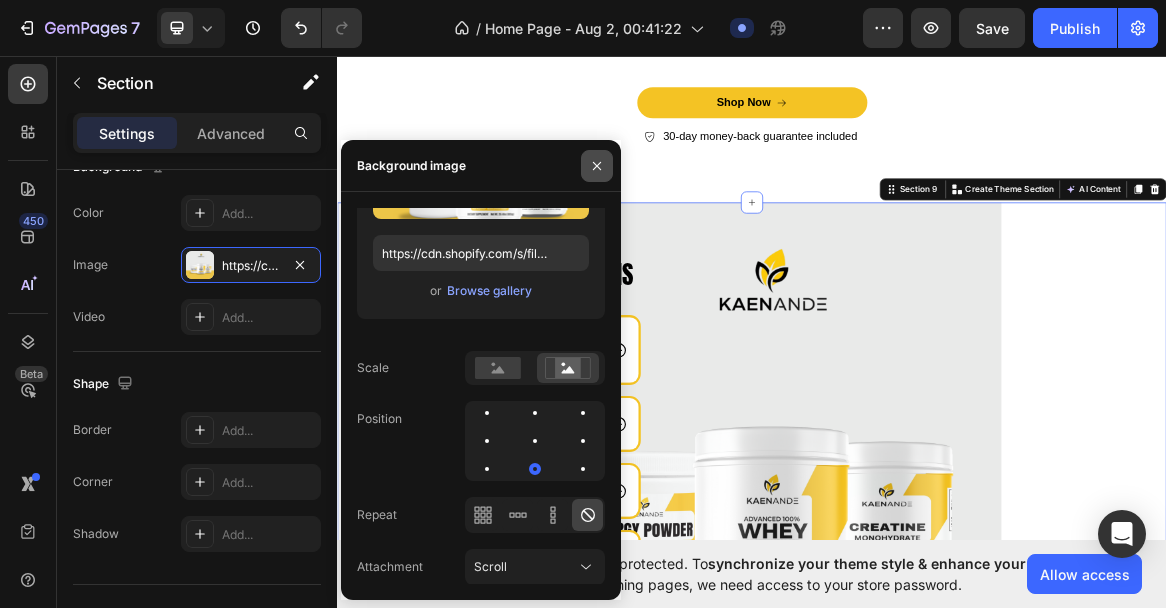 click 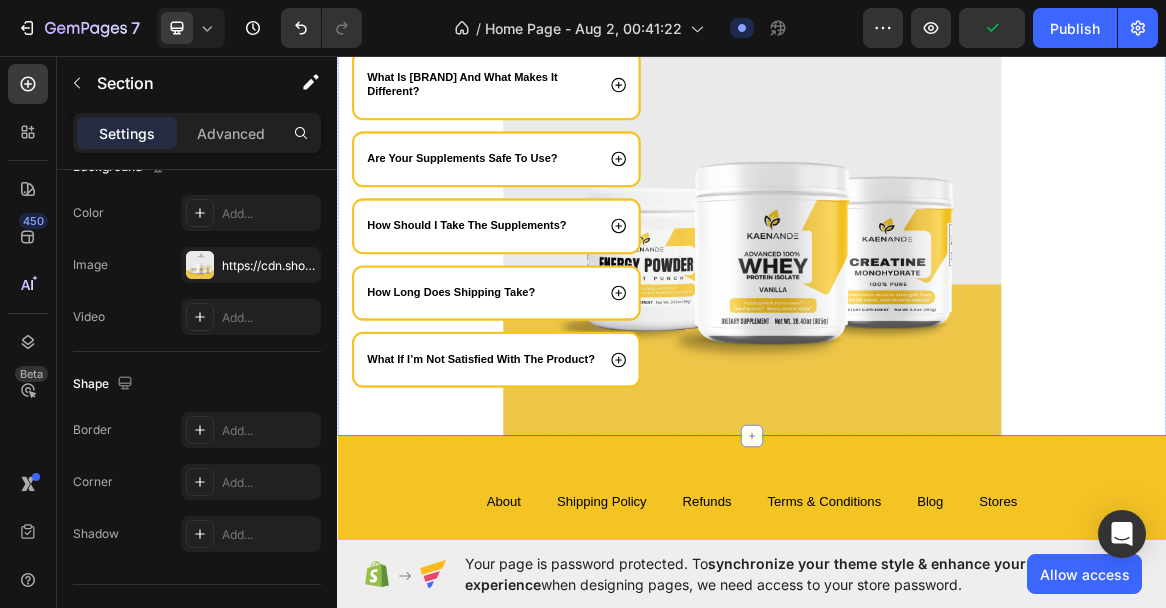 scroll, scrollTop: 4591, scrollLeft: 0, axis: vertical 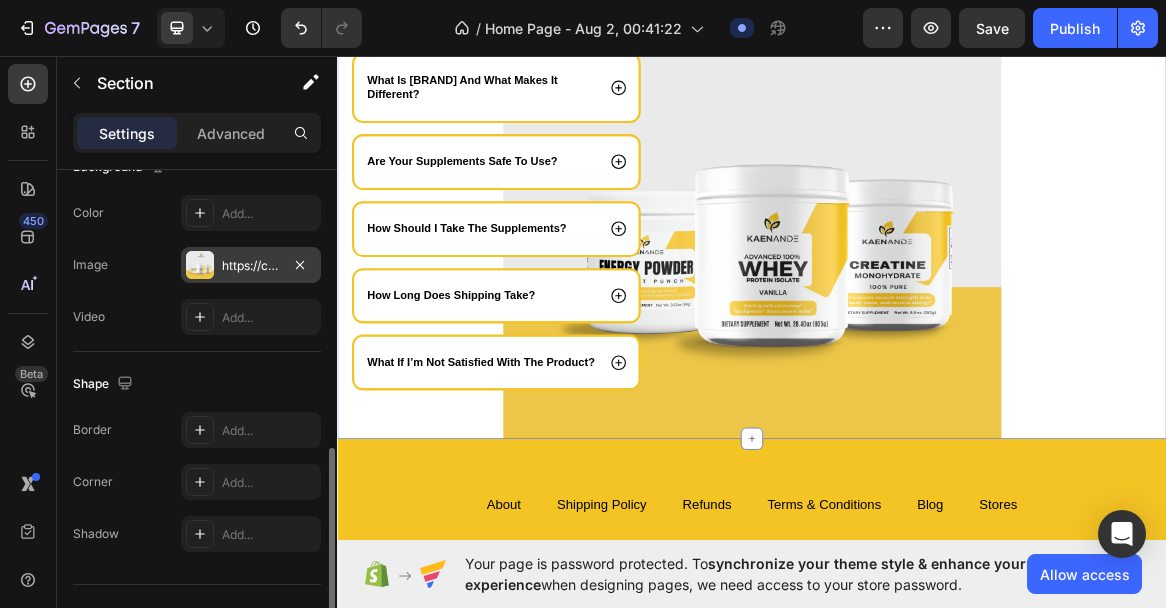 click on "https://cdn.shopify.com/s/files/1/0763/9855/9458/files/gempages_578021231245132562-7a29587a-d32c-4129-a3c4-de506607e26e.png" at bounding box center [251, 266] 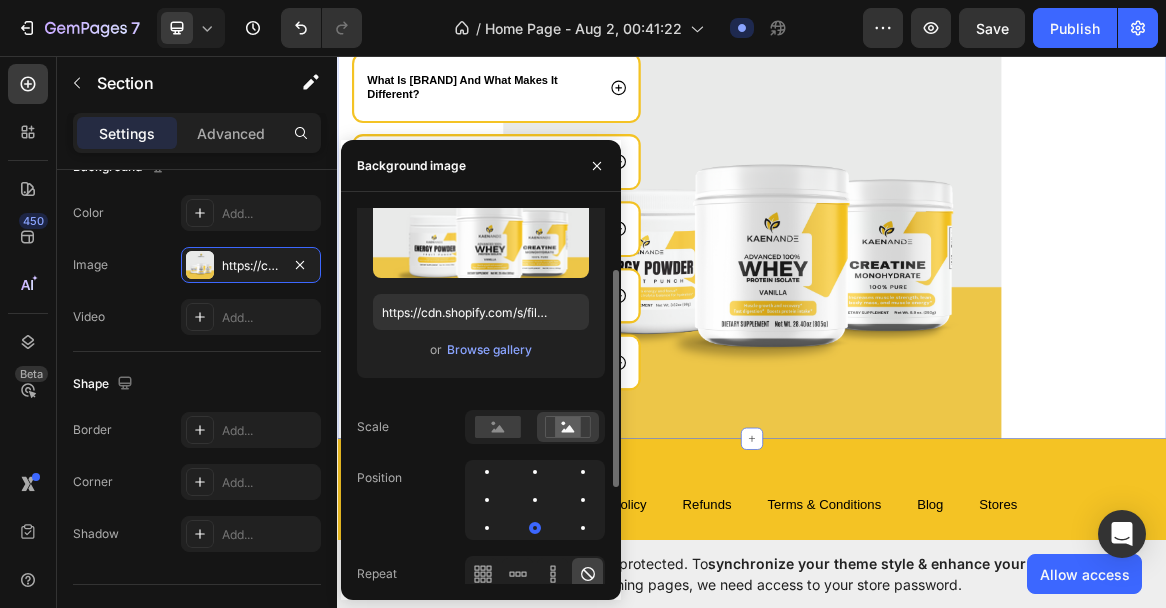 scroll, scrollTop: 80, scrollLeft: 0, axis: vertical 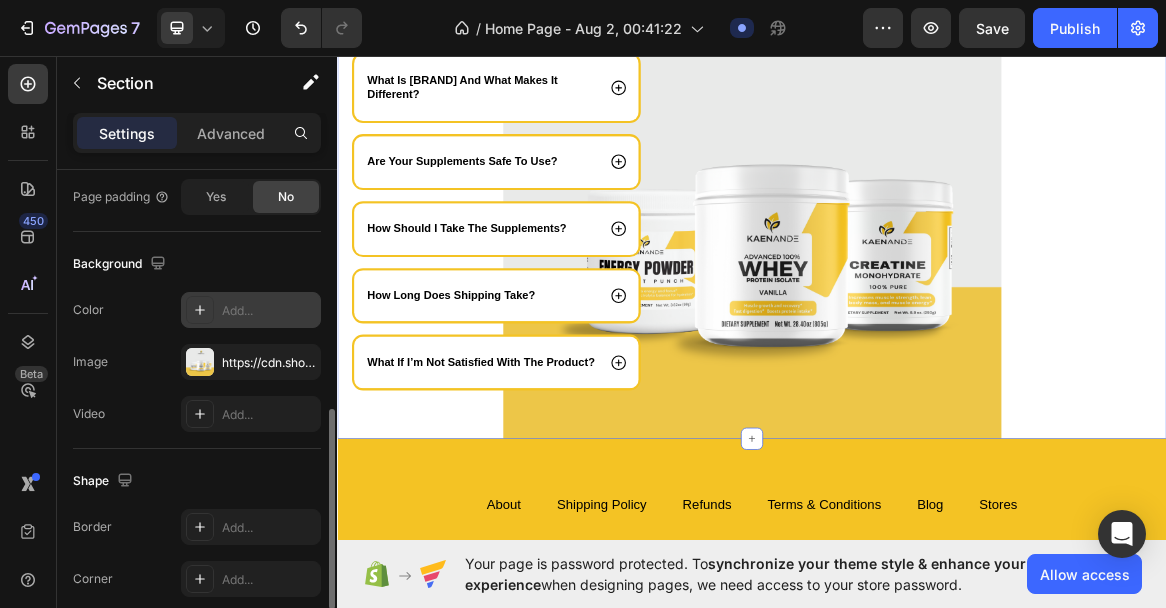 click on "Add..." at bounding box center [269, 311] 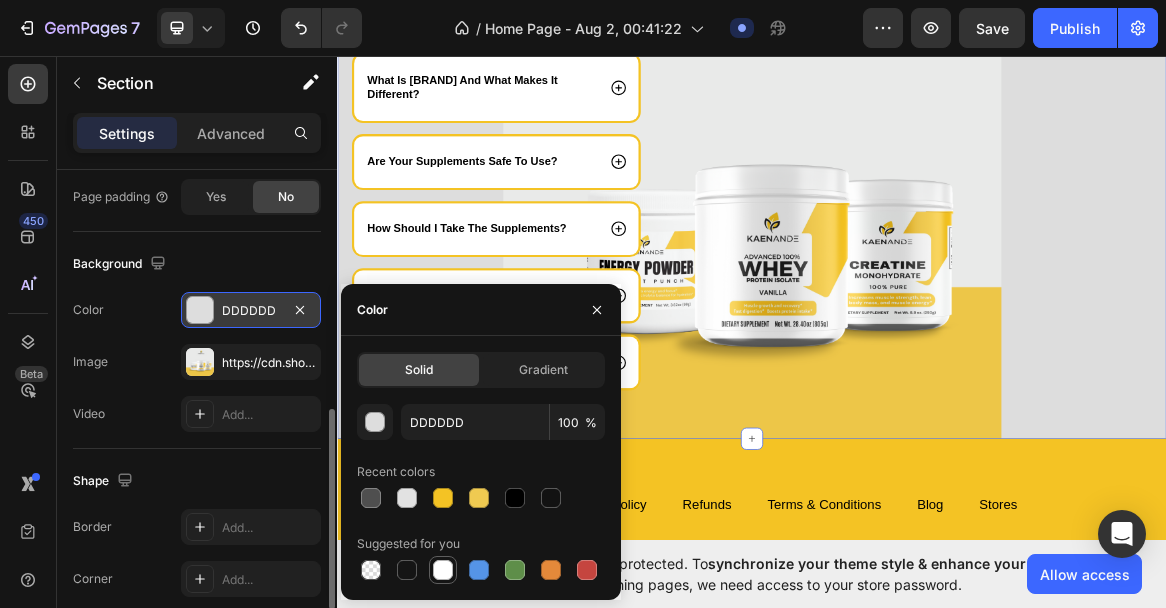 click at bounding box center [443, 570] 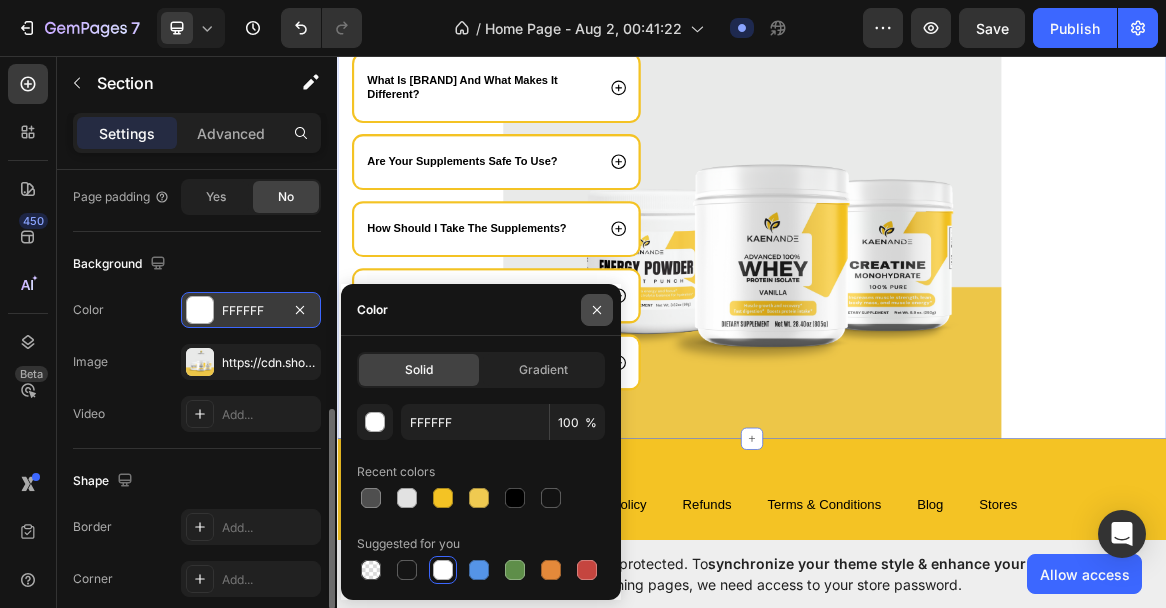 click at bounding box center (597, 310) 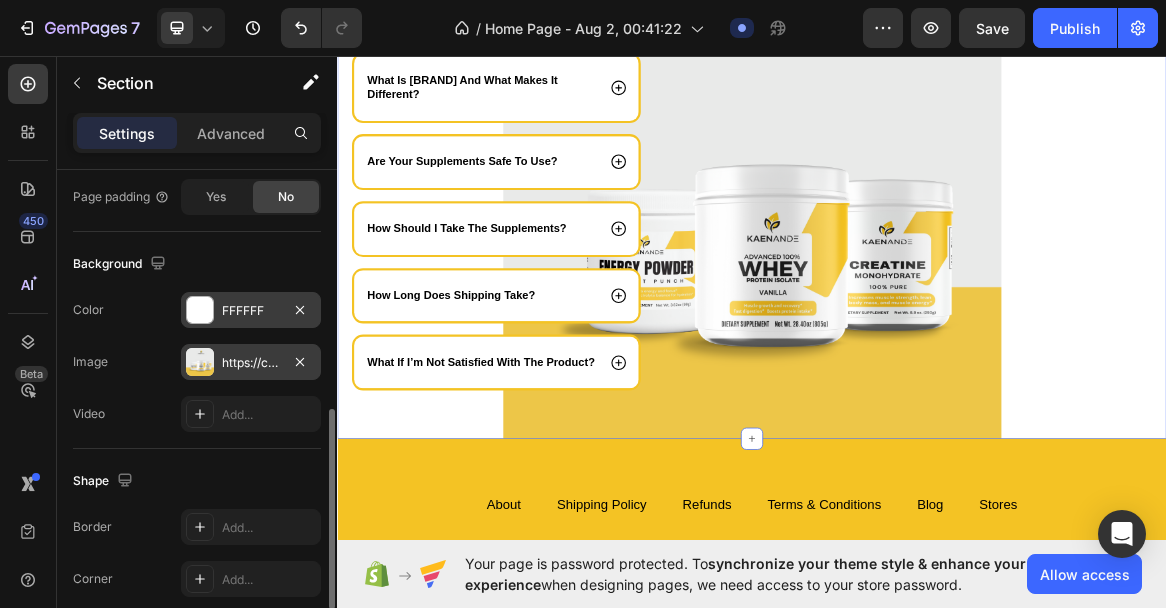click on "https://cdn.shopify.com/s/files/1/0763/9855/9458/files/gempages_578021231245132562-7a29587a-d32c-4129-a3c4-de506607e26e.png" at bounding box center [251, 363] 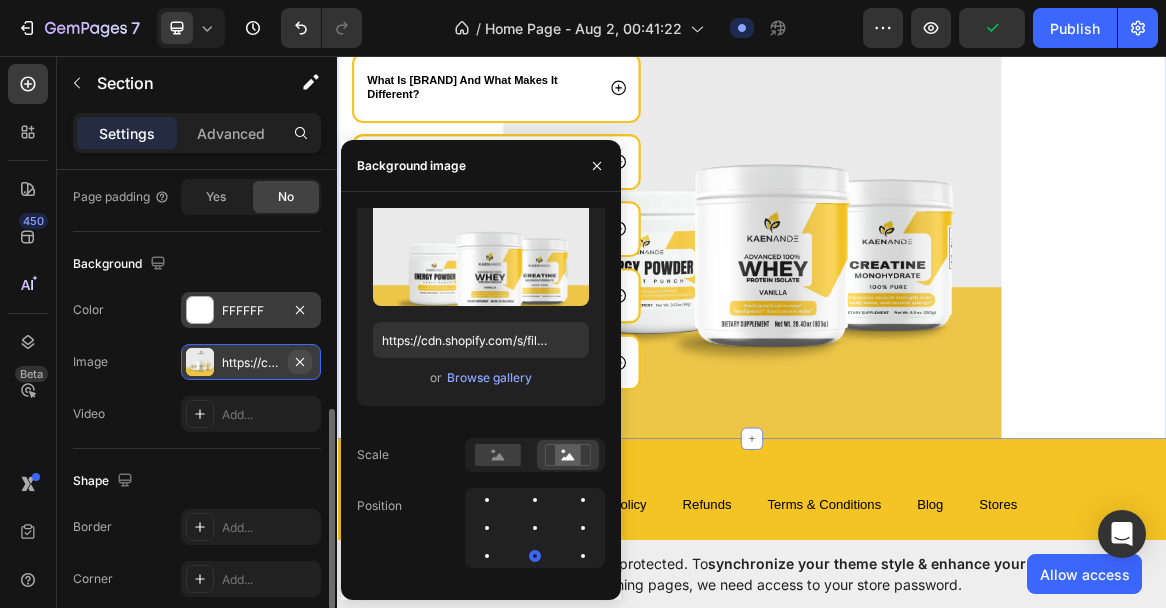 click 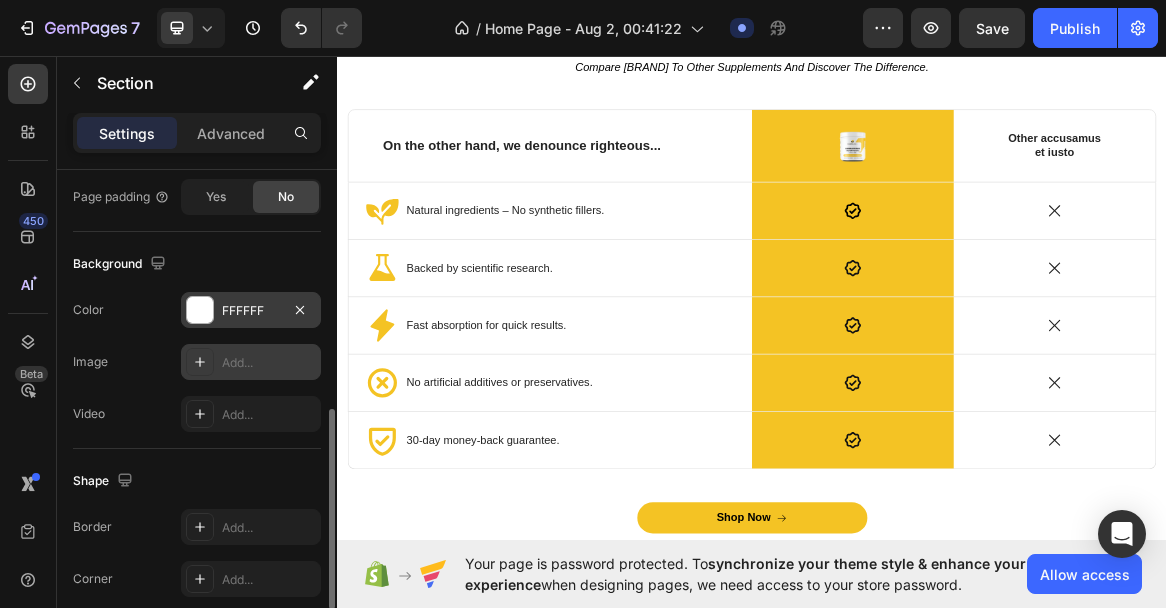 scroll, scrollTop: 3656, scrollLeft: 0, axis: vertical 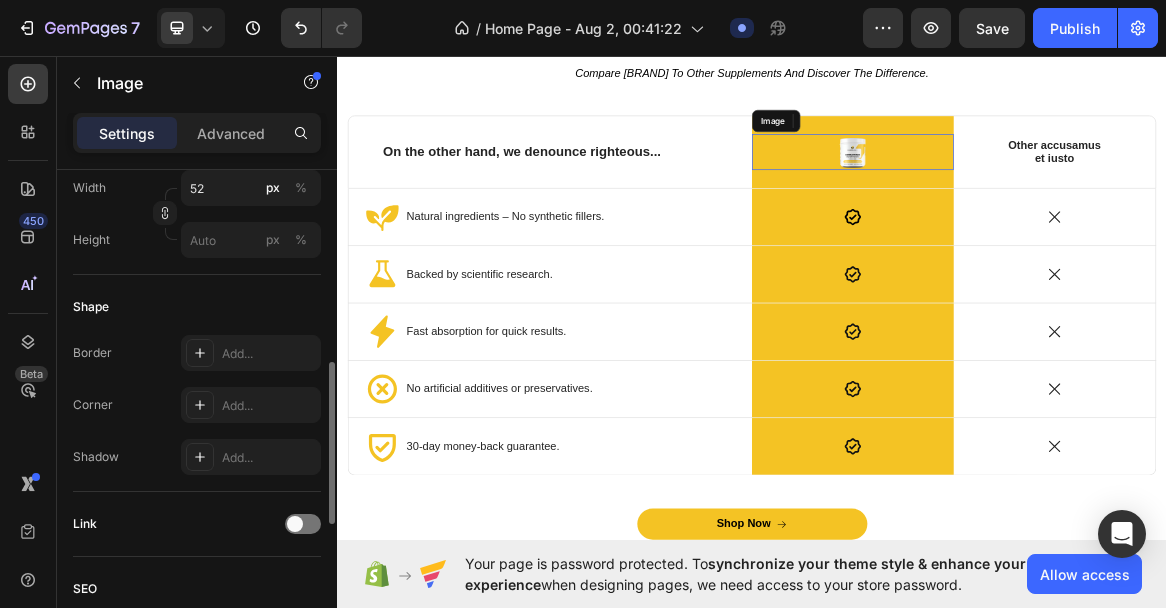 click at bounding box center [1083, 200] 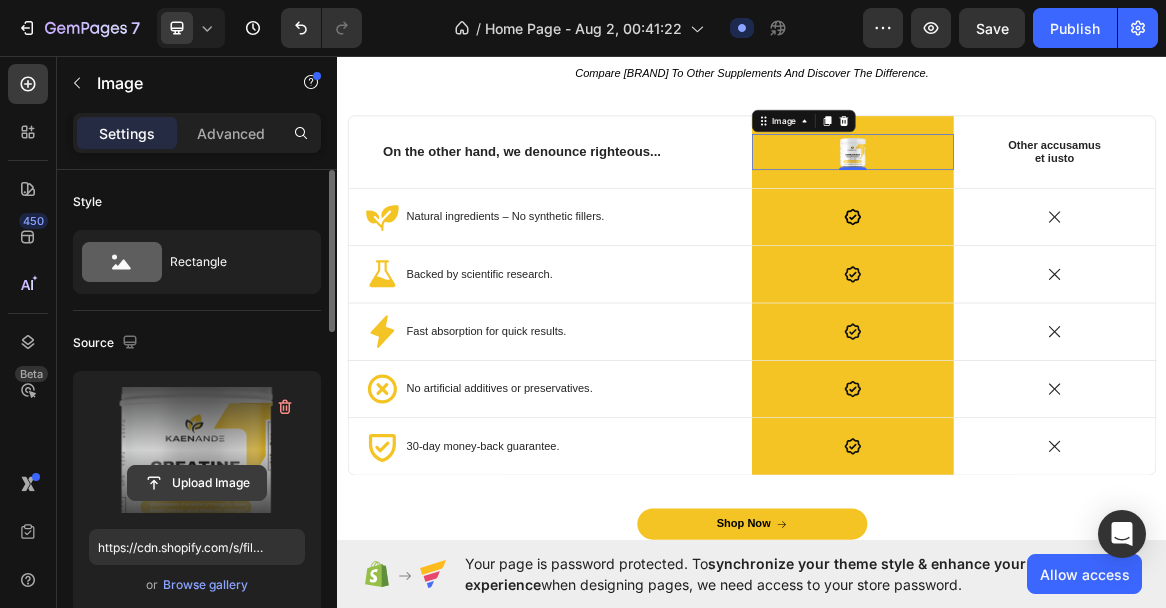 click 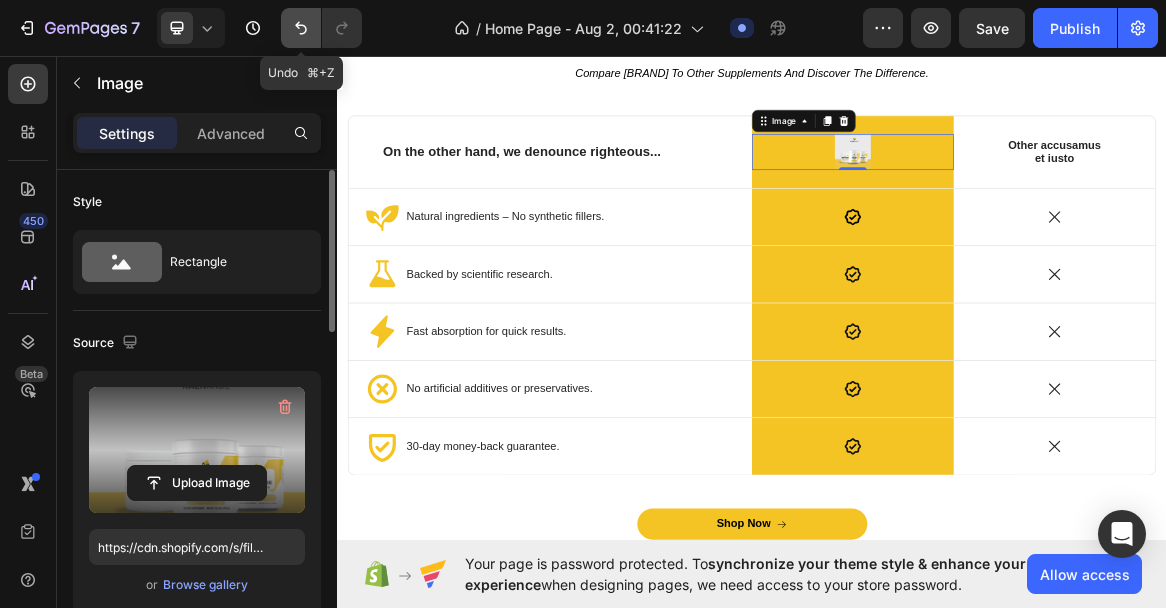 click 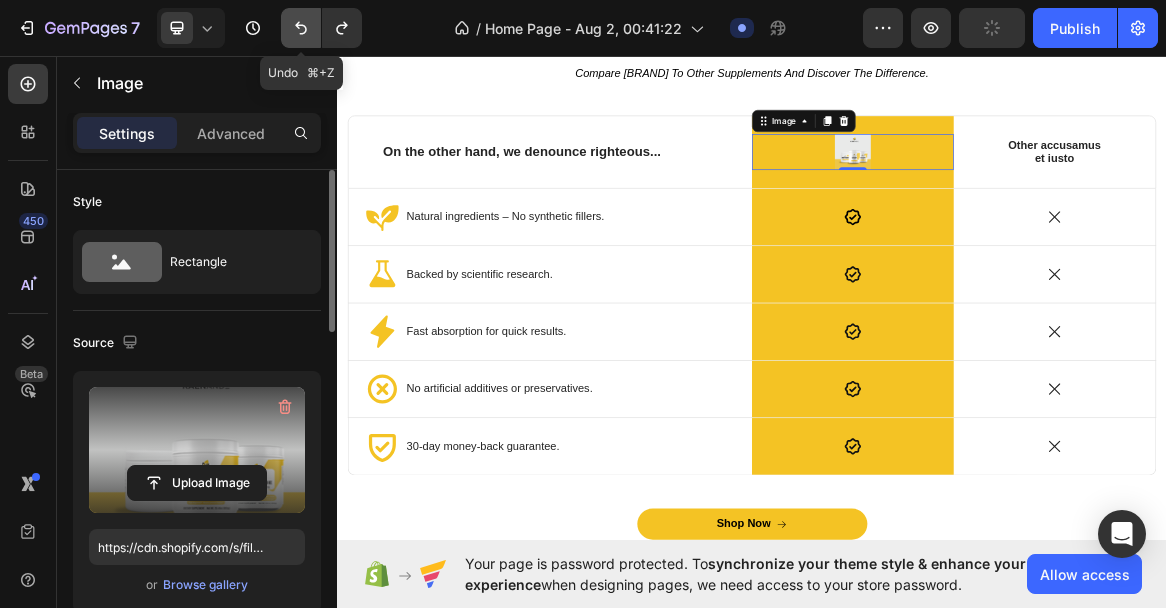 click 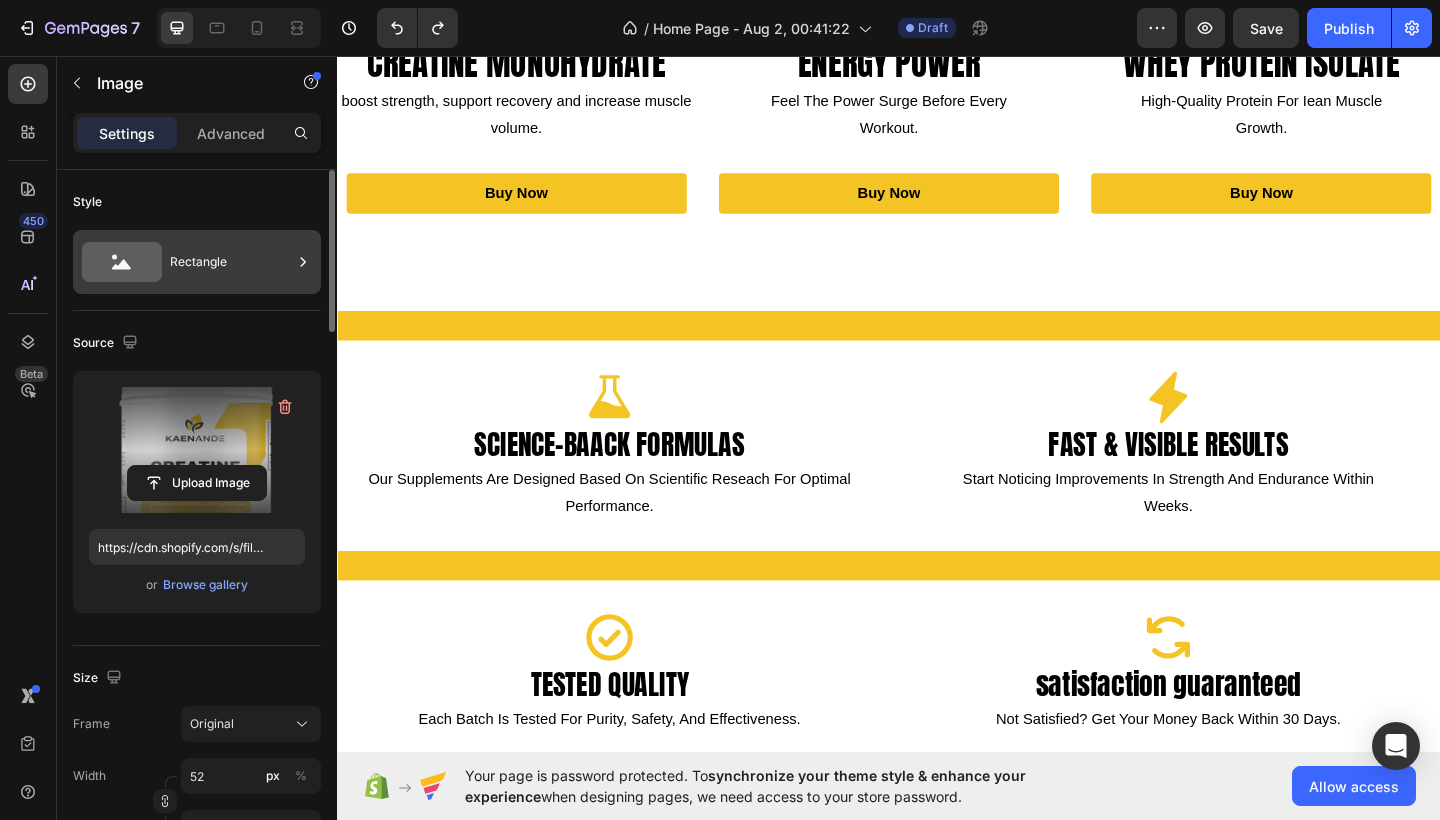 scroll, scrollTop: 1249, scrollLeft: 0, axis: vertical 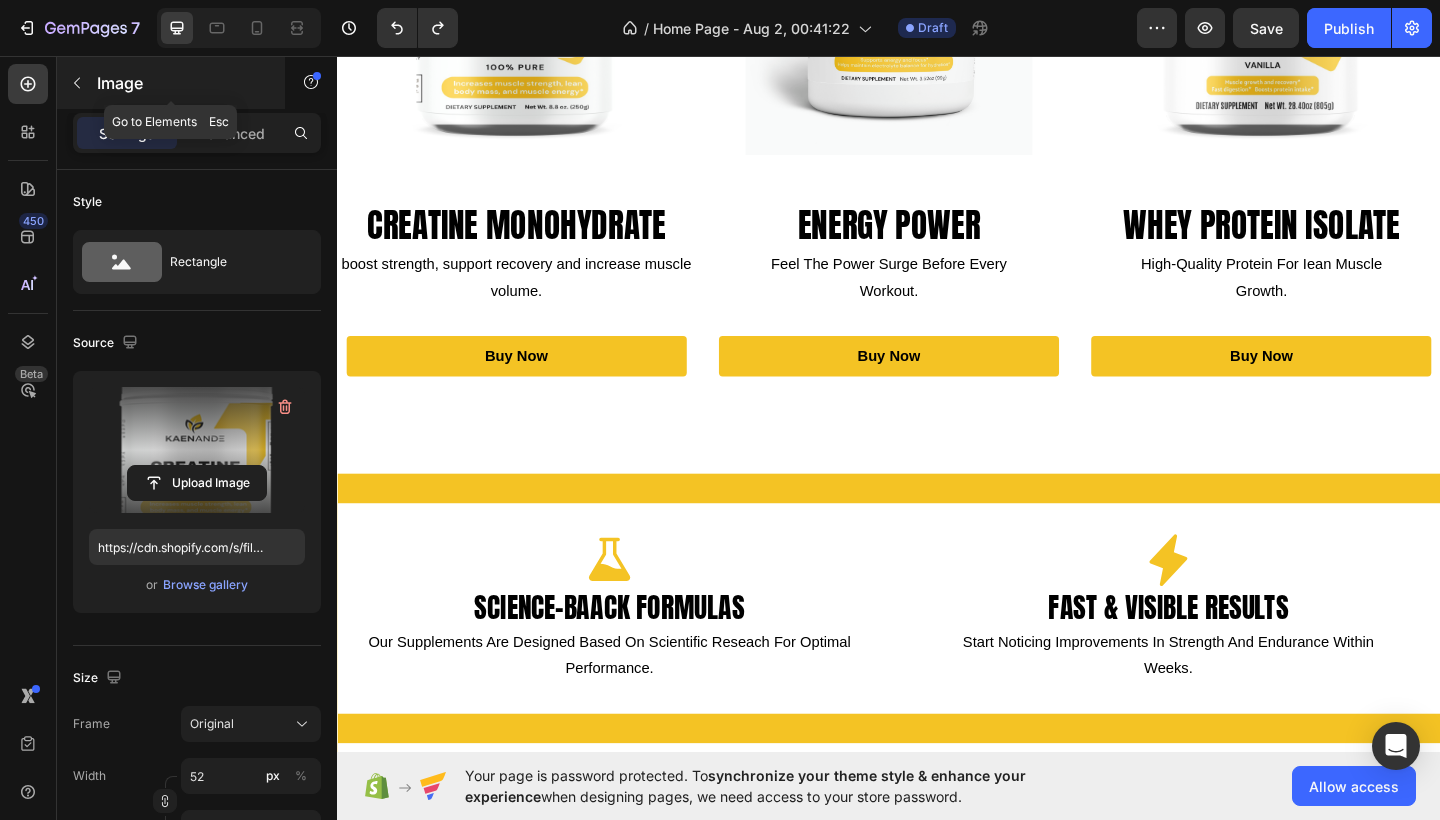 click 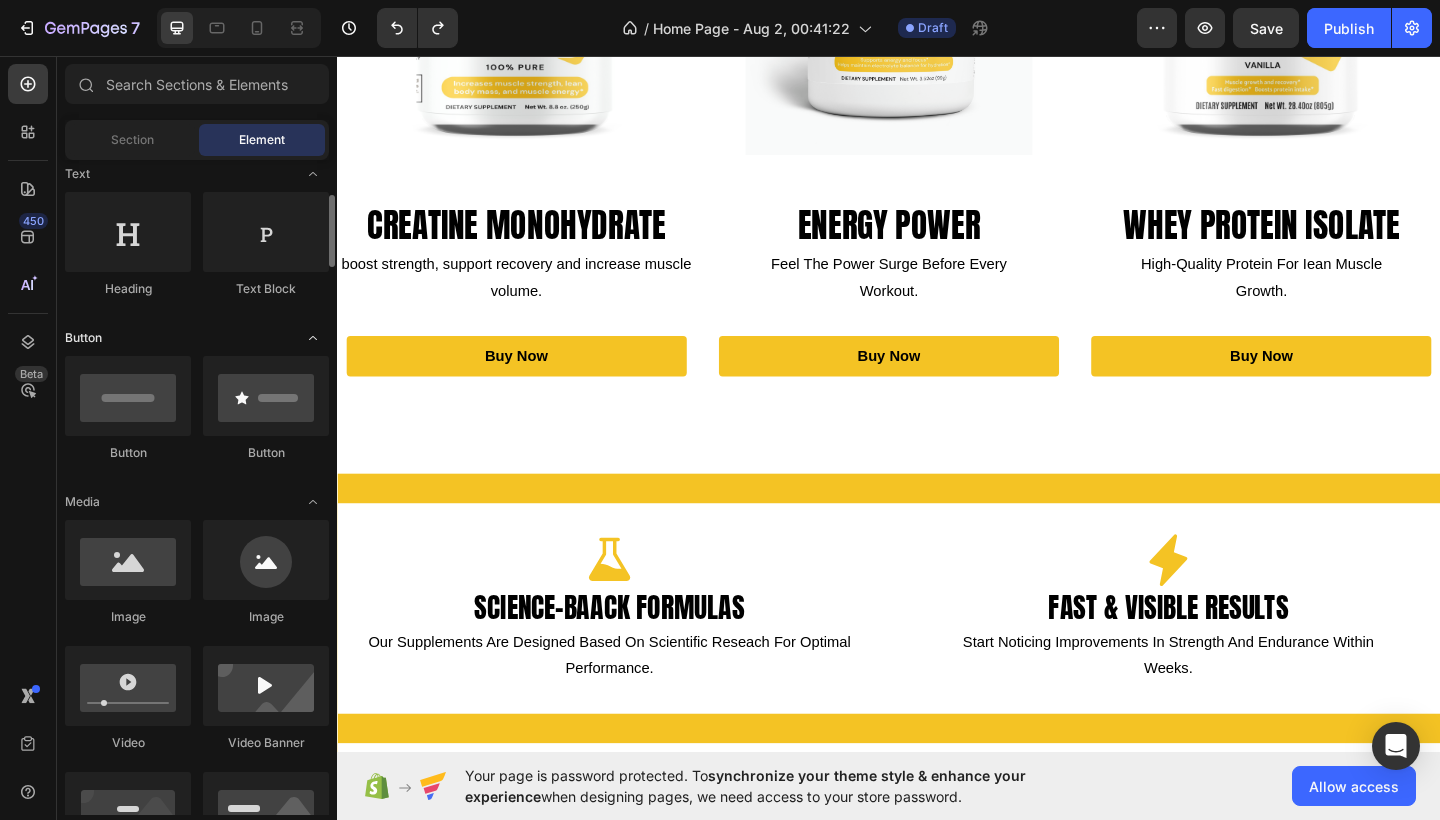 scroll, scrollTop: 304, scrollLeft: 0, axis: vertical 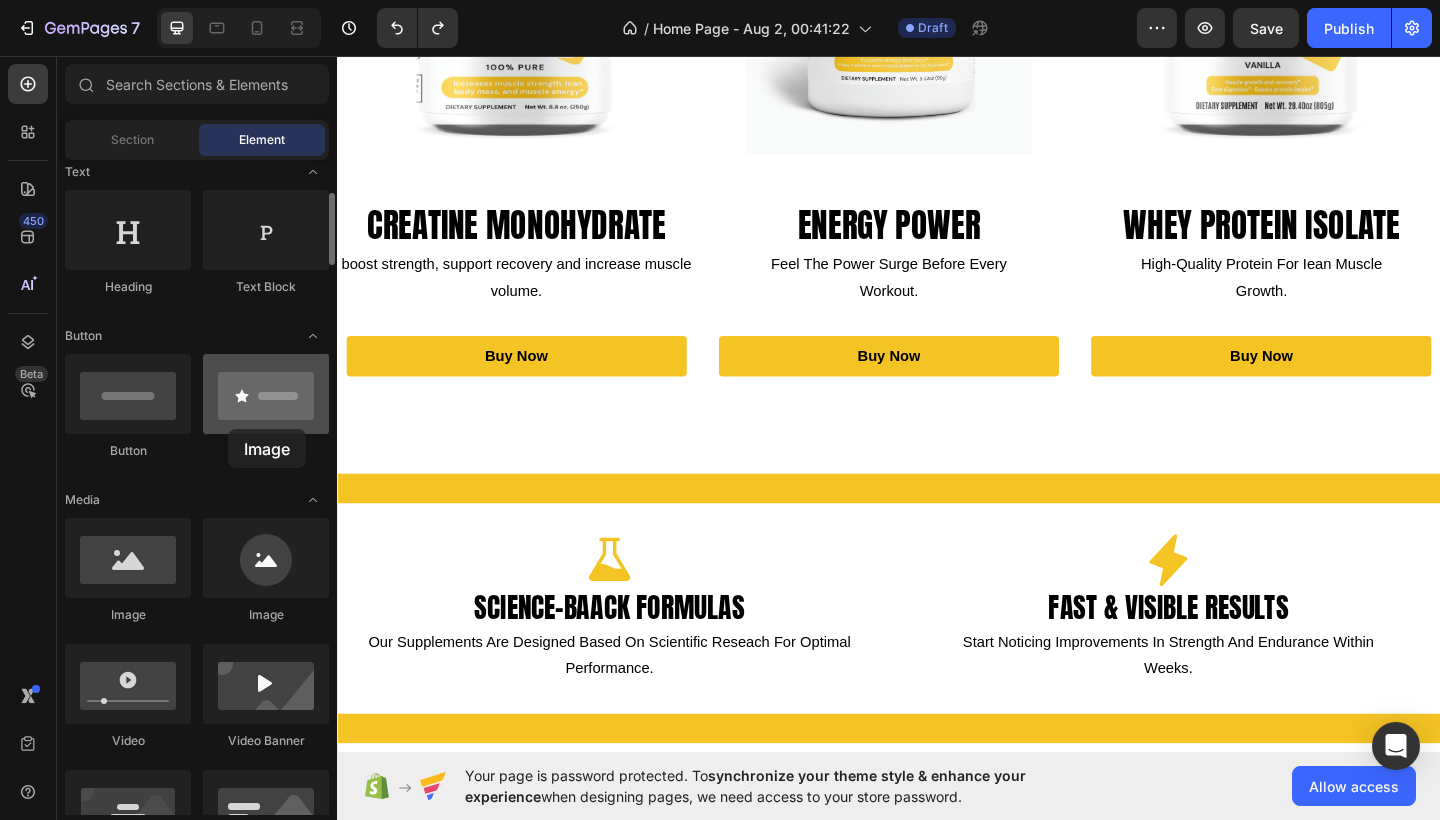 drag, startPoint x: 261, startPoint y: 566, endPoint x: 226, endPoint y: 430, distance: 140.43147 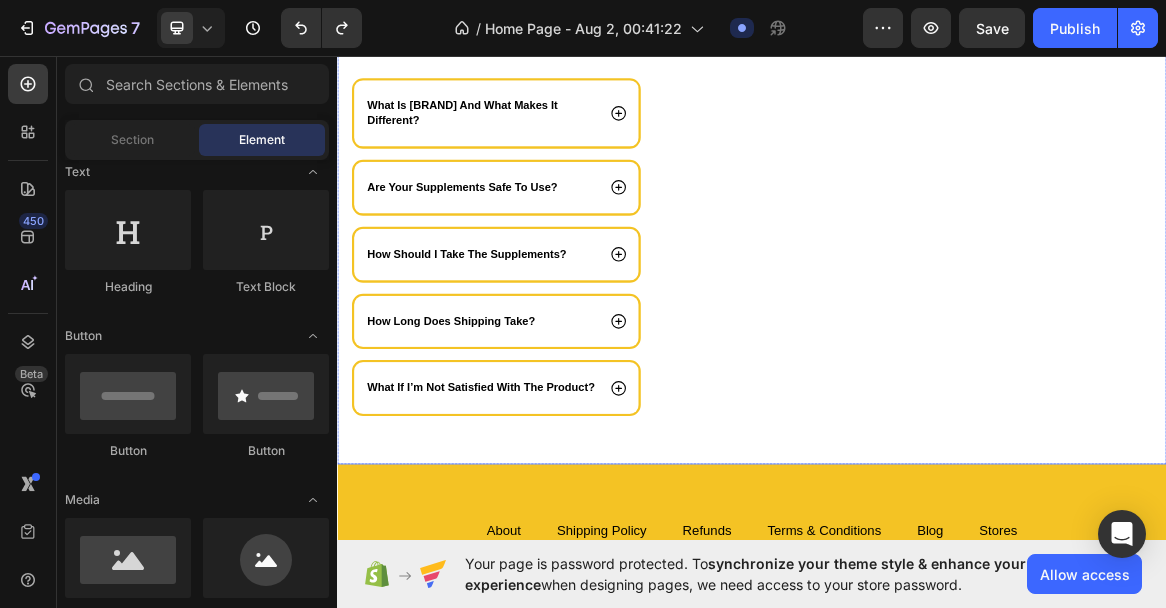 scroll, scrollTop: 3973, scrollLeft: 0, axis: vertical 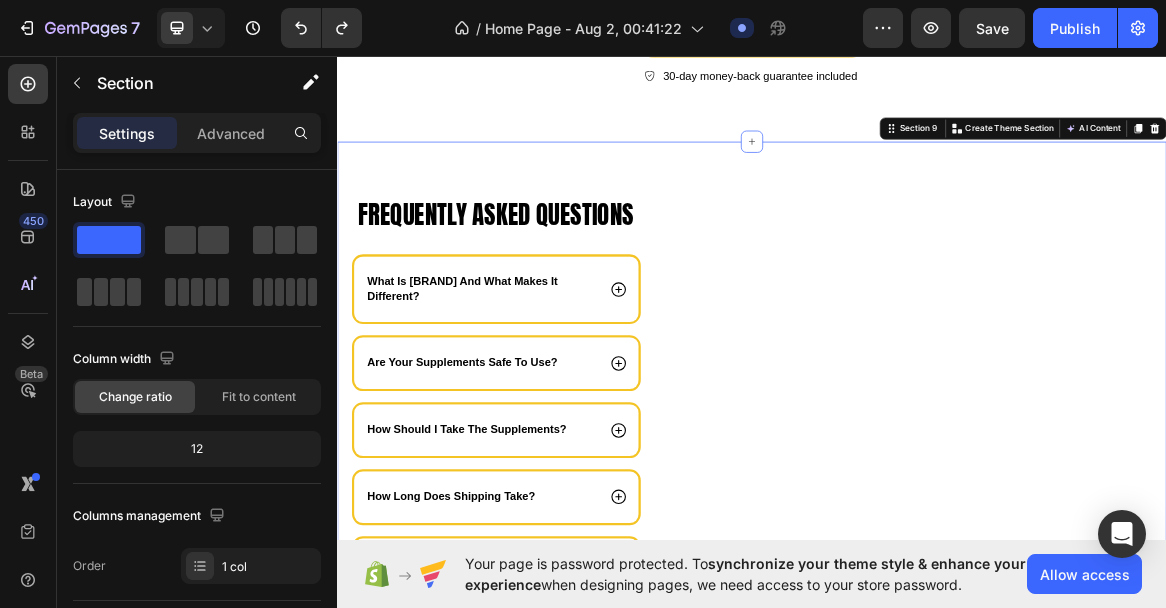 click on "Frequently asked questions Heading
what is [BRAND] and what makes it different?
are your supplements safe to use?
how should i take the supplements?
how long does shipping take?
what if i’m not satisfied with the product? Accordion Row Image Row Section 9   You can create reusable sections Create Theme Section AI Content Write with GemAI What would you like to describe here? Tone and Voice Persuasive Product Show more Generate" at bounding box center [937, 546] 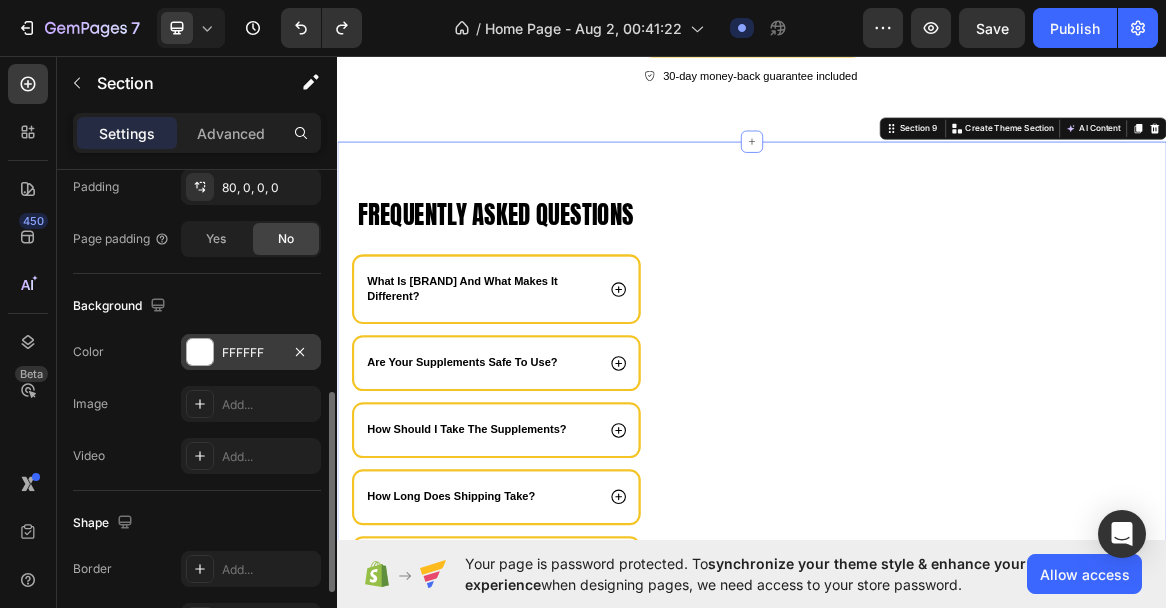 scroll, scrollTop: 560, scrollLeft: 0, axis: vertical 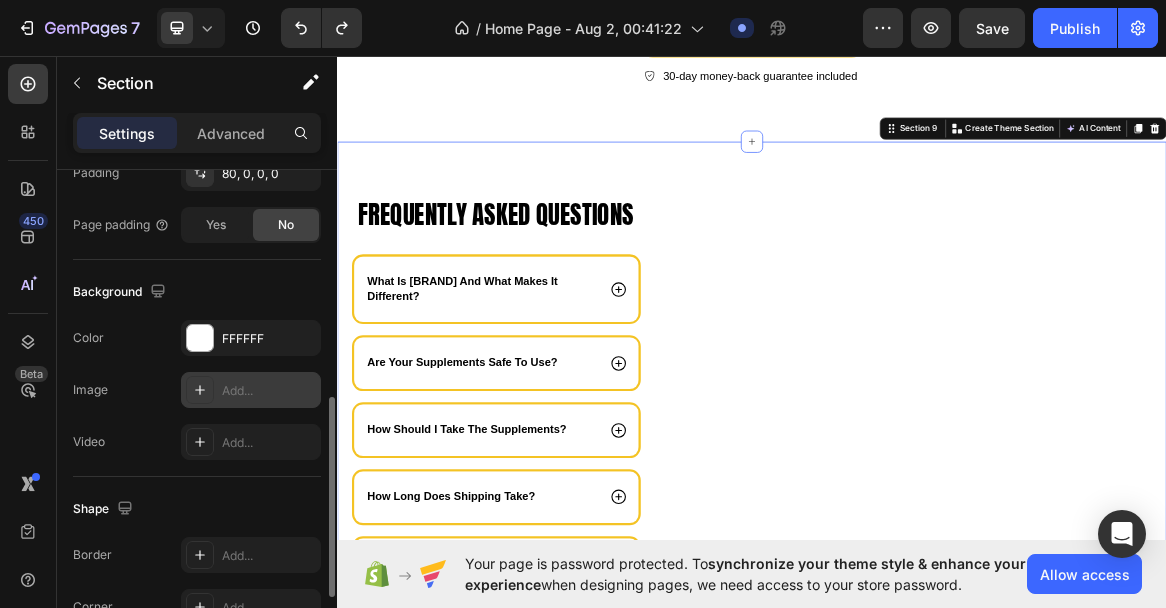 click on "Add..." at bounding box center (269, 391) 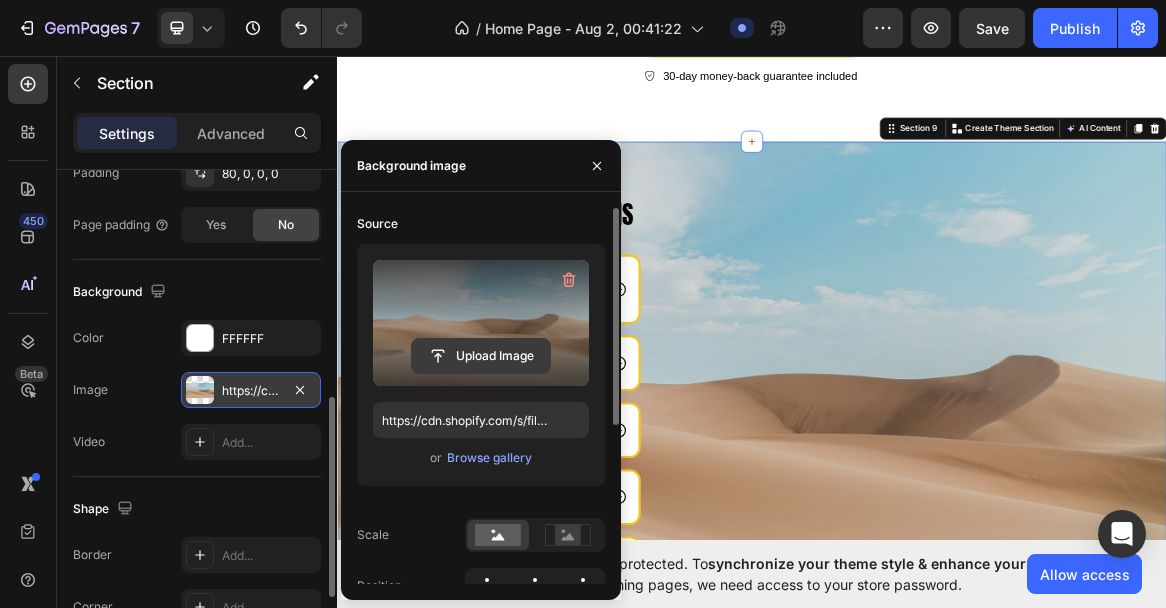 click 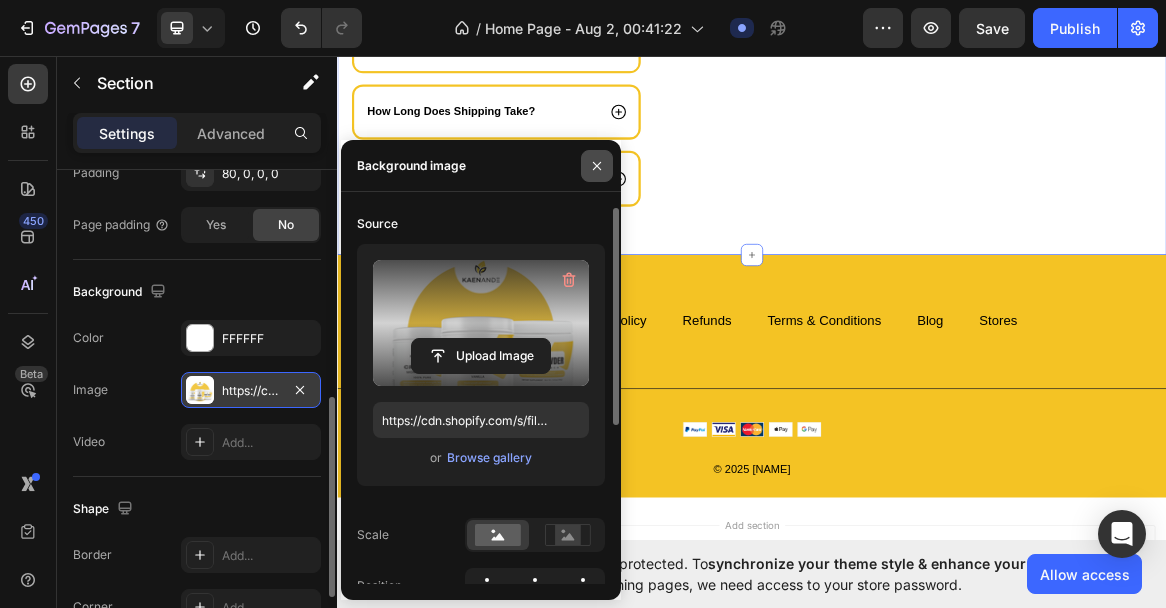 scroll, scrollTop: 4279, scrollLeft: 0, axis: vertical 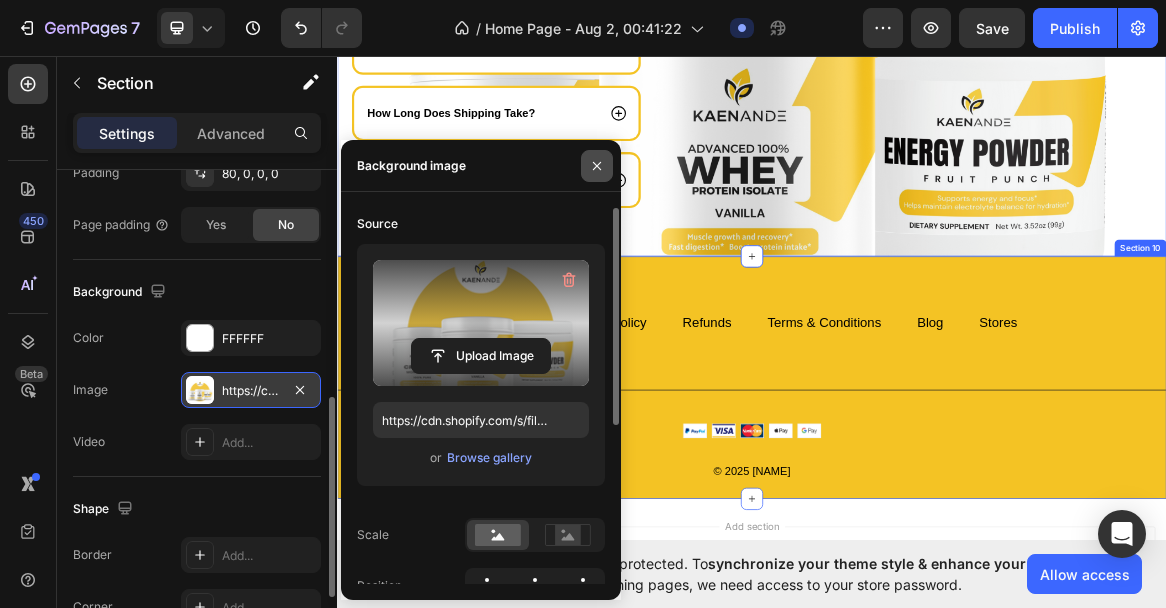 click 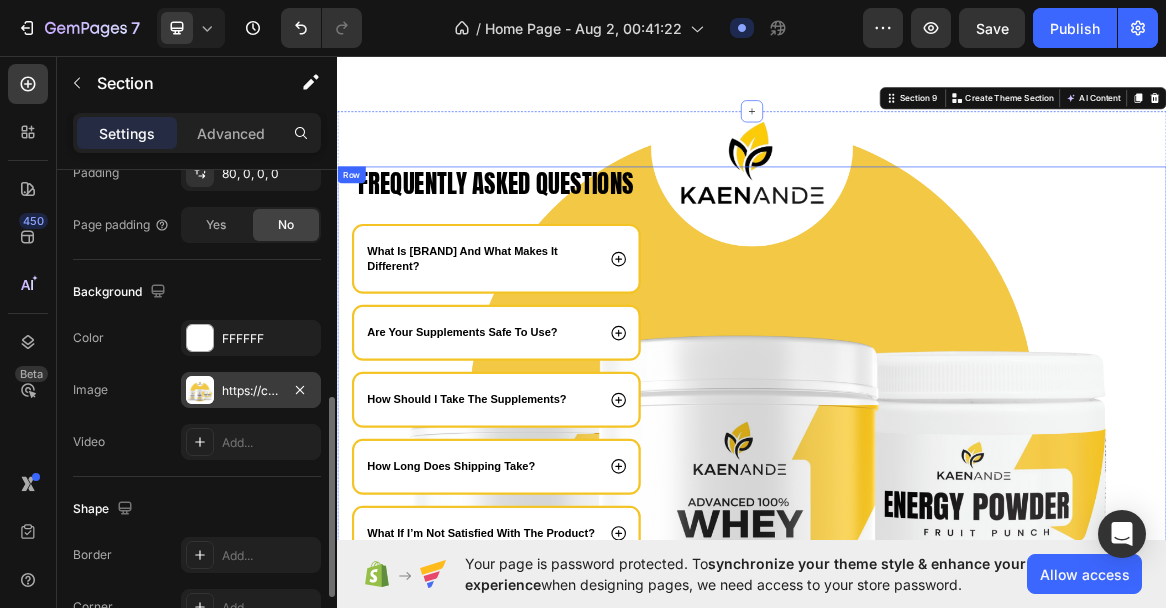 scroll, scrollTop: 3768, scrollLeft: 0, axis: vertical 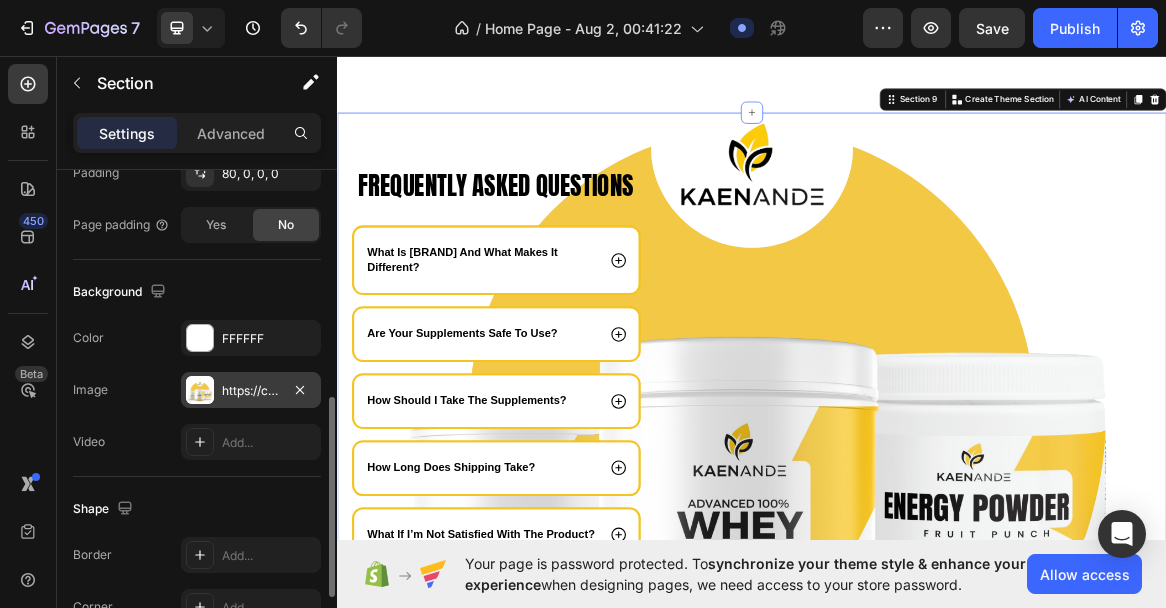 click on "https://cdn.shopify.com/s/files/1/0763/9855/9458/files/gempages_578021231245132562-20551835-e30e-4da9-8e9d-d1dd3463cd80.png" at bounding box center (251, 391) 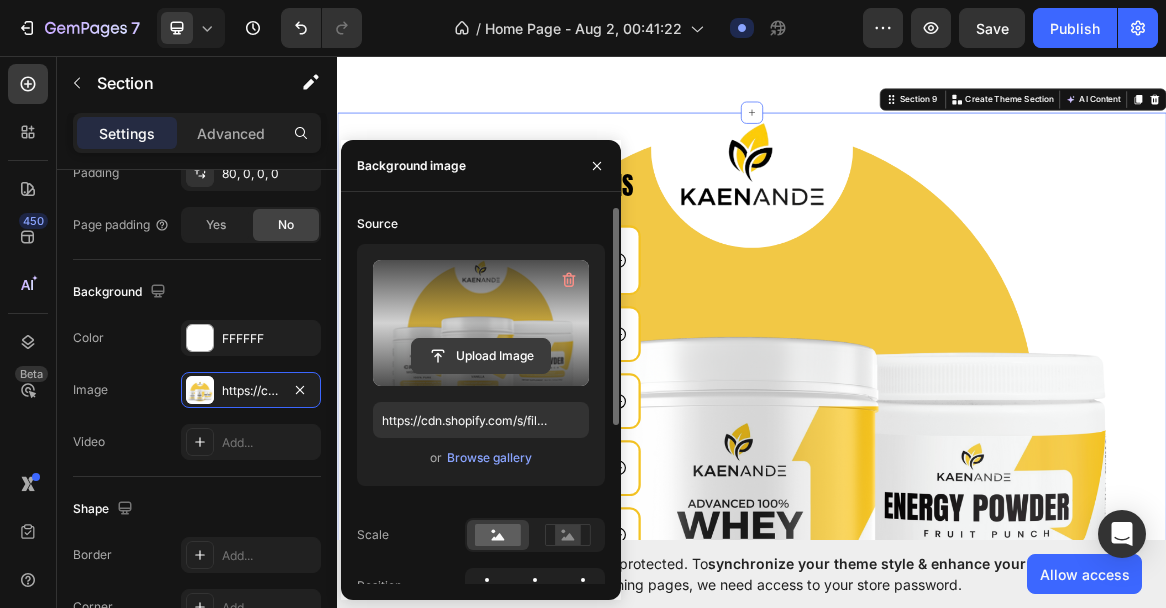 click 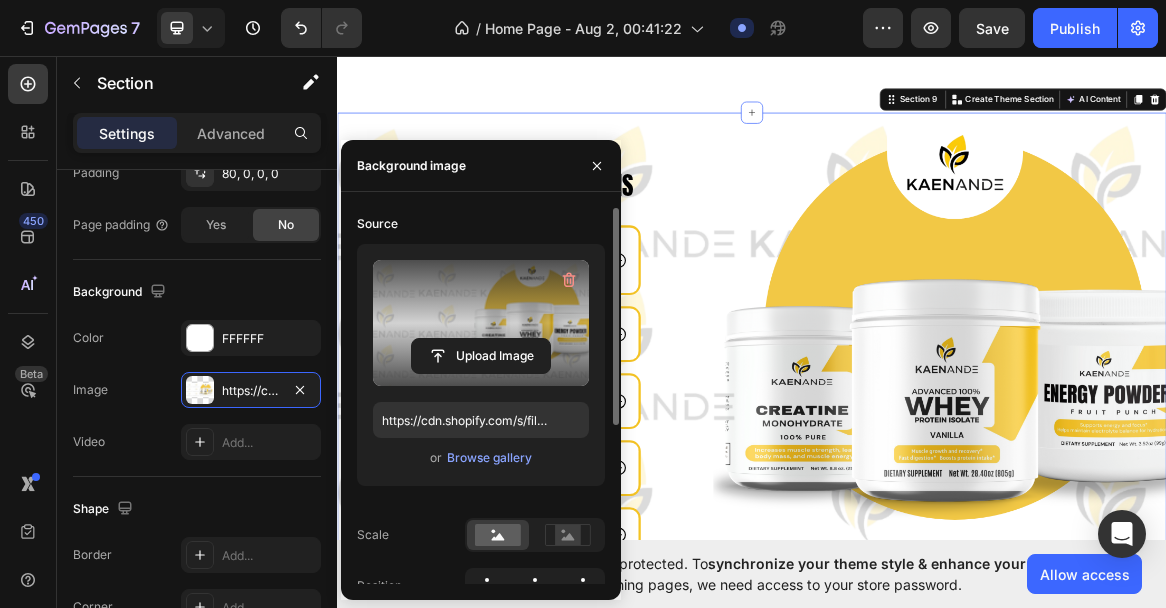 type on "https://cdn.shopify.com/s/files/1/0763/9855/9458/files/gempages_578021231245132562-74dcb58a-76eb-4f94-ba11-923239892cf7.png" 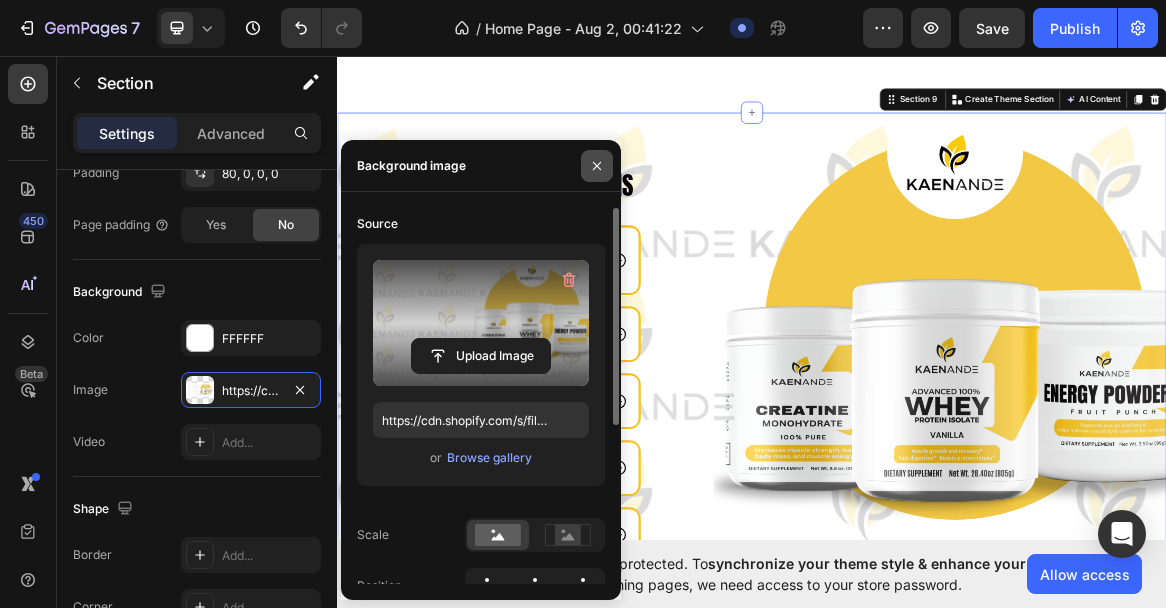 click 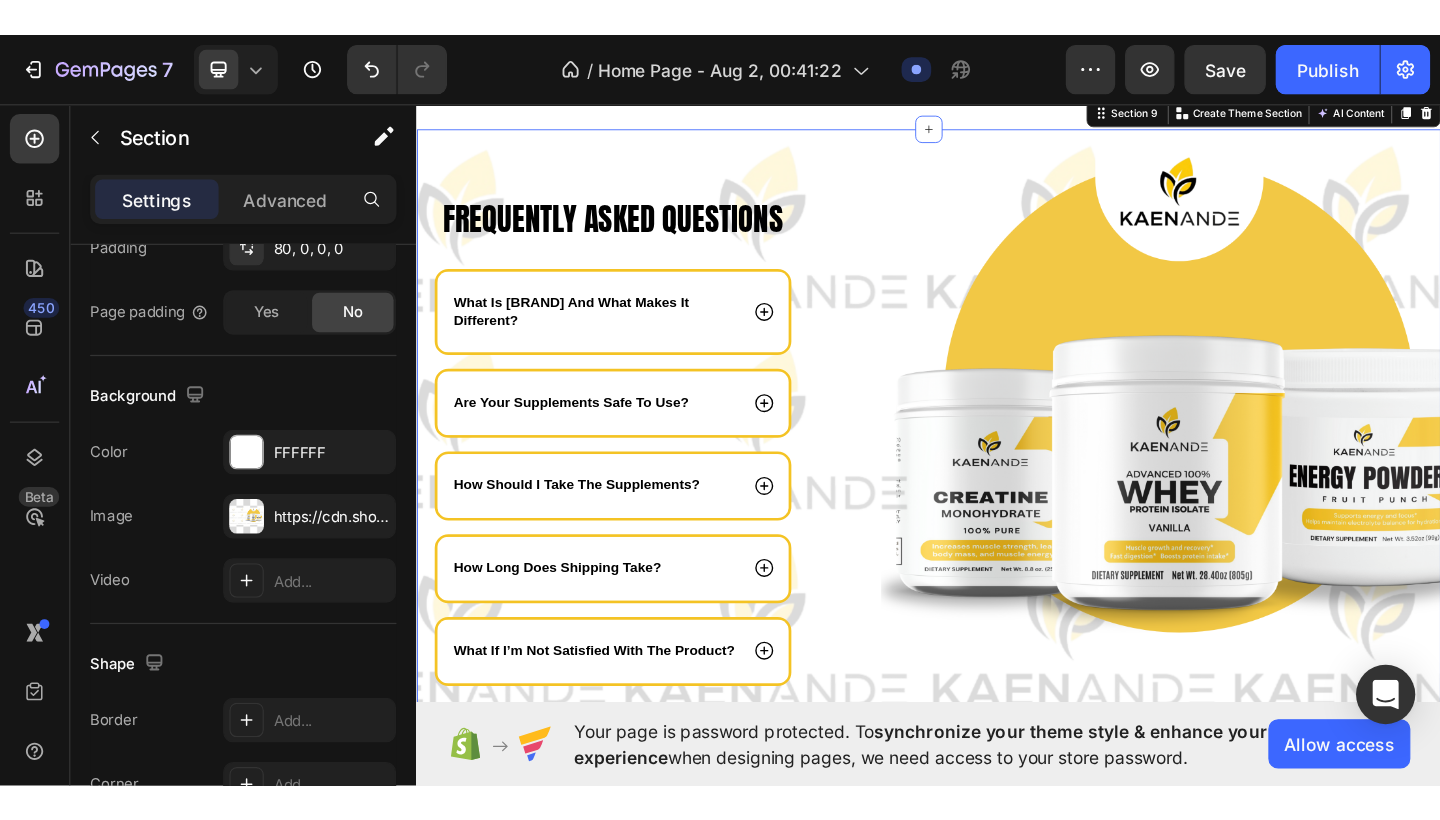 scroll, scrollTop: 3612, scrollLeft: 0, axis: vertical 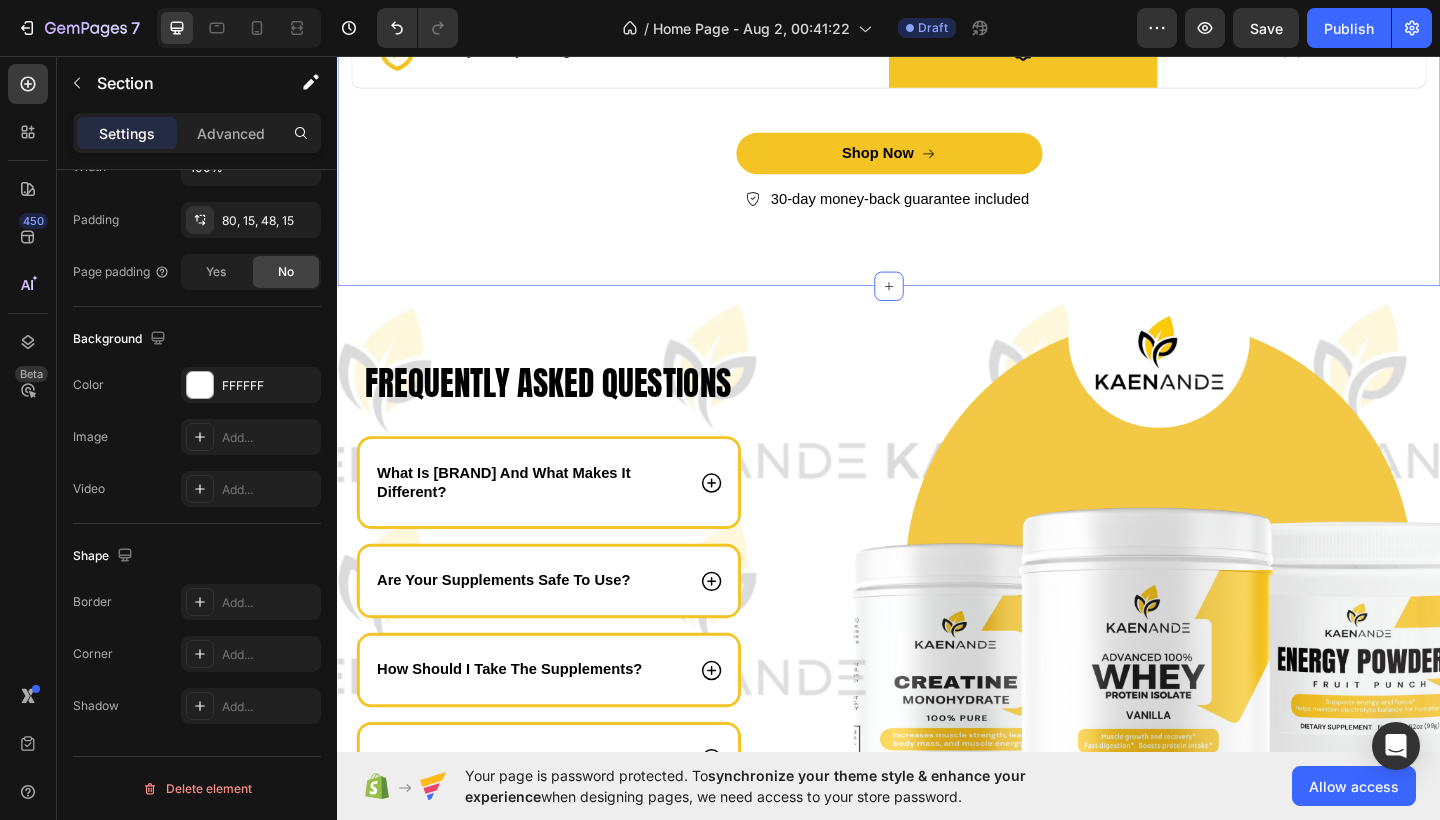 click on "See How [BRAND] Stands Out. Heading compare [BRAND] to other supplements and discover the difference. Text Block Row On the other hand, we denounce righteous... Text Block Image Row Other accusamus et iusto Text Block Row
Icon  Natural ingredients – No synthetic fillers. Text Block Row
Icon Row
Icon Row
Icon  Backed by scientific research. Text Block Row
Icon Row
Icon Row
Icon Fast absorption for quick results. Text Block Row
Icon Row
Icon Row
Icon No artificial additives or preservatives. Text Block Row
Icon Row
Icon Row
Icon 30-day money-back guarantee. Text Block Row
Icon Row
Icon Row
Shop Now Button
30-day money-back guarantee included  Item List Row" at bounding box center [937, -148] 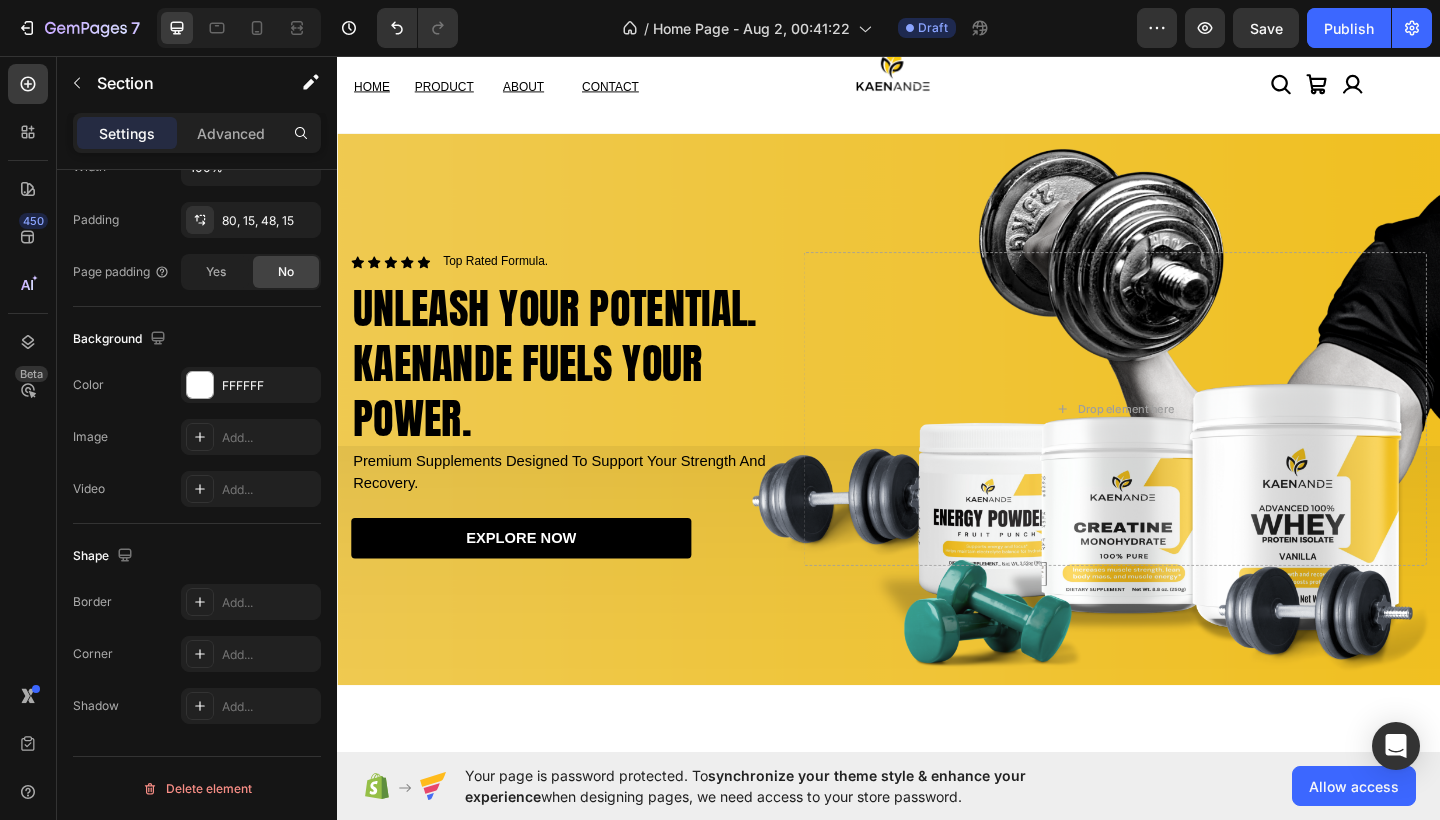 scroll, scrollTop: 0, scrollLeft: 0, axis: both 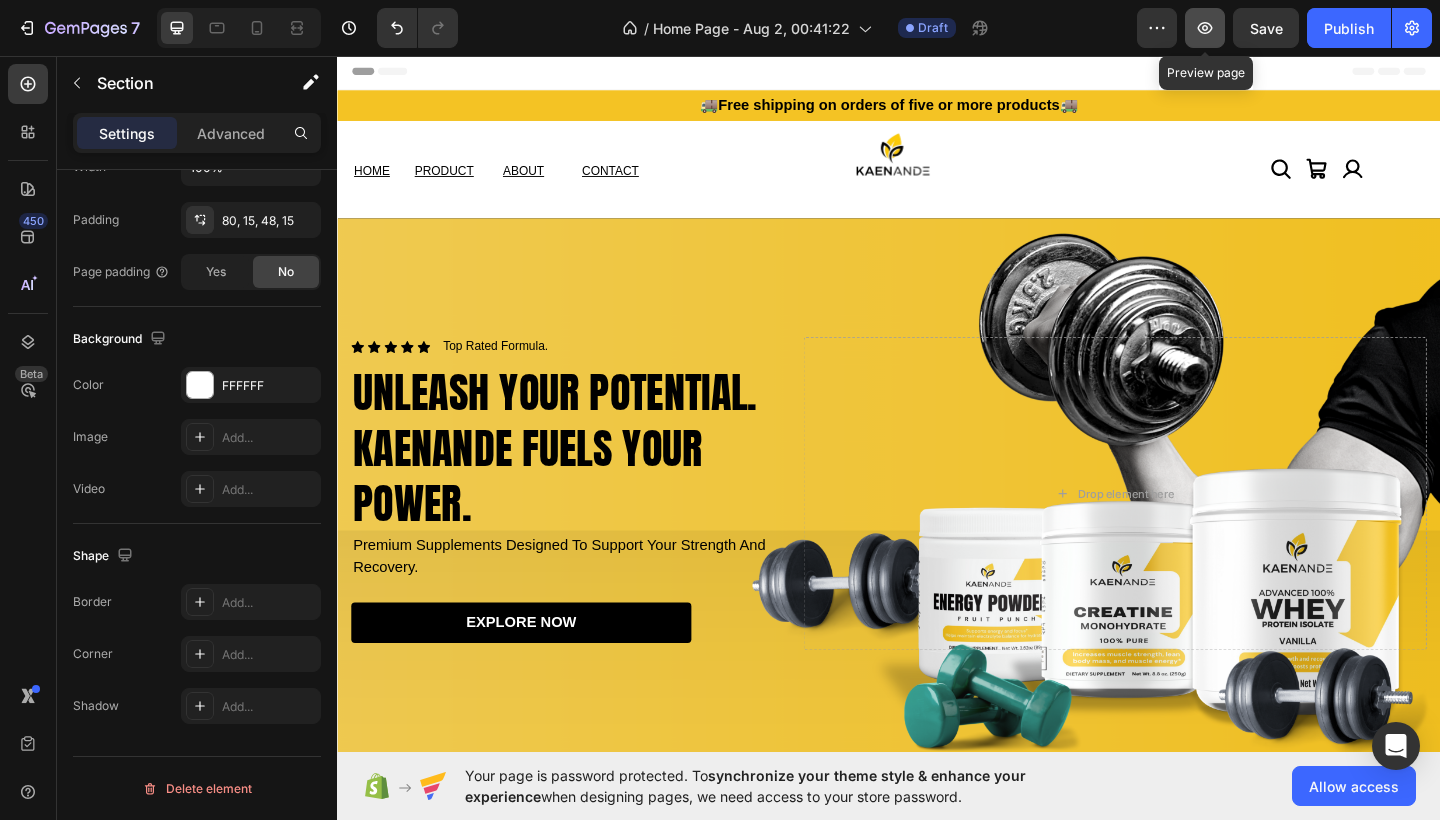 click 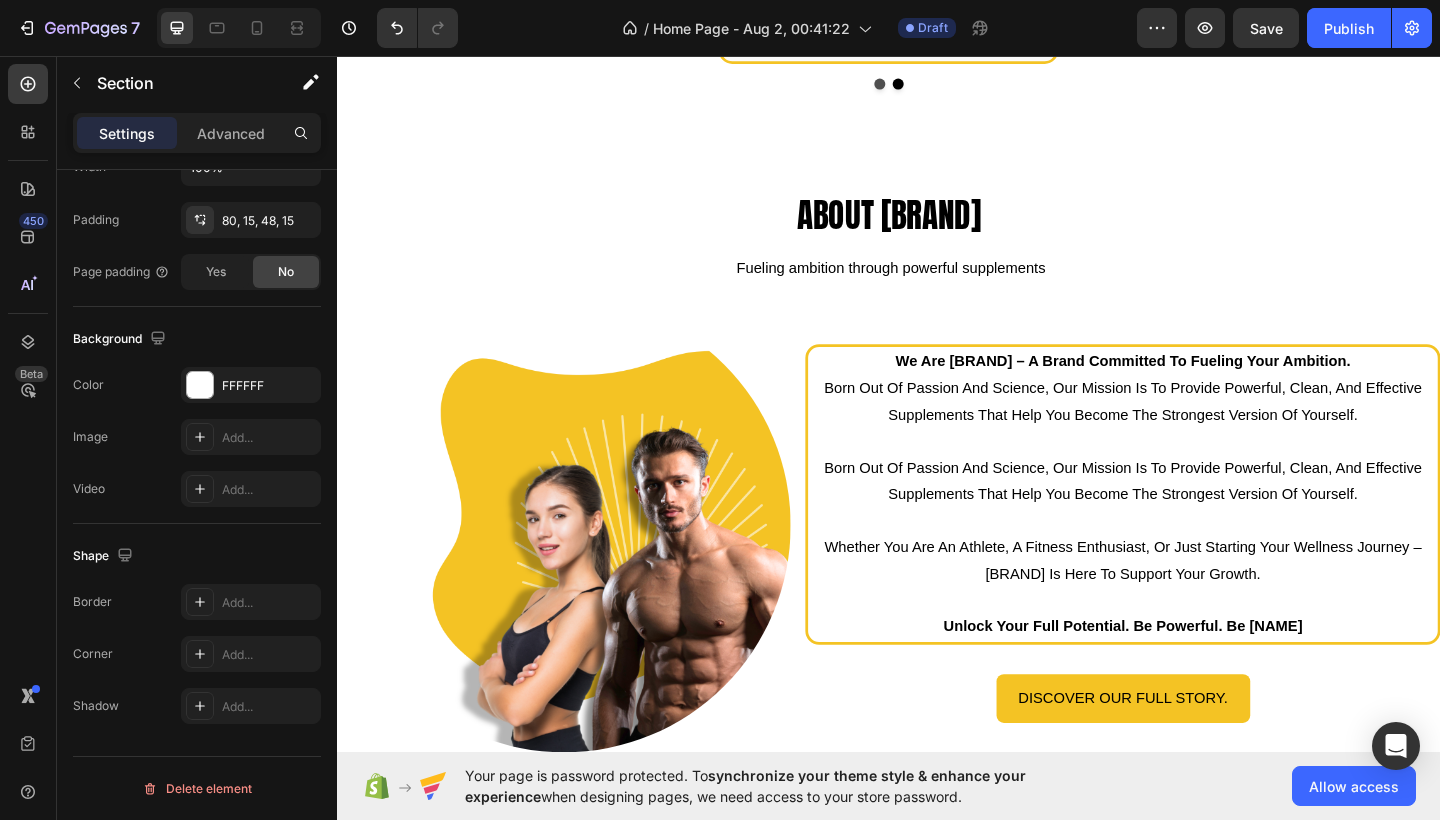 scroll, scrollTop: 2747, scrollLeft: 0, axis: vertical 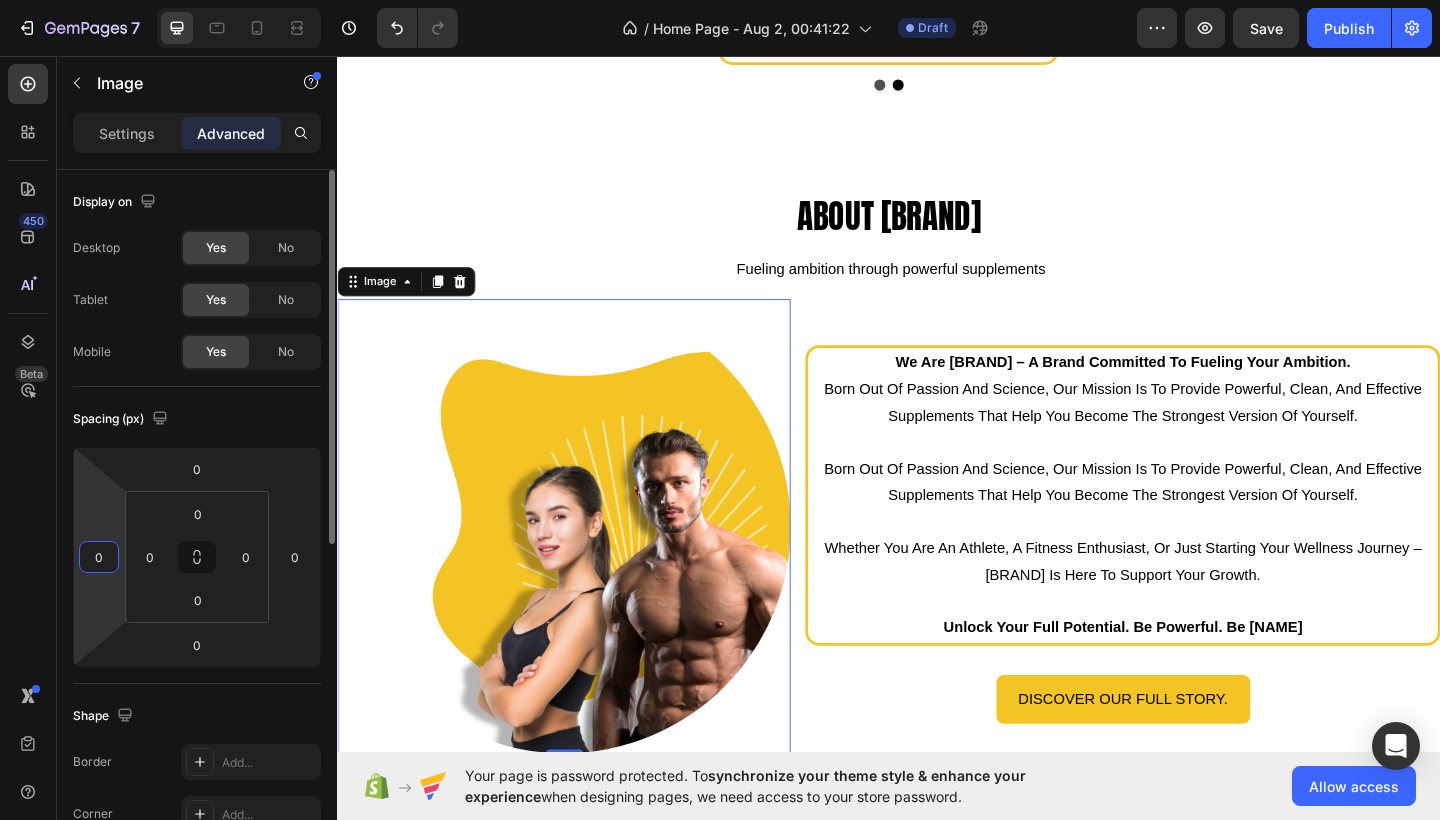 click on "0" at bounding box center [99, 557] 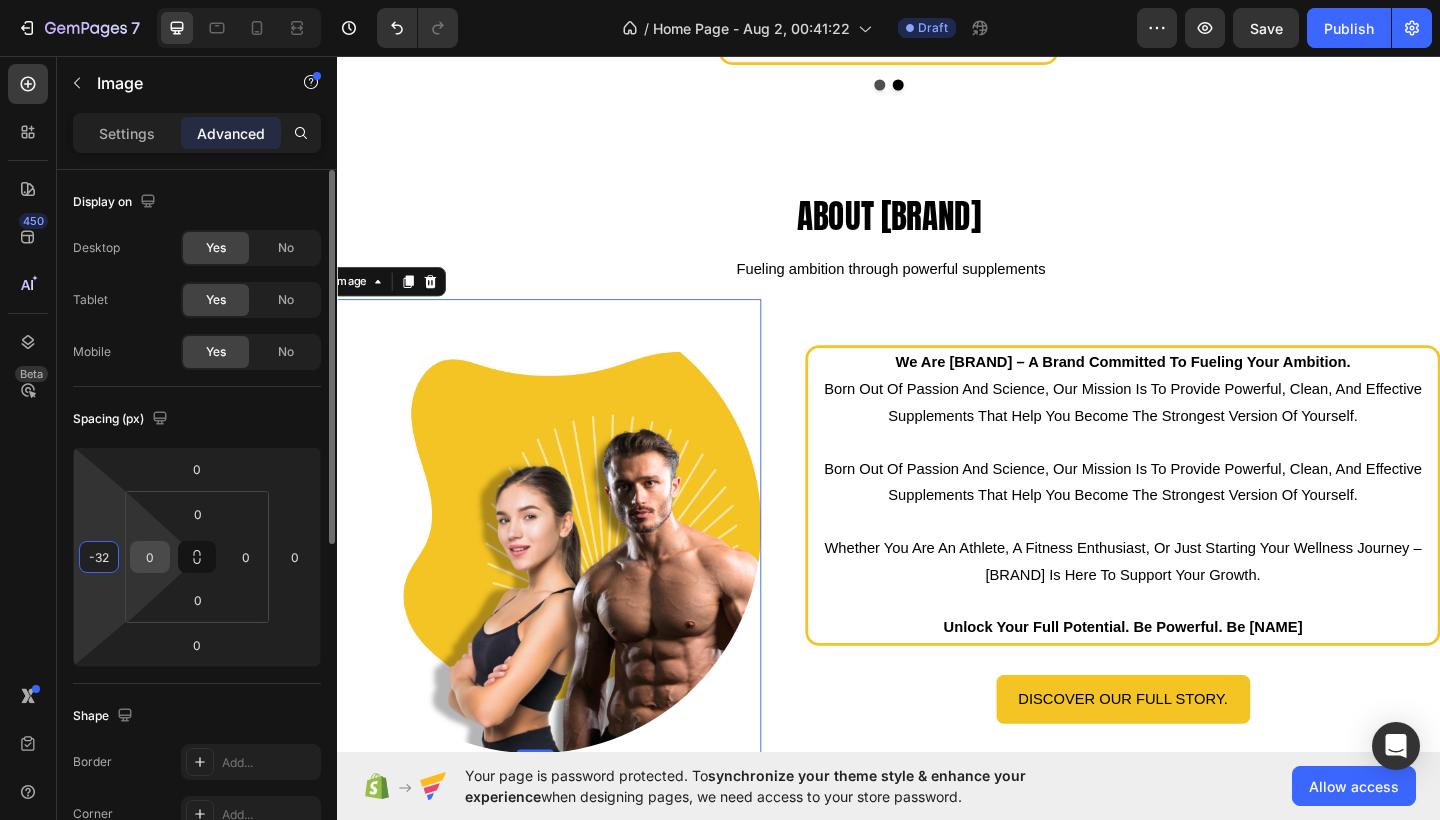 type on "-3" 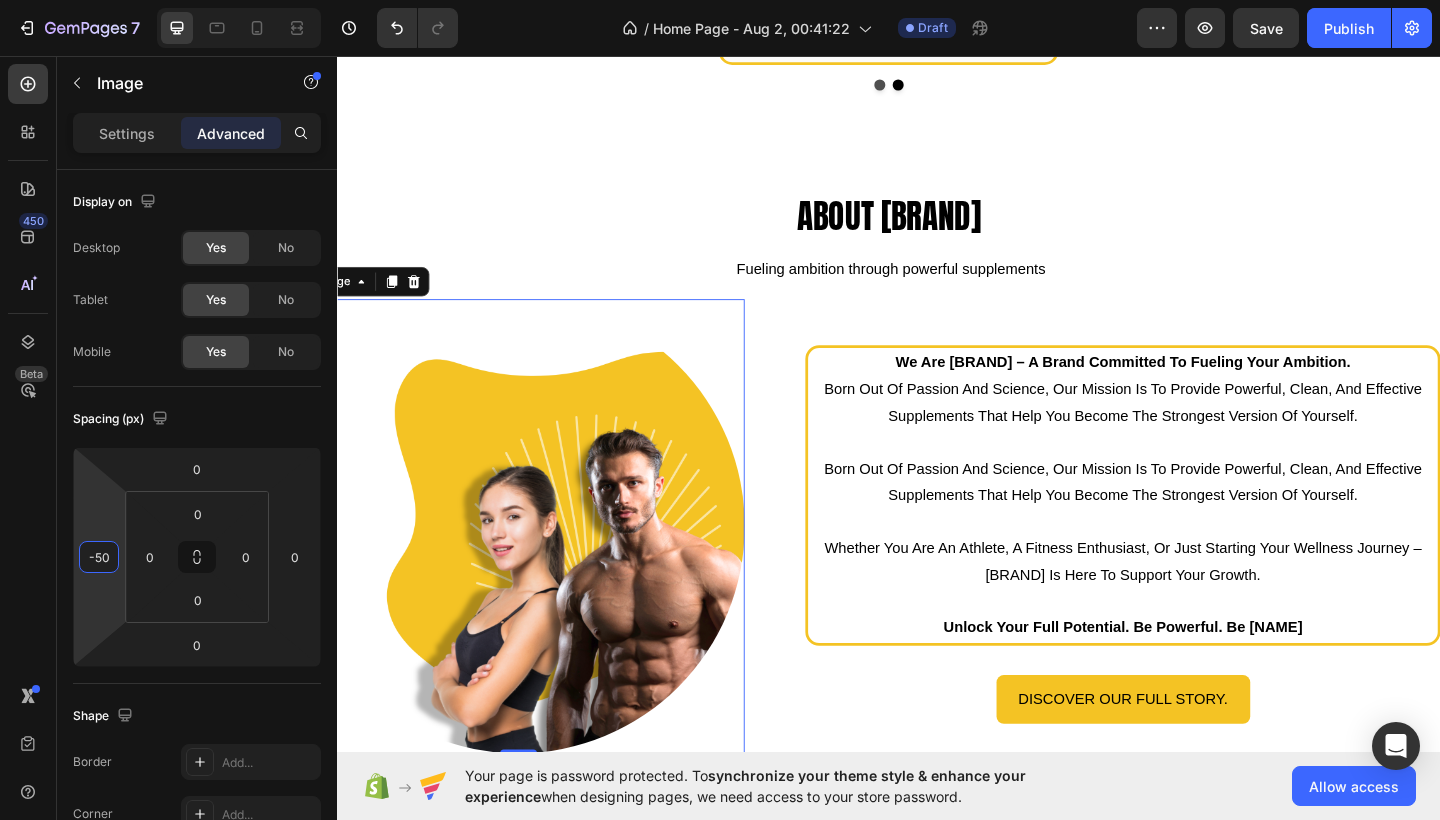 type on "-5" 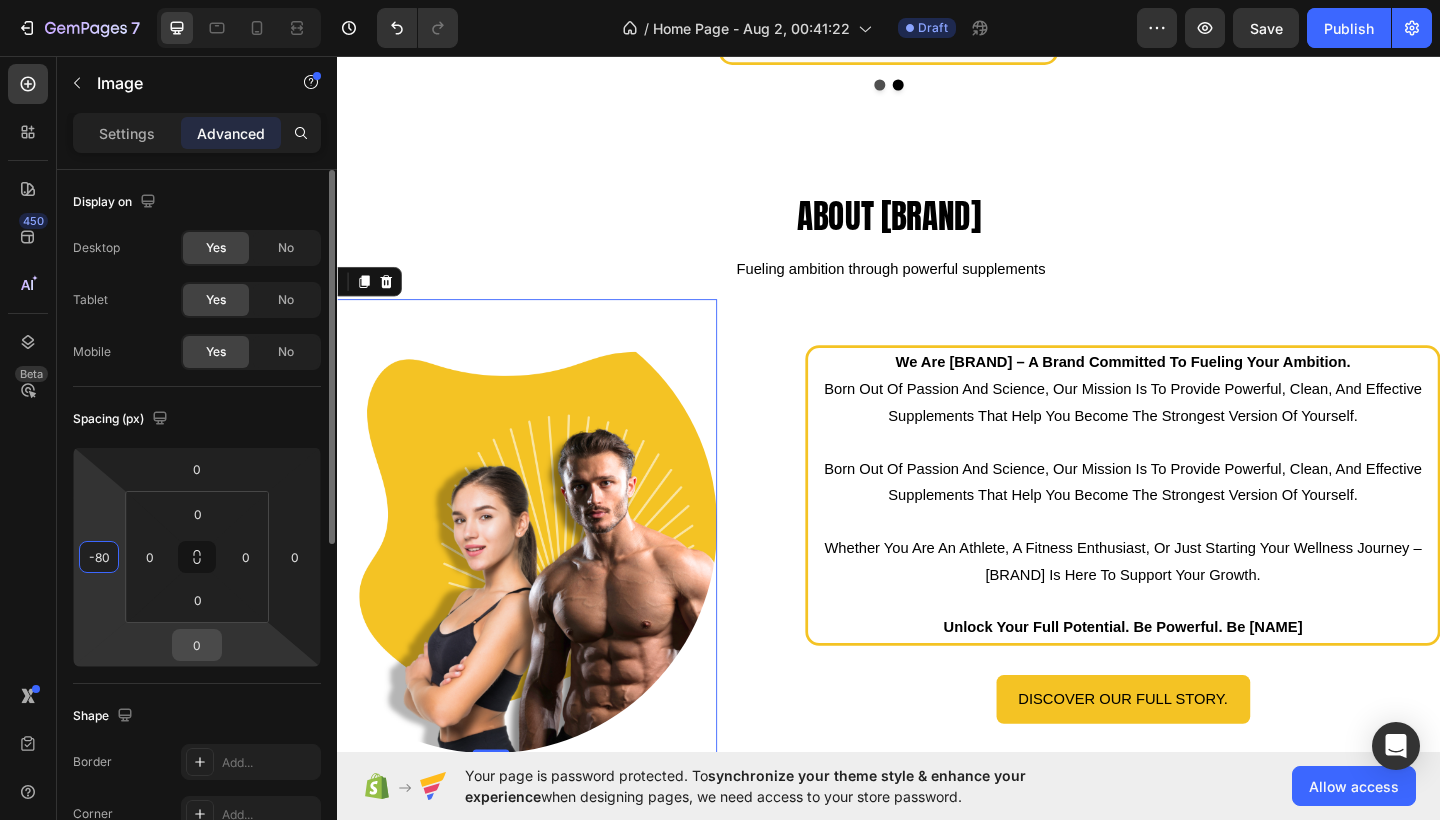 type on "-80" 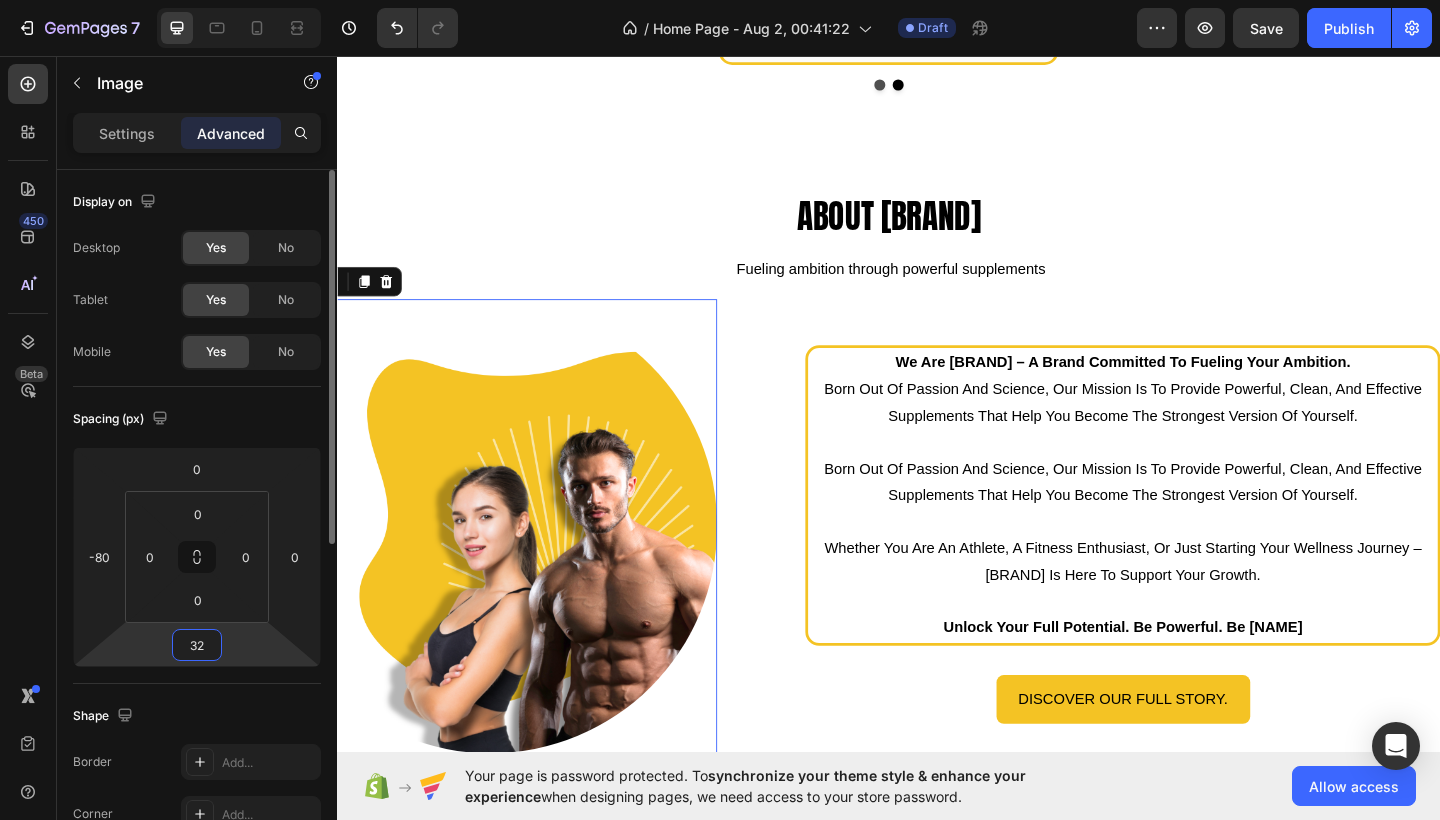 type on "3" 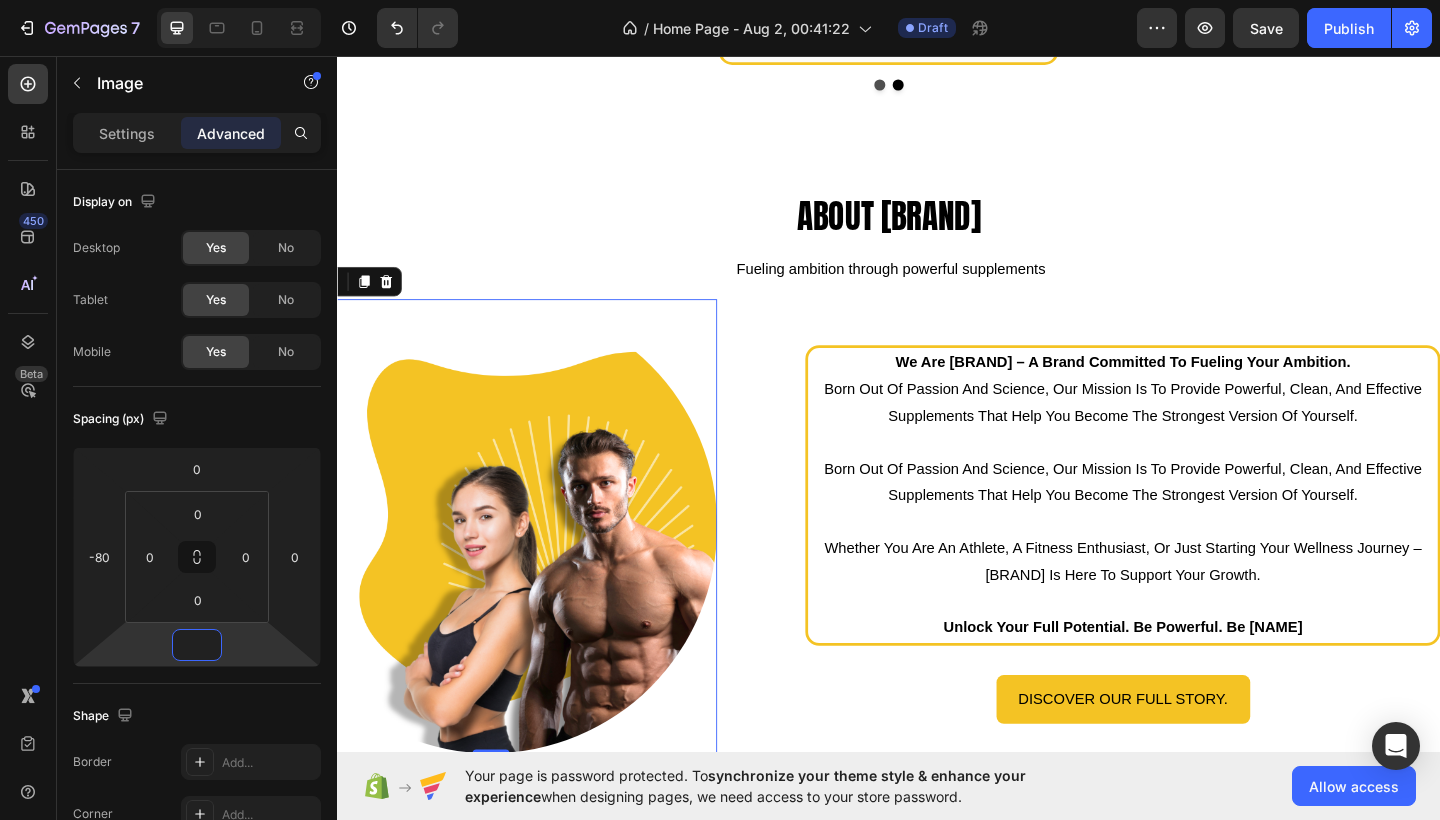 scroll, scrollTop: 2850, scrollLeft: 0, axis: vertical 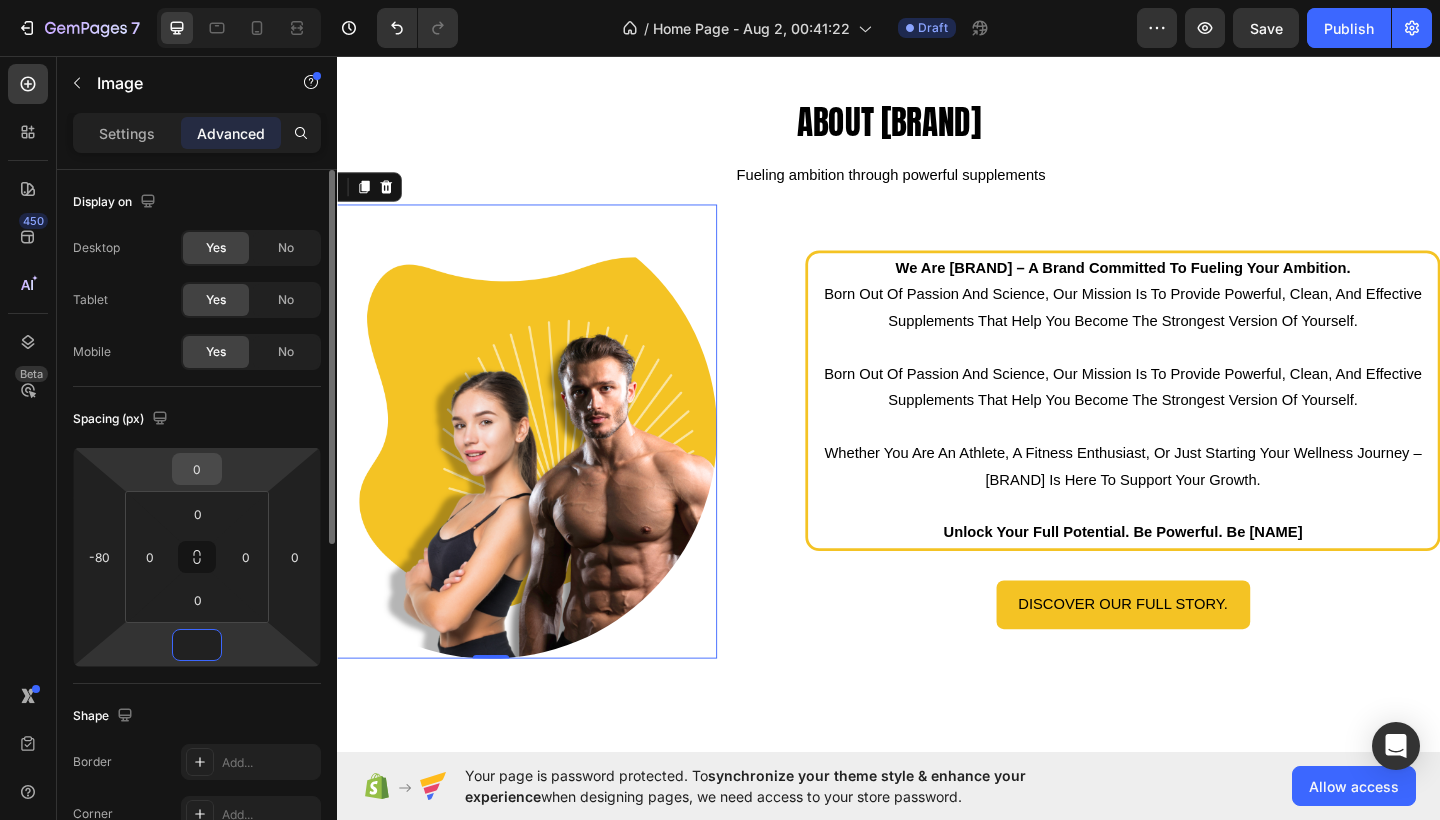 type on "0" 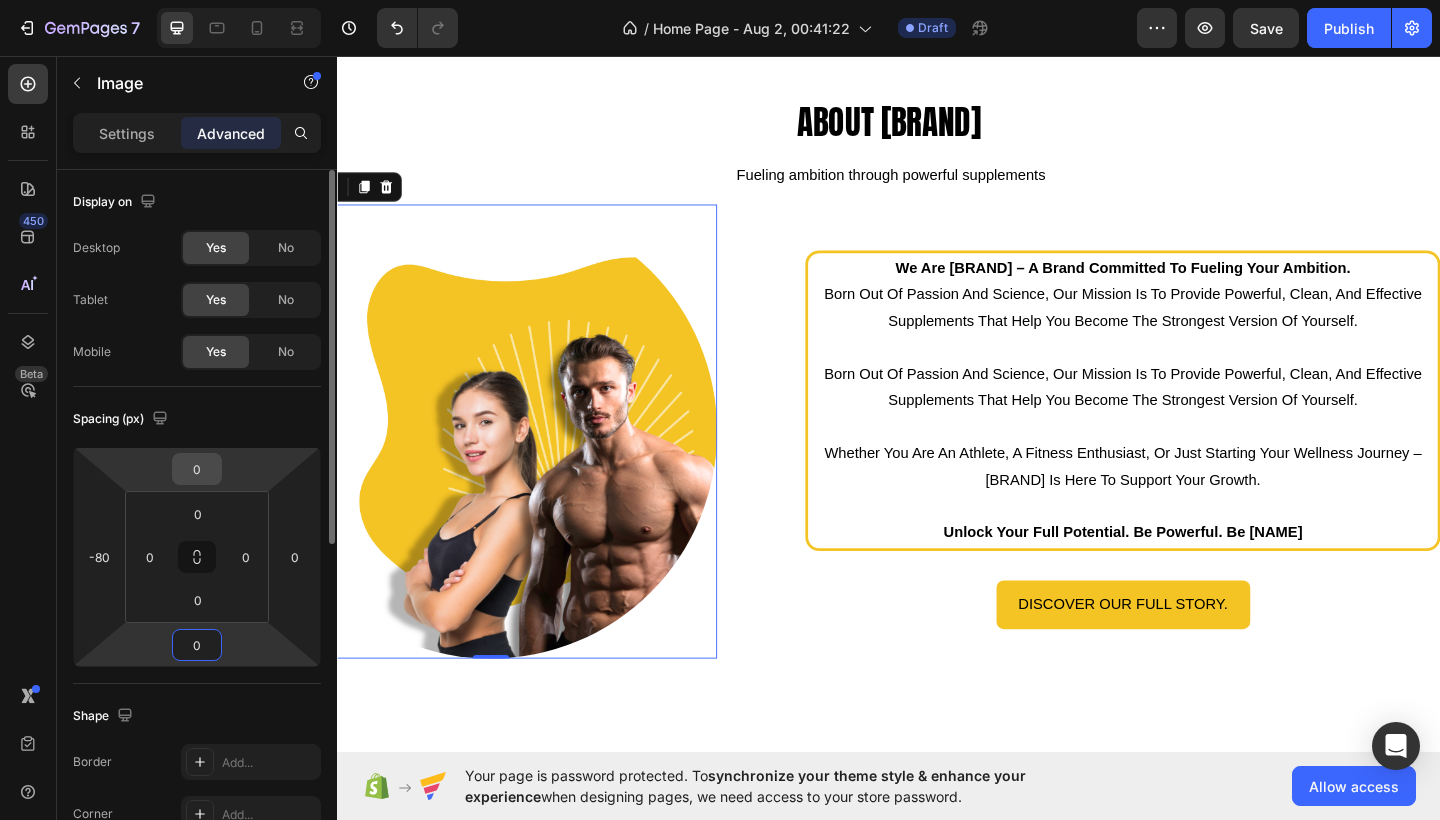 click on "0" at bounding box center (197, 469) 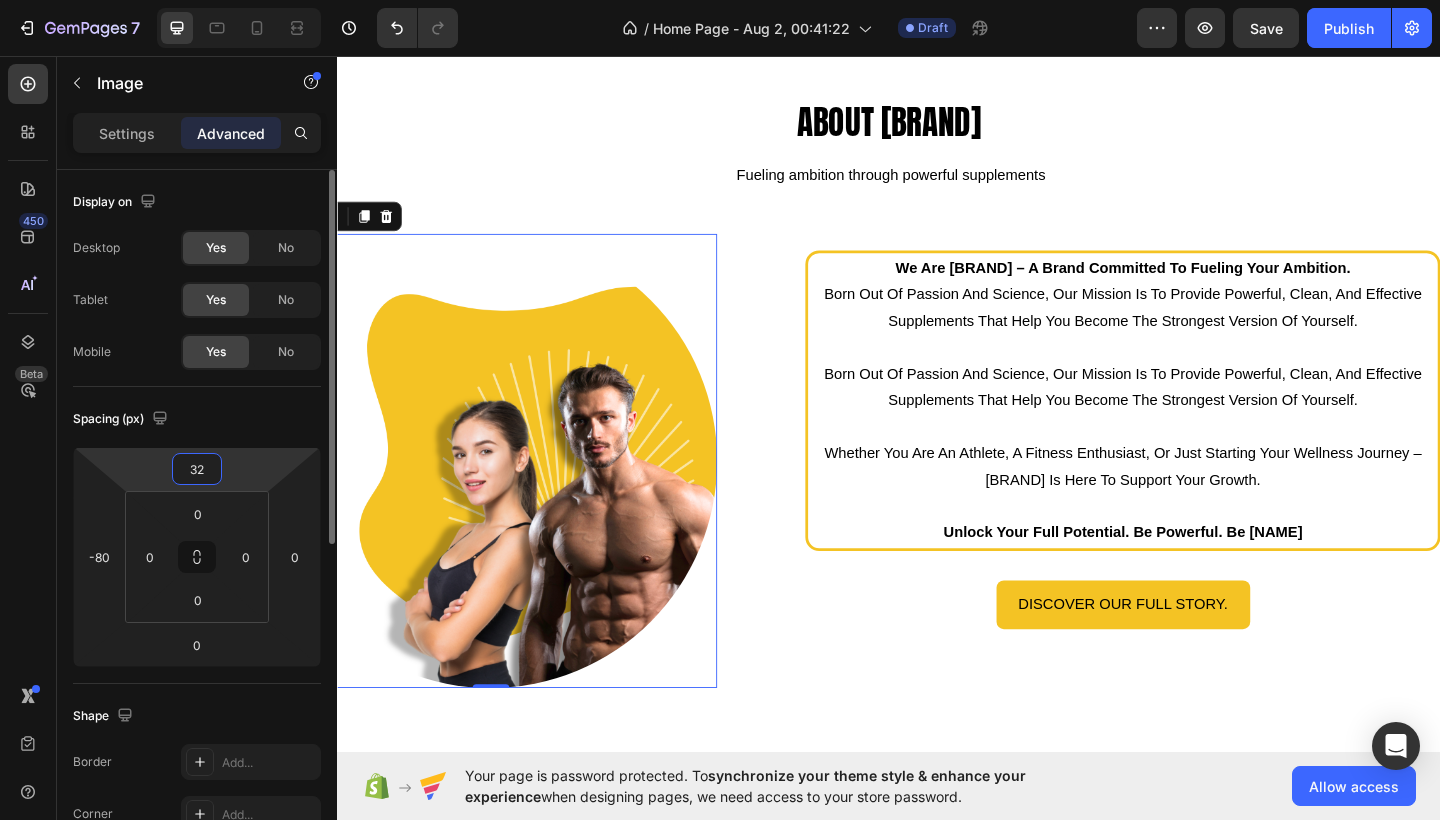 type on "3" 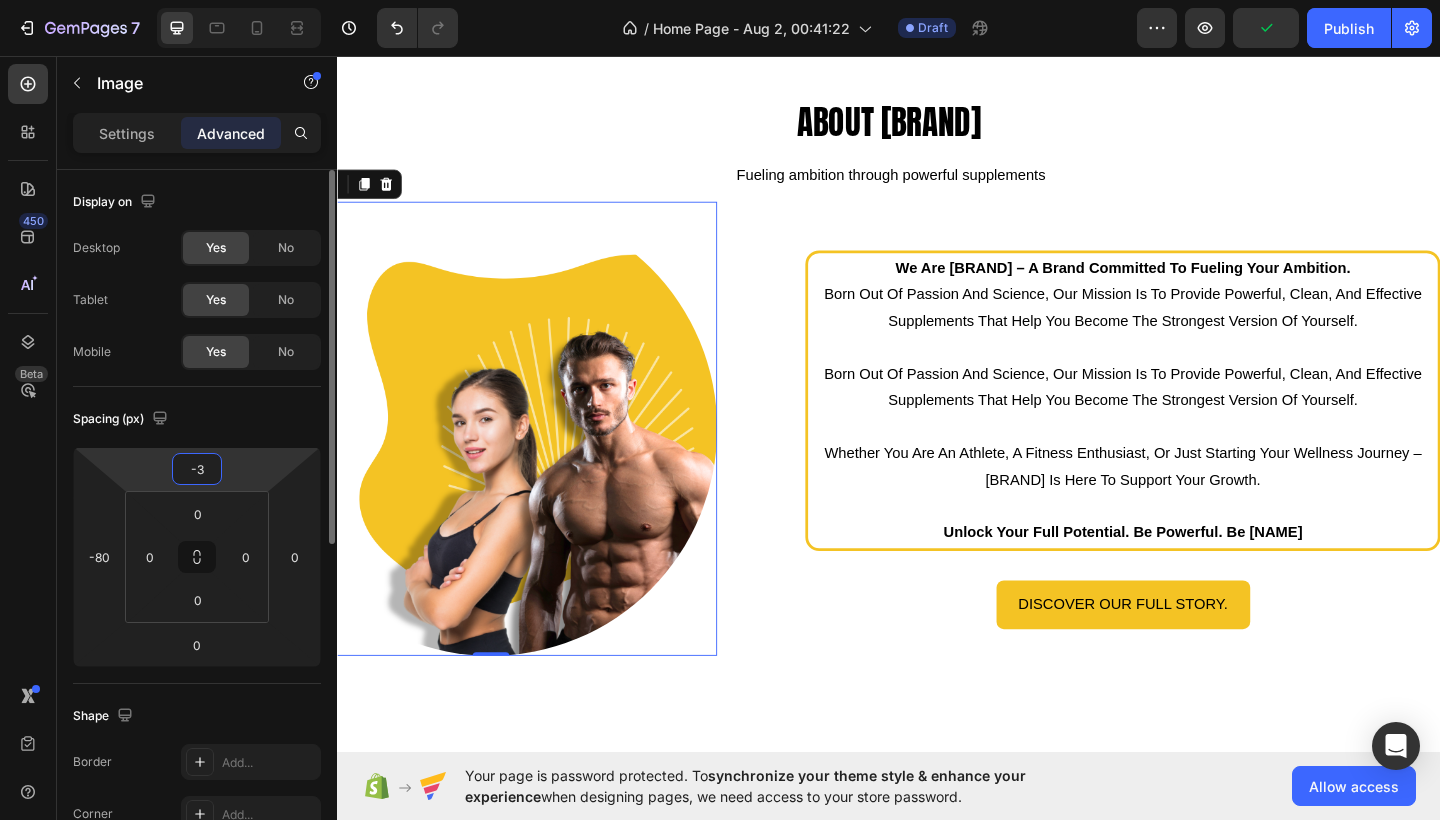 type on "-32" 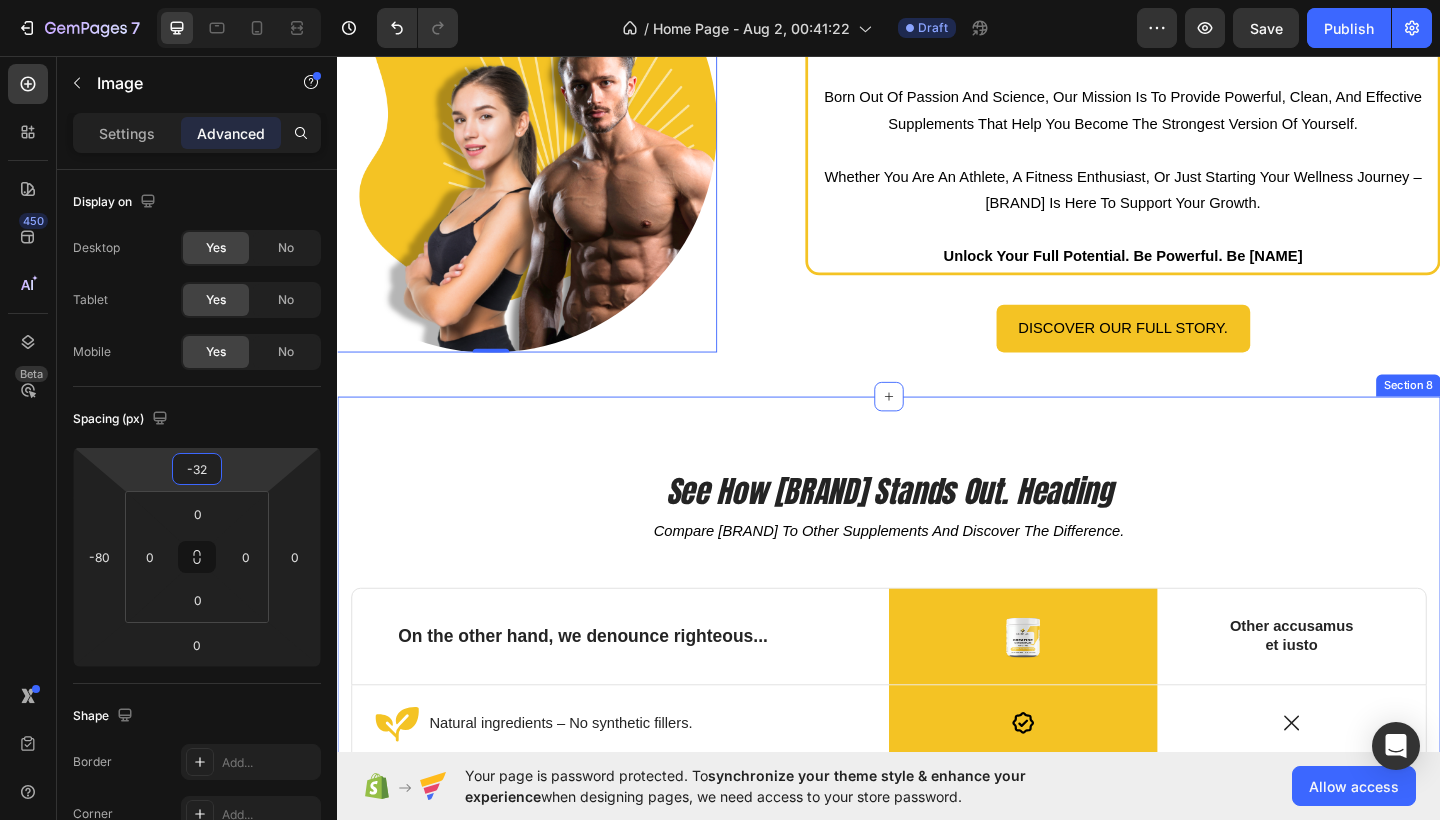 scroll, scrollTop: 3172, scrollLeft: 0, axis: vertical 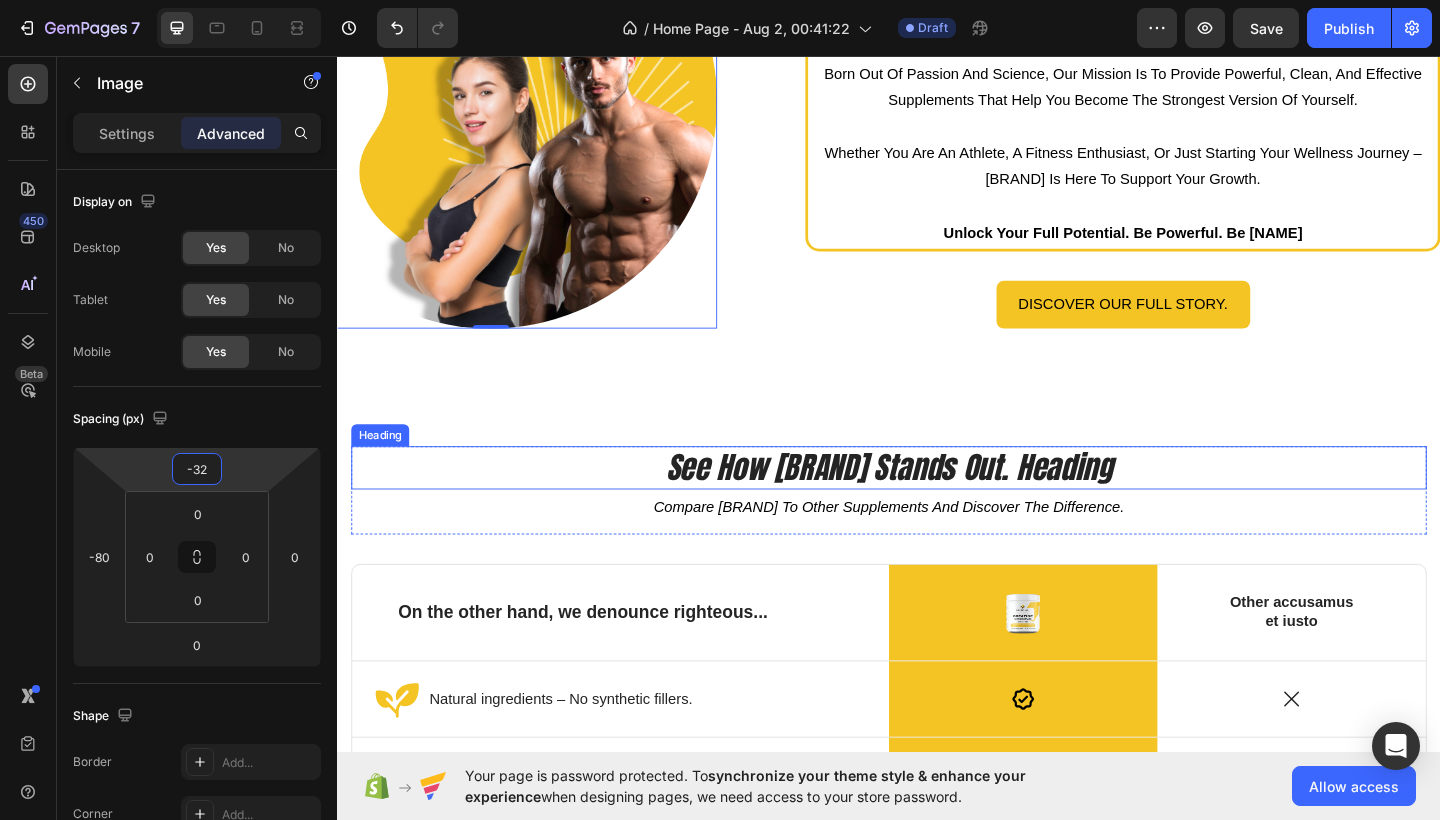 click on "See How [BRAND] Stands Out. Heading" at bounding box center [937, 504] 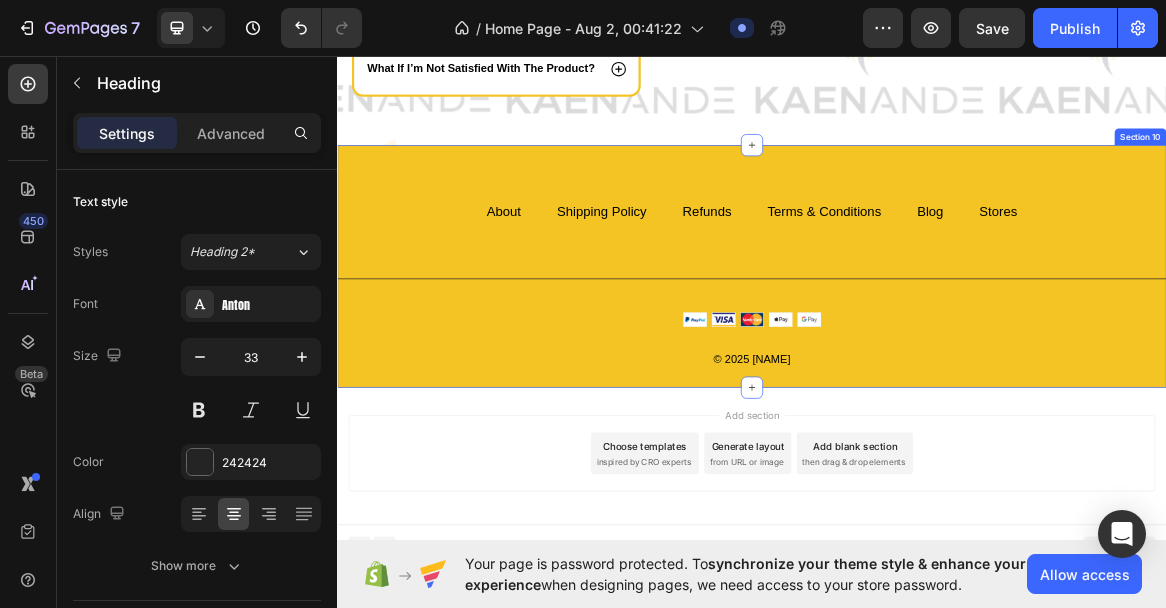 scroll, scrollTop: 5035, scrollLeft: 0, axis: vertical 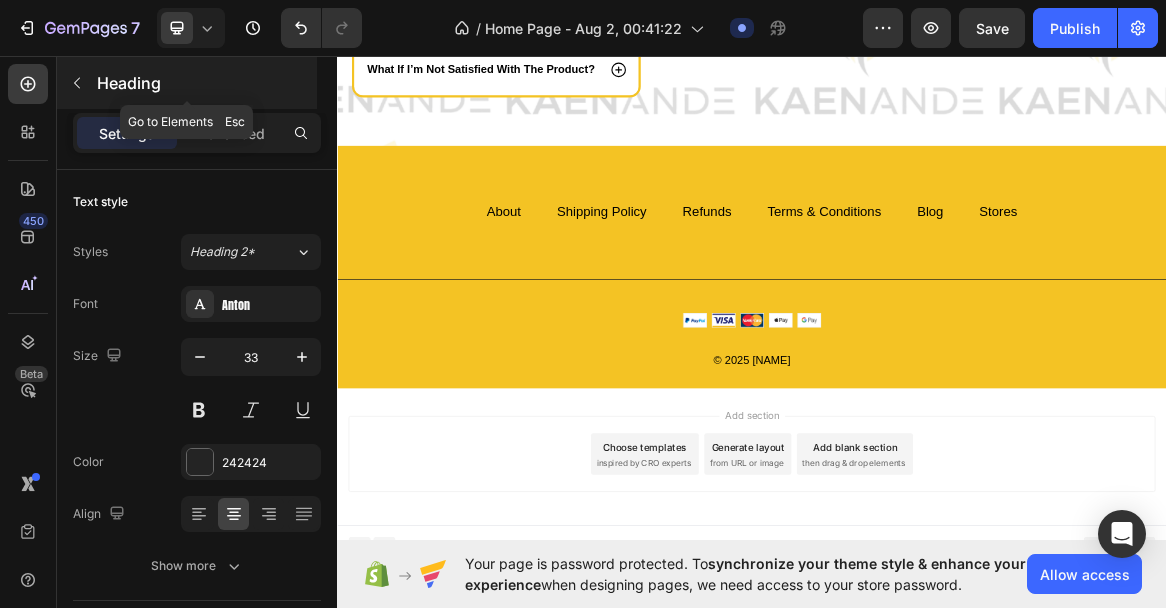 click 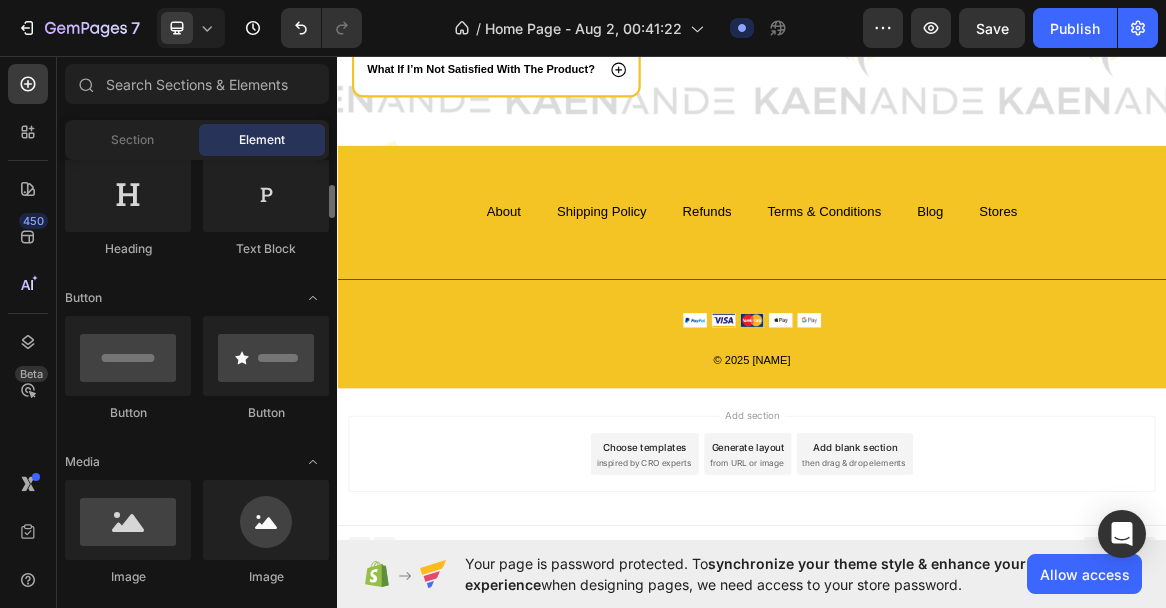 scroll, scrollTop: 320, scrollLeft: 0, axis: vertical 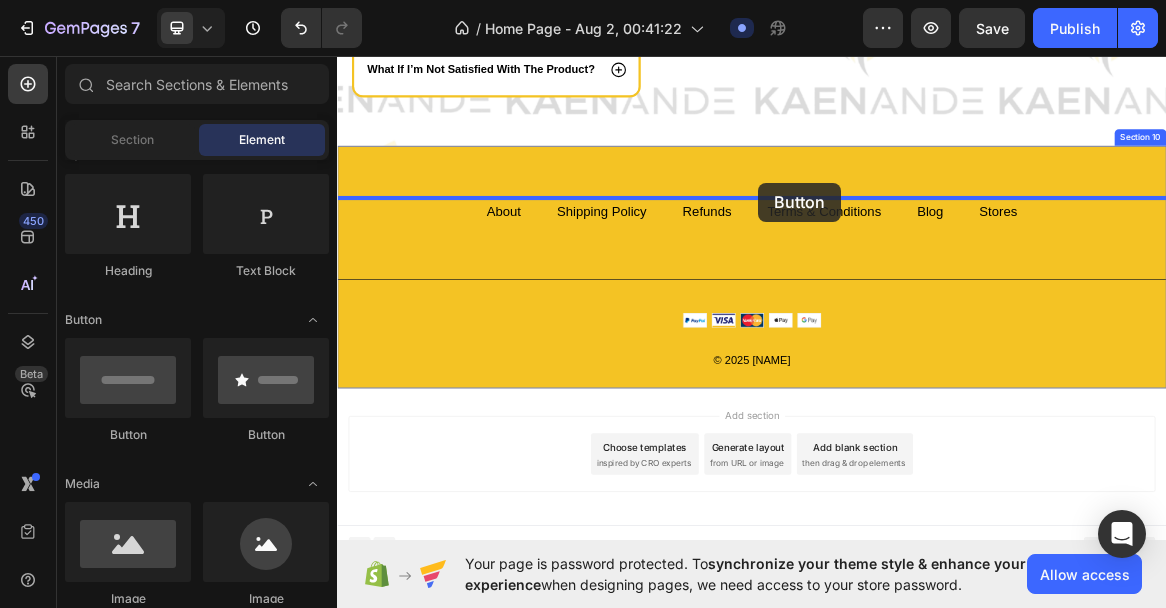 drag, startPoint x: 470, startPoint y: 438, endPoint x: 946, endPoint y: 244, distance: 514.01556 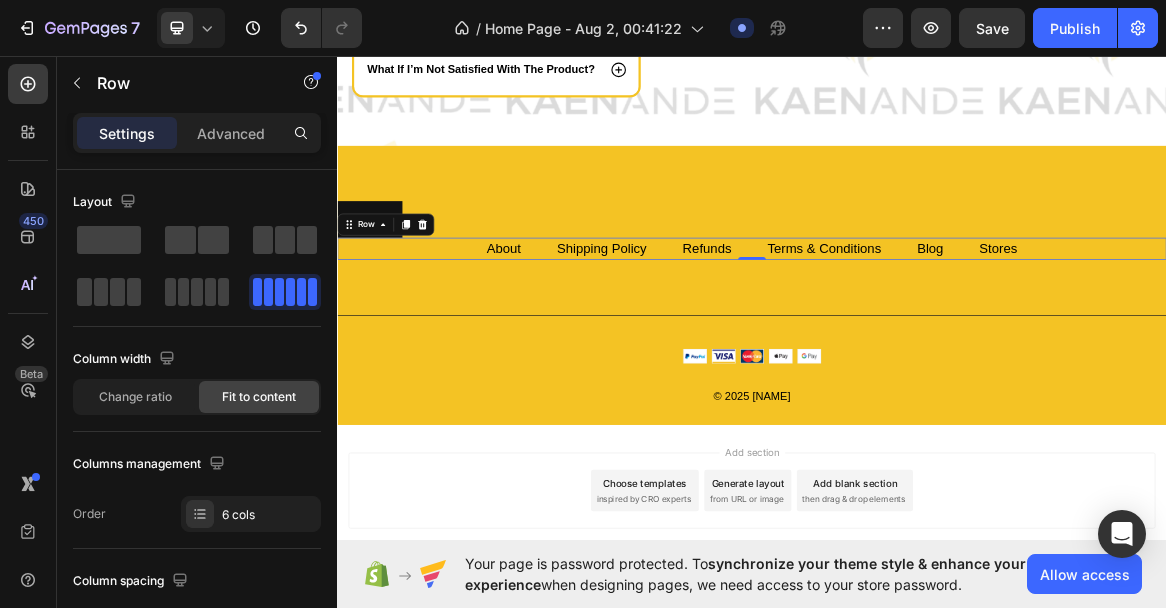 click on "About Text block Shipping Policy Text block Refunds Text block Terms & Conditions Text block Blog Text block Stores Text block Row   0" at bounding box center (937, 340) 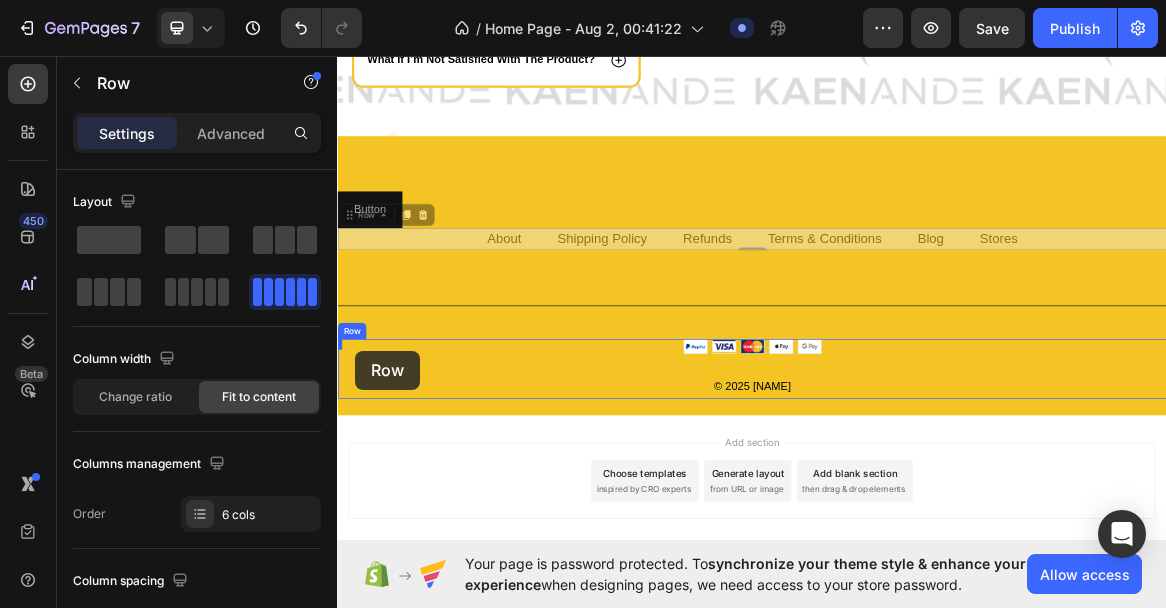 scroll, scrollTop: 5087, scrollLeft: 0, axis: vertical 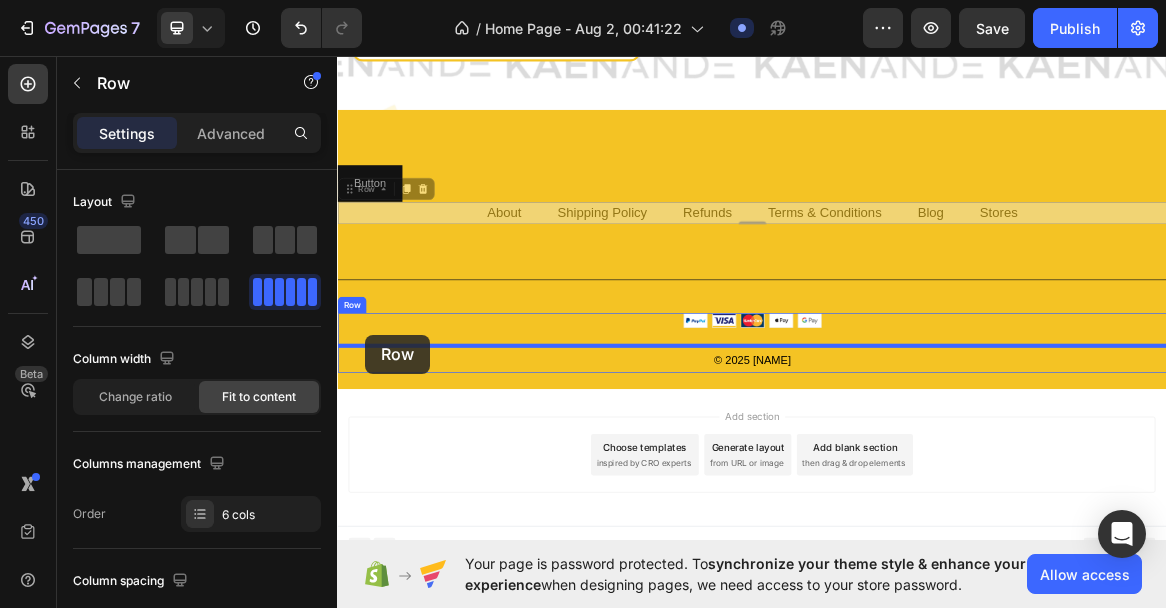 drag, startPoint x: 354, startPoint y: 306, endPoint x: 378, endPoint y: 464, distance: 159.8124 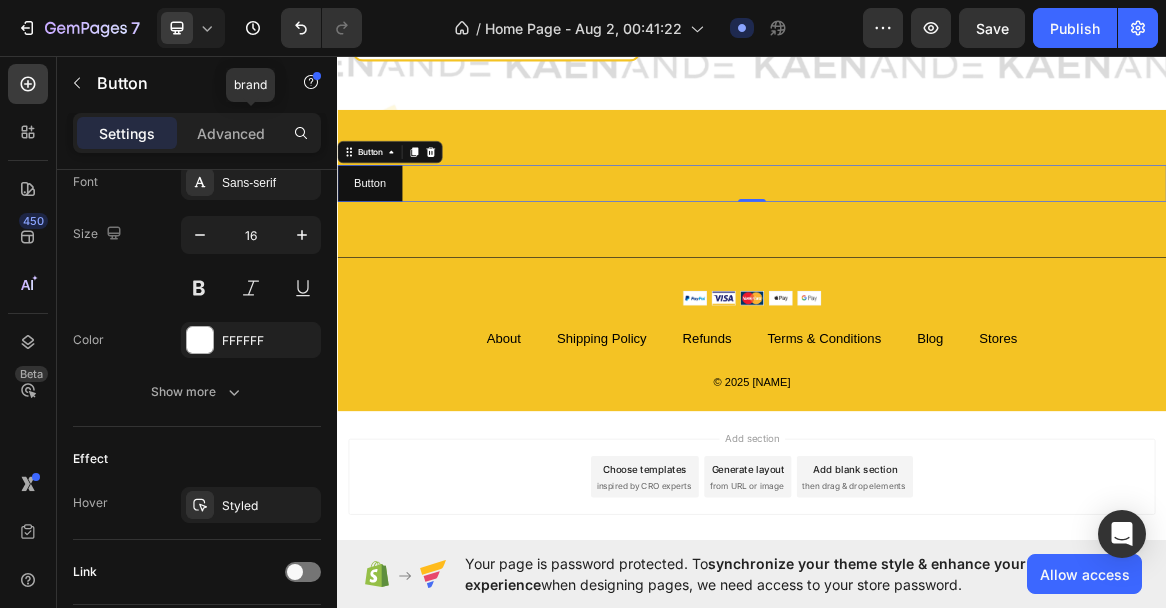 scroll, scrollTop: 939, scrollLeft: 0, axis: vertical 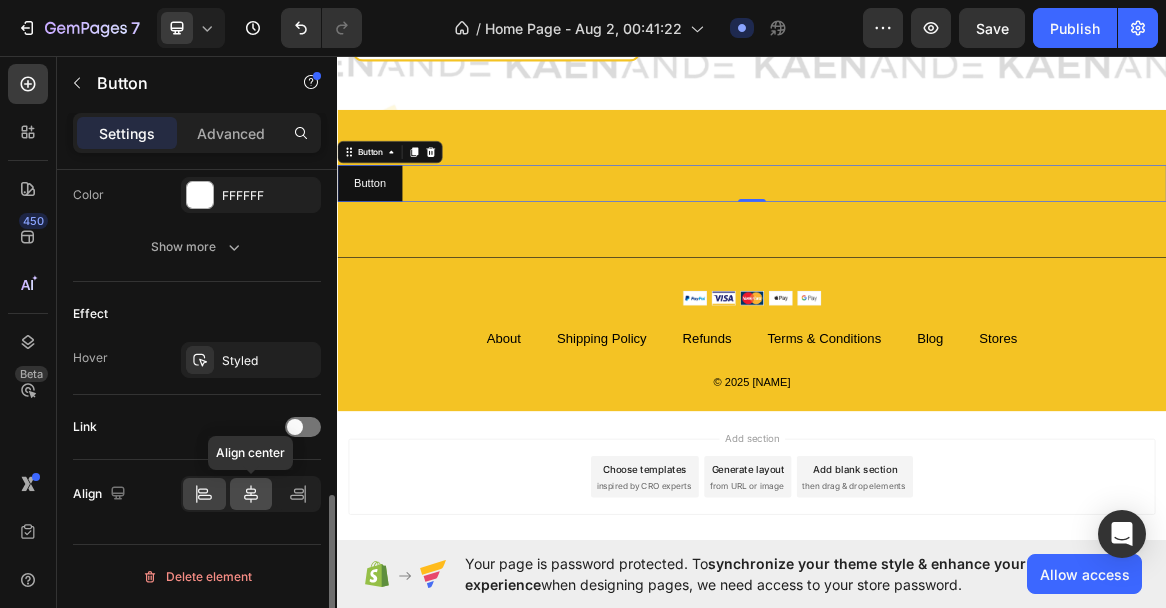 click 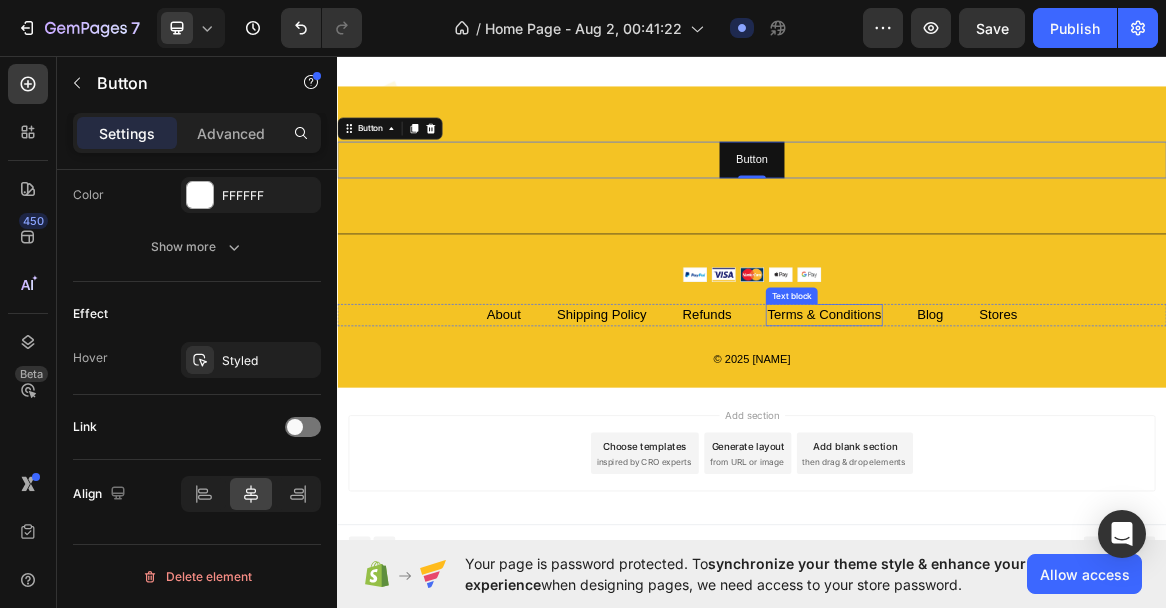 scroll, scrollTop: 5119, scrollLeft: 0, axis: vertical 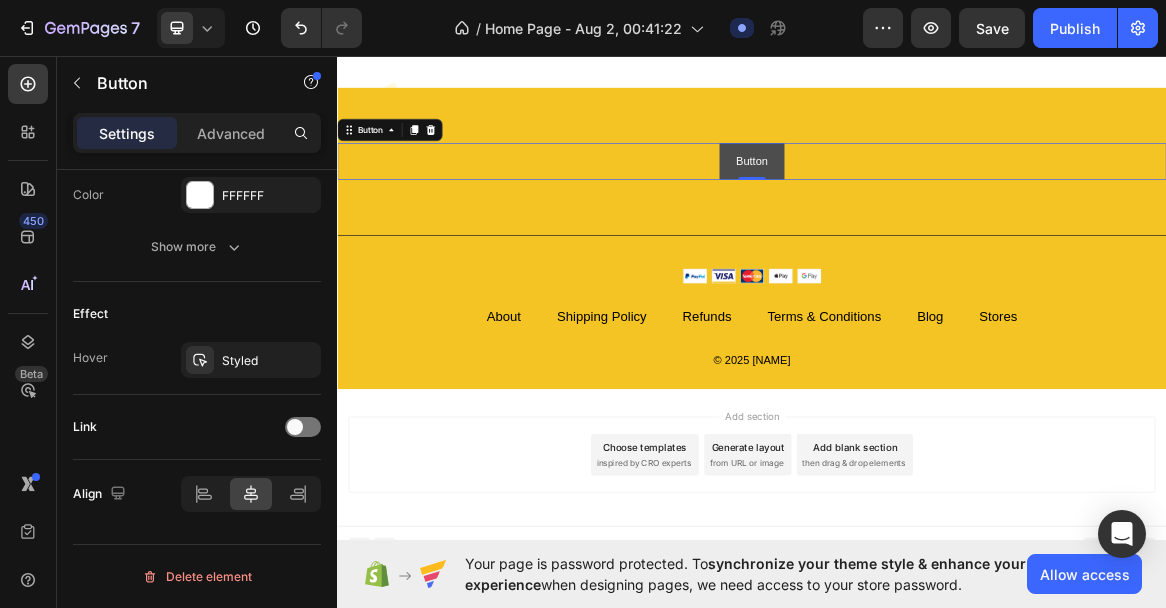 click on "Button" at bounding box center [937, 213] 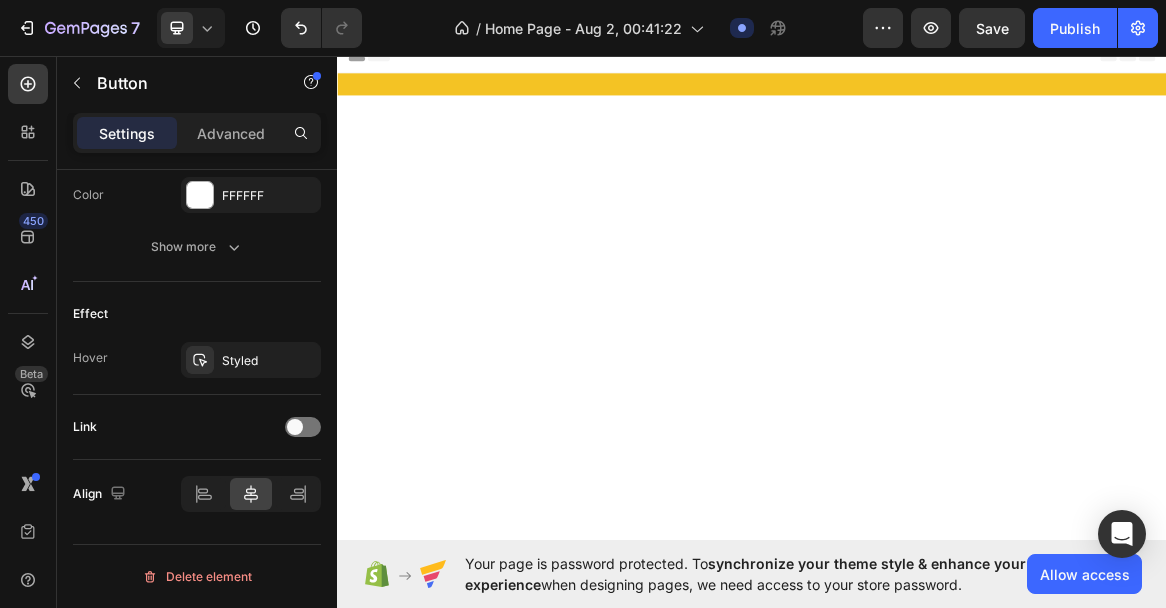 scroll, scrollTop: 5018, scrollLeft: 0, axis: vertical 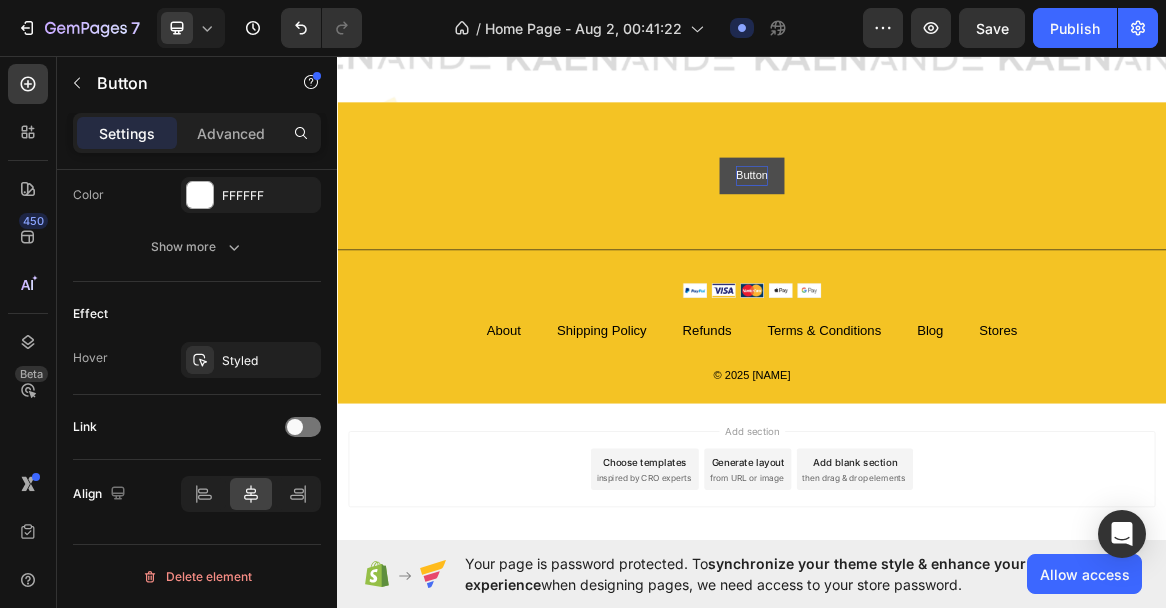 click on "Button" at bounding box center [937, 234] 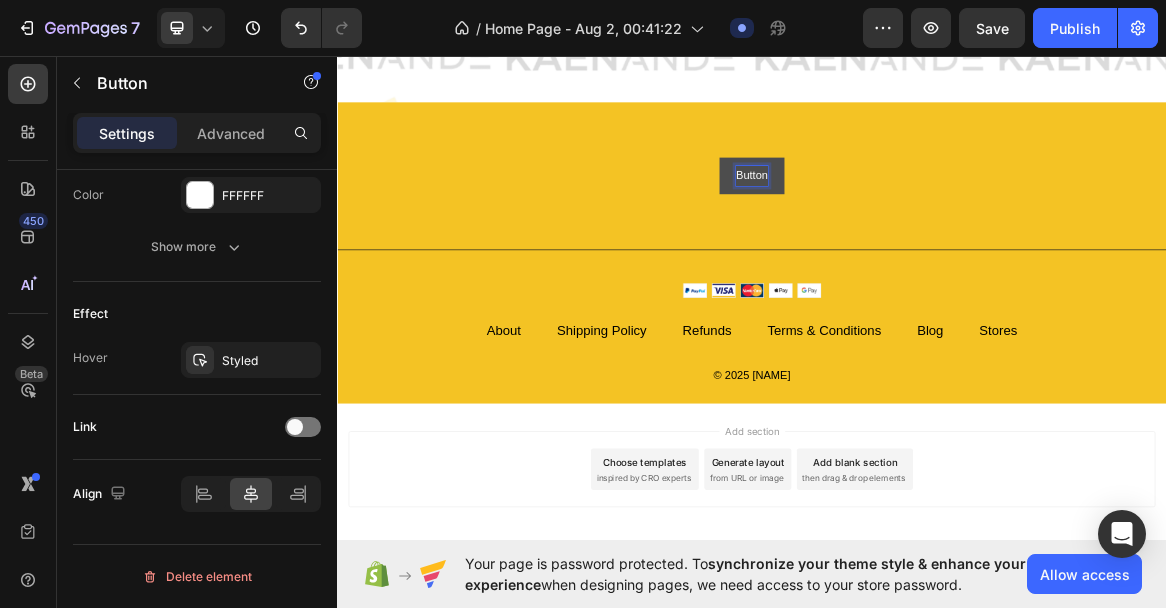 click on "Button" at bounding box center [937, 234] 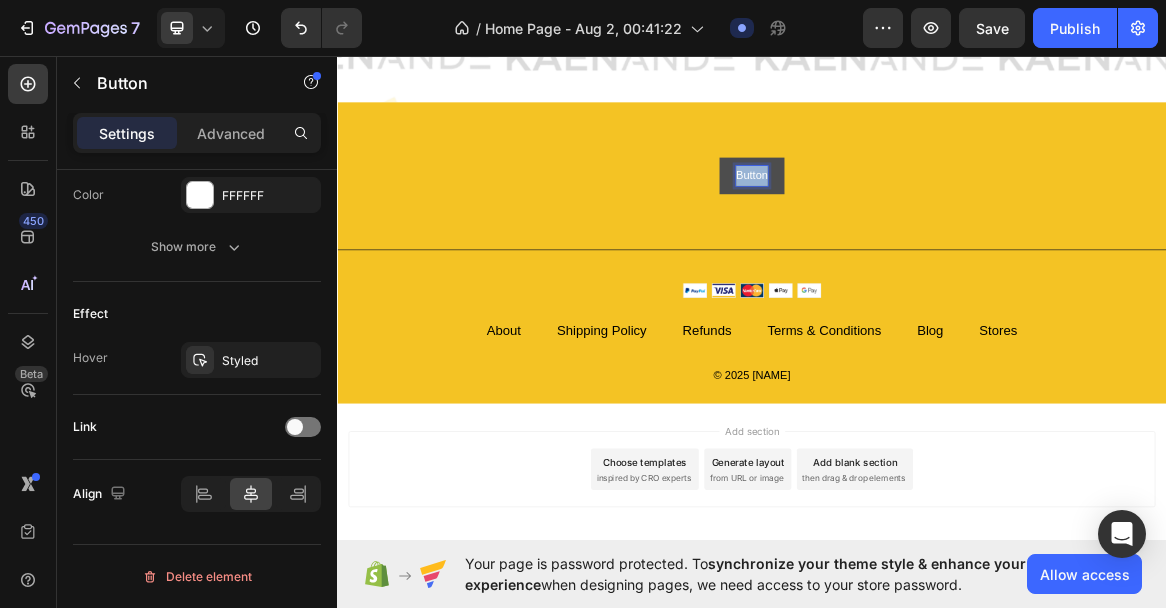 click on "Button" at bounding box center [937, 234] 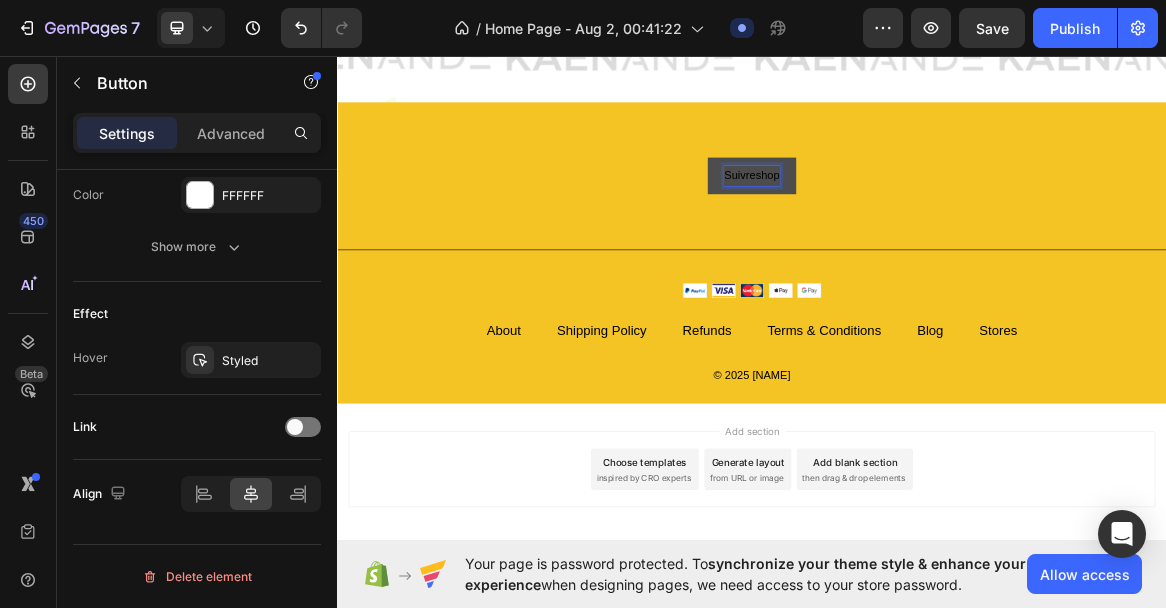 click on "Suivreshop" at bounding box center [937, 233] 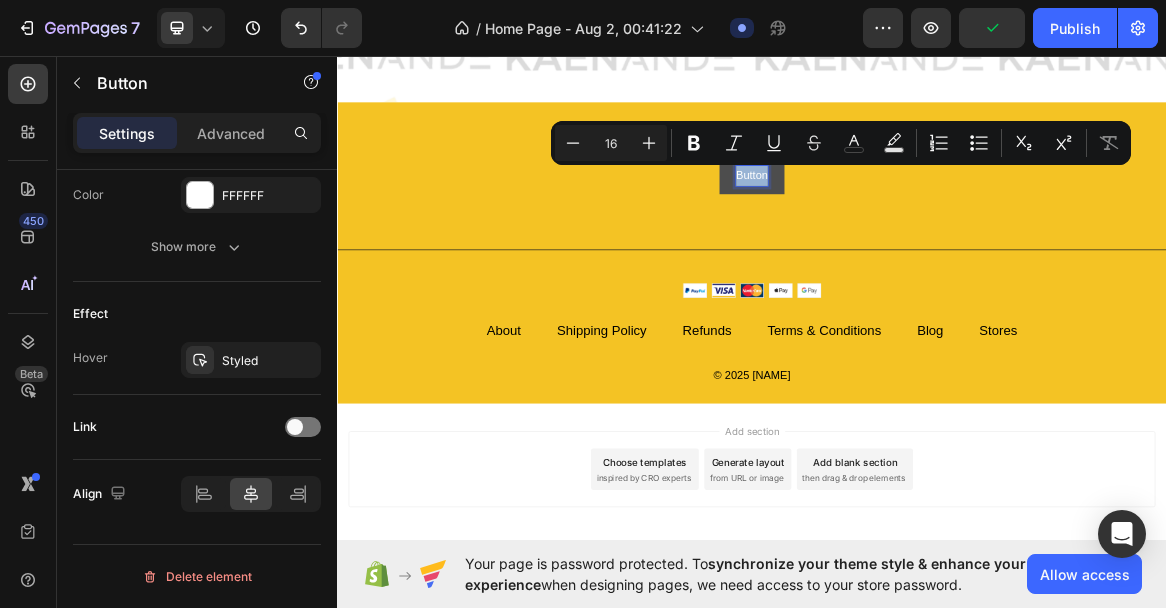 click on "Button" at bounding box center (937, 234) 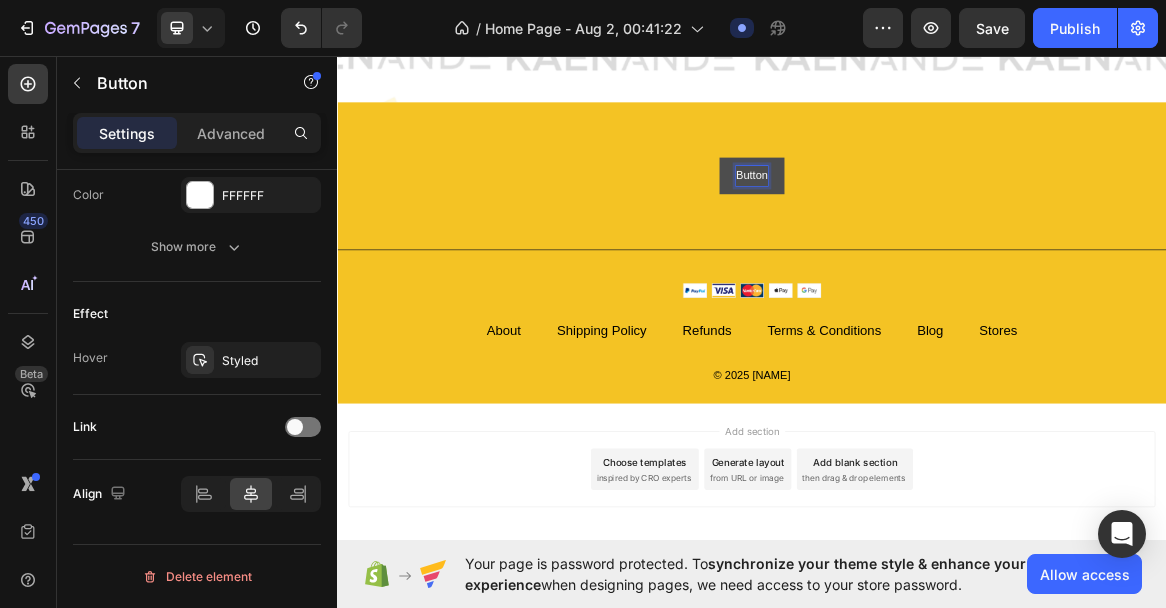 click on "Button" at bounding box center (937, 234) 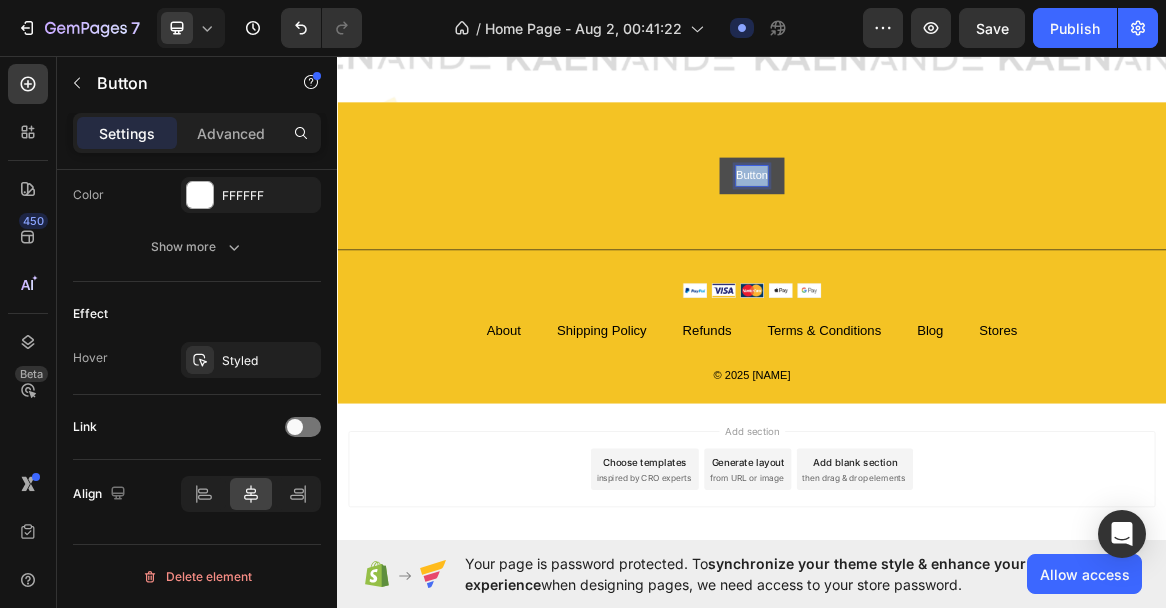 click on "Button" at bounding box center (937, 234) 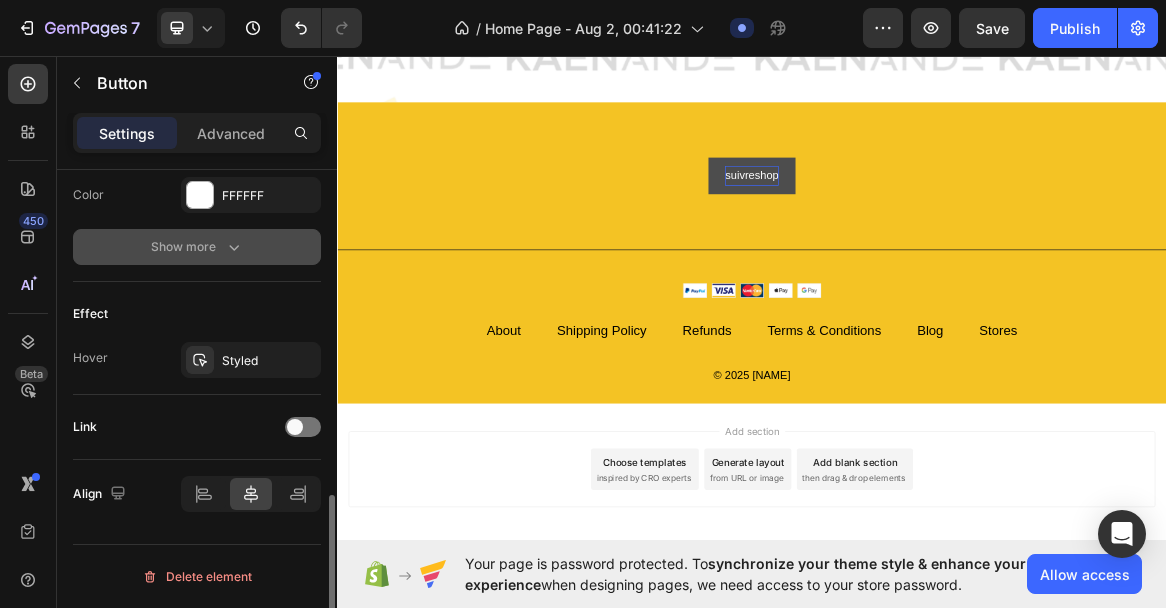 click 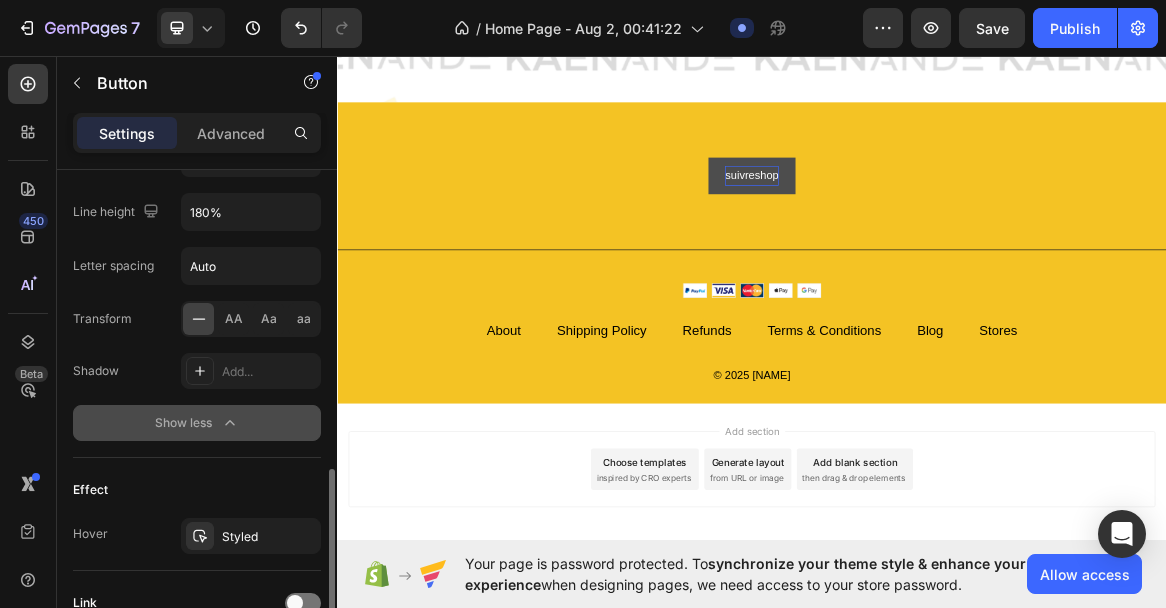 click 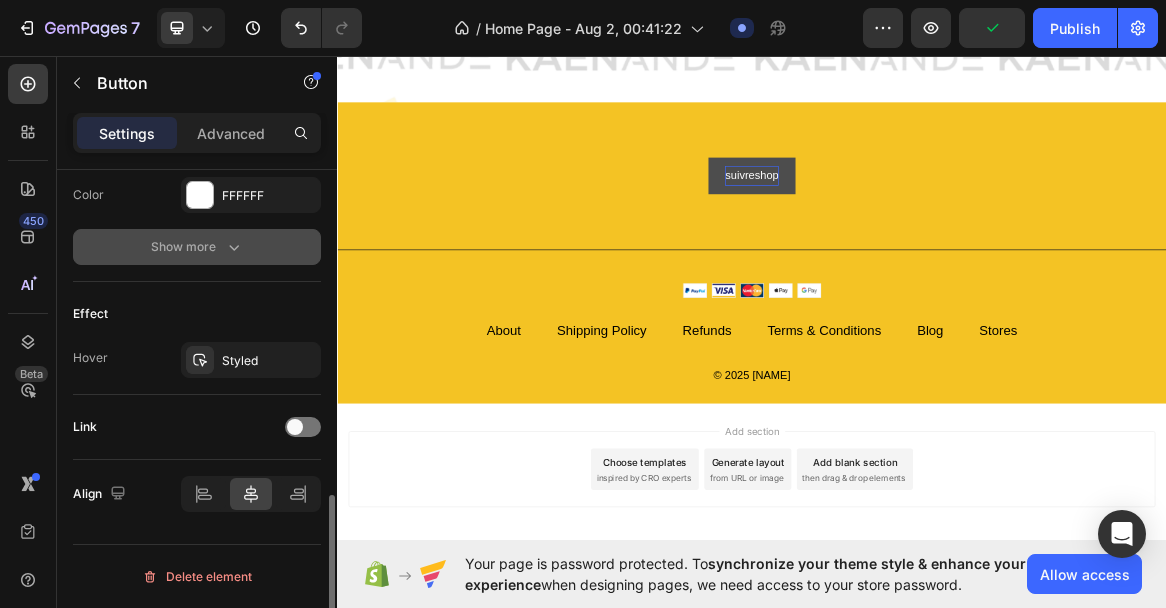 click 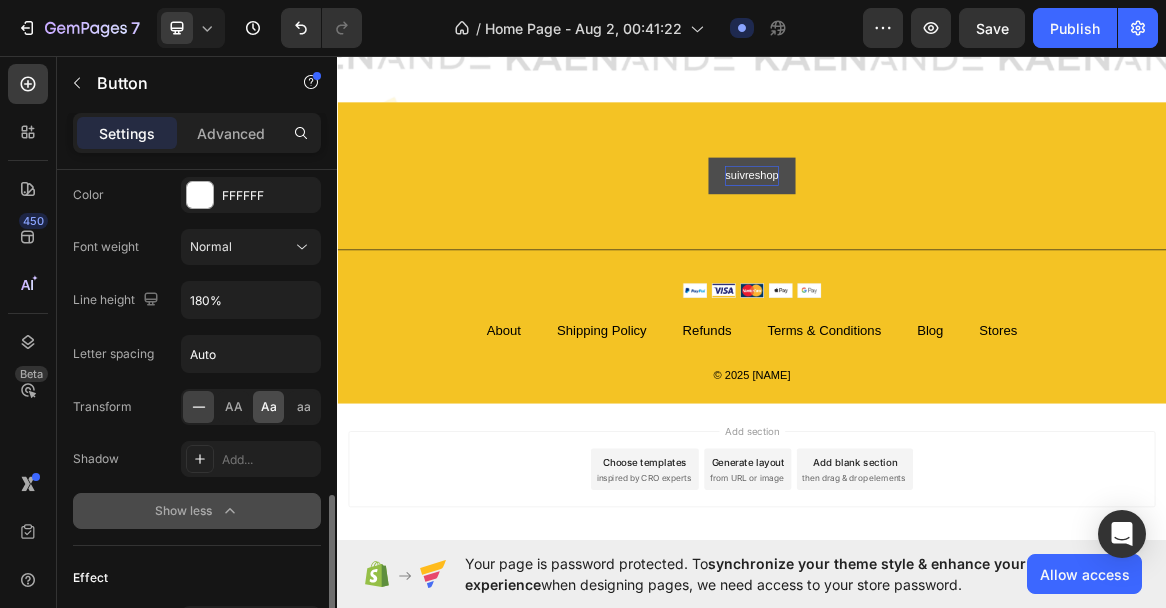 click on "Aa" 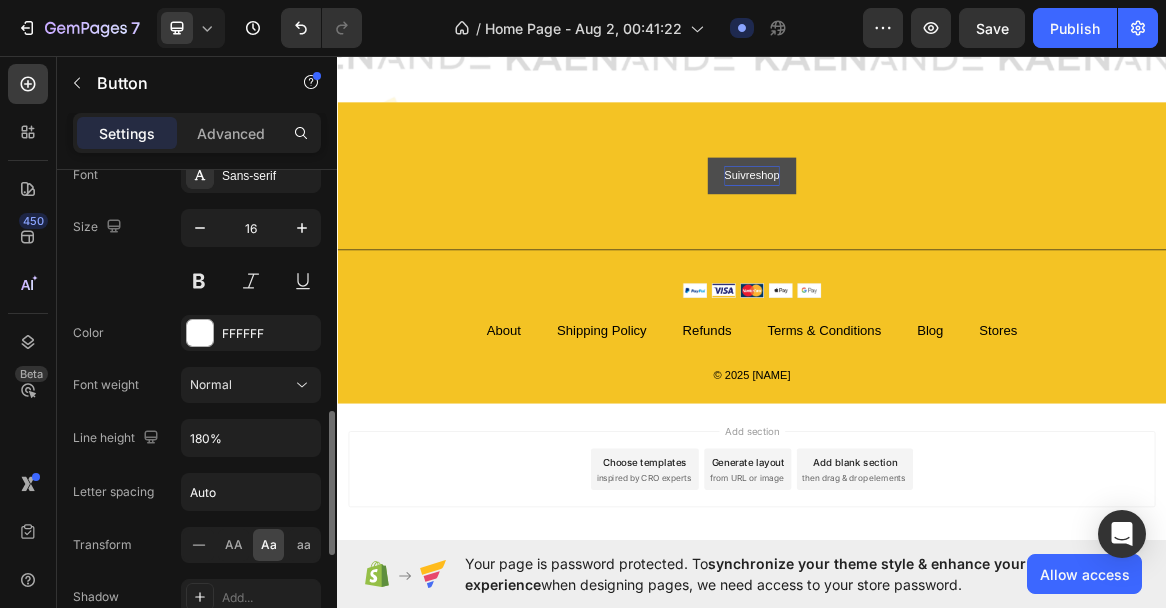 scroll, scrollTop: 798, scrollLeft: 0, axis: vertical 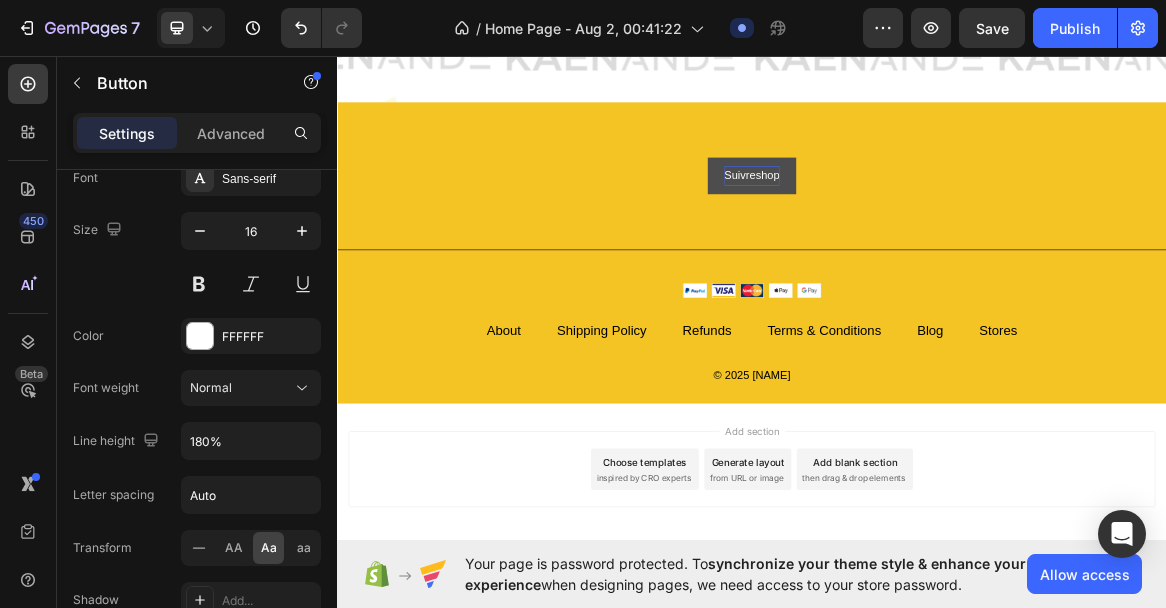 click on "suivreshop" at bounding box center [937, 234] 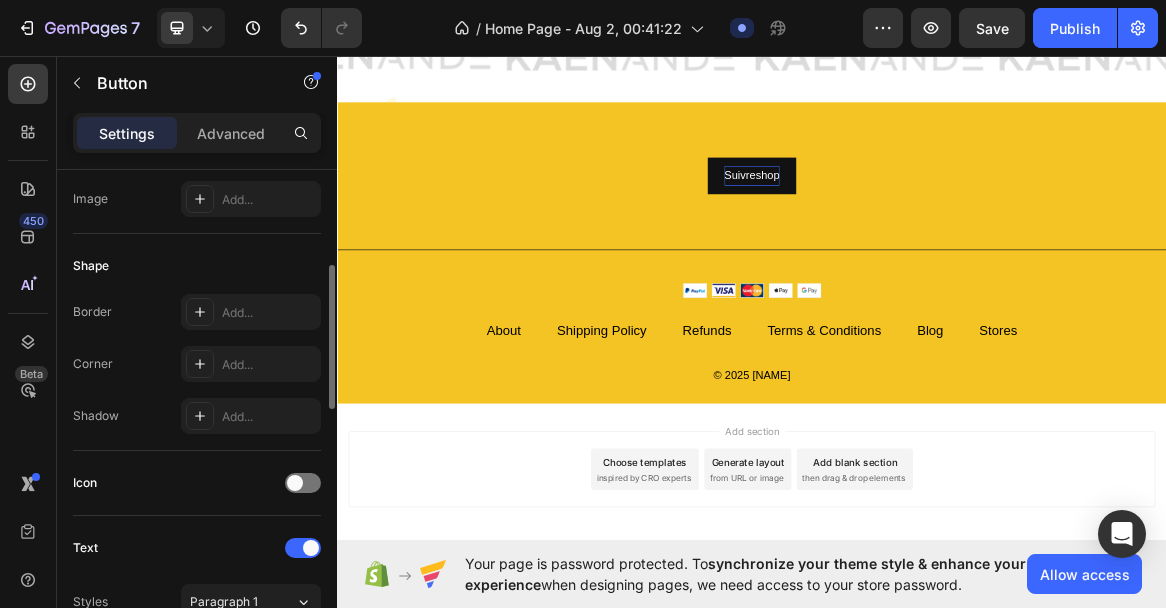 scroll, scrollTop: 322, scrollLeft: 0, axis: vertical 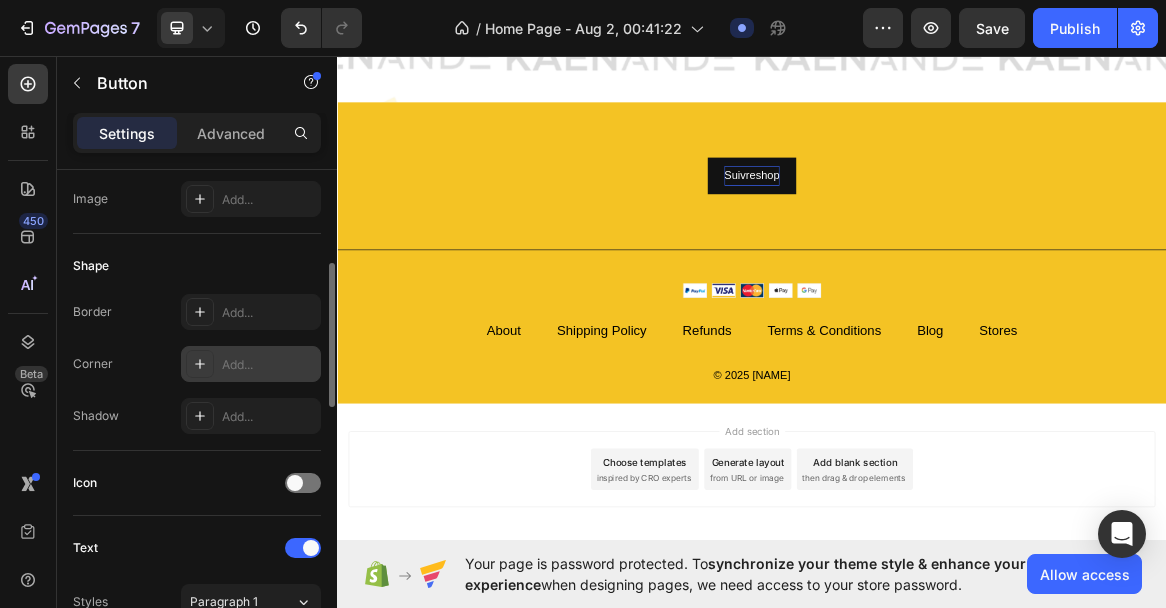 click on "Add..." at bounding box center (269, 365) 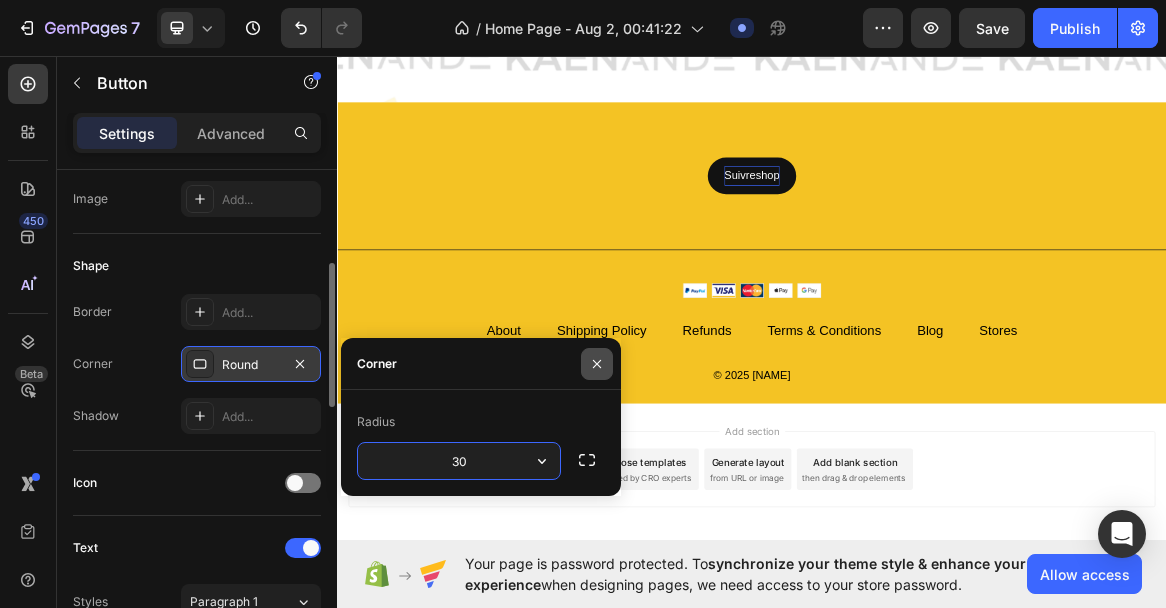 type on "30" 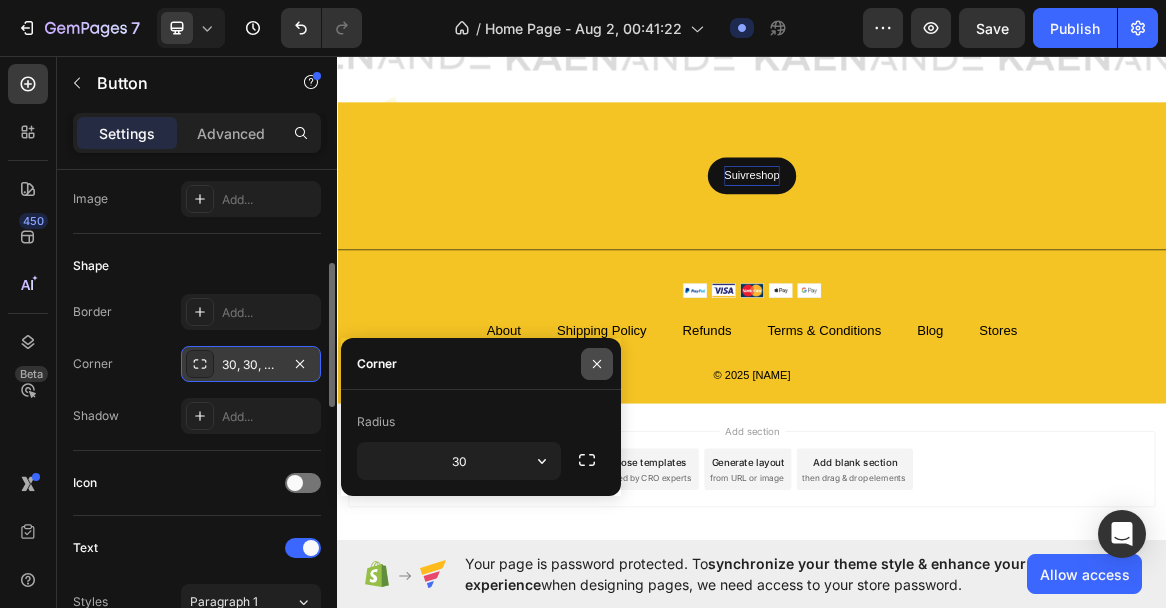 click 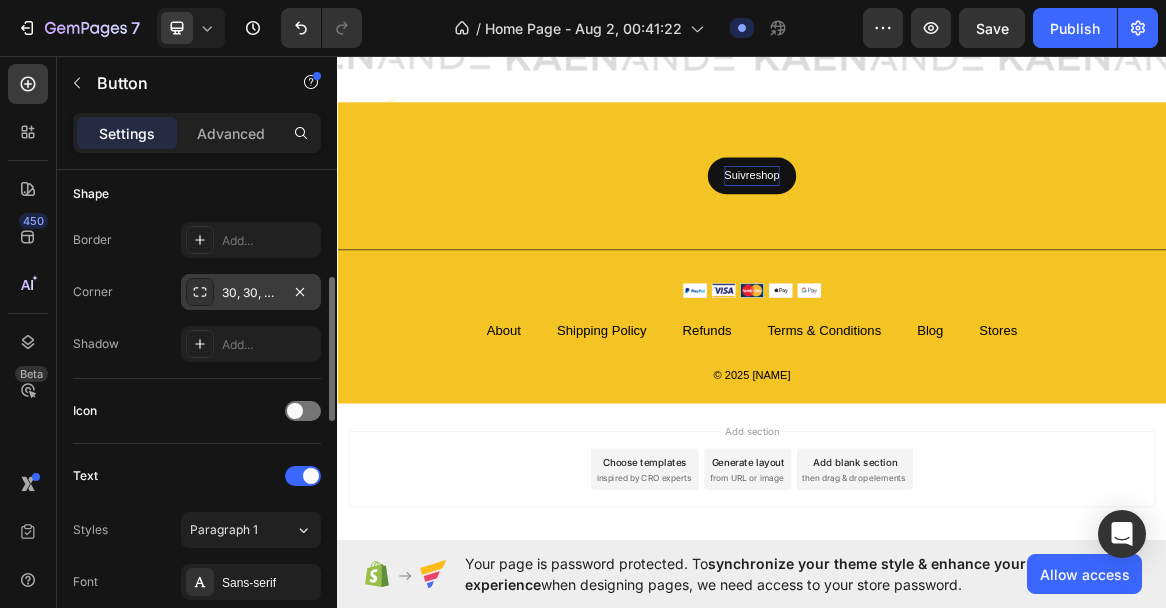 scroll, scrollTop: 396, scrollLeft: 0, axis: vertical 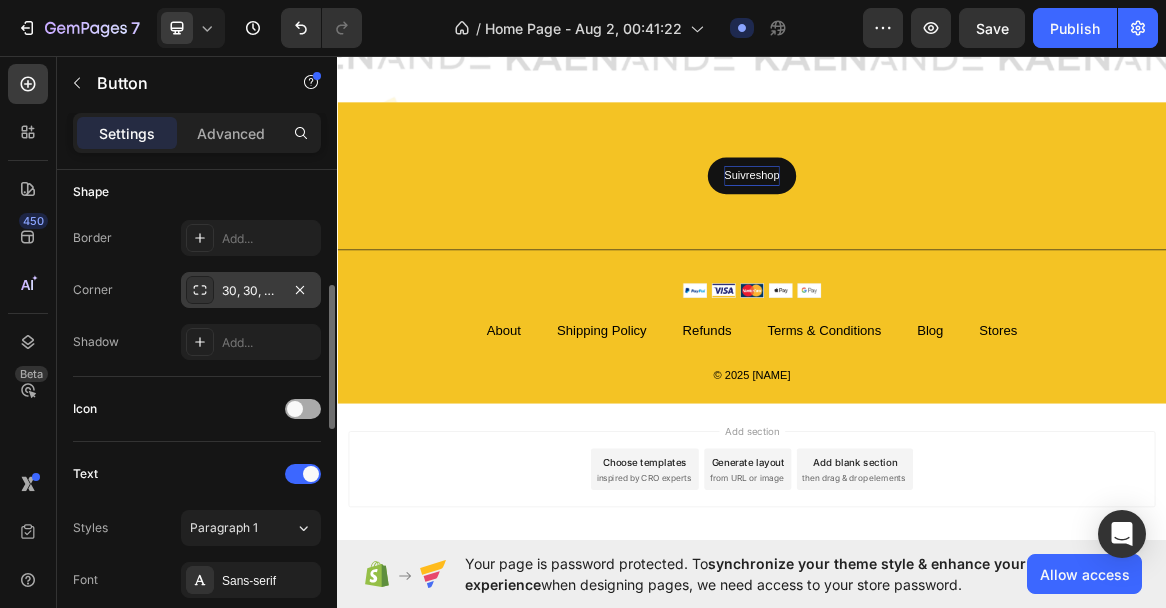 click at bounding box center [303, 409] 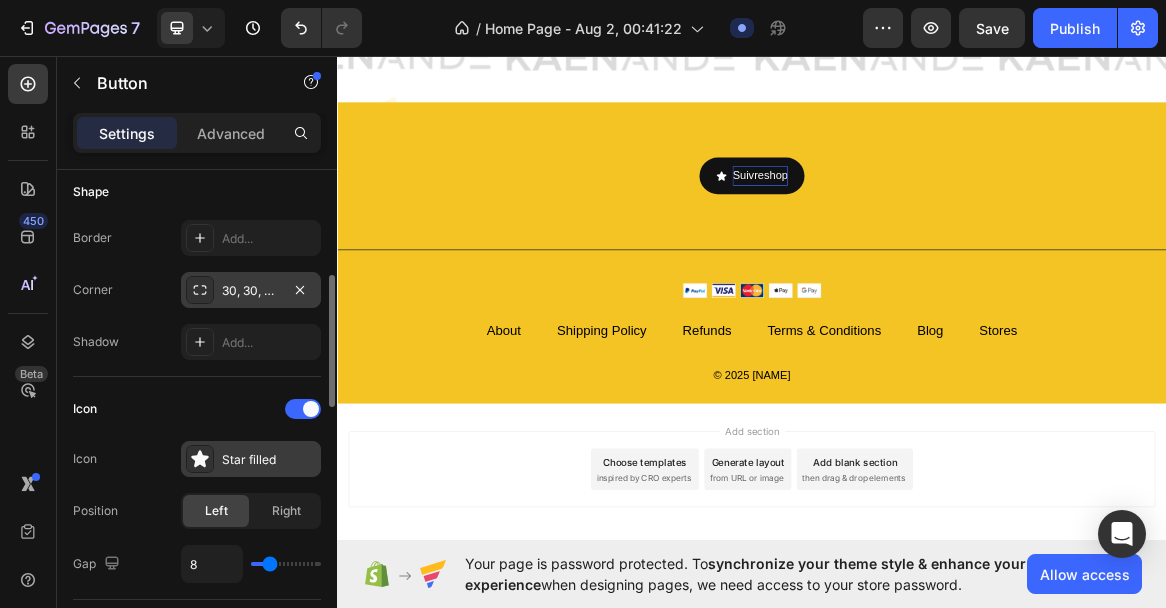 click on "Star filled" at bounding box center [269, 460] 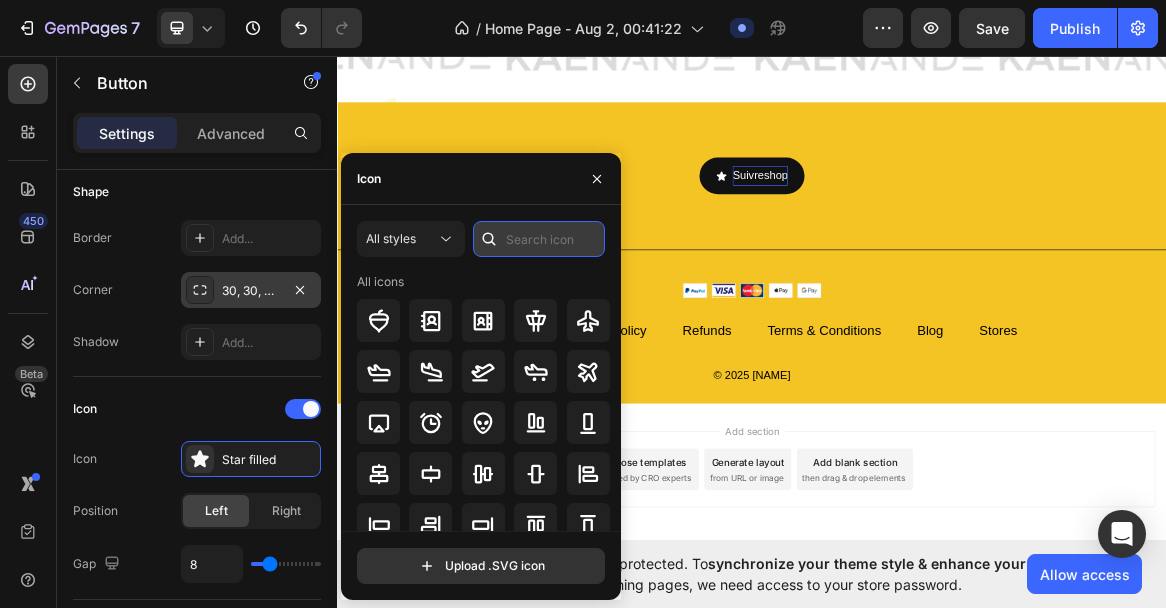 click at bounding box center [539, 239] 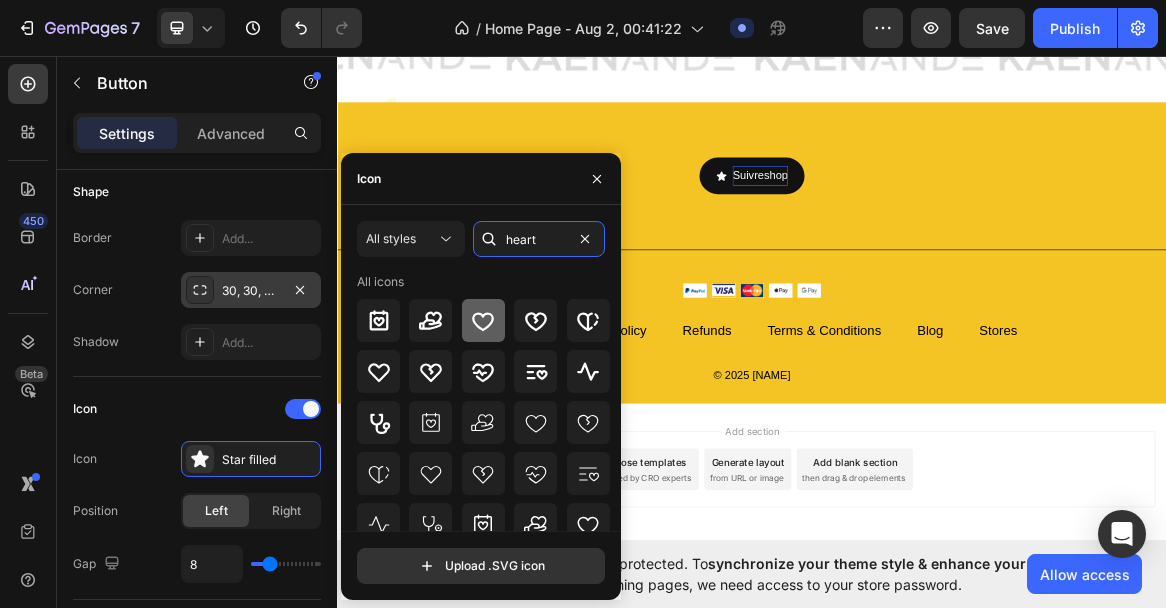 type on "heart" 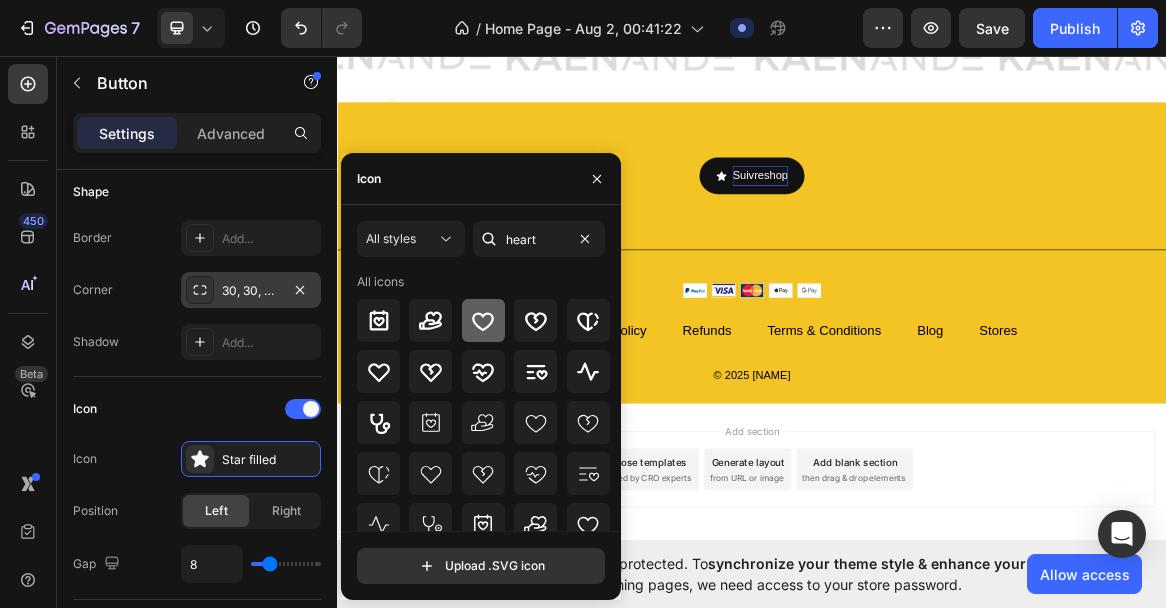 click 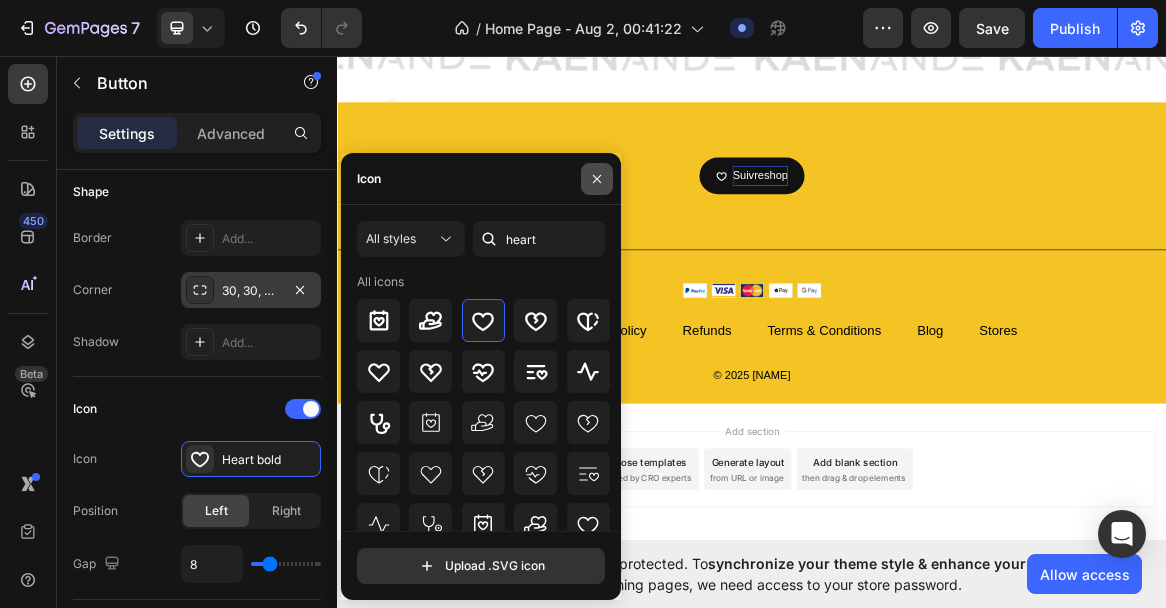 click at bounding box center [597, 179] 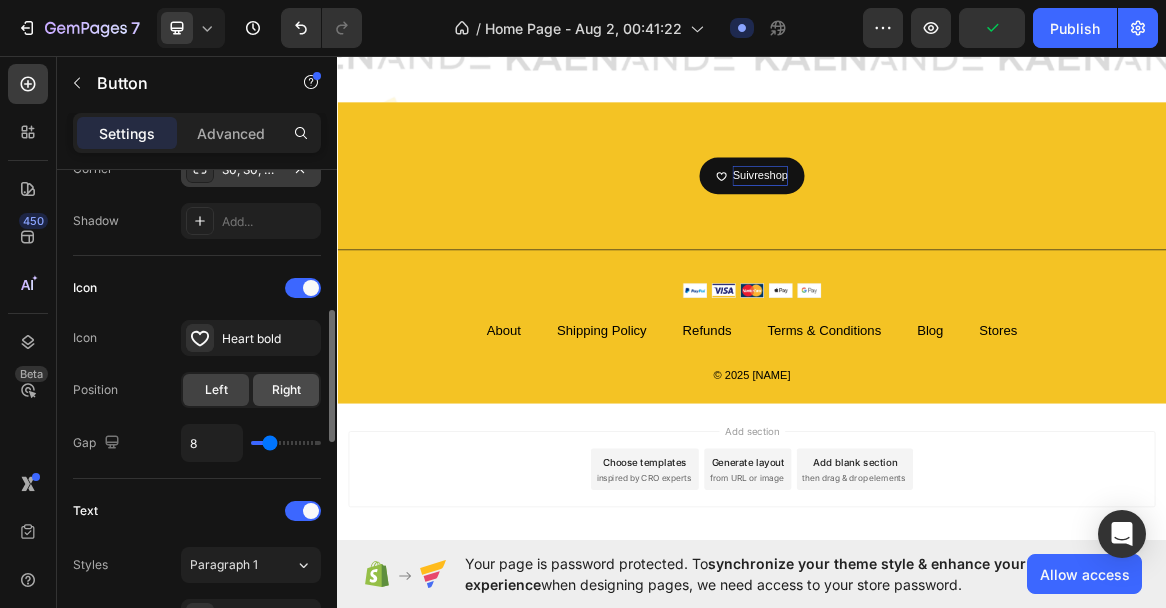 scroll, scrollTop: 519, scrollLeft: 0, axis: vertical 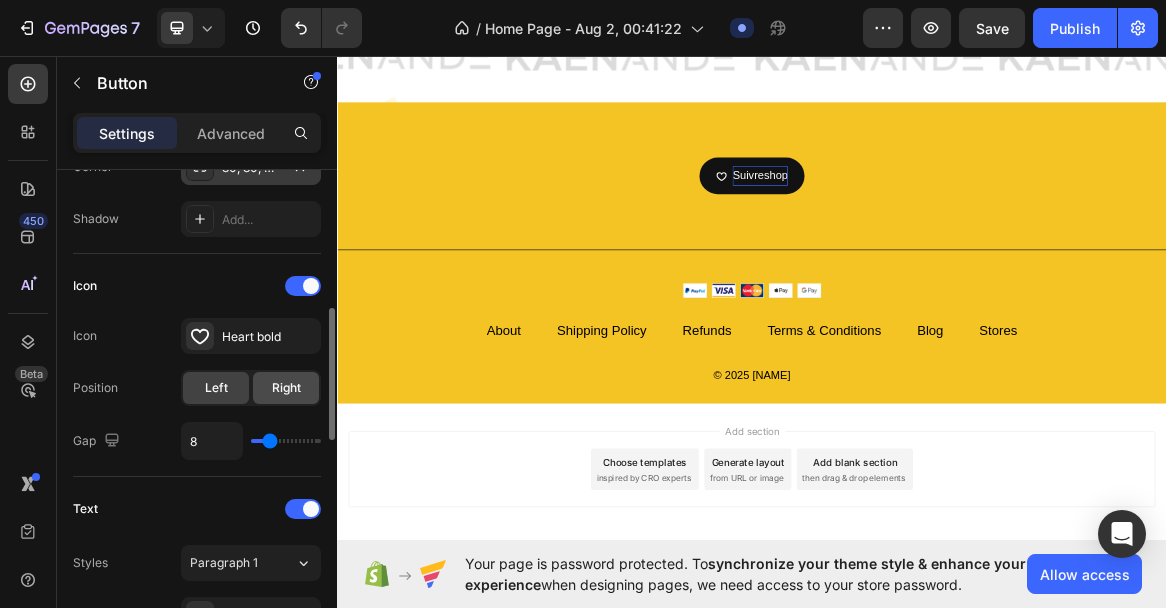 click on "Right" 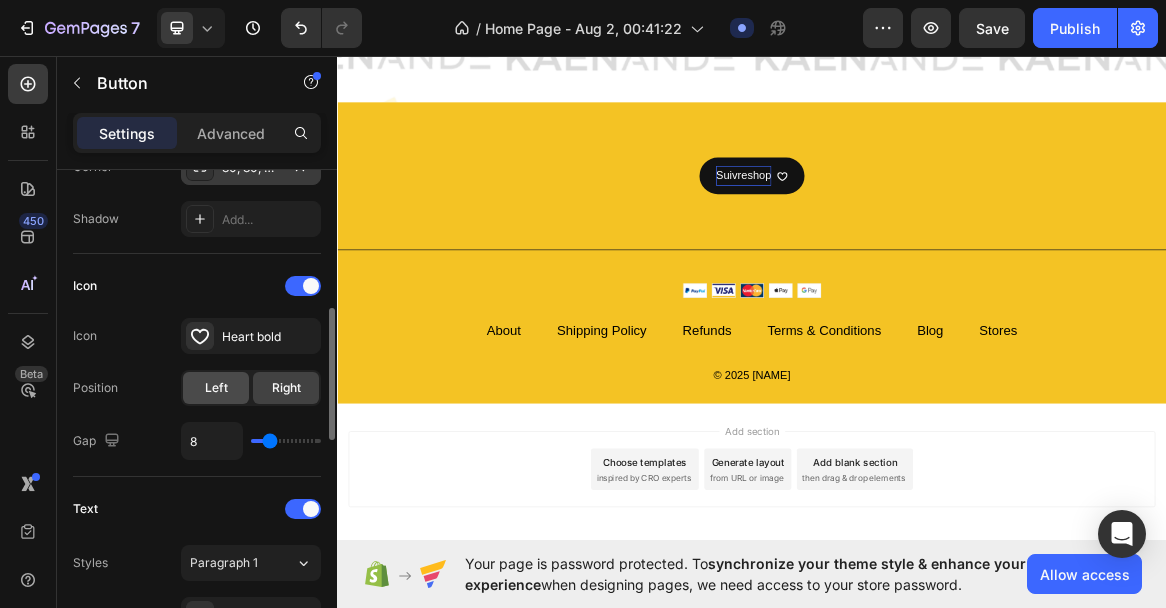 click on "Left" 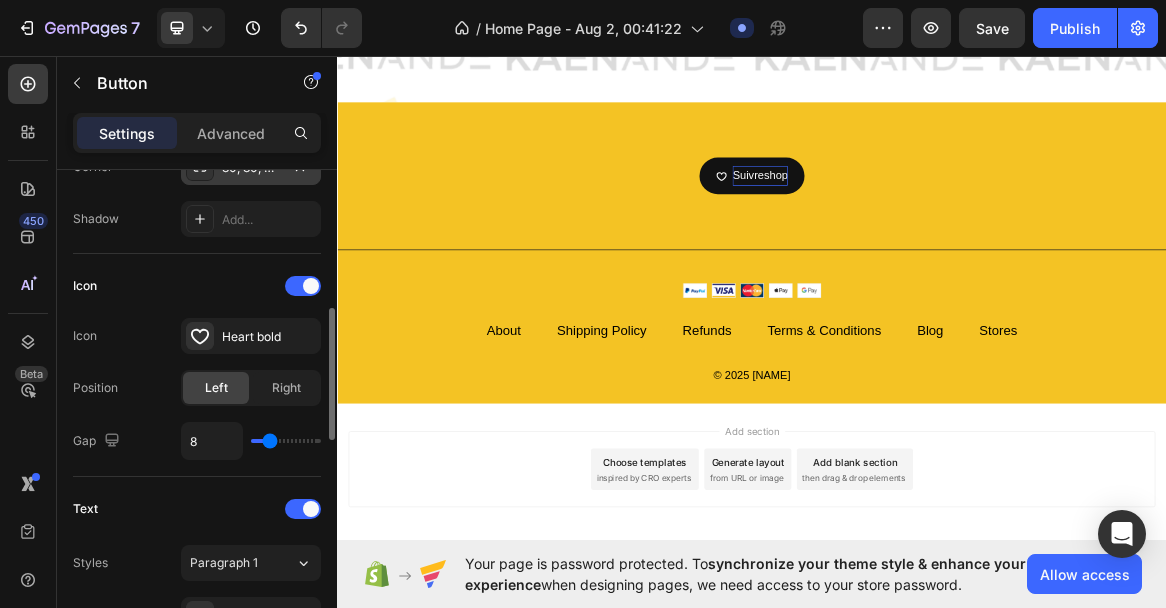 type on "5" 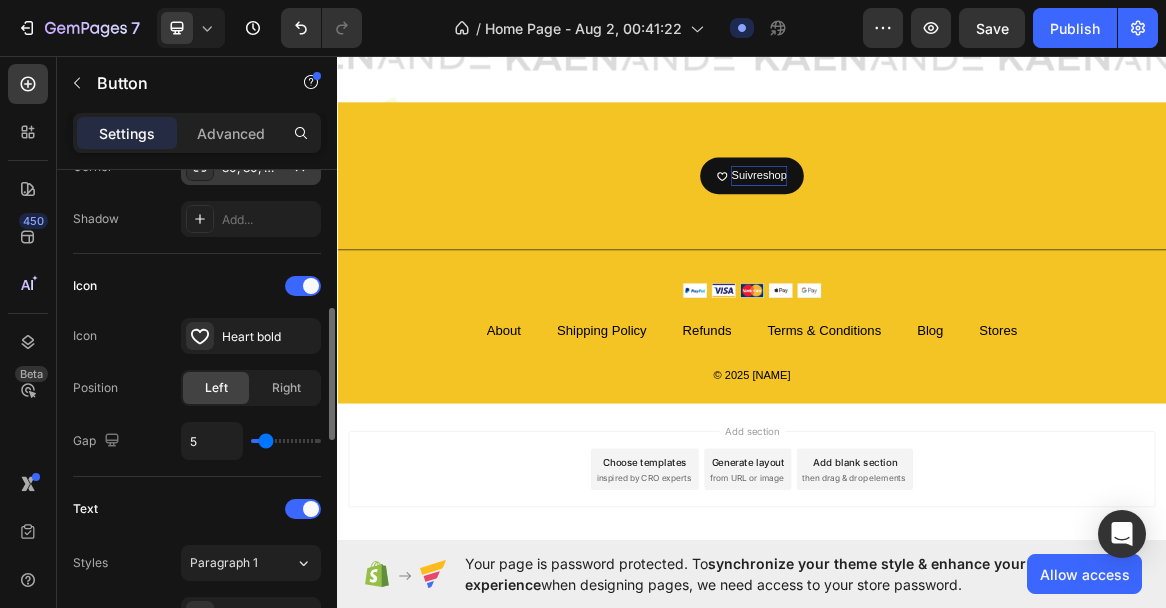 type on "6" 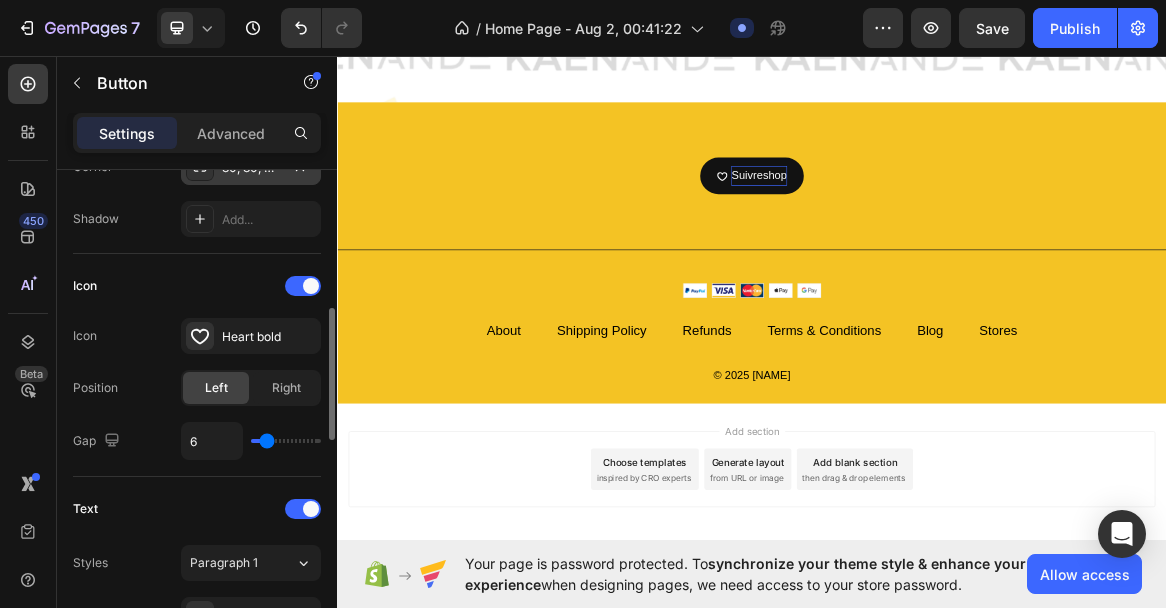 type on "7" 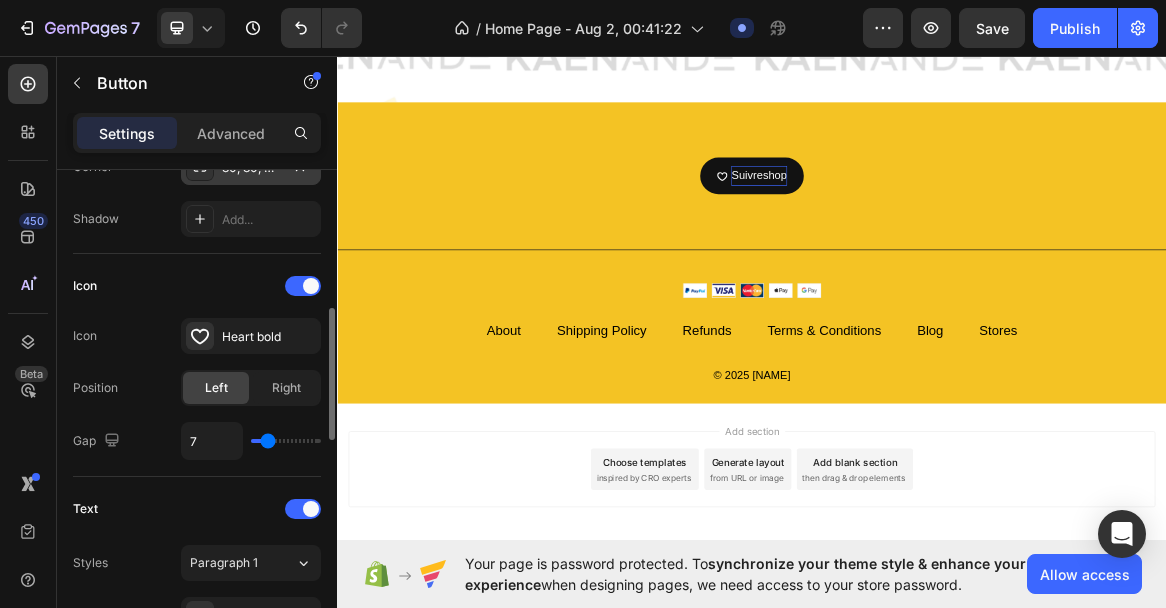 type on "8" 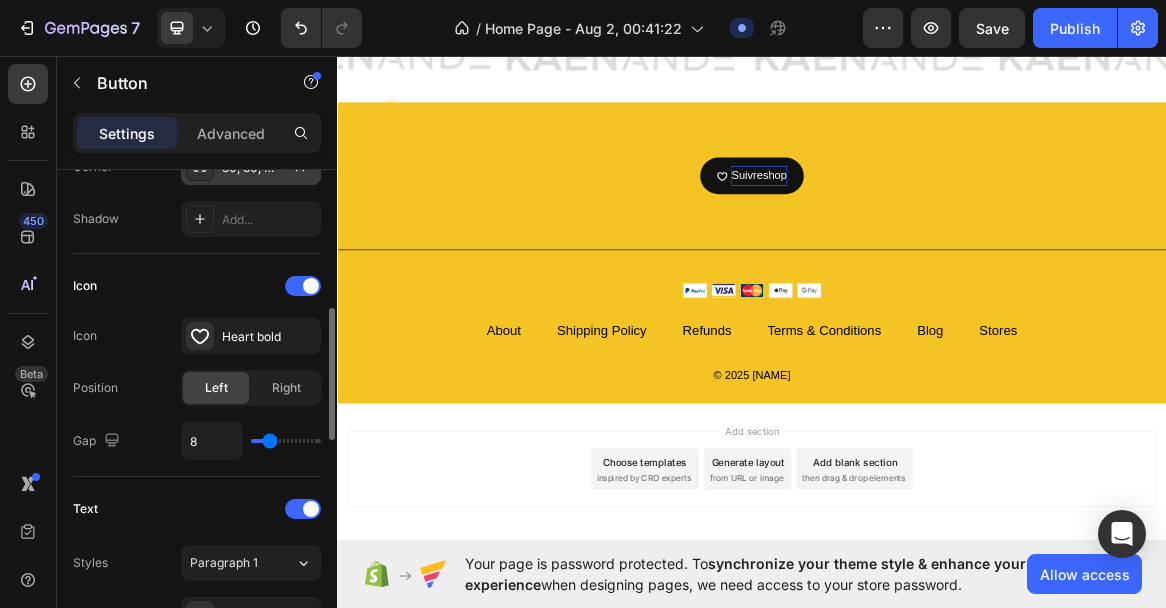 type on "9" 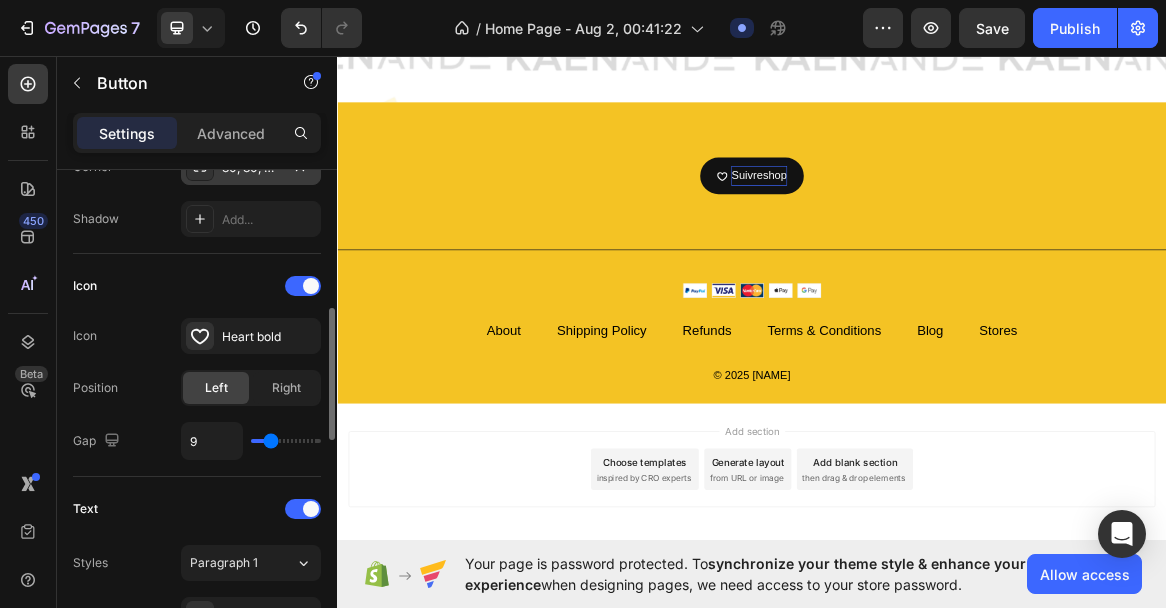 type on "11" 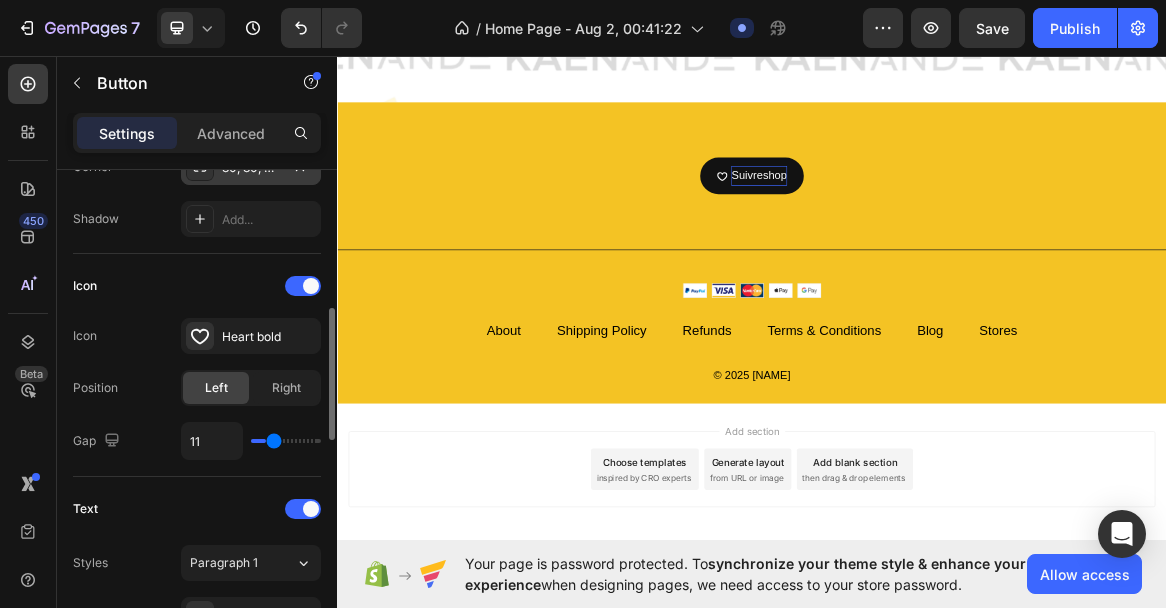type on "12" 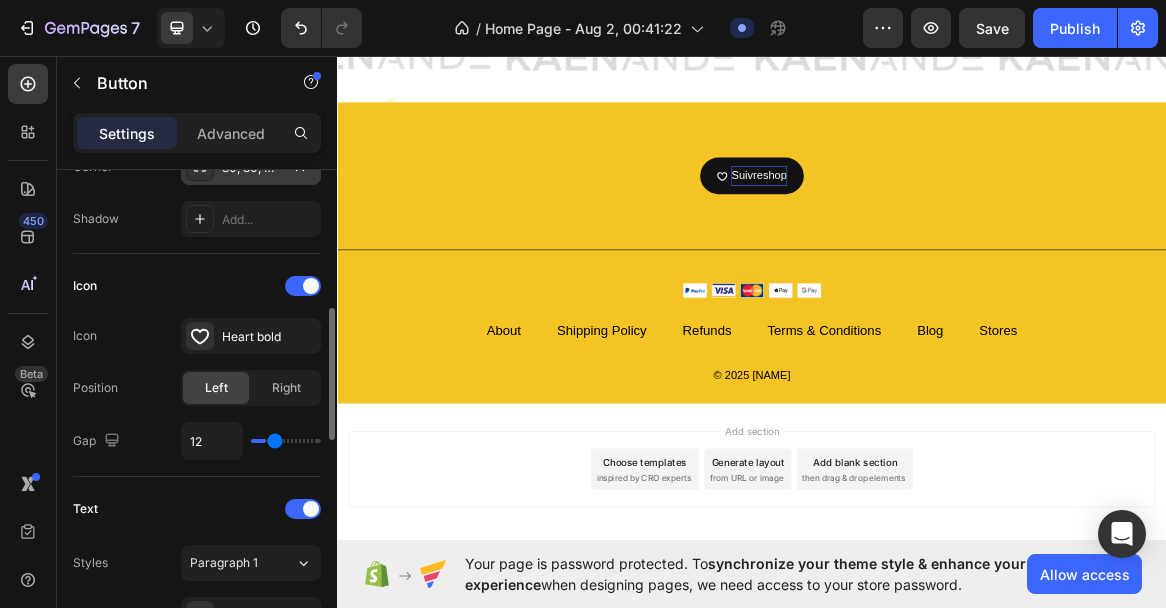 type on "13" 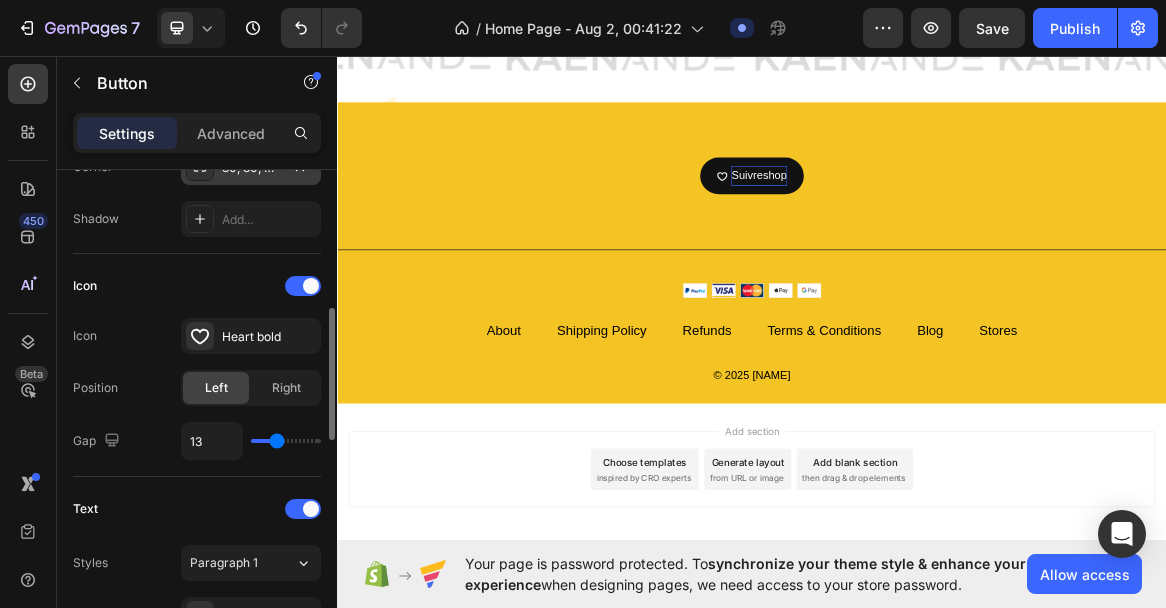 type on "14" 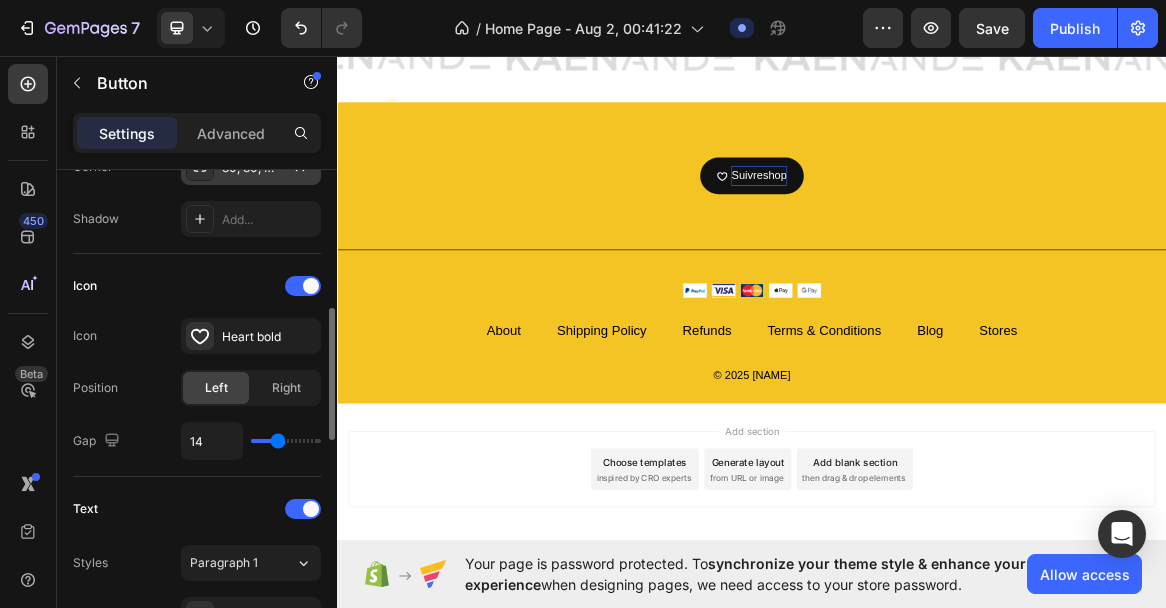 type on "15" 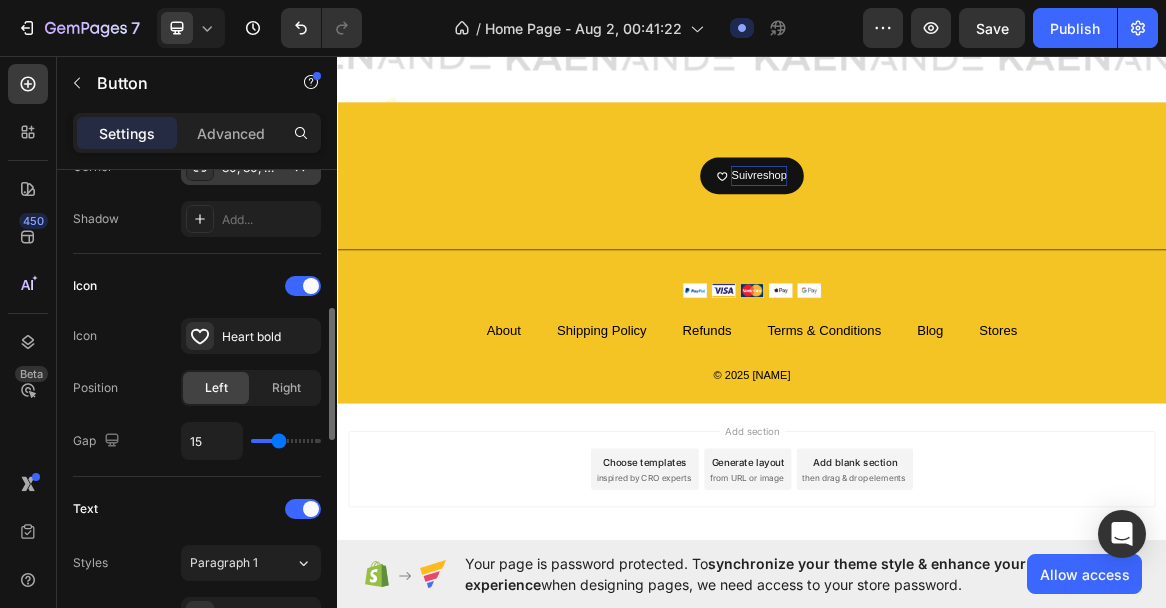type on "16" 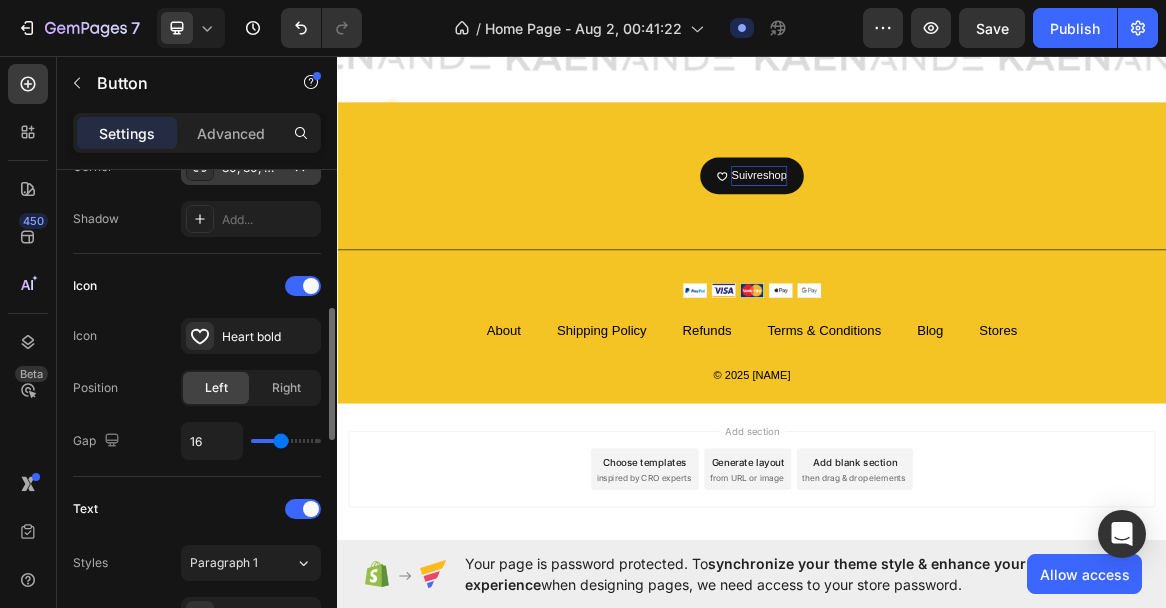 type on "17" 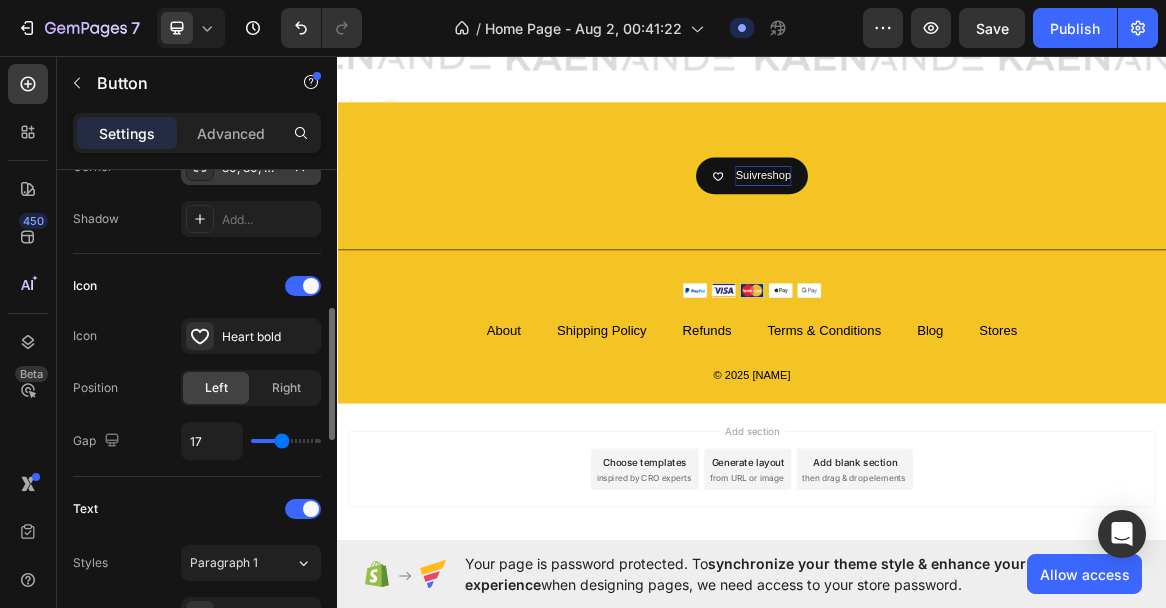 type on "18" 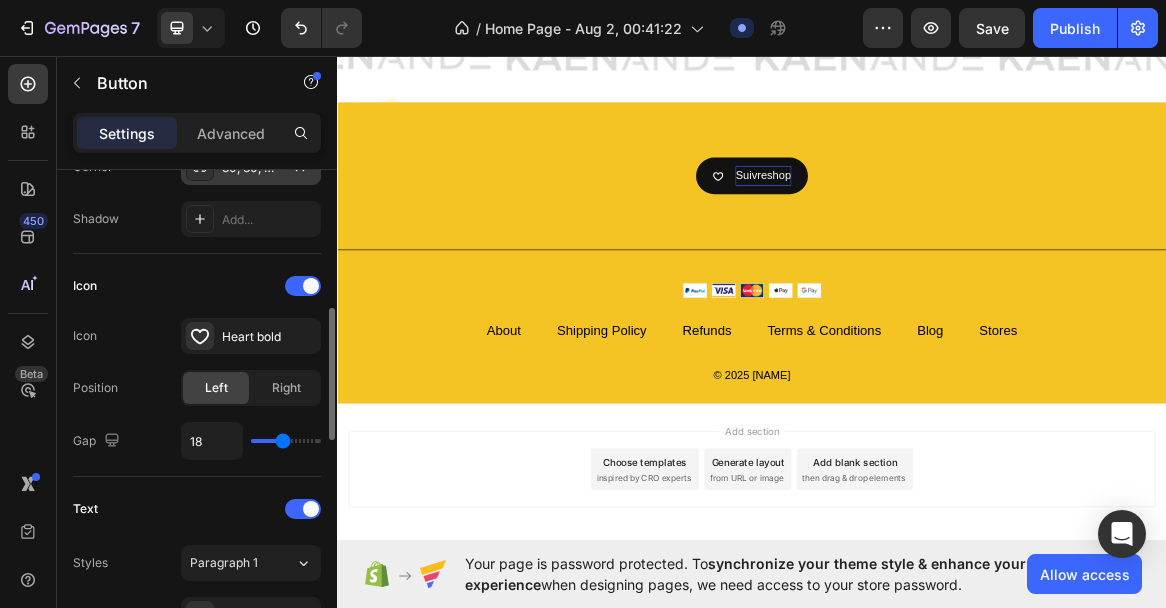 type on "19" 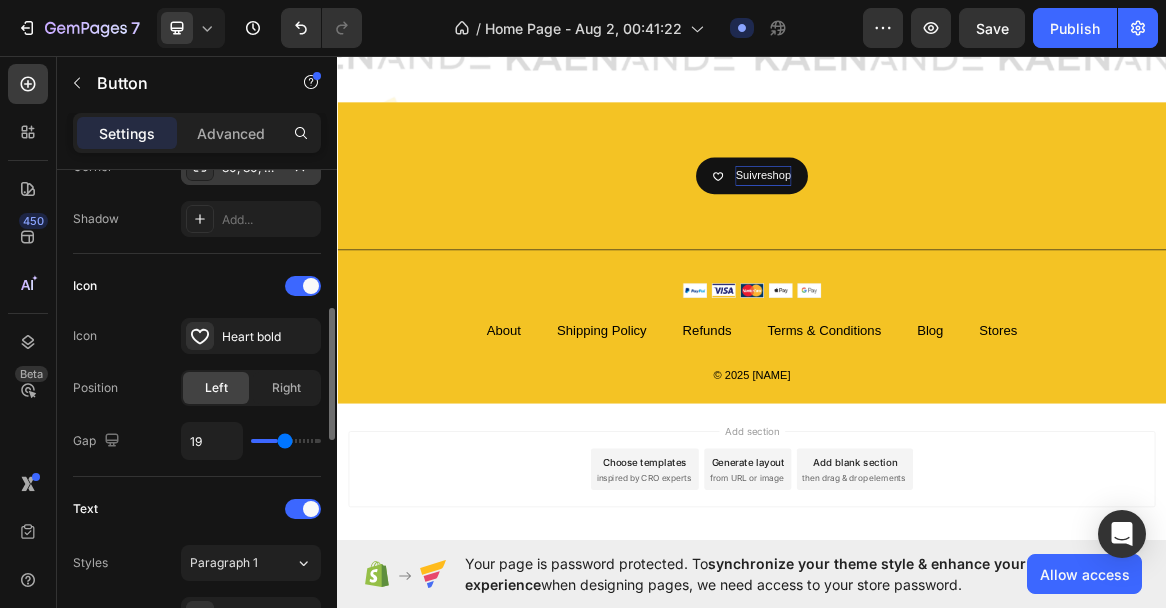 type on "20" 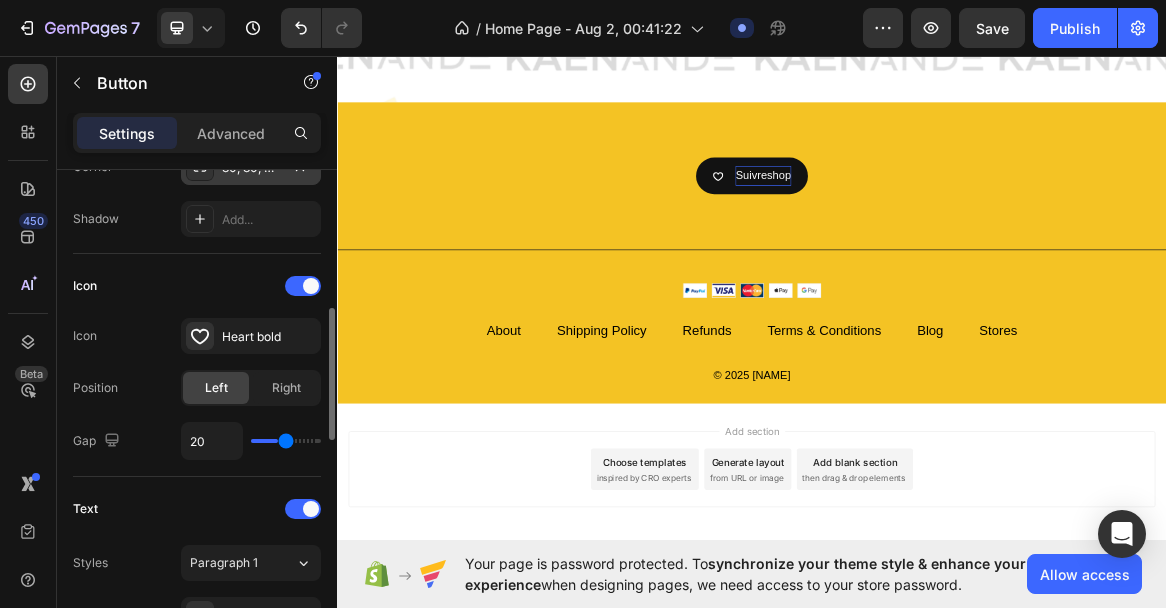 type on "21" 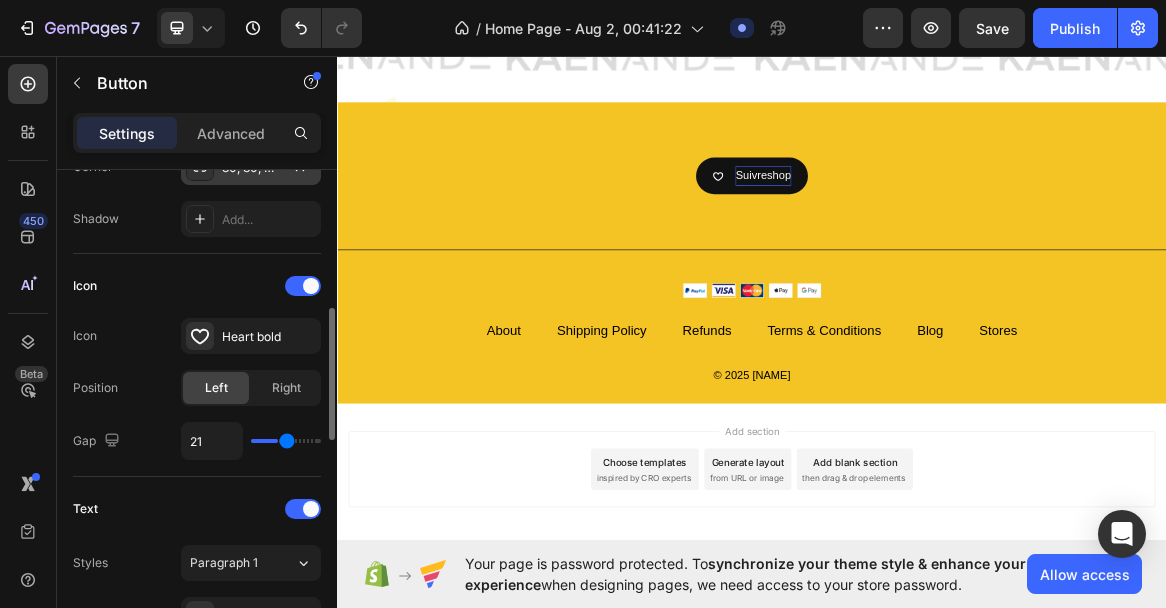 type on "24" 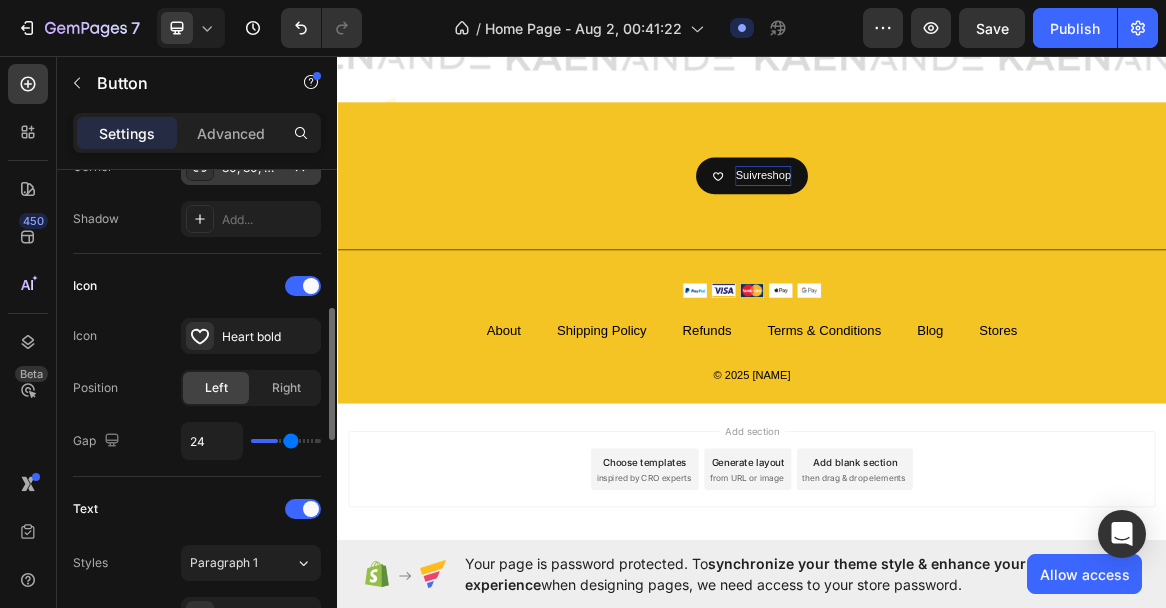 type on "25" 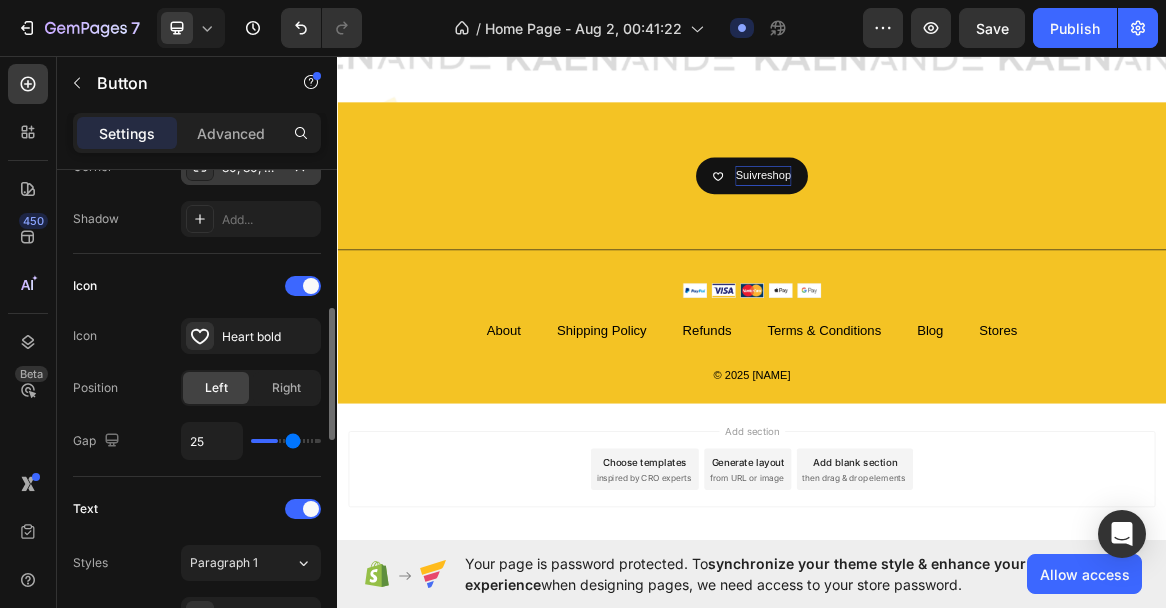 type on "26" 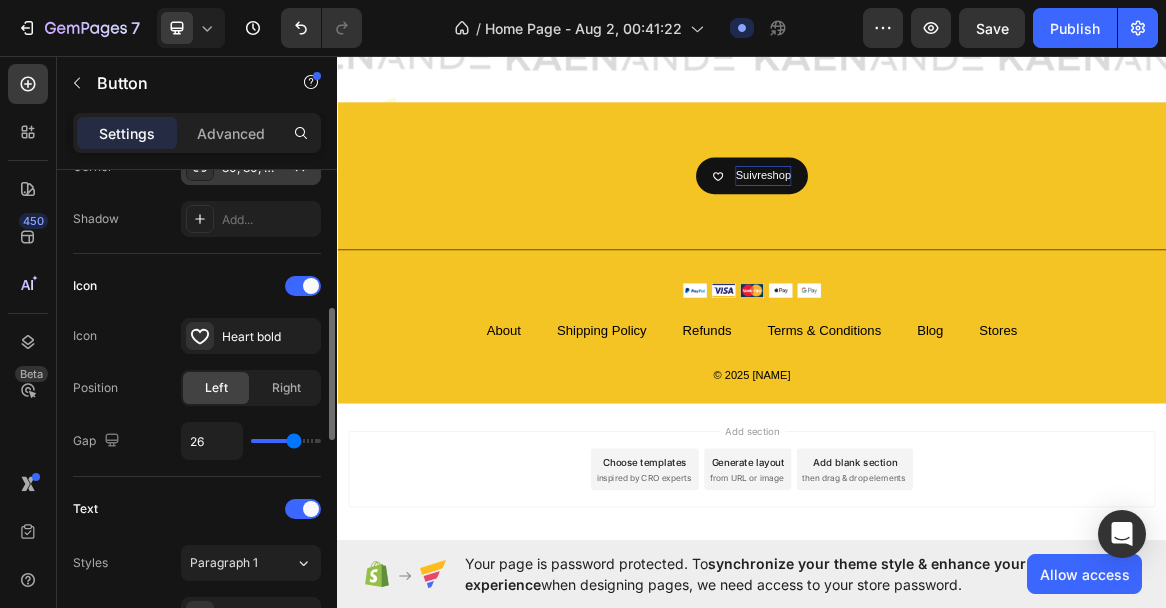 type on "27" 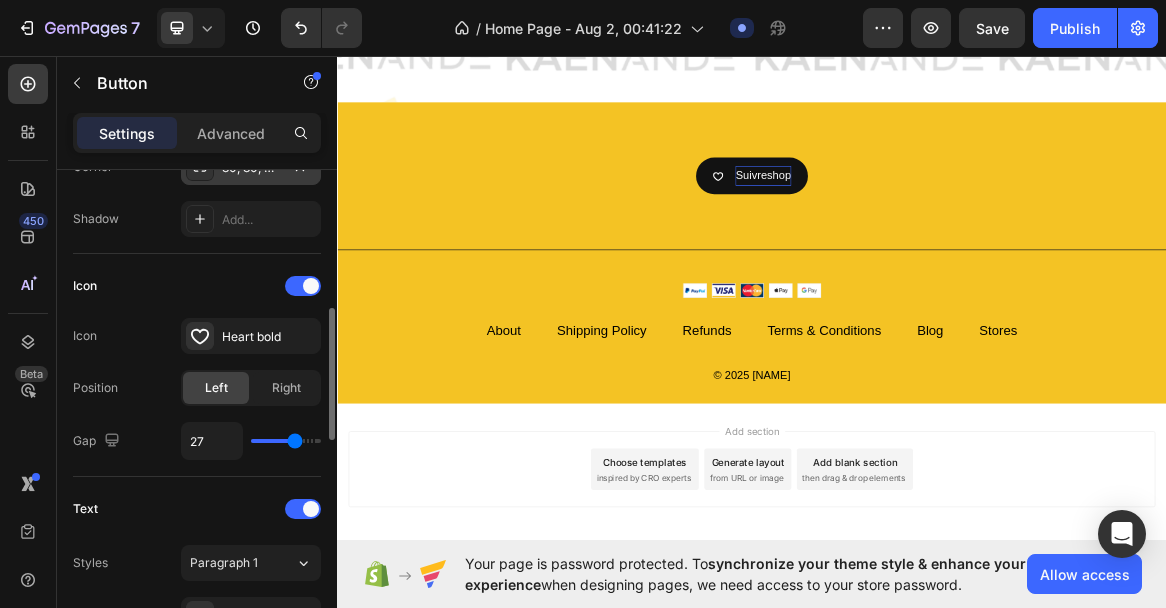 type on "28" 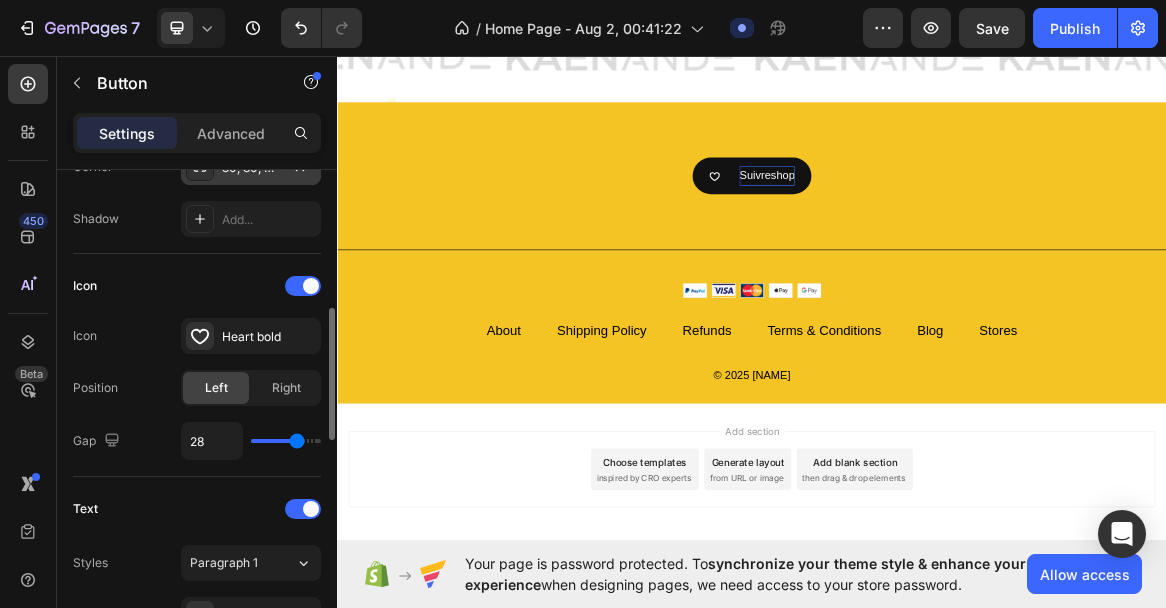type on "29" 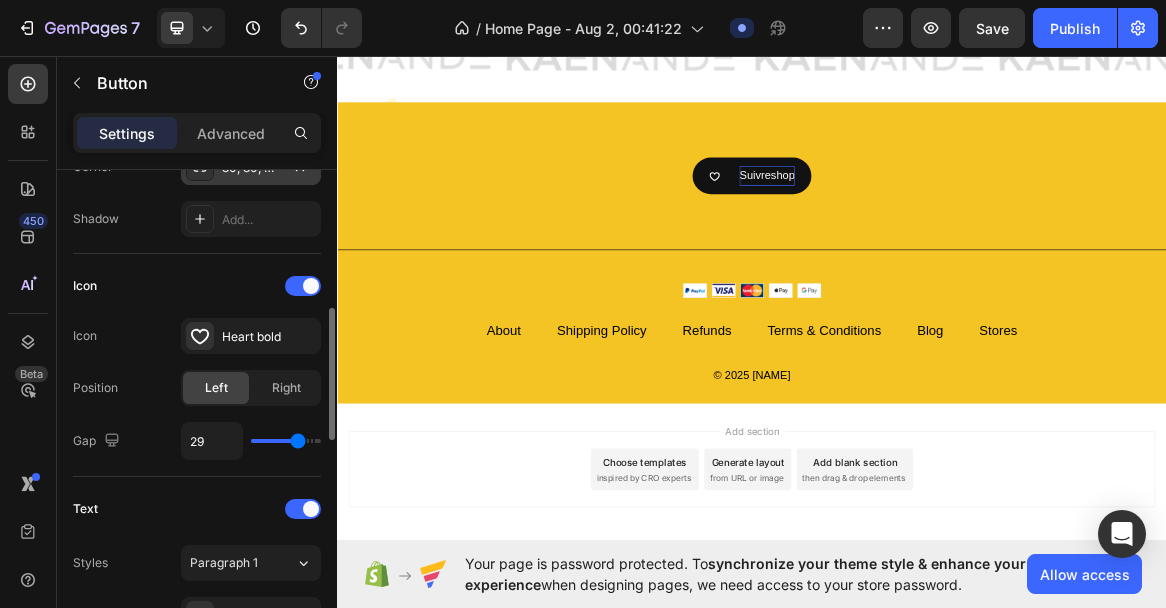 type on "30" 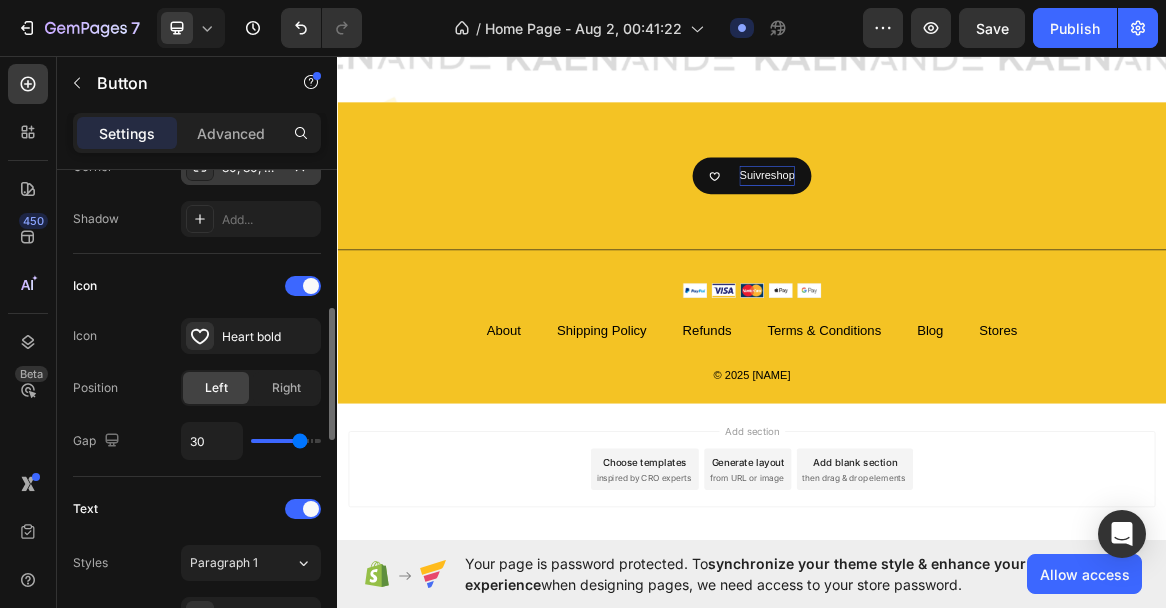type on "31" 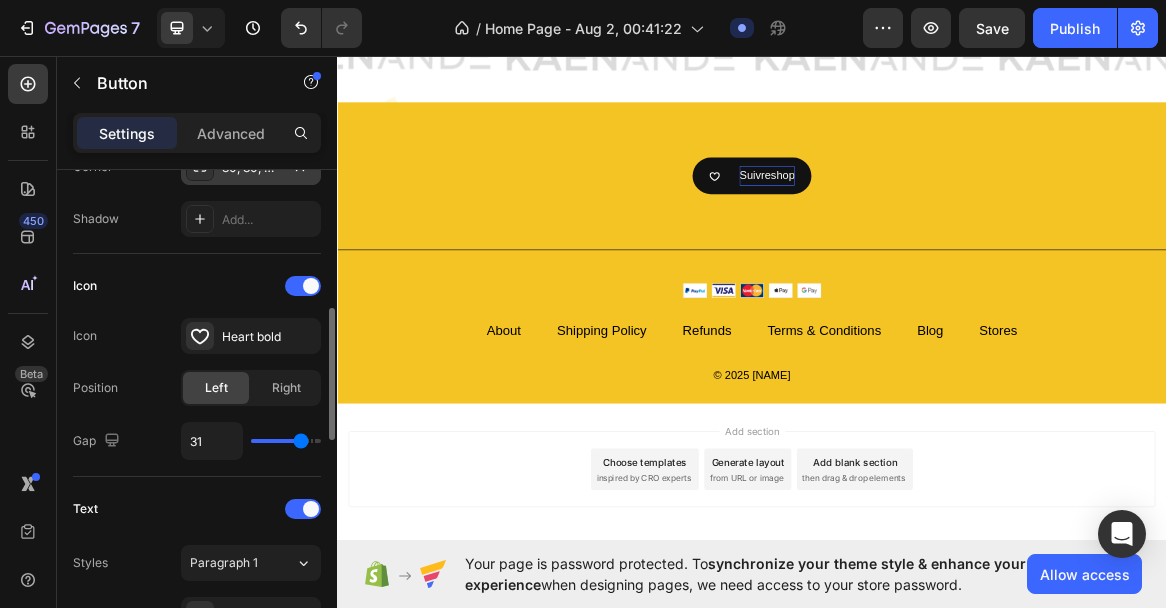 type on "32" 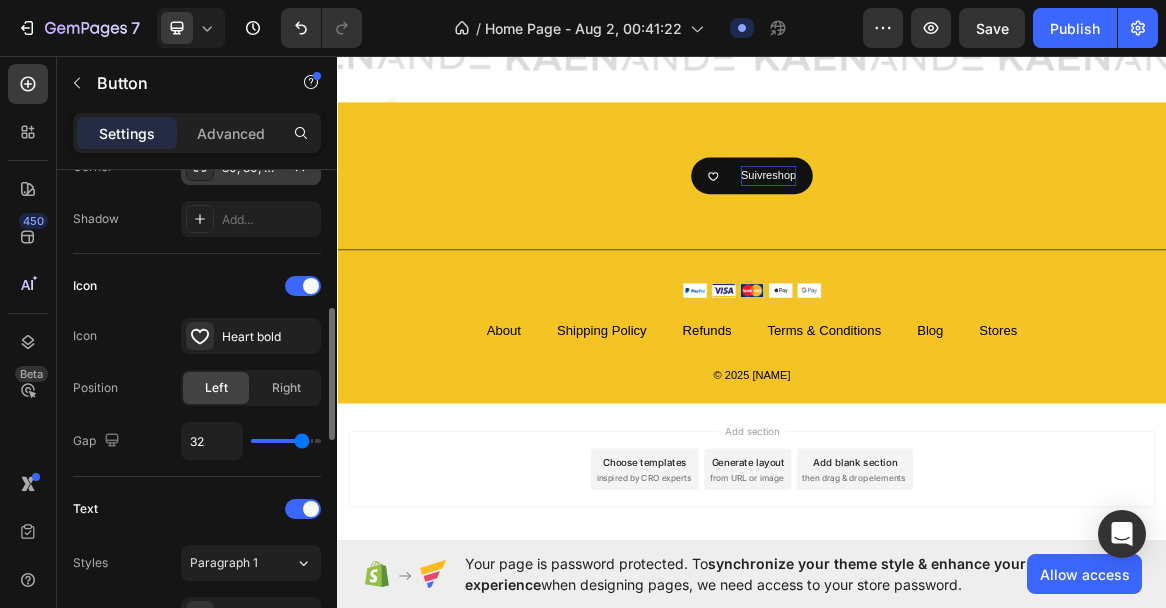 type on "33" 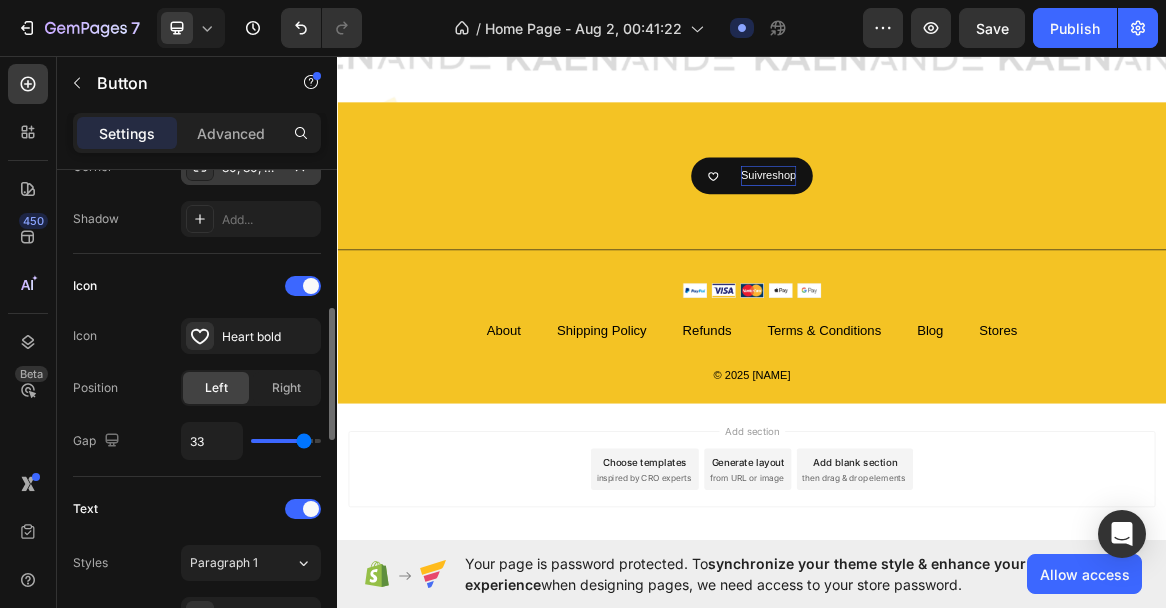 type on "35" 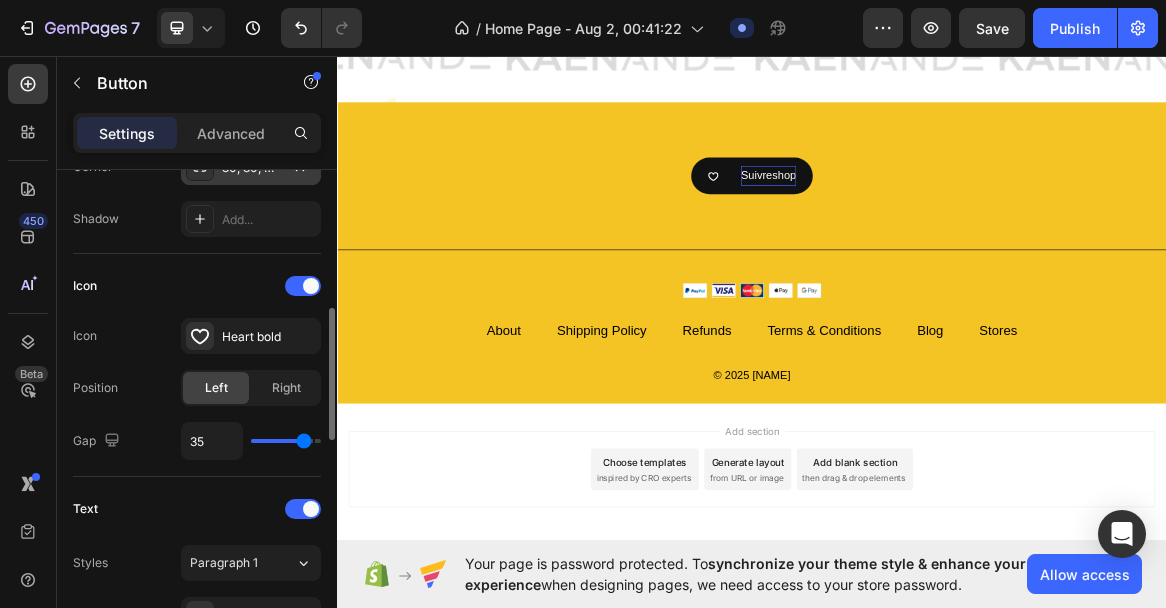 type on "35" 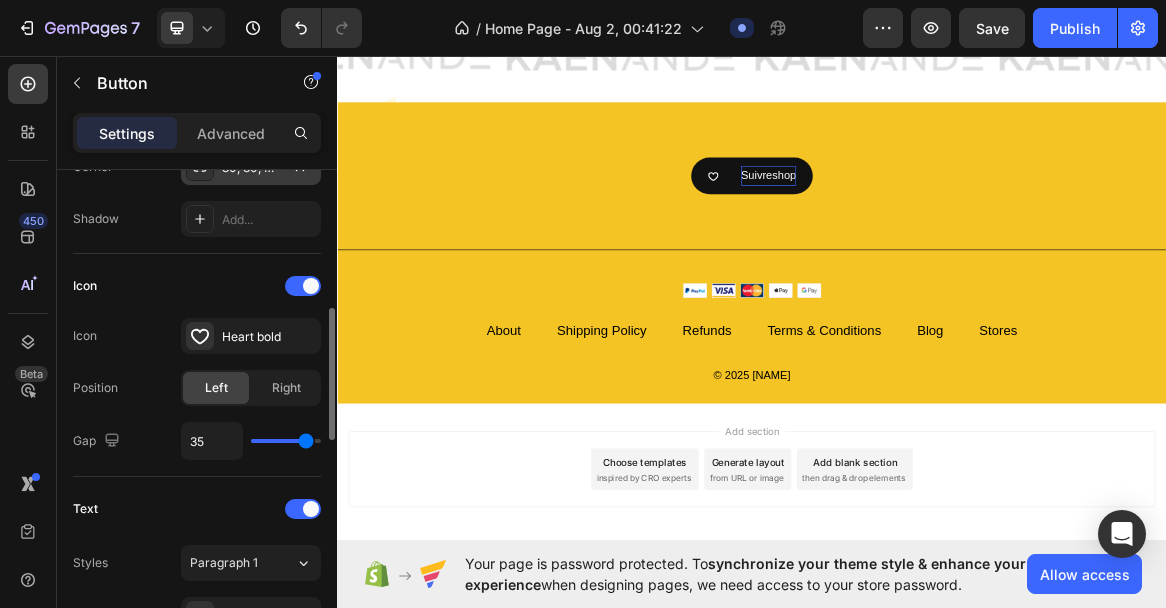 type on "36" 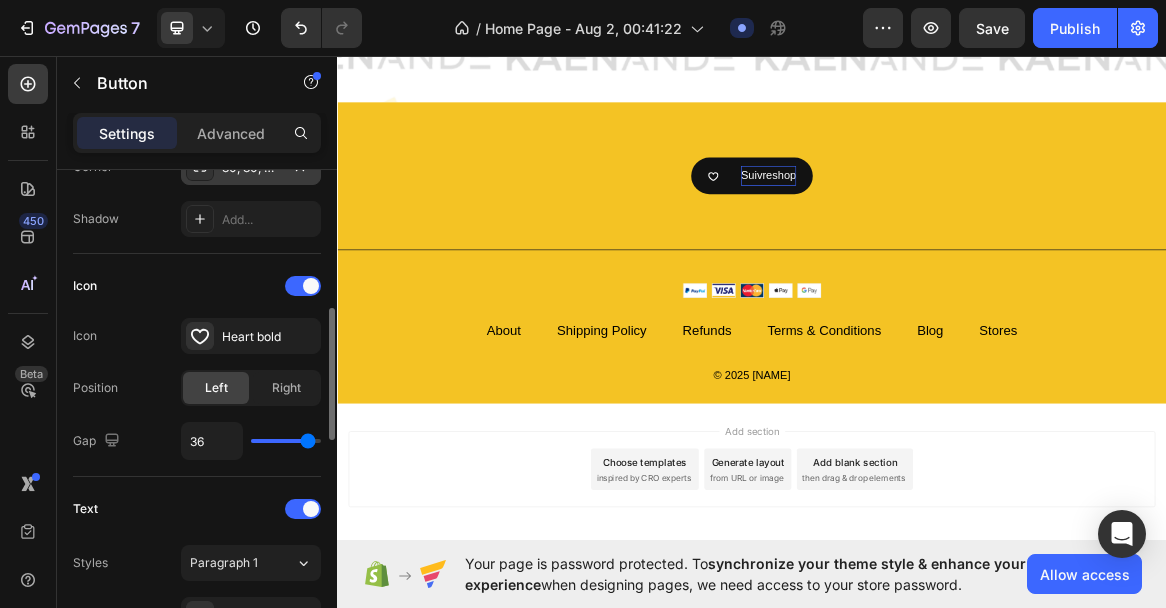 type on "38" 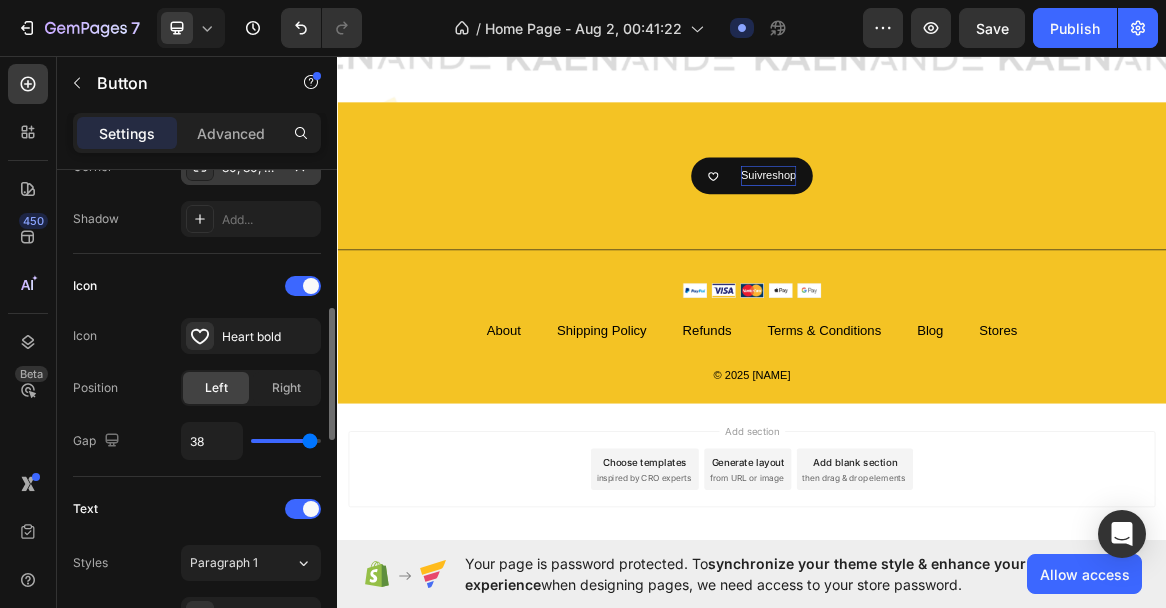 type on "39" 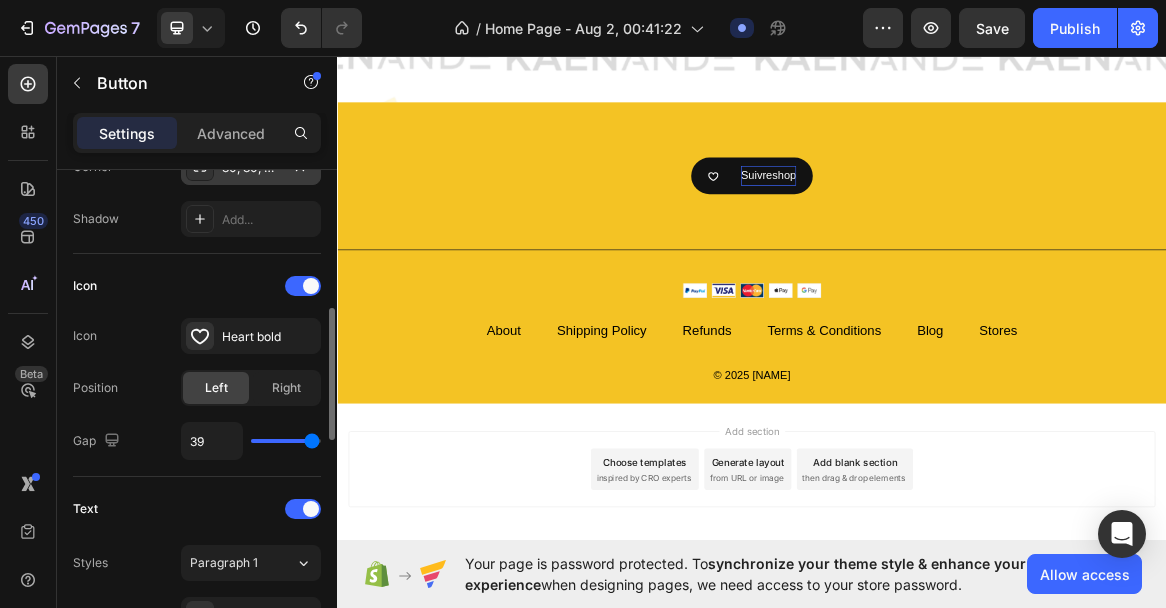 type on "40" 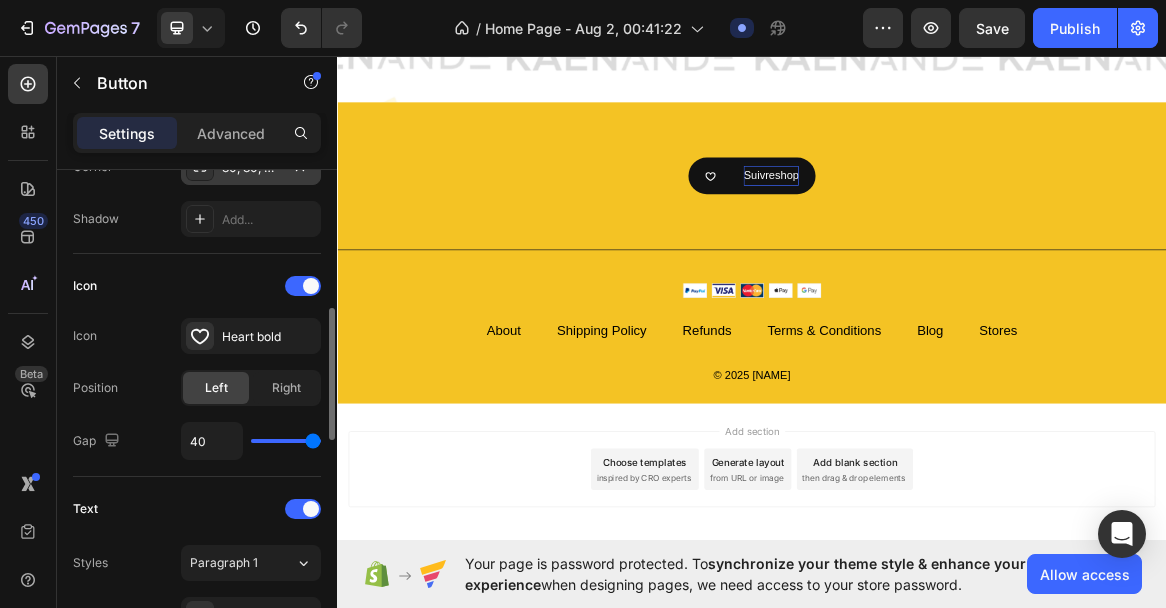 type on "39" 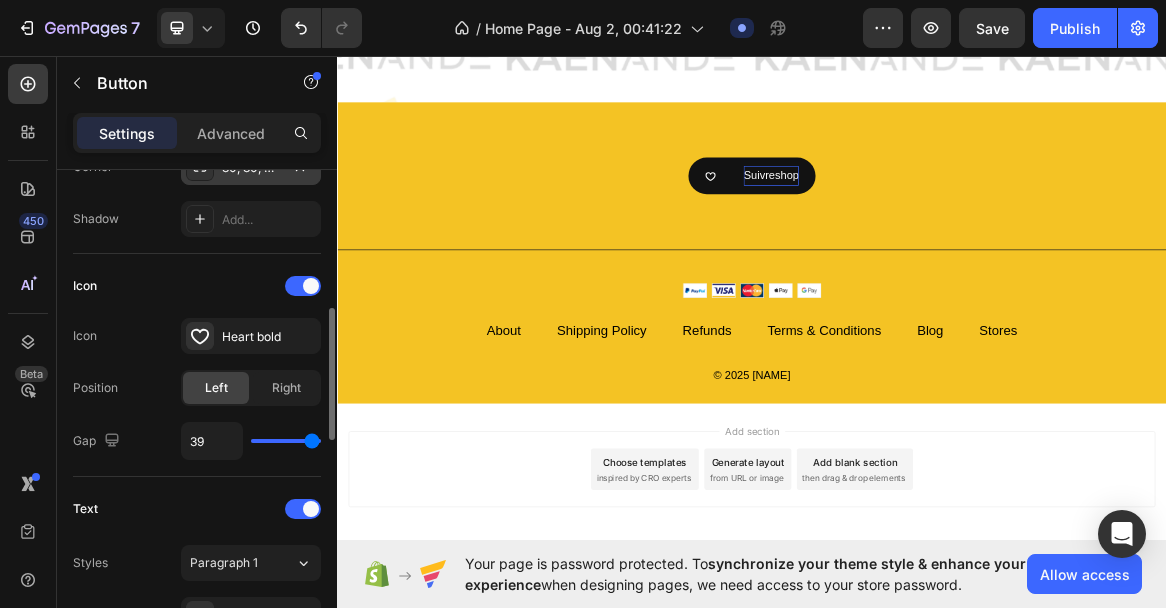 type on "38" 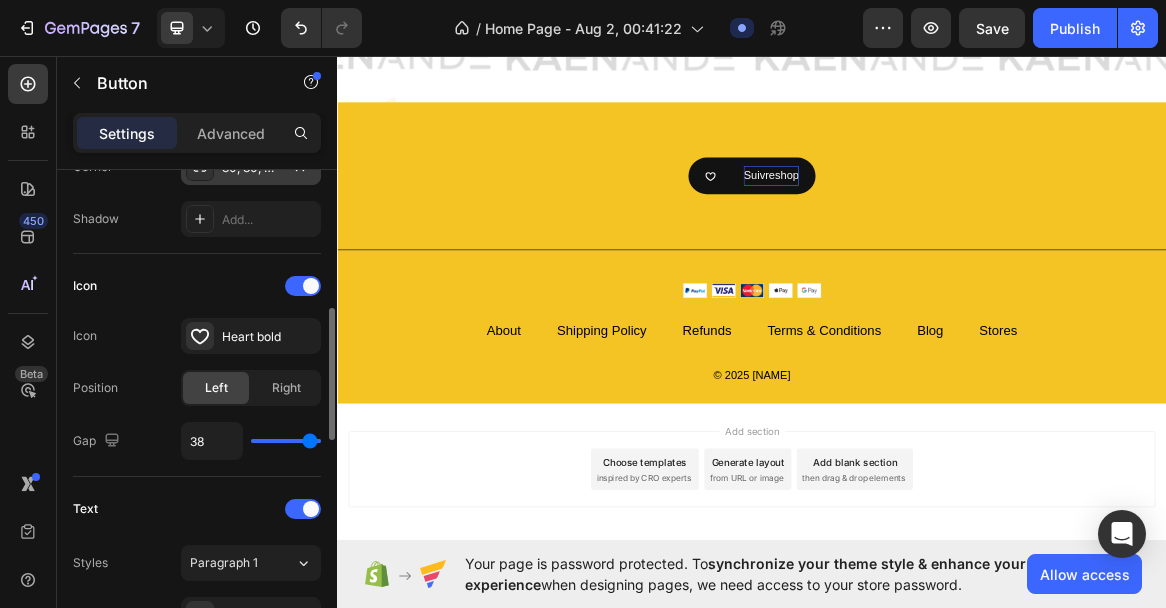 type on "37" 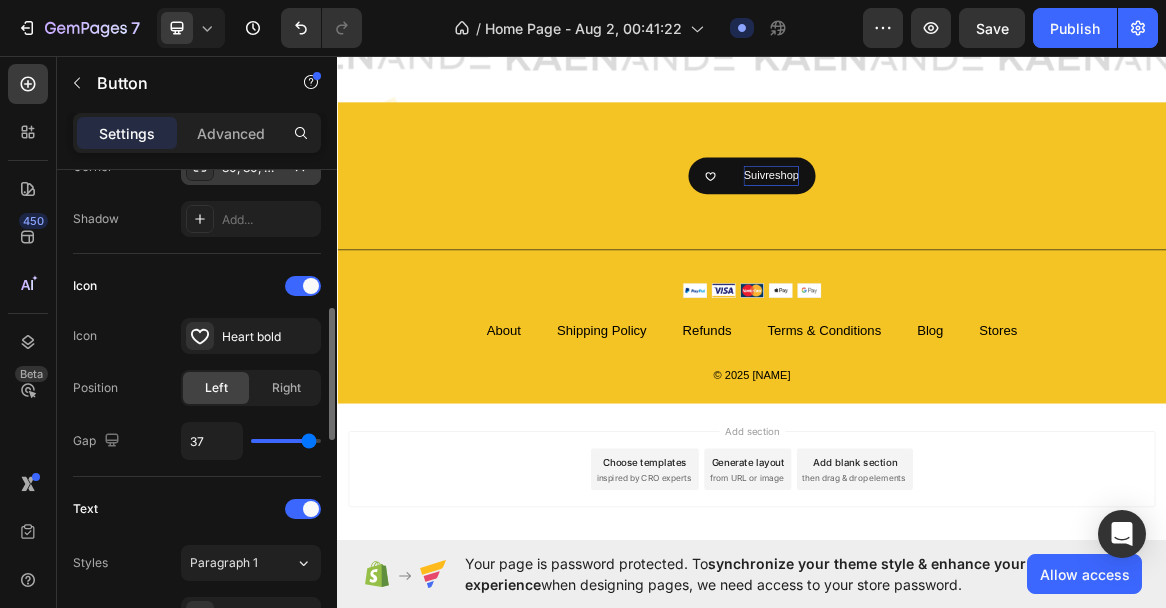 type on "36" 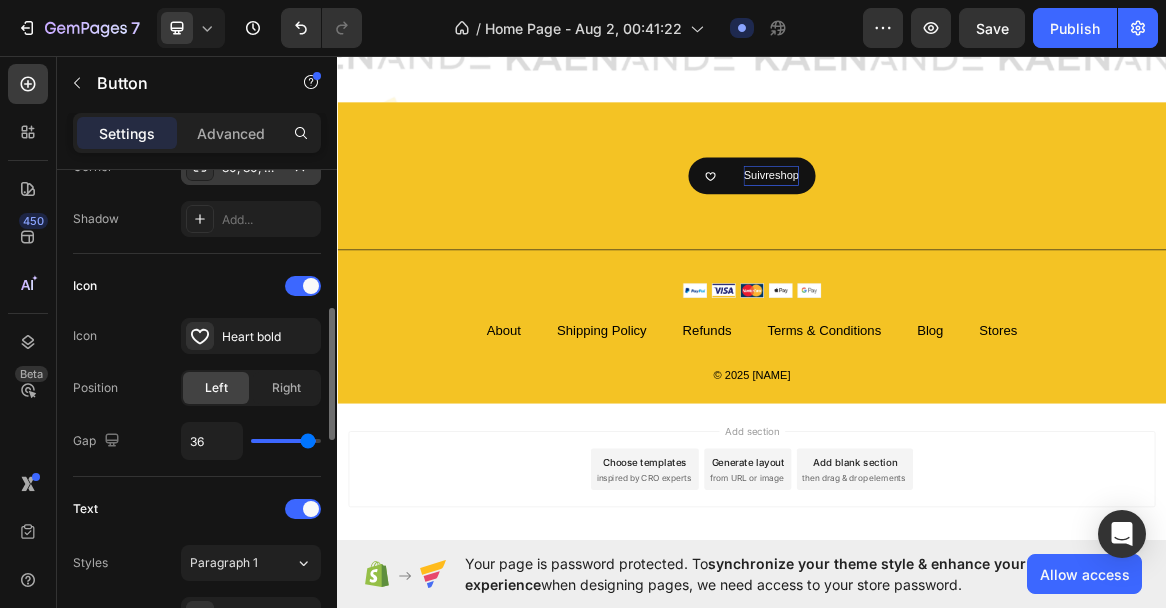 type on "35" 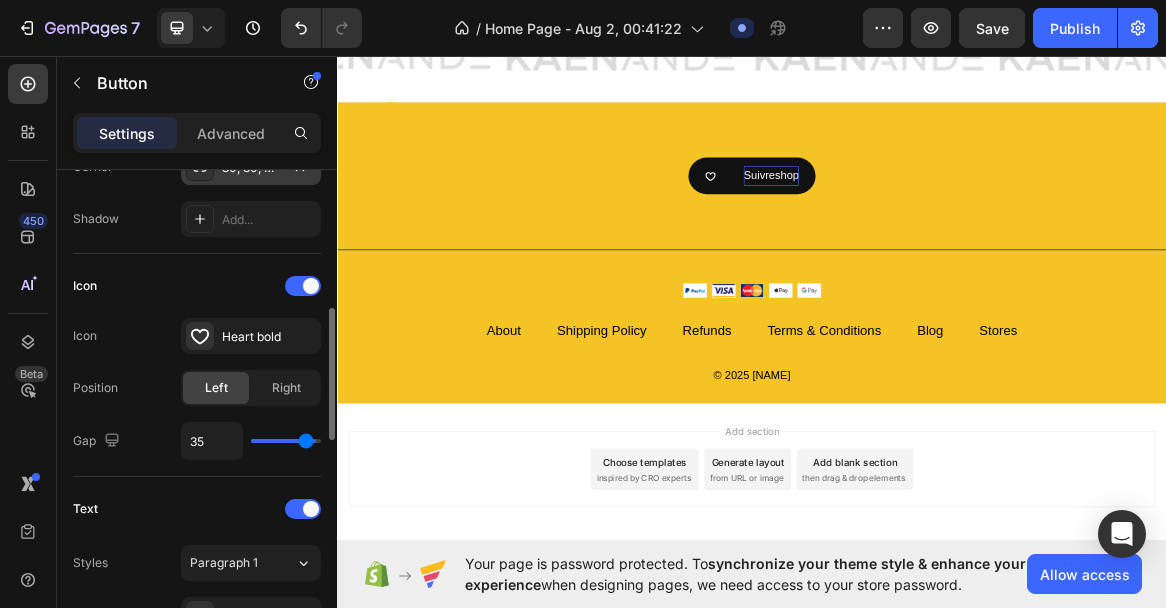 type on "33" 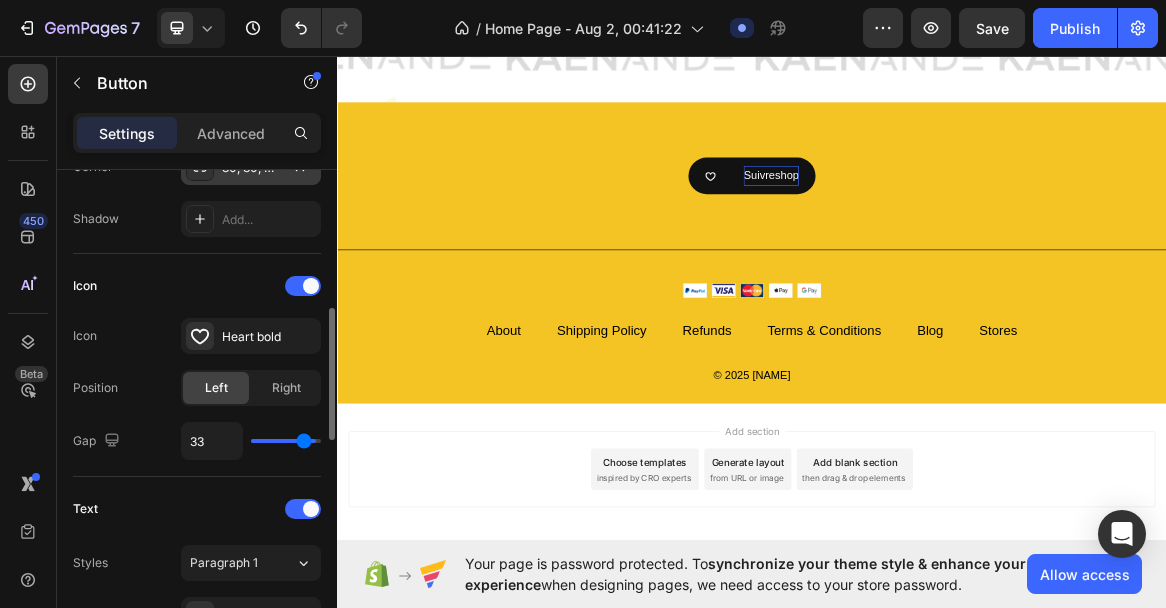 type on "31" 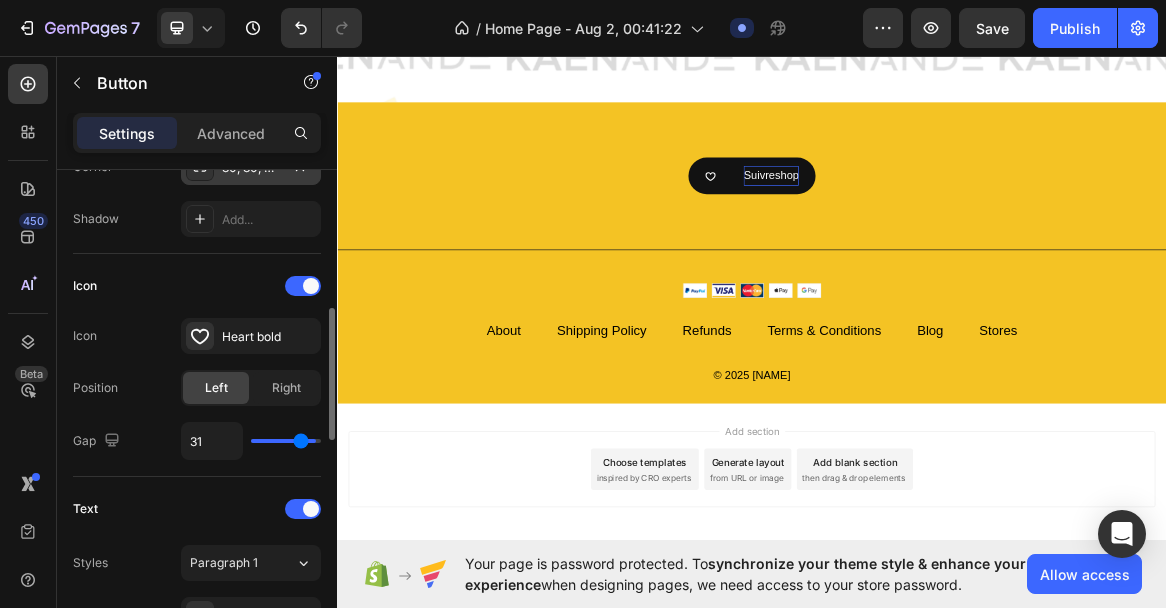 type on "30" 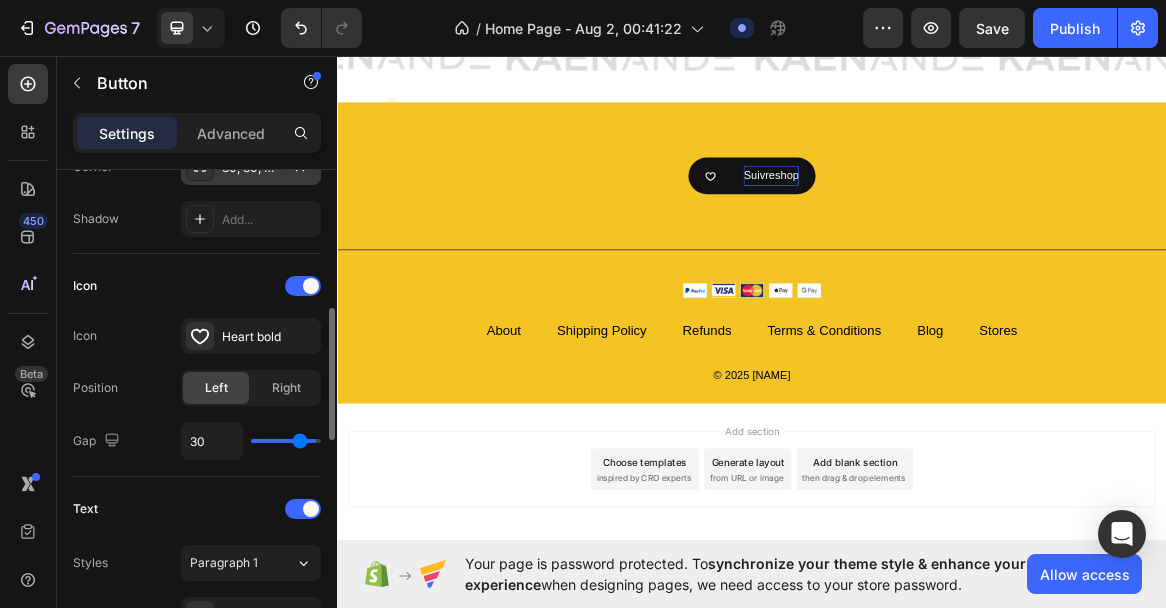 type on "29" 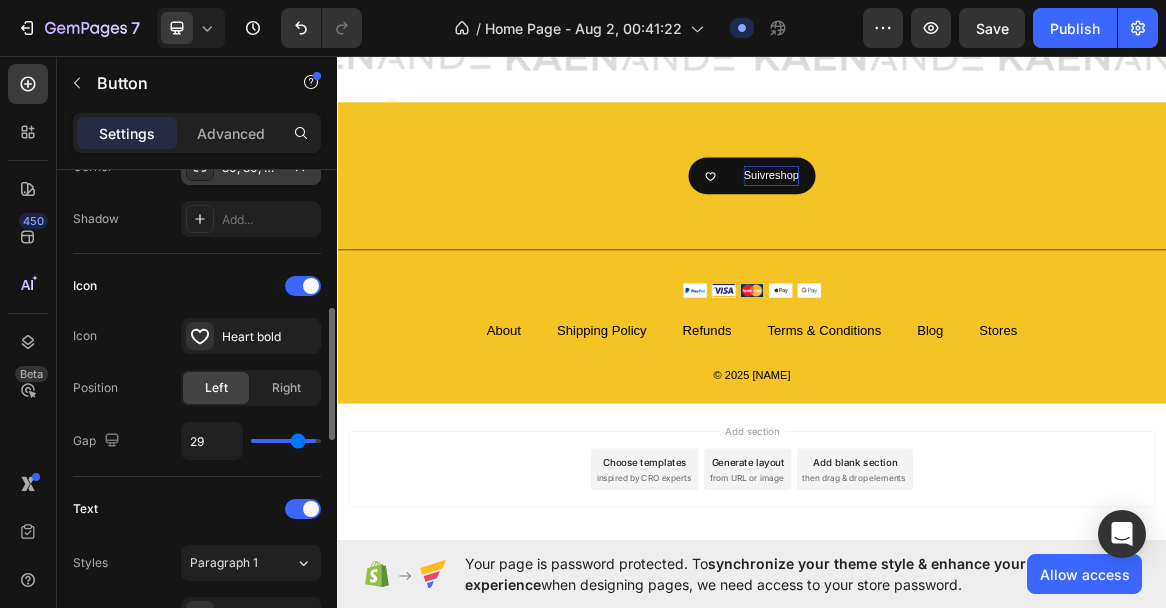 type on "28" 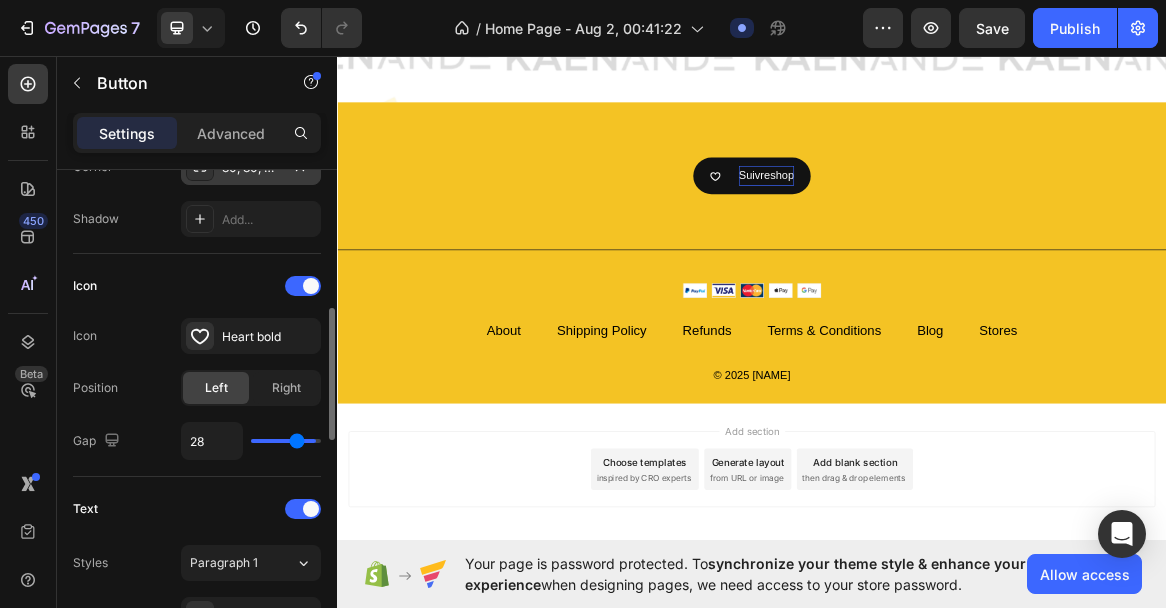 type on "26" 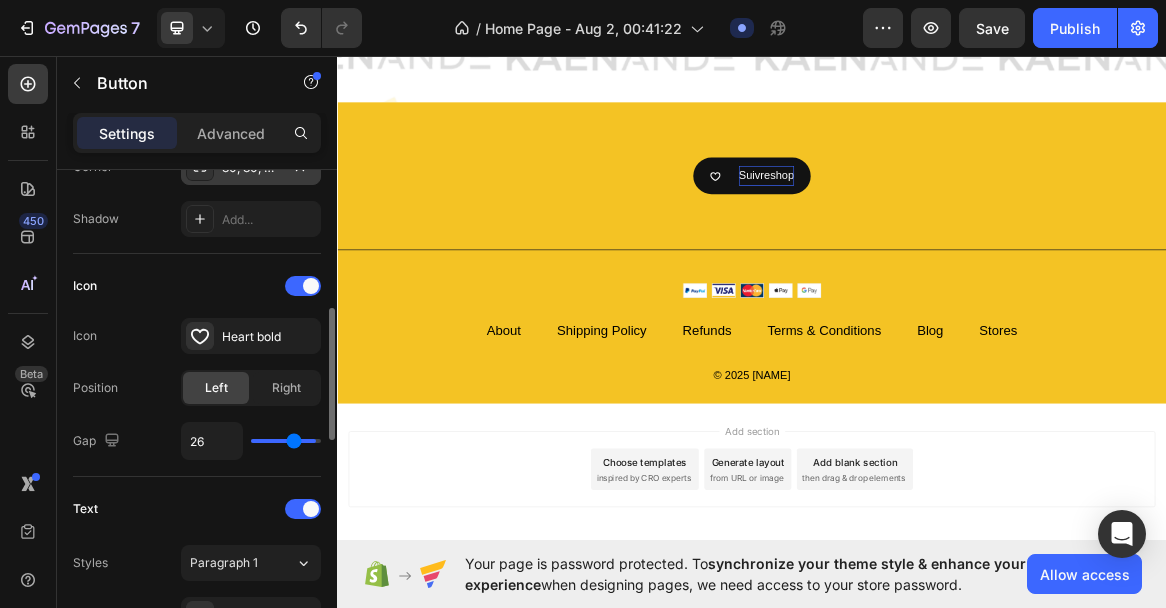 type on "24" 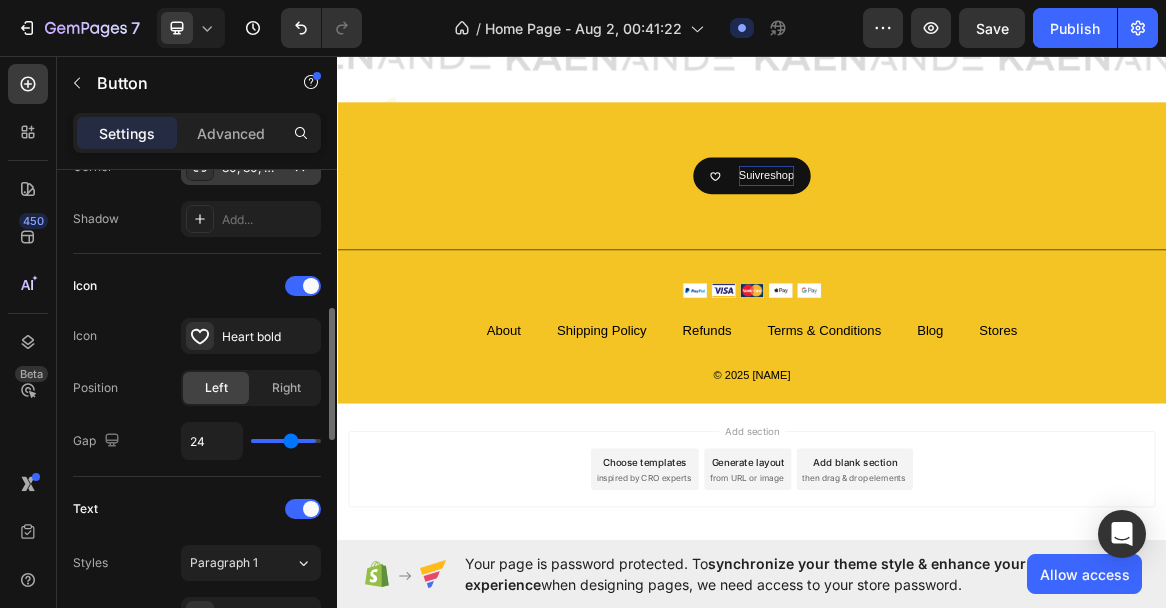 type on "23" 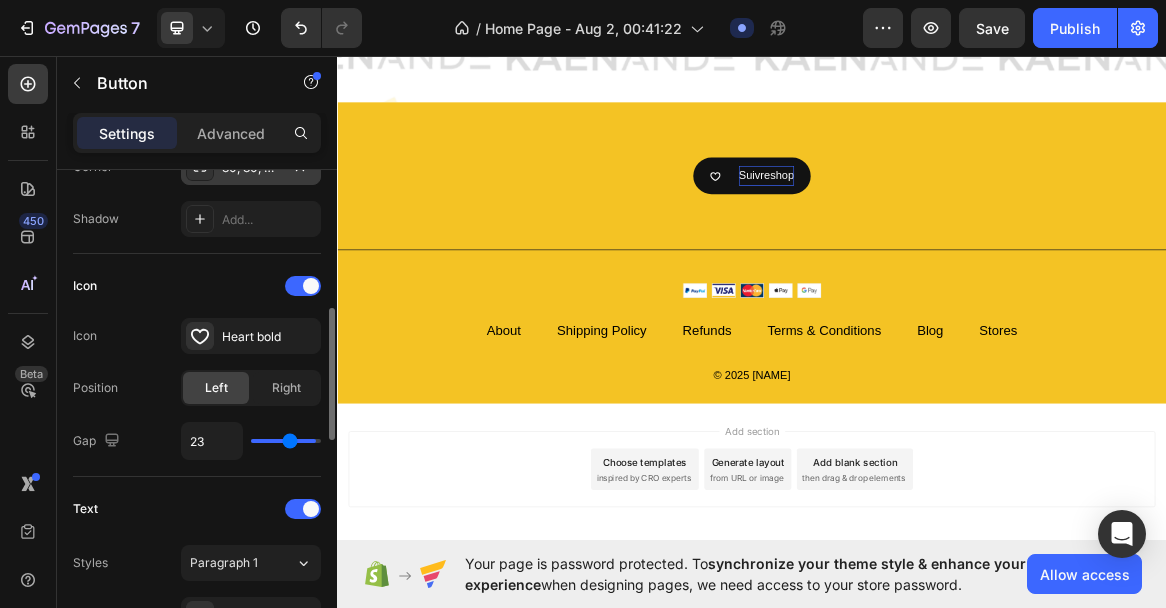 type on "21" 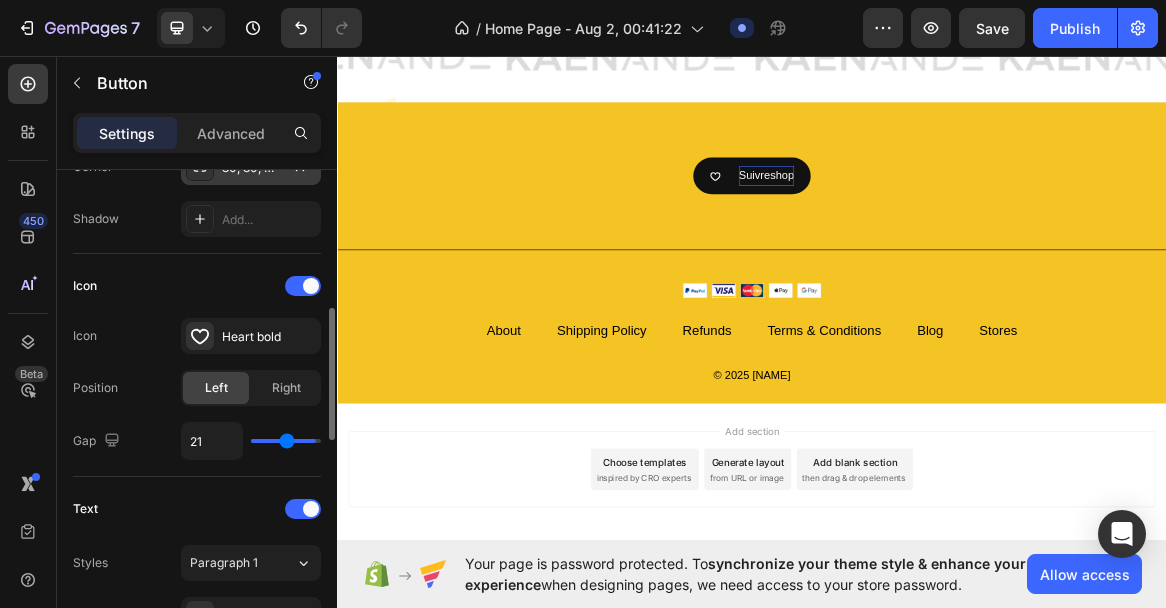 type on "20" 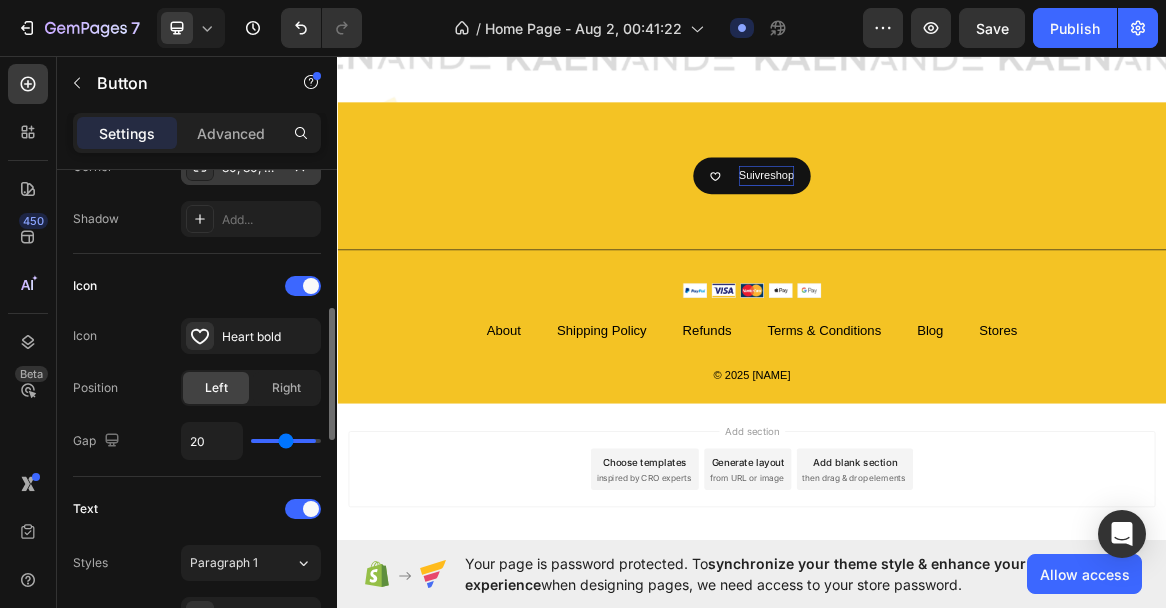 type on "19" 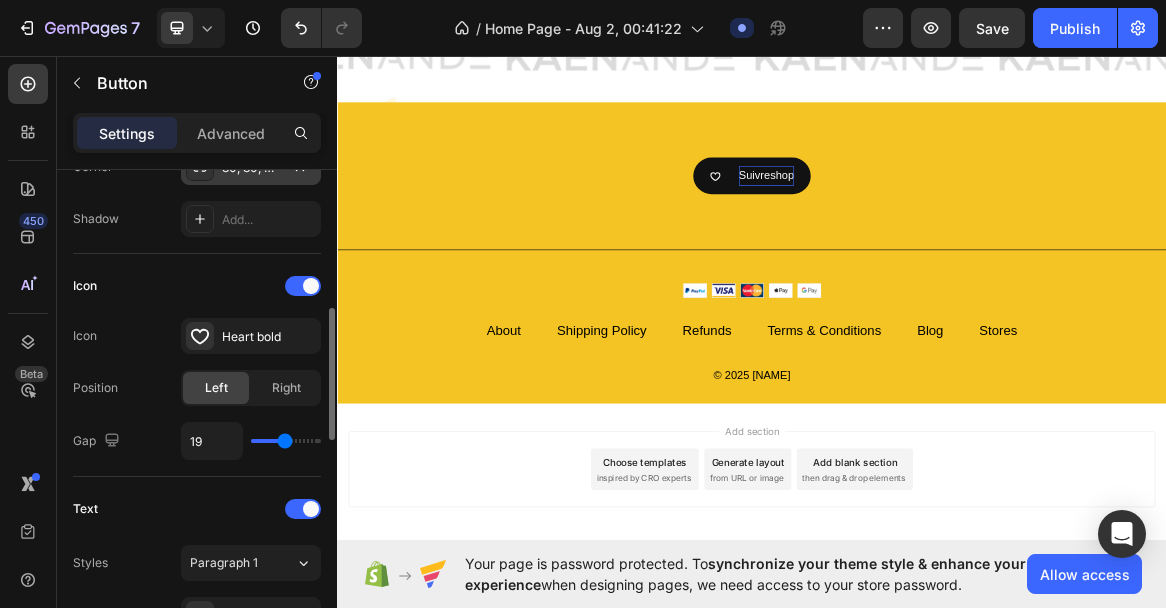 type on "17" 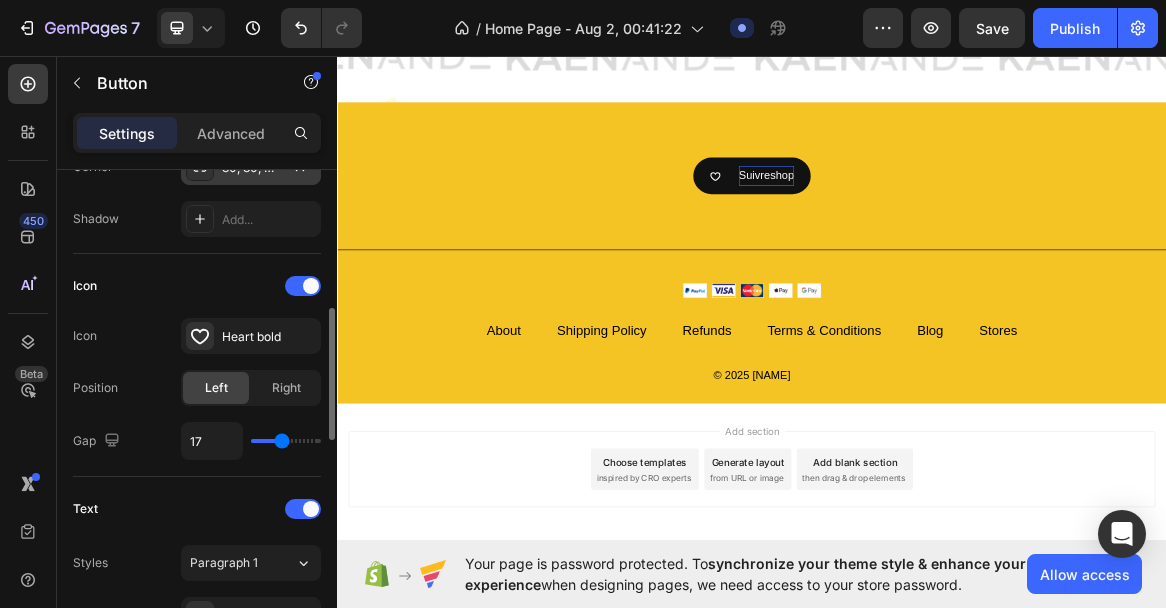 type on "16" 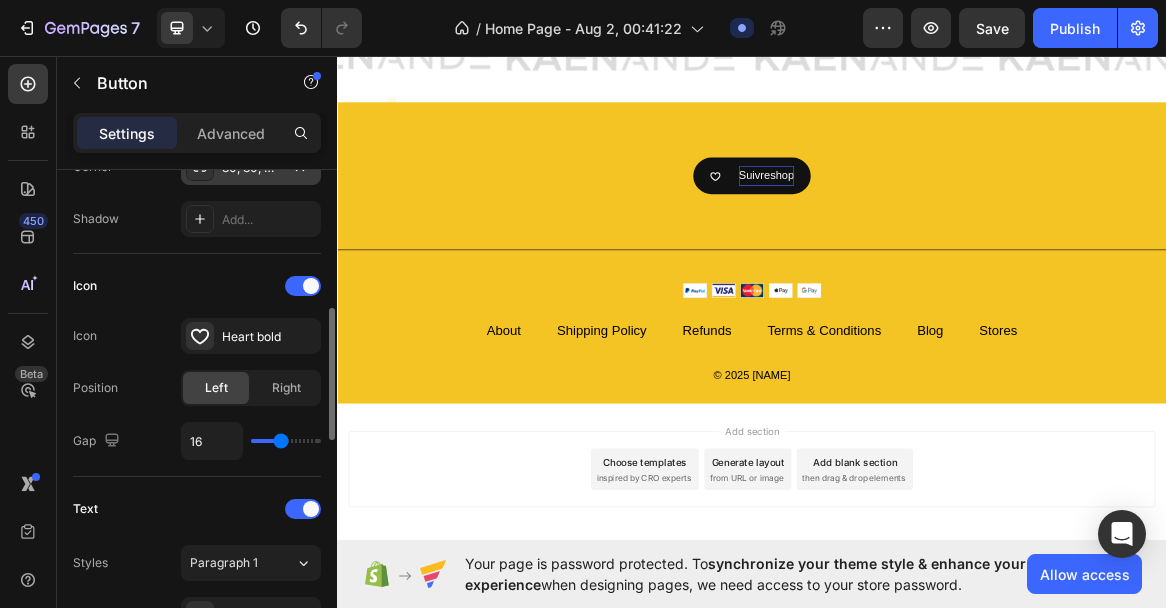 type on "15" 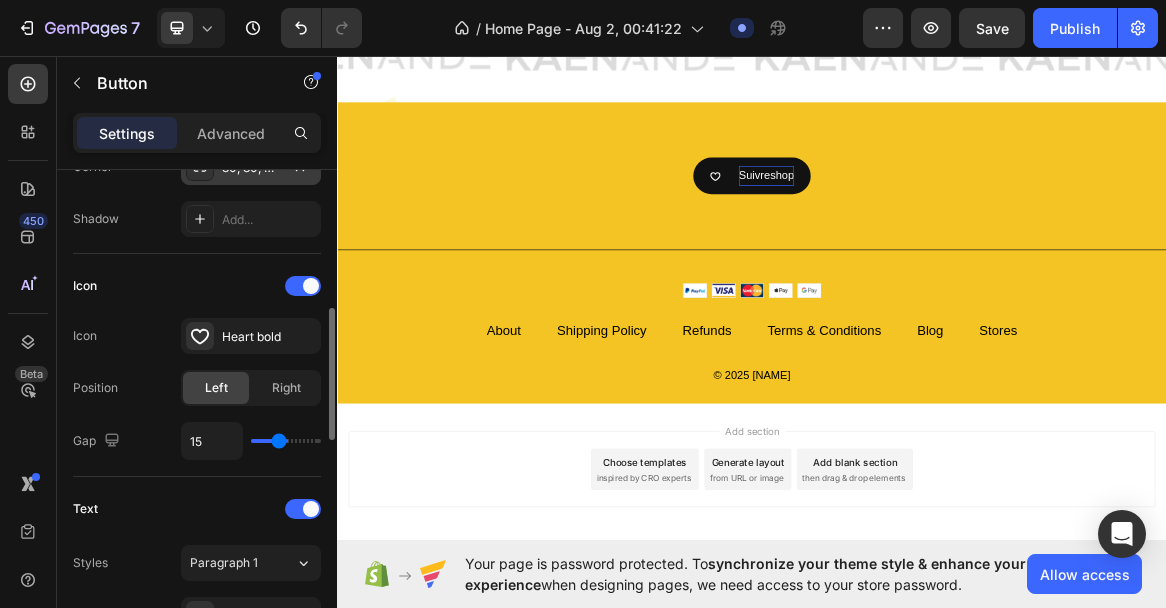 type on "14" 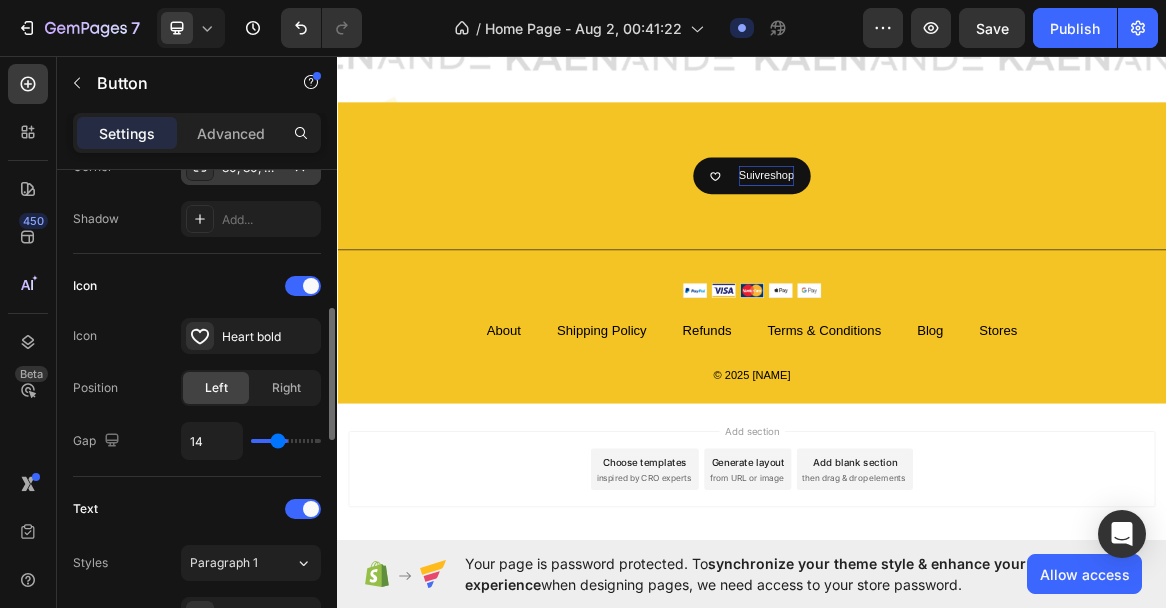 type on "13" 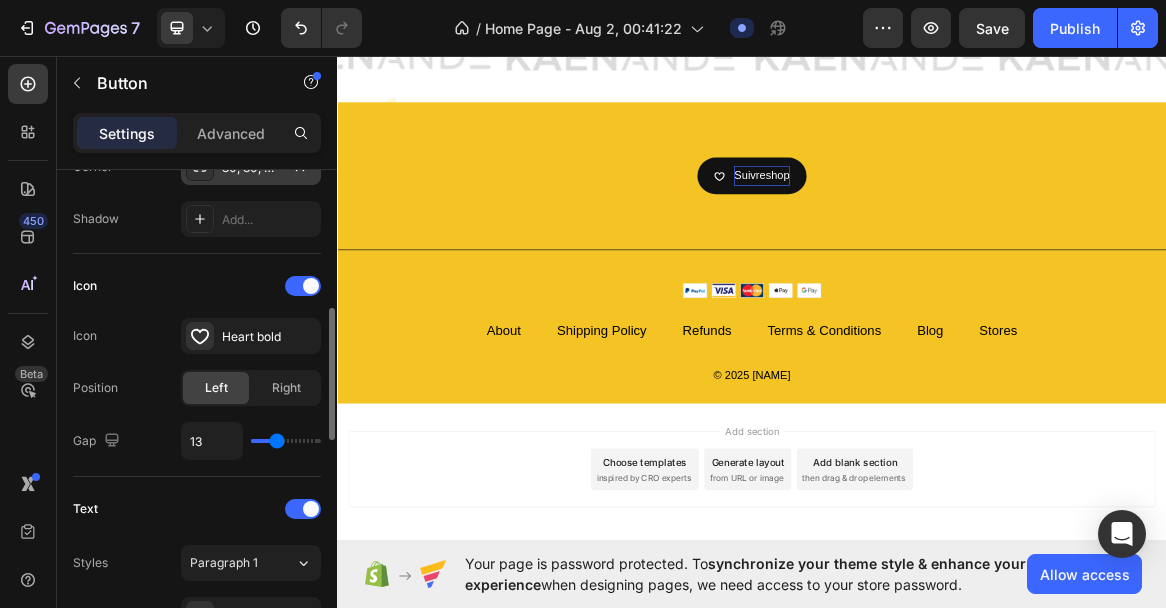 type on "12" 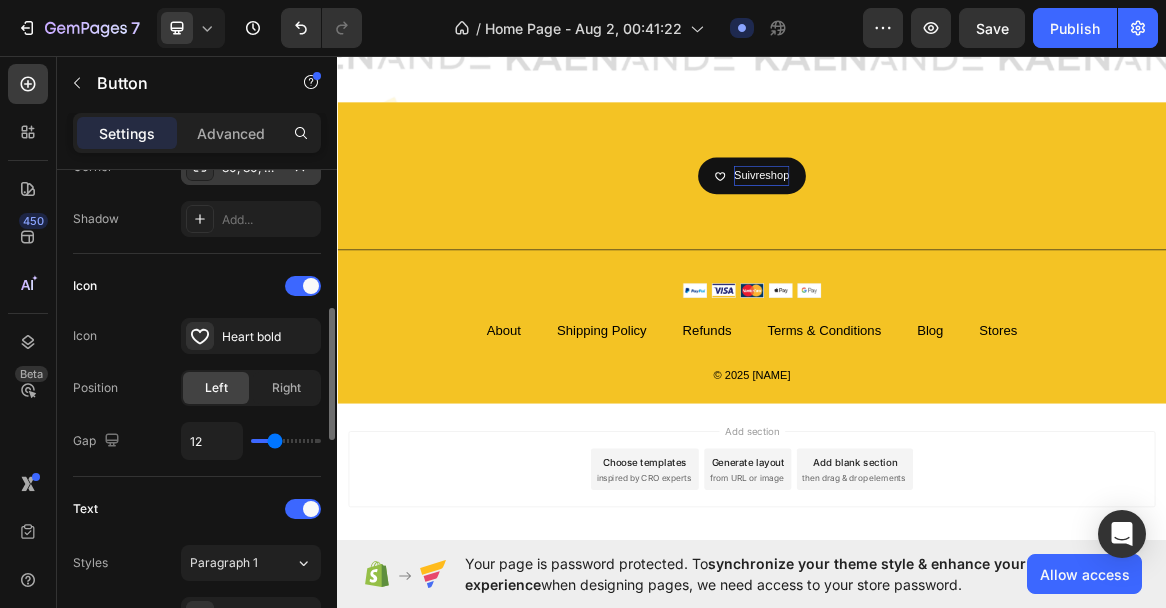 type on "13" 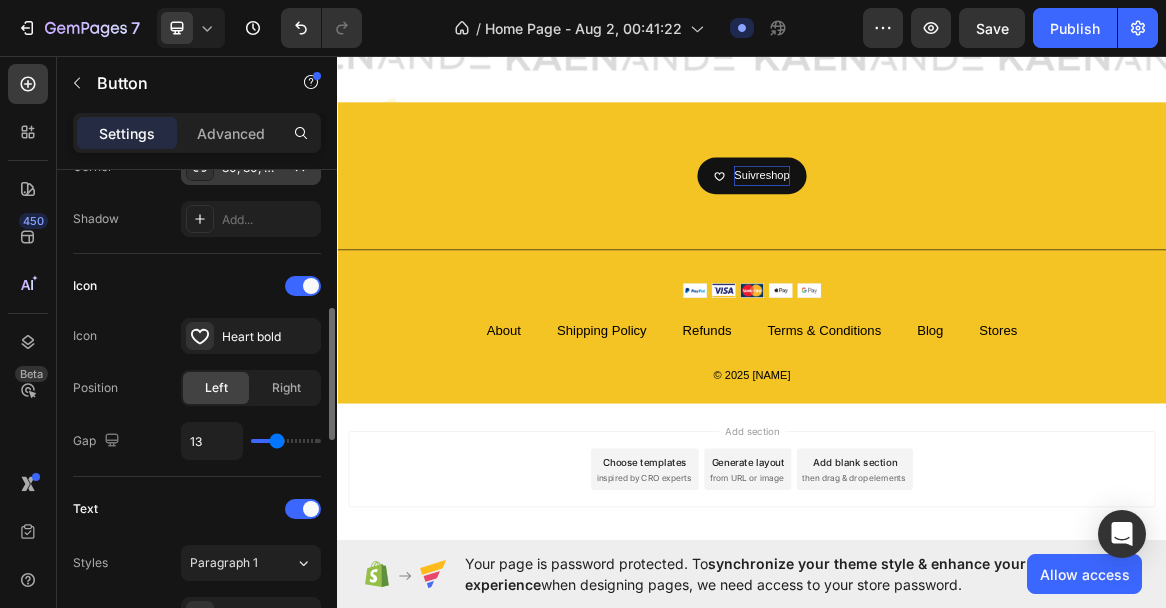 type on "12" 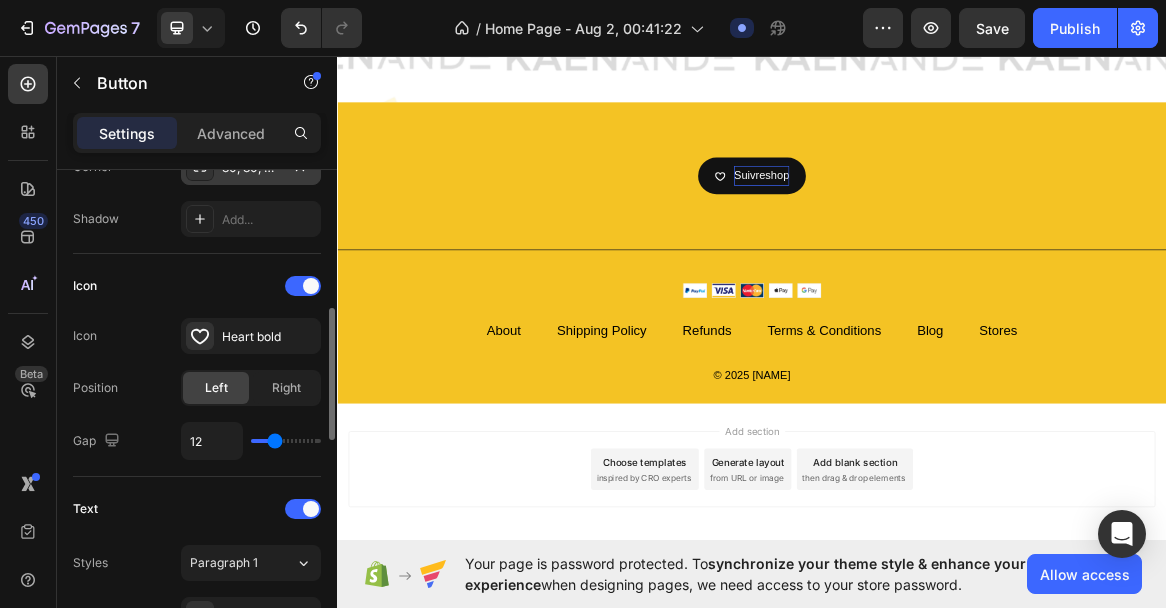 type on "11" 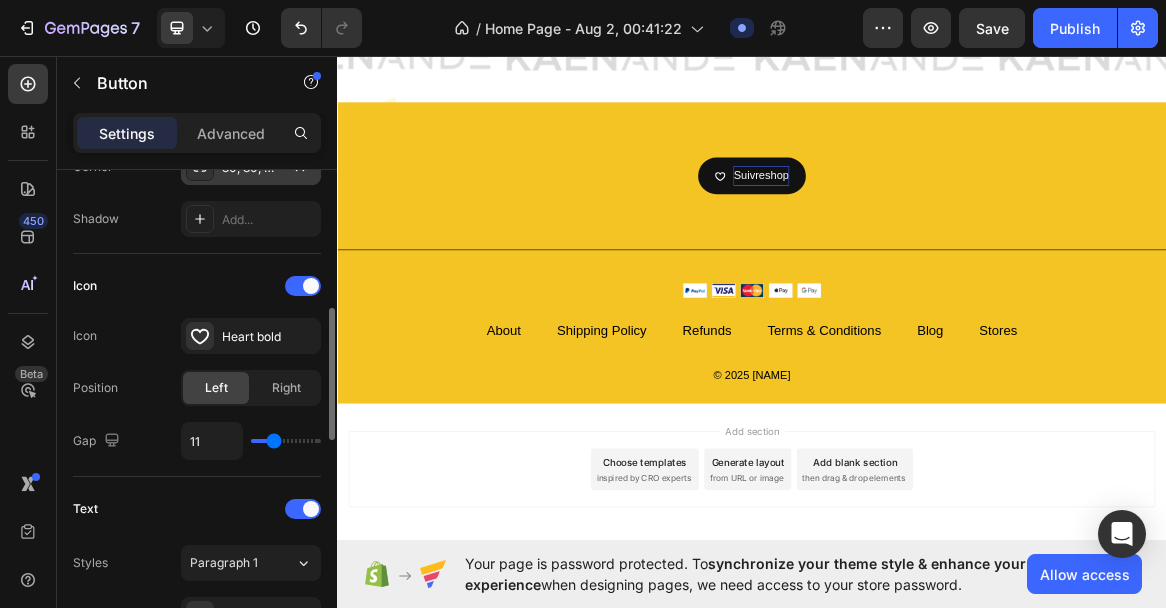 type on "10" 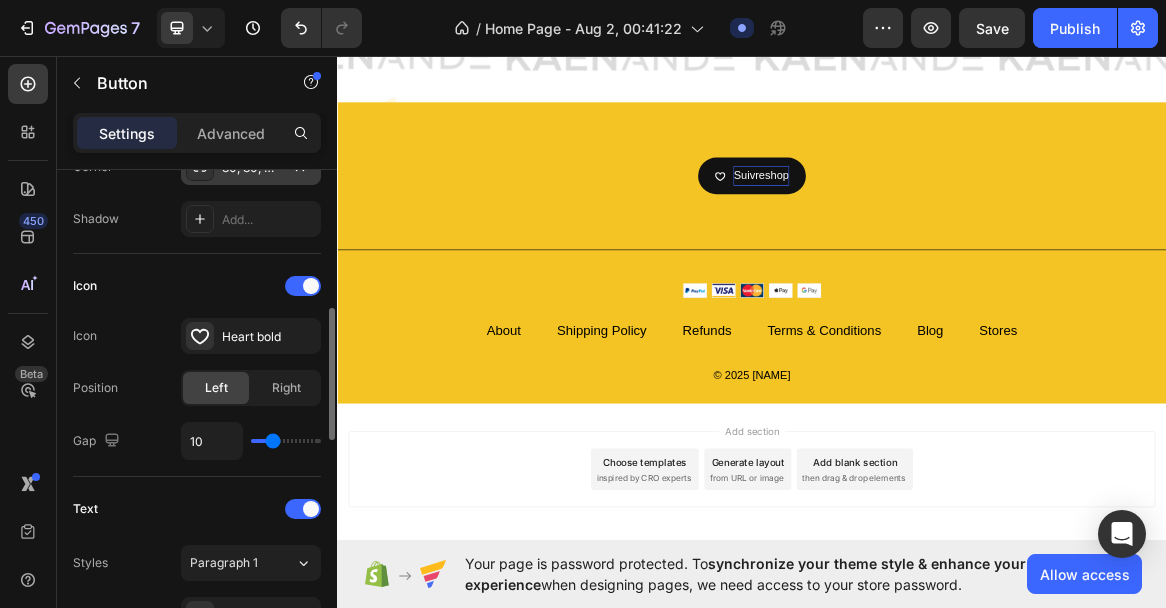 type on "9" 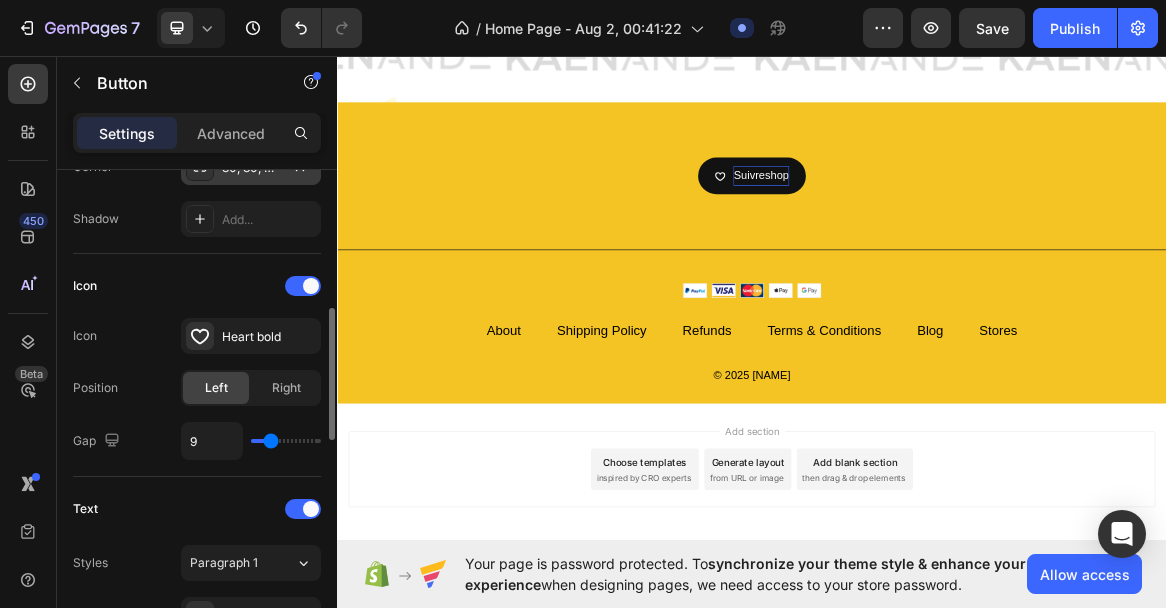 type on "8" 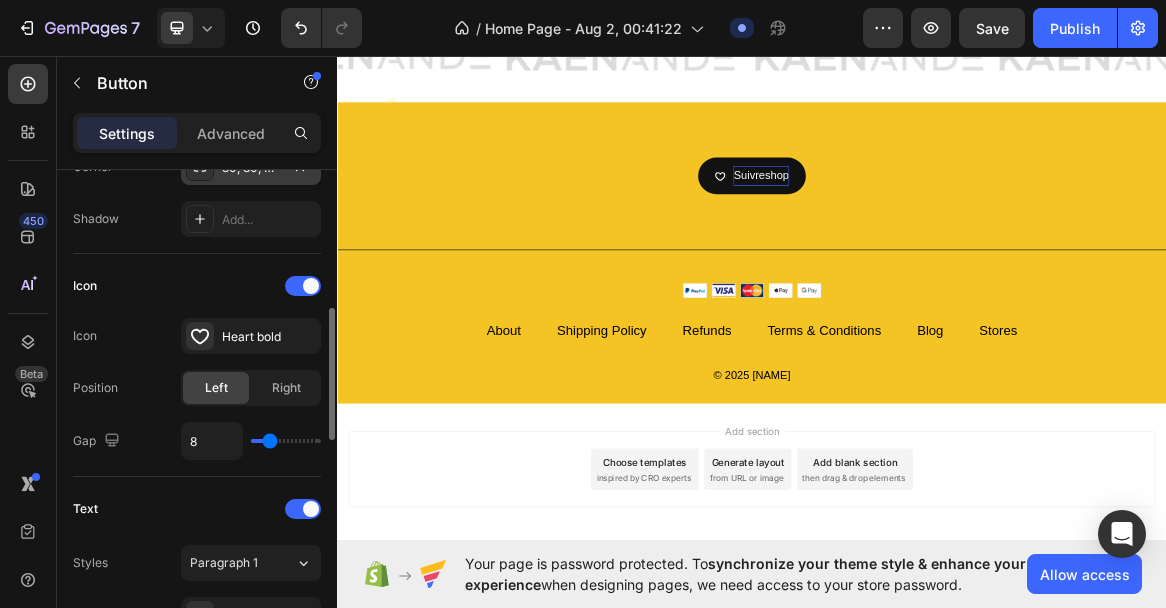 type on "7" 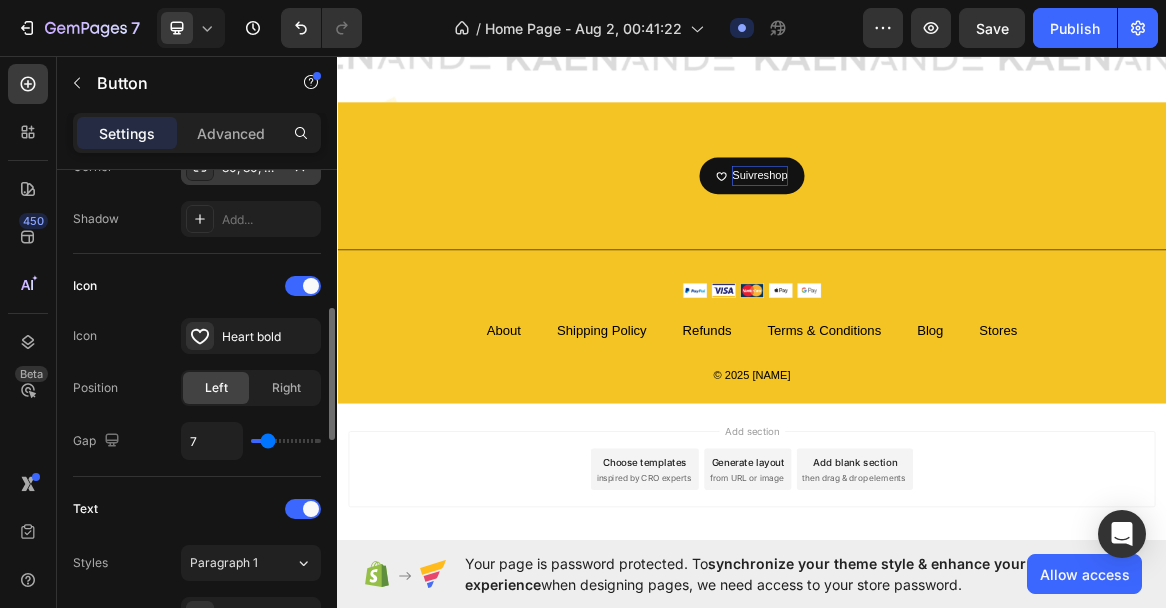 type on "6" 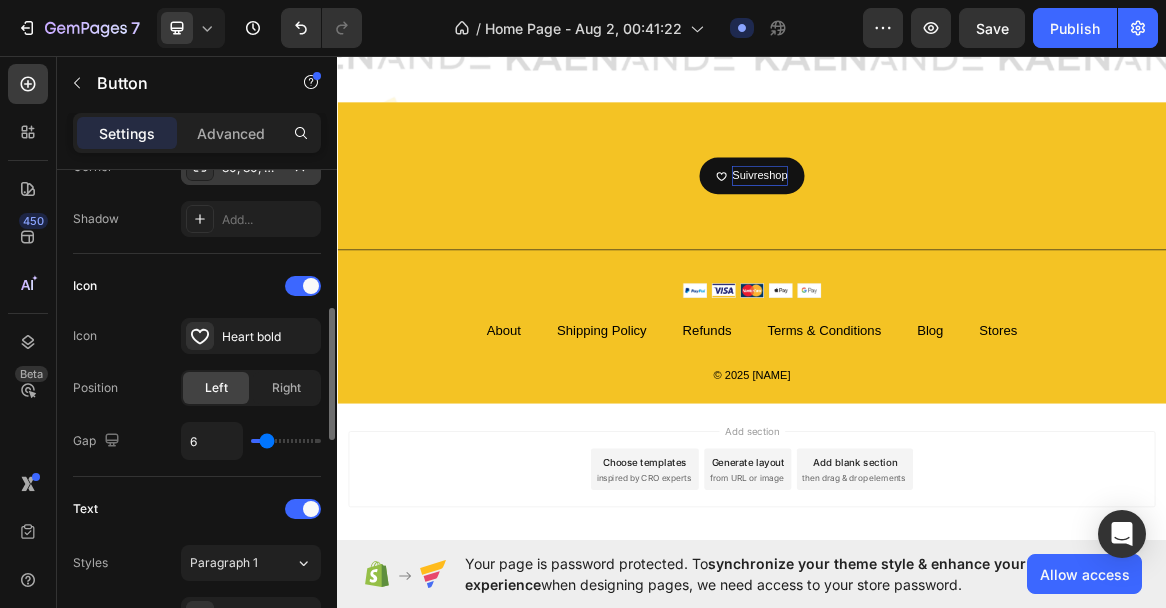 type 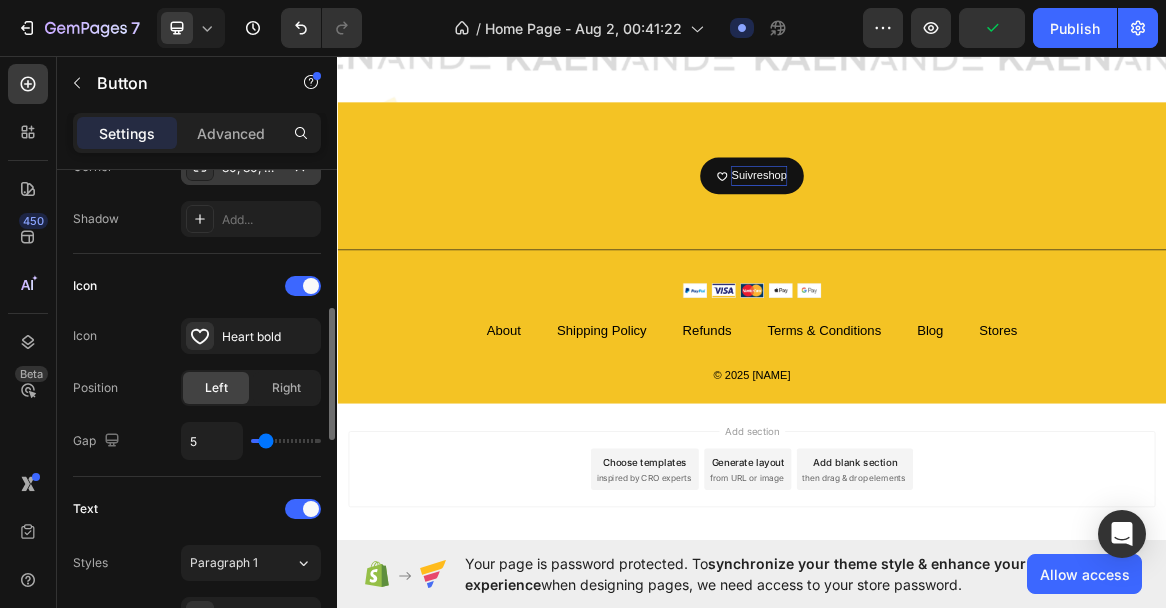 click at bounding box center [286, 441] 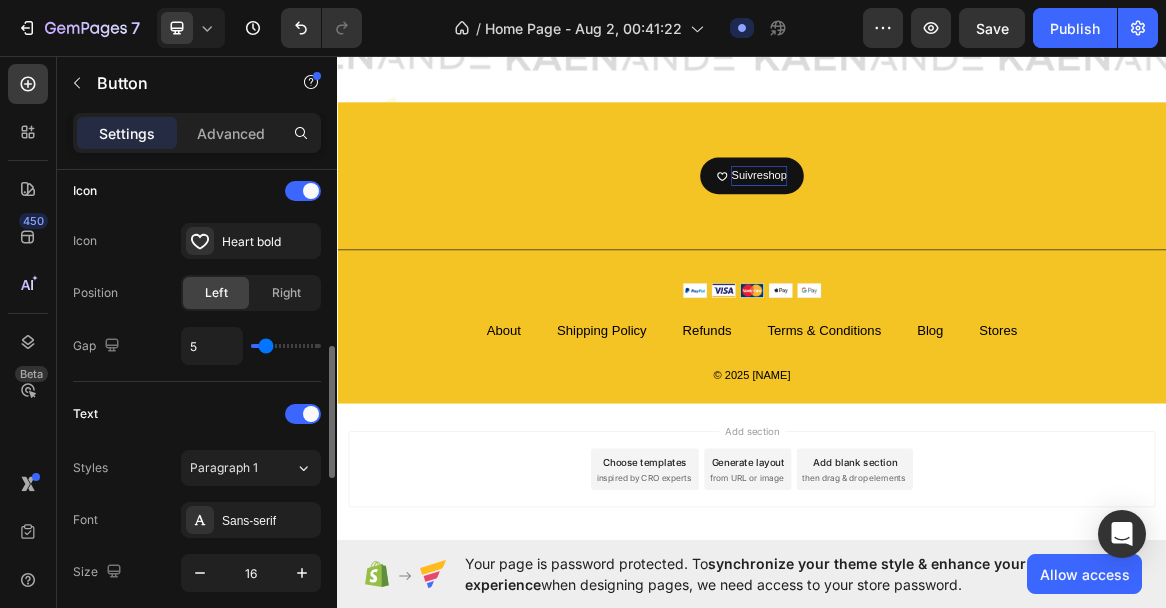 scroll, scrollTop: 608, scrollLeft: 0, axis: vertical 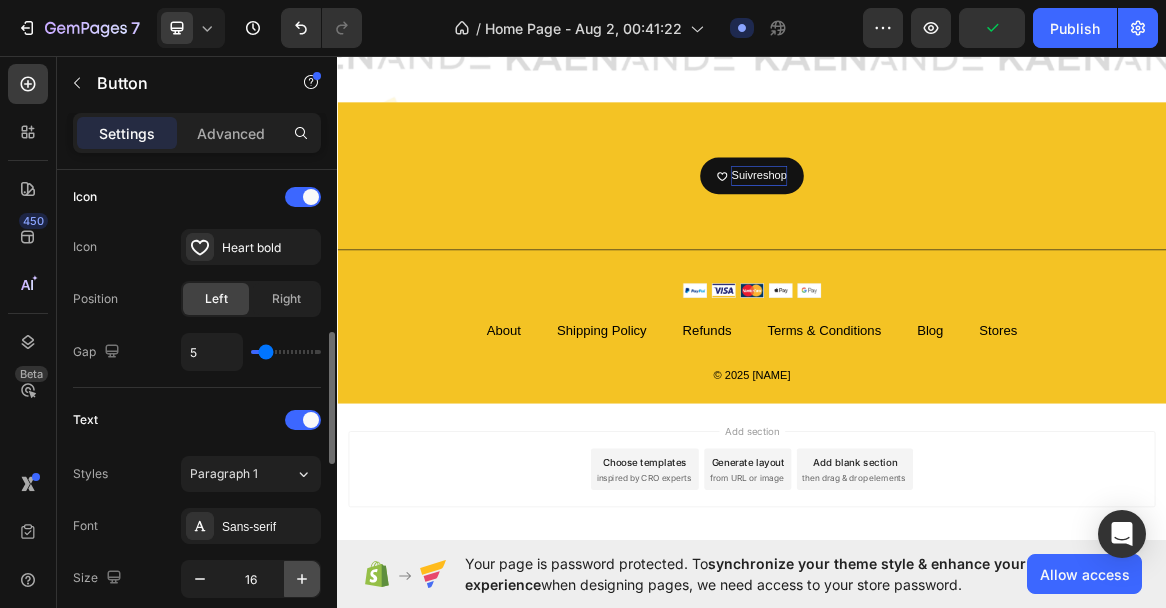click 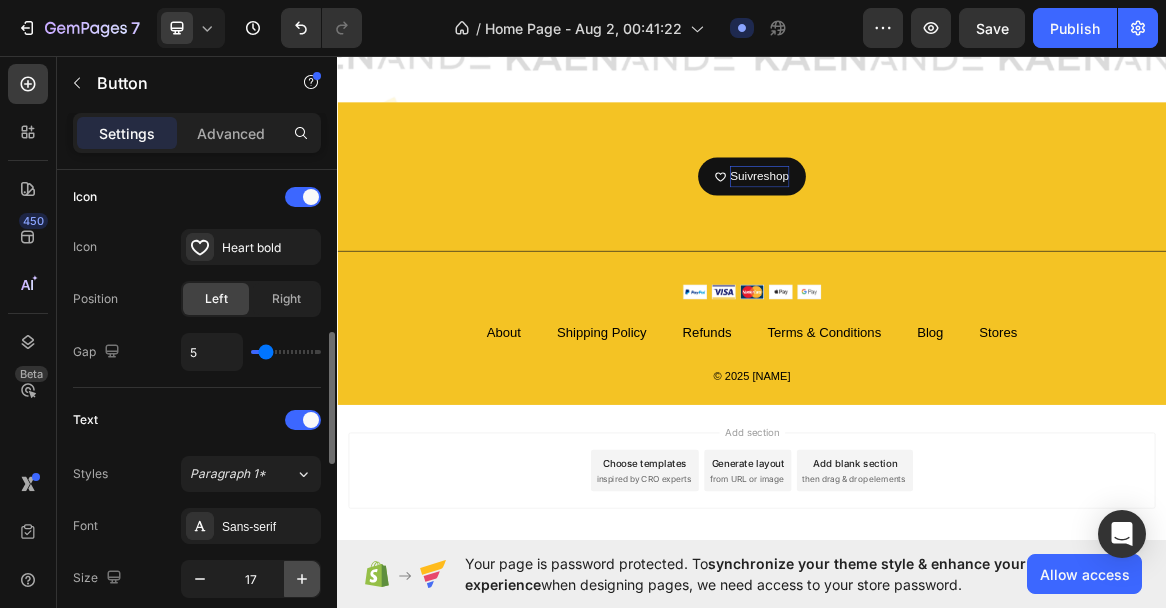 click 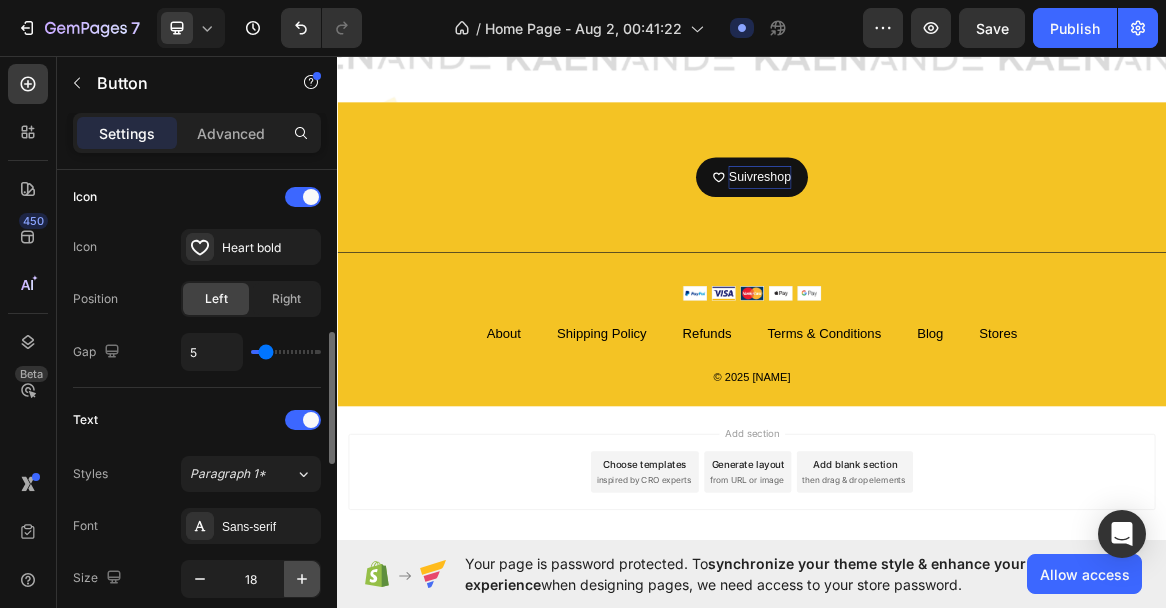 click 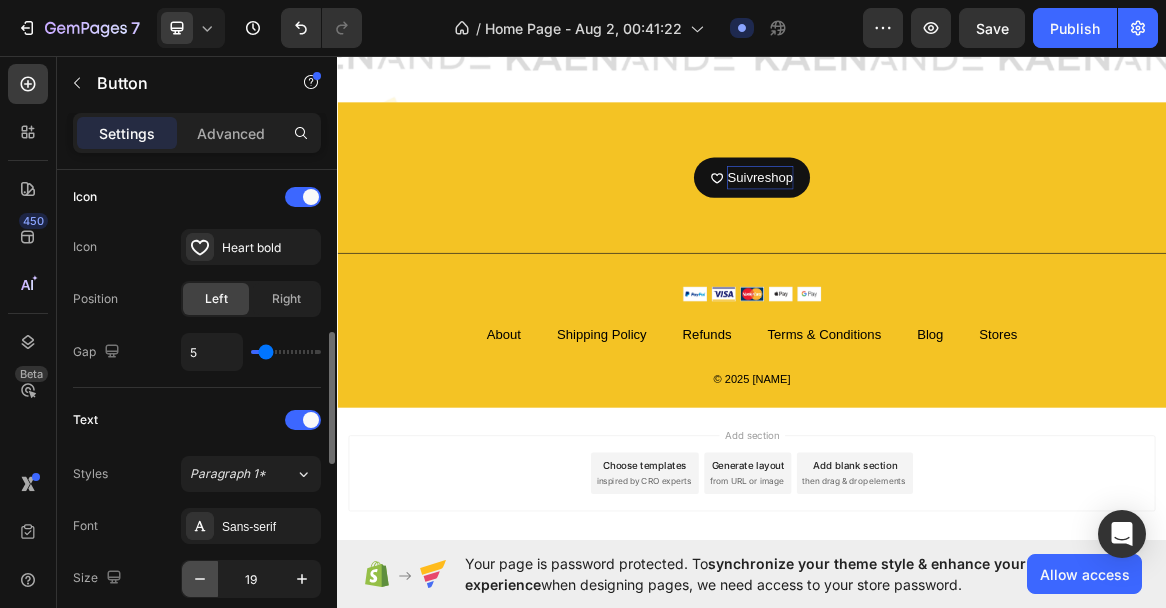 click 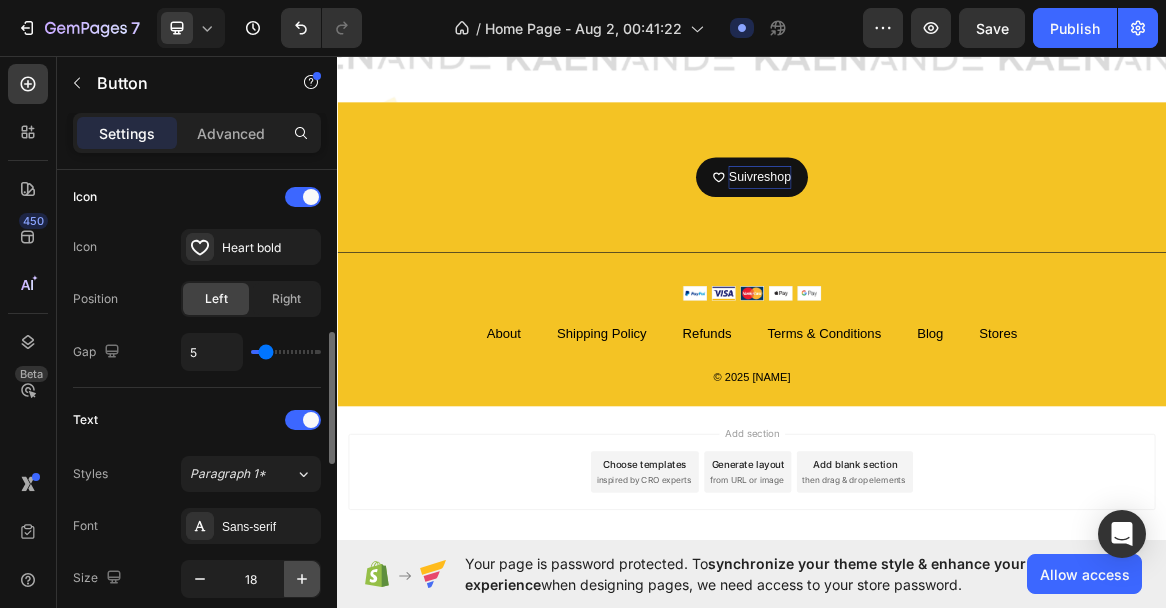 click 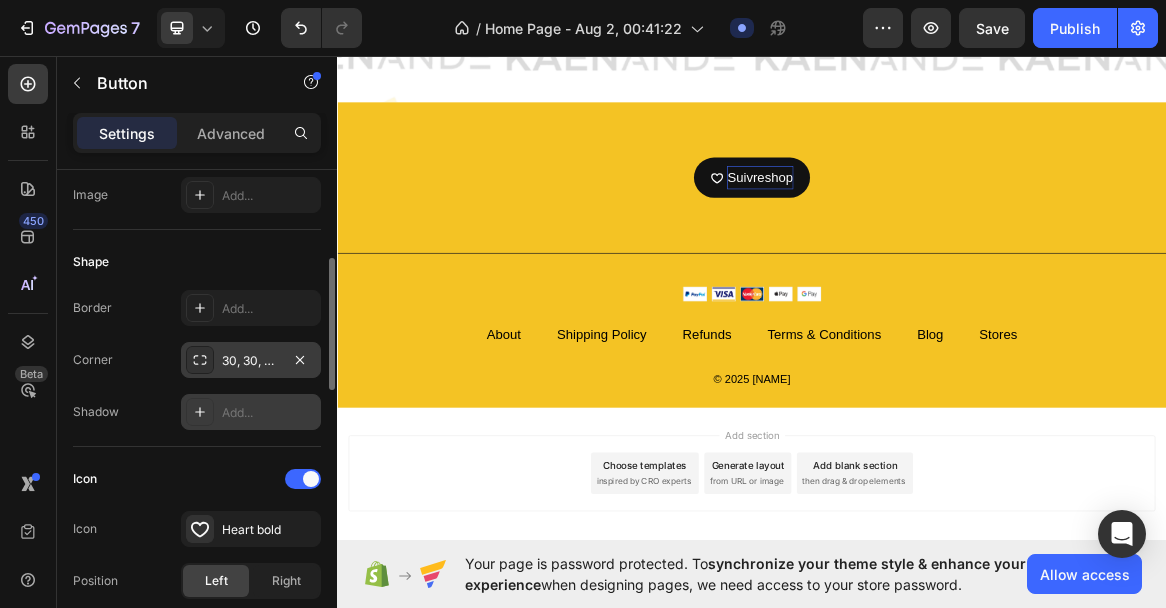 scroll, scrollTop: 318, scrollLeft: 0, axis: vertical 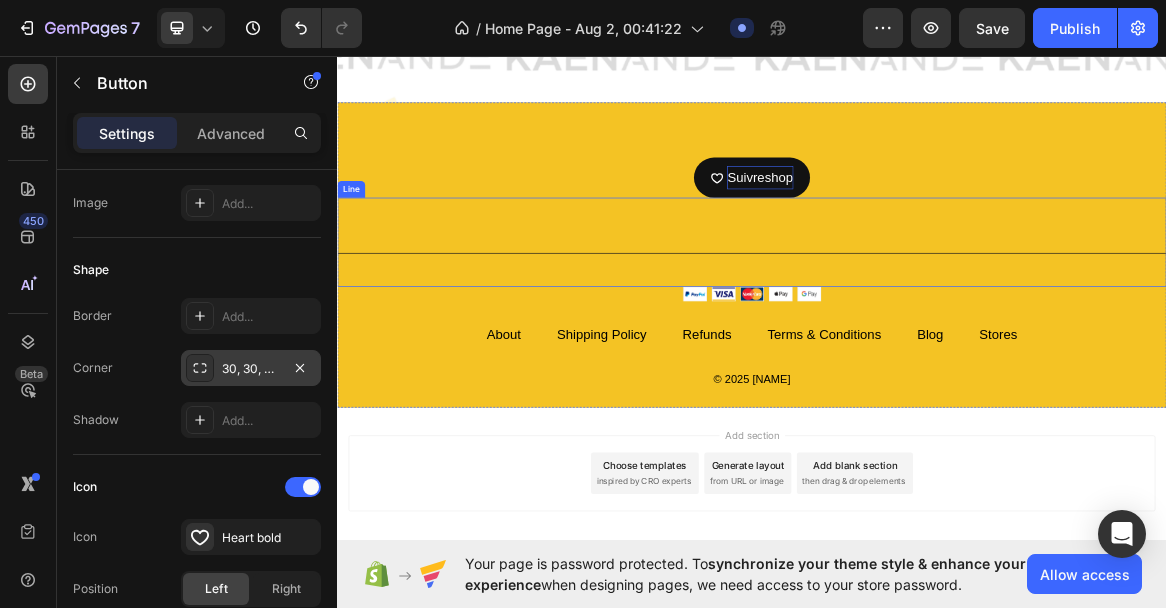 click on "Title Line" at bounding box center [937, 330] 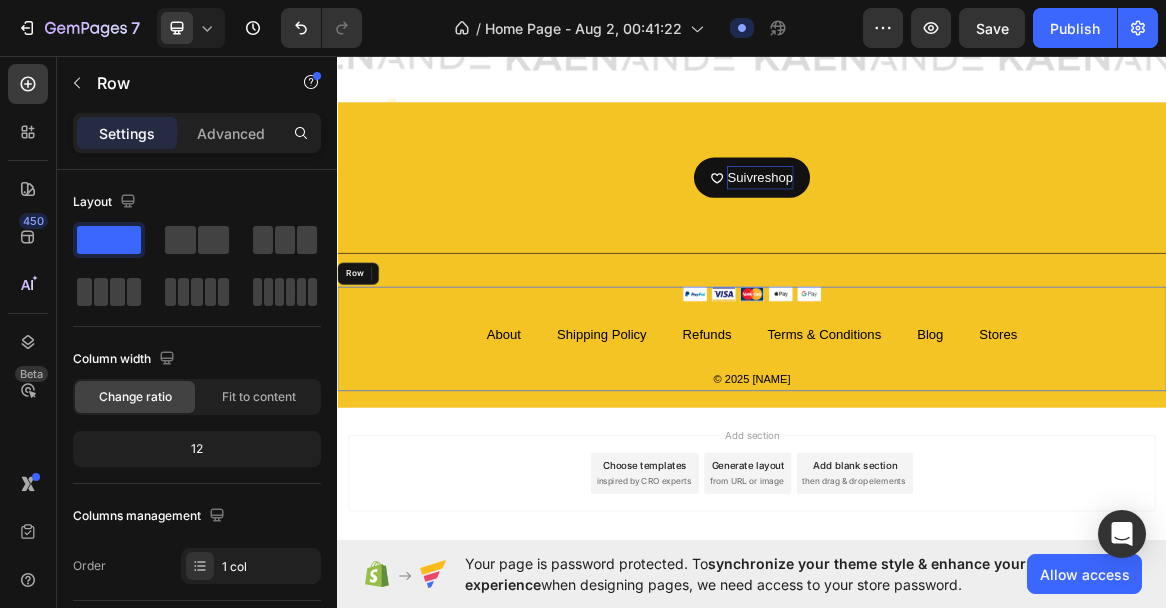 click on "Image About Text block Shipping Policy Text block Refunds Text block Terms & Conditions Text block Blog Text block Stores Text block Row © 2025 [NAME] Text block   0" at bounding box center [937, 470] 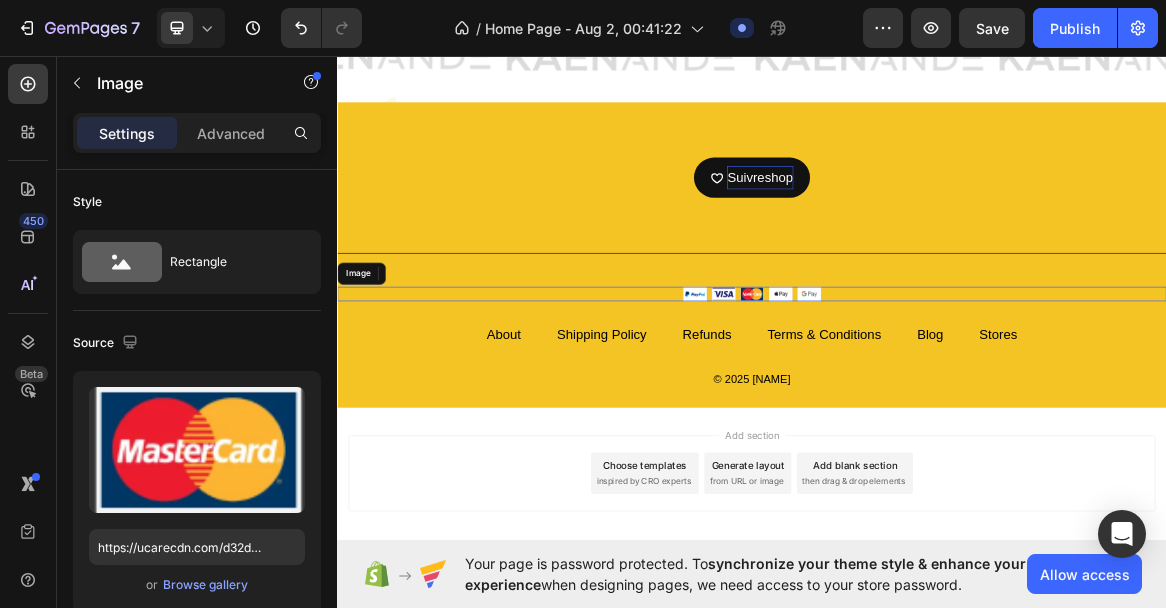 click at bounding box center (937, 405) 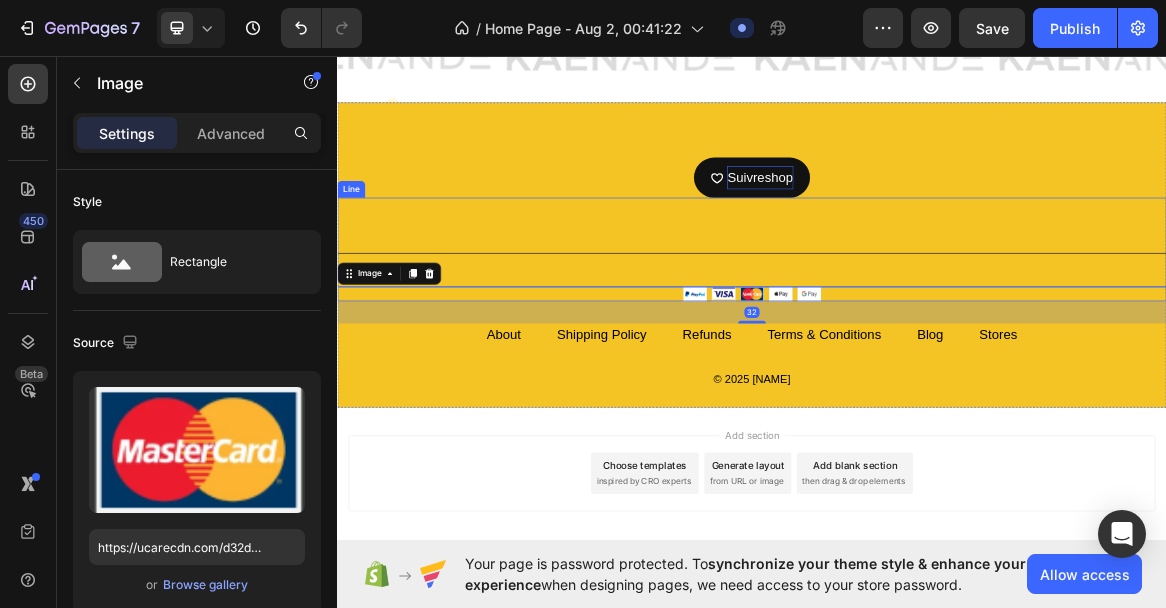 click on "Title Line" at bounding box center (937, 330) 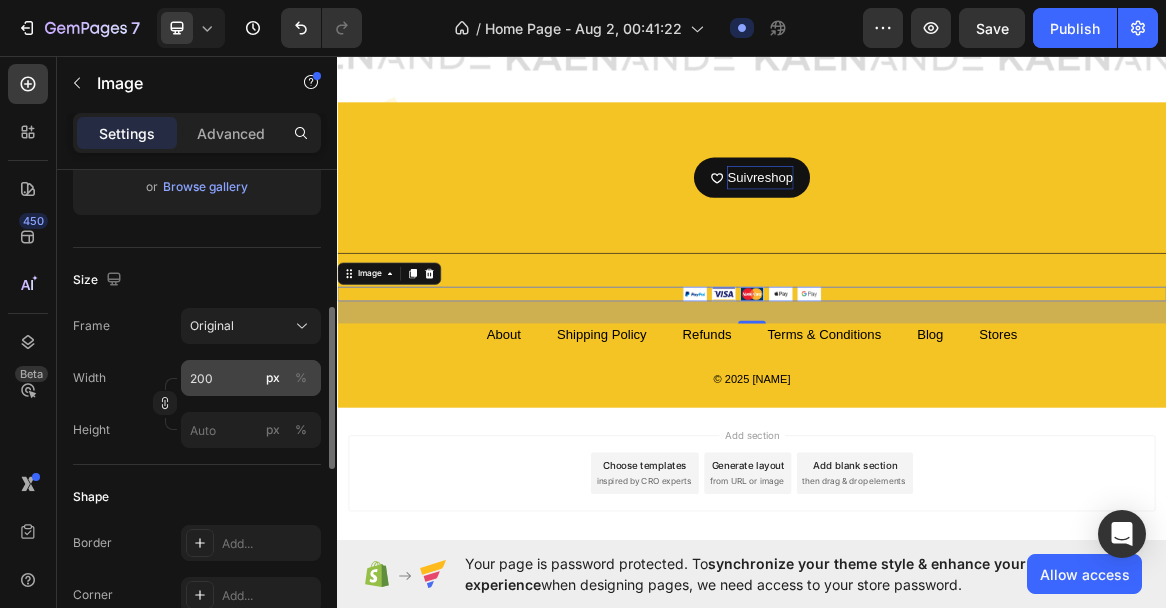 scroll, scrollTop: 405, scrollLeft: 0, axis: vertical 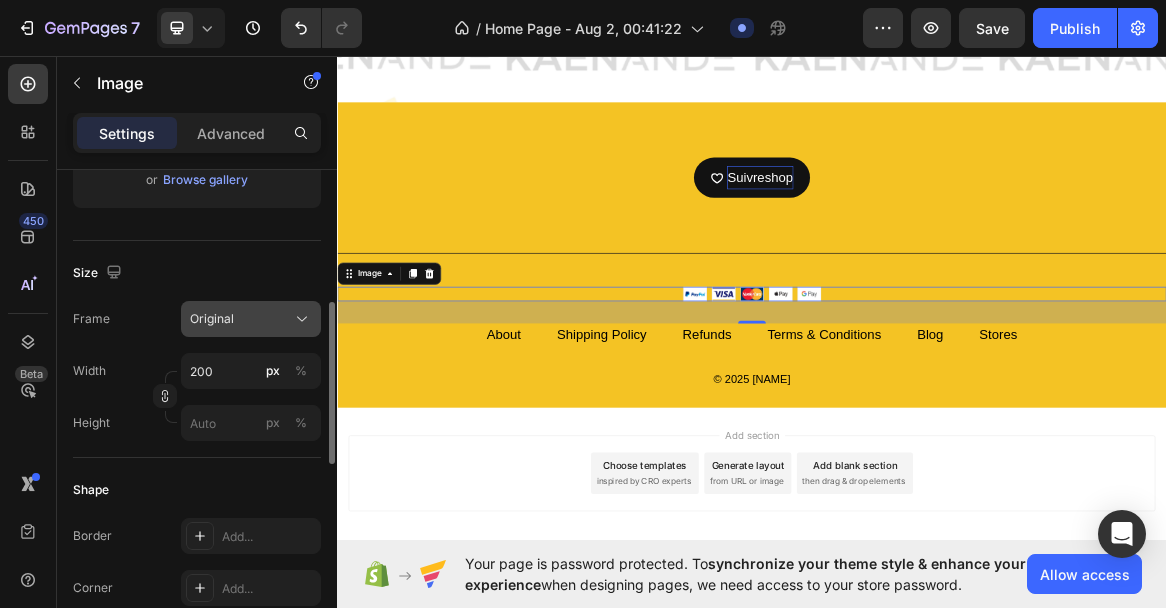 click 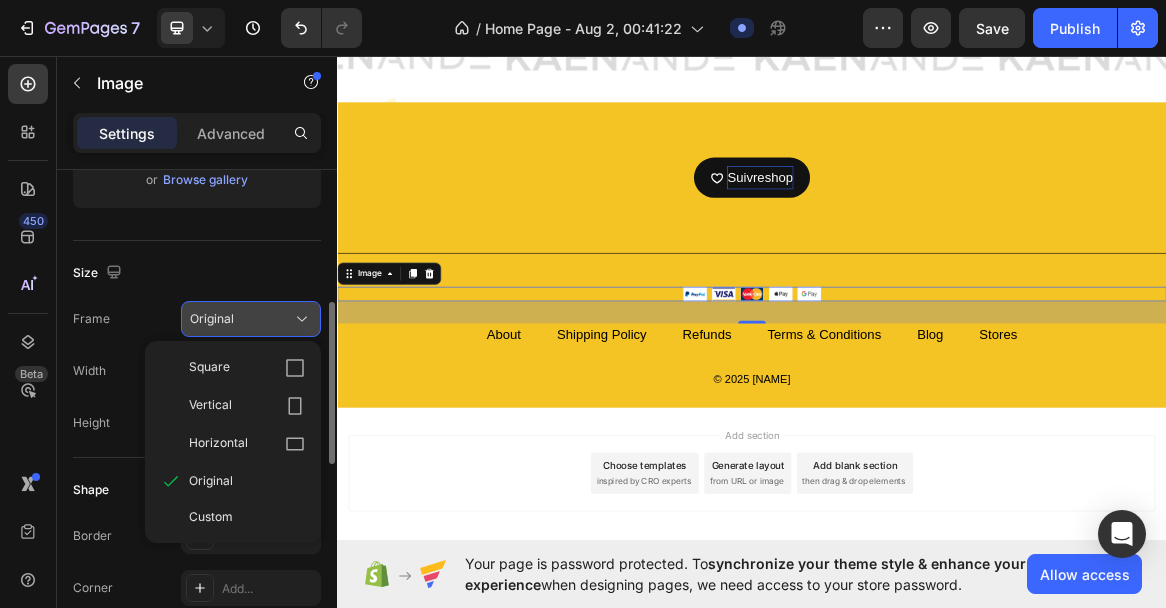 click 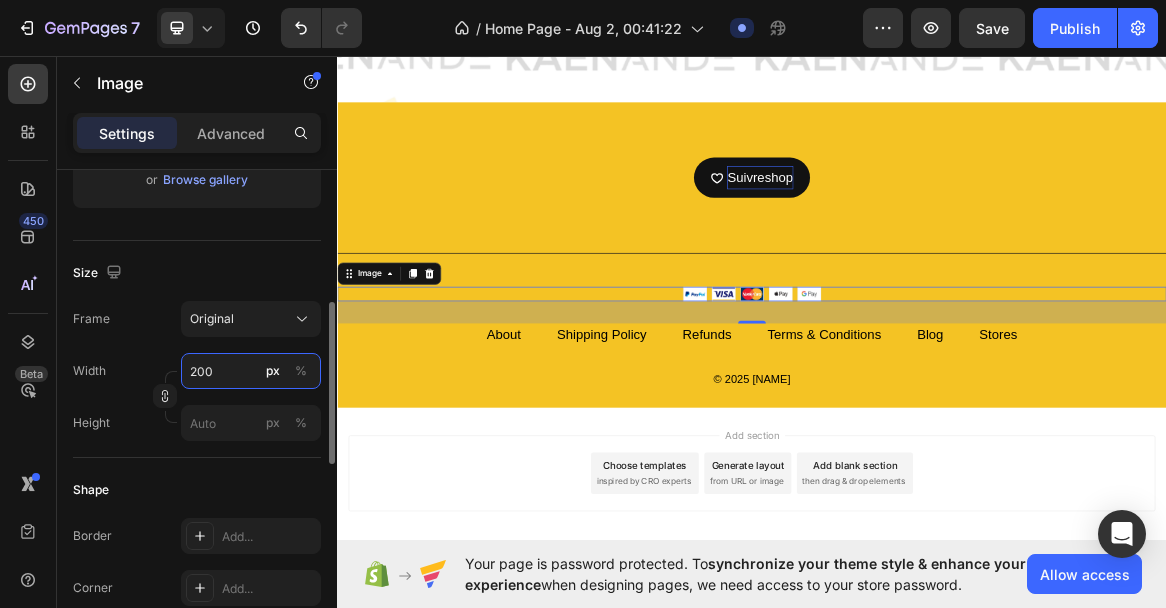 click on "200" at bounding box center (251, 371) 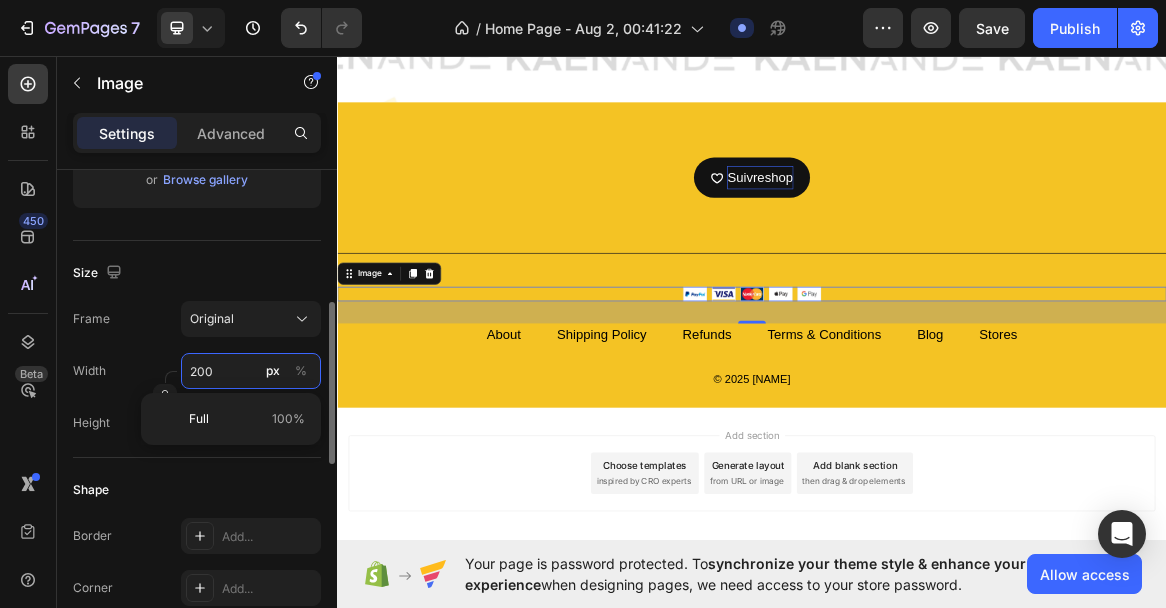 click on "200" at bounding box center (251, 371) 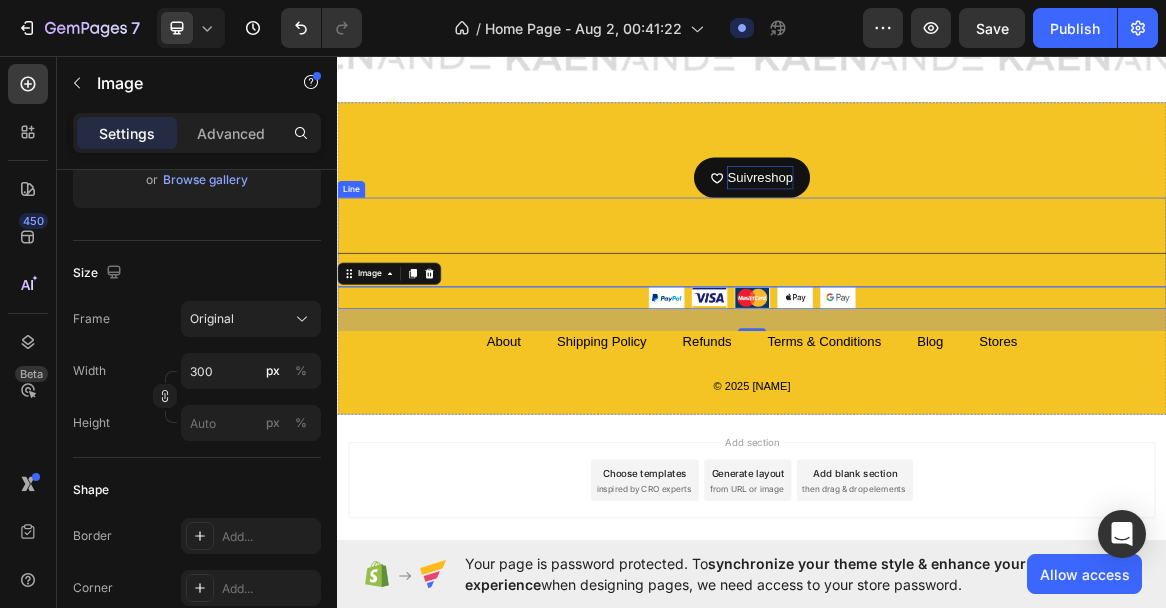 click on "Title Line" at bounding box center (937, 330) 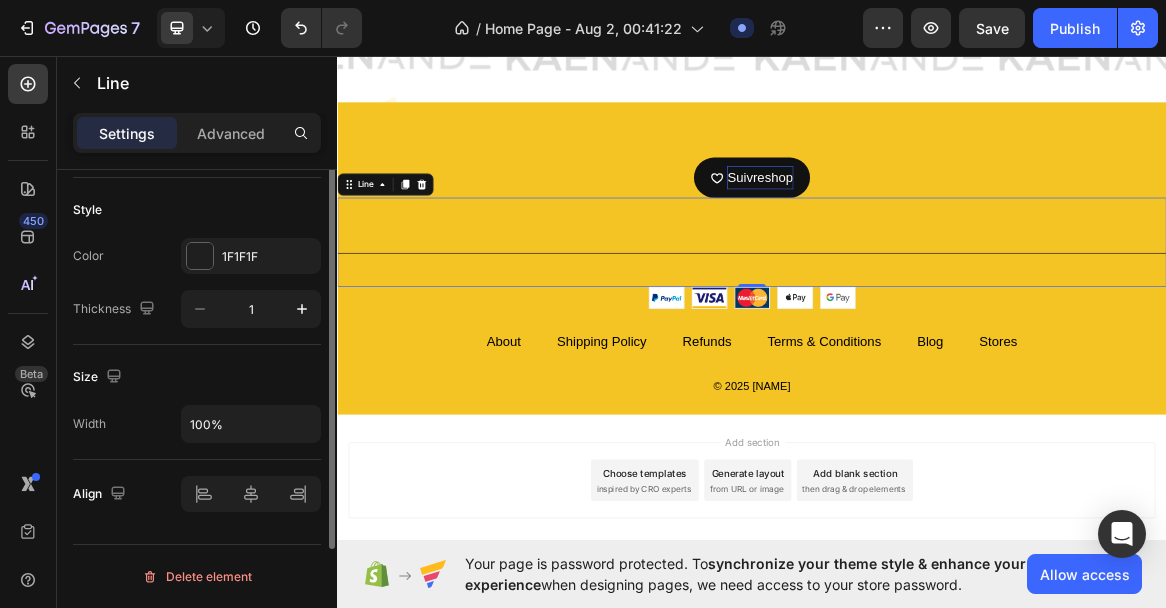 scroll, scrollTop: 0, scrollLeft: 0, axis: both 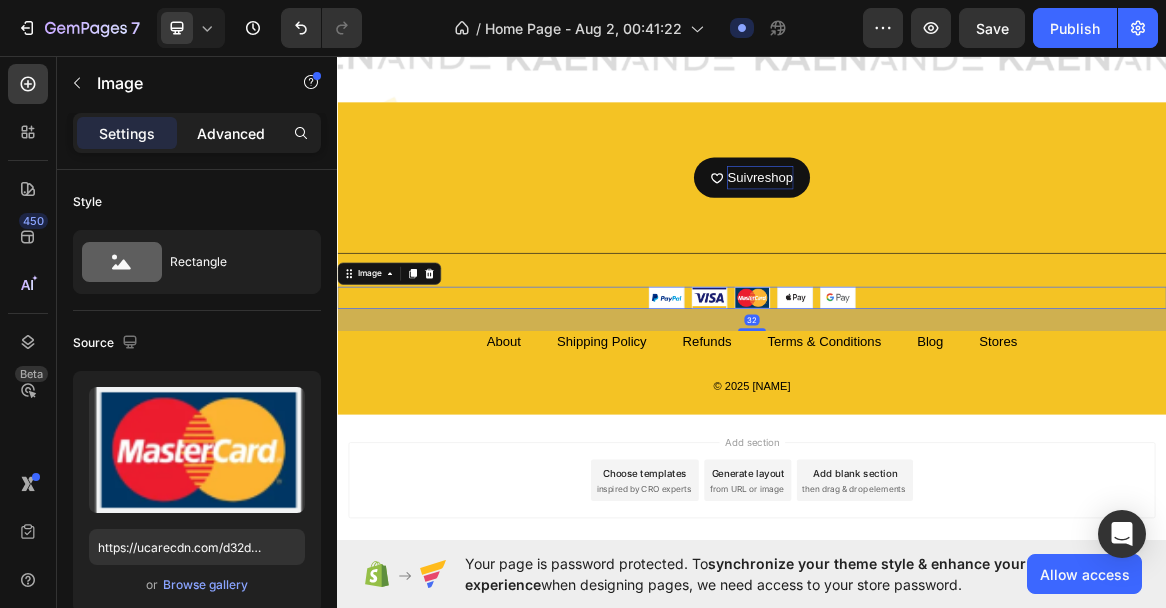 click on "Advanced" at bounding box center [231, 133] 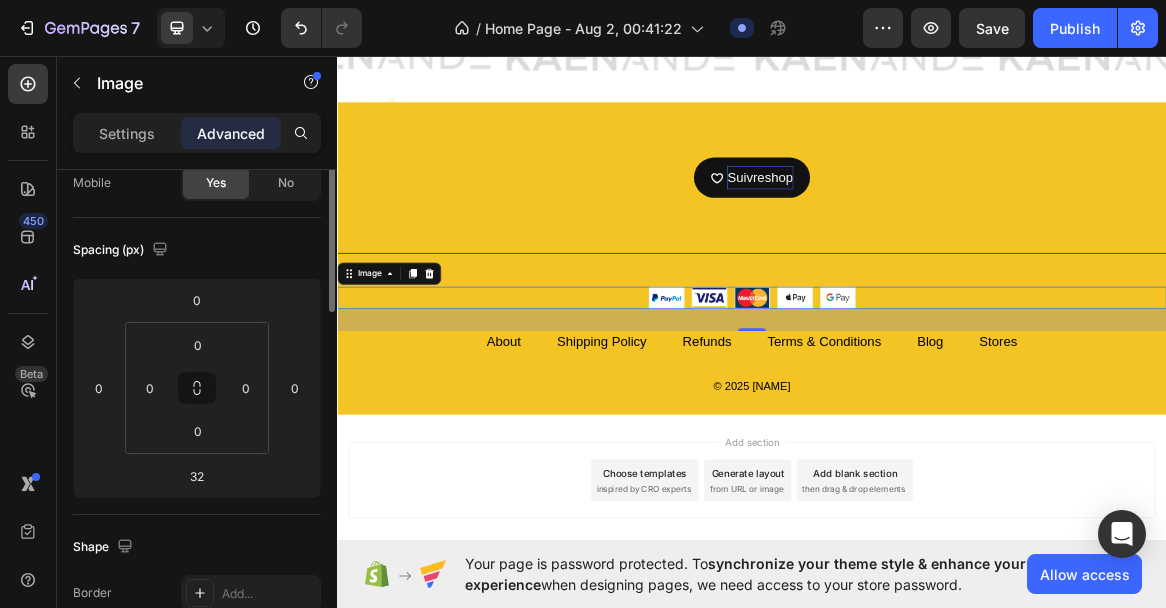 scroll, scrollTop: 337, scrollLeft: 0, axis: vertical 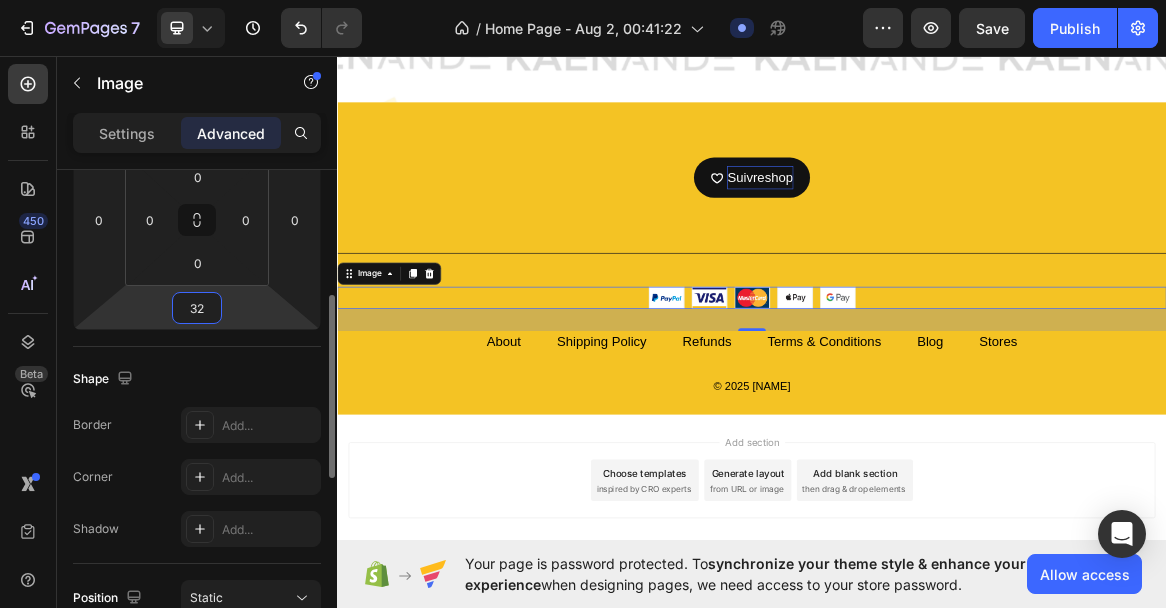 click on "32" at bounding box center (197, 308) 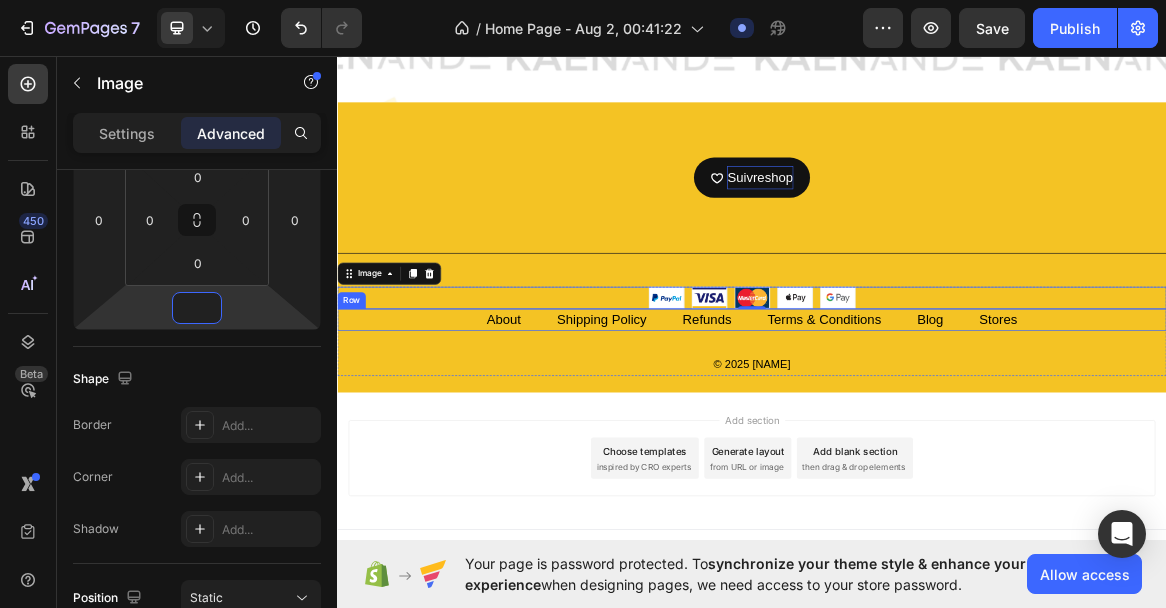 click on "About Text block Shipping Policy Text block Refunds Text block Terms & Conditions Text block Blog Text block Stores Text block Row" at bounding box center (937, 443) 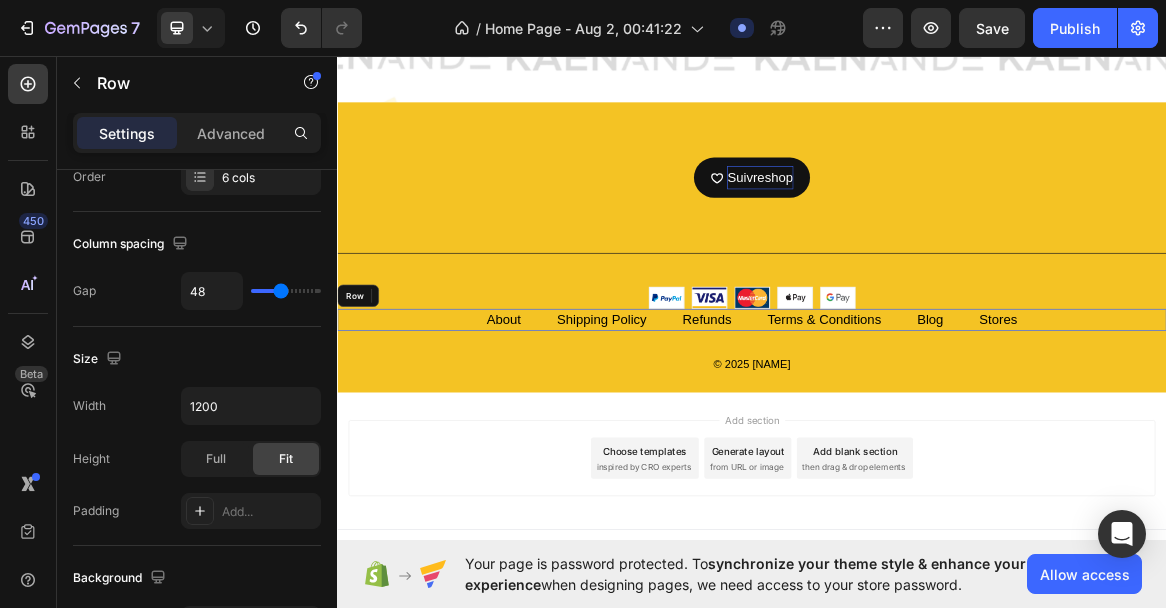 scroll, scrollTop: 0, scrollLeft: 0, axis: both 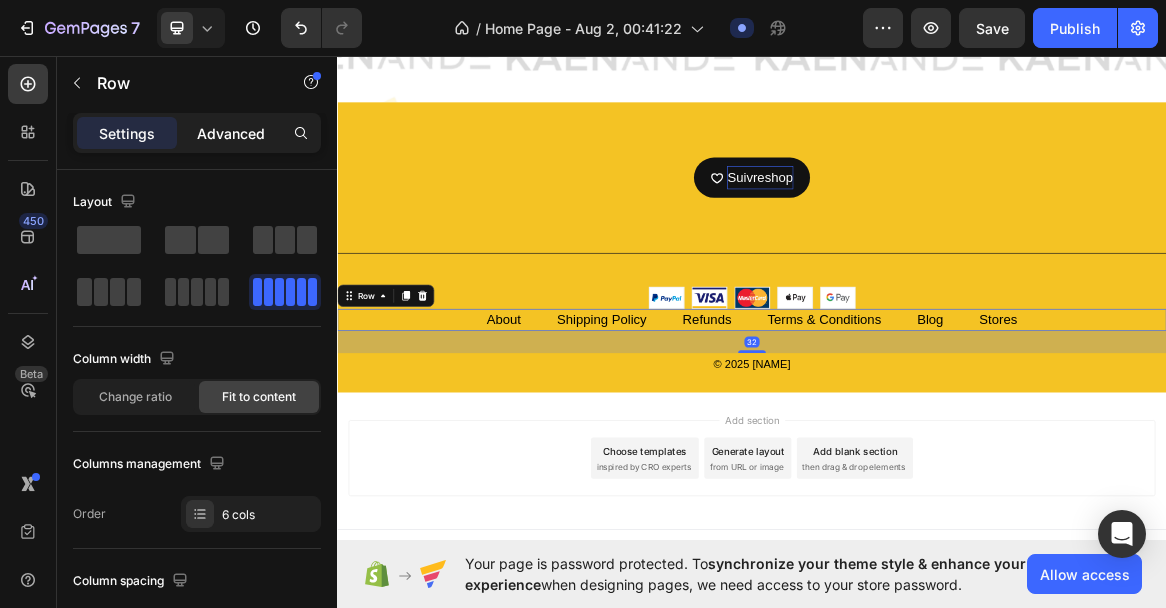 click on "Advanced" at bounding box center [231, 133] 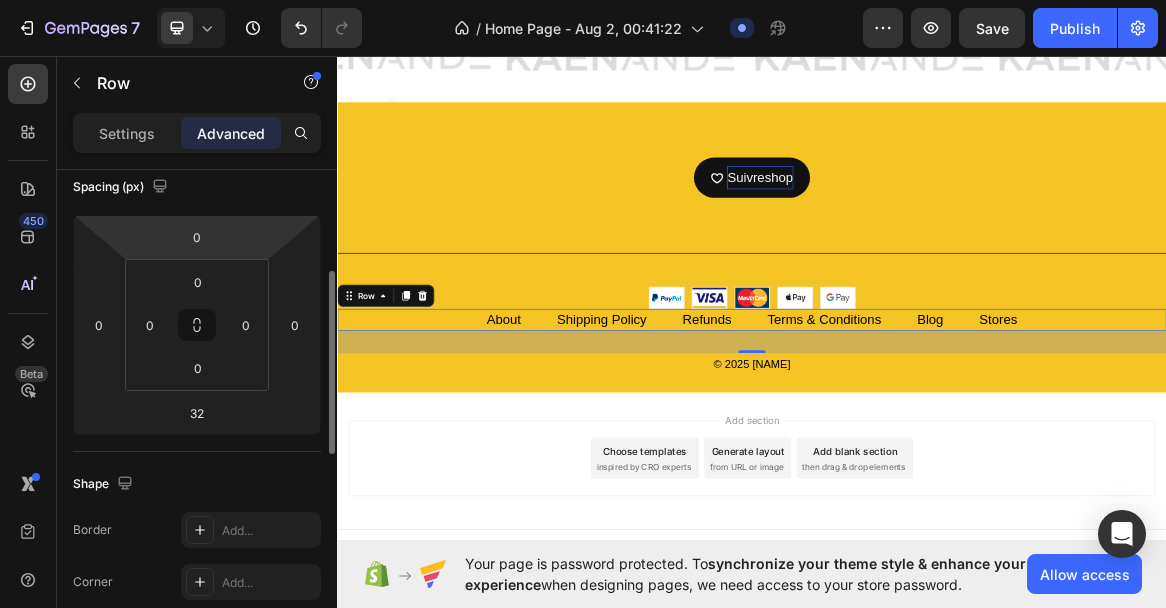 scroll, scrollTop: 248, scrollLeft: 0, axis: vertical 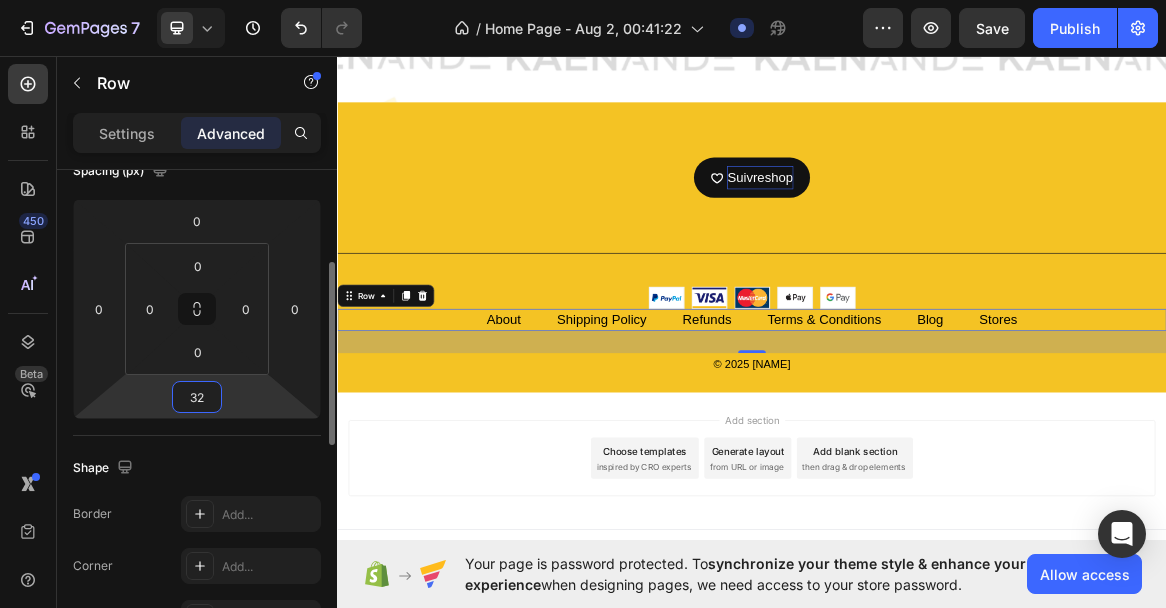 click on "32" at bounding box center [197, 397] 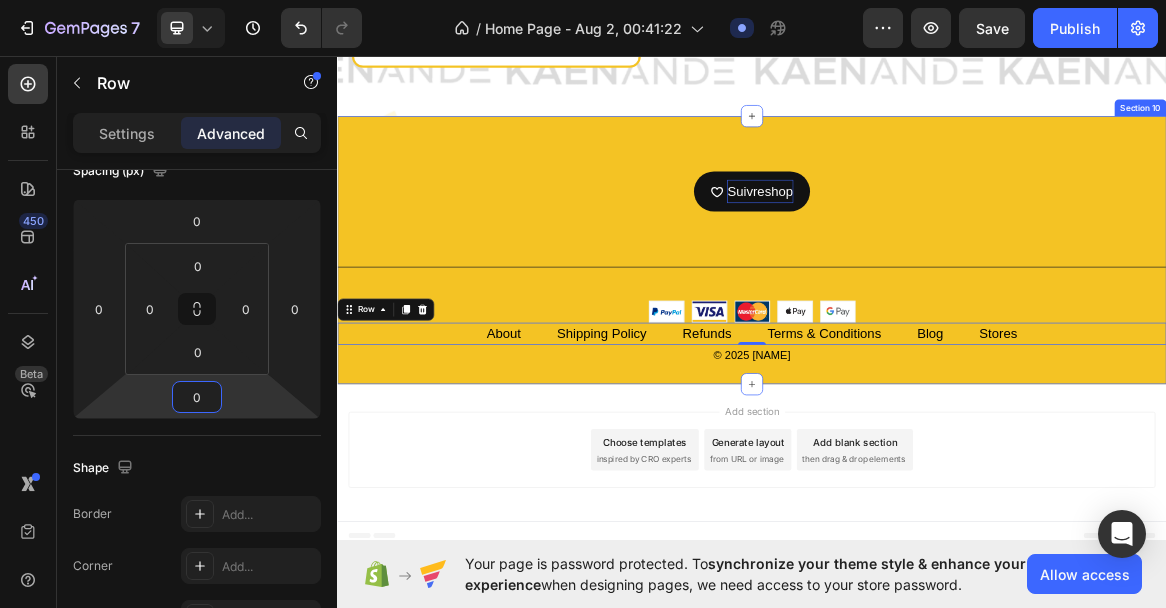 click on "[BRAND] Button                Title Line Image About Text block Shipping Policy Text block Refunds Text block Terms & Conditions Text block Blog Text block Stores Text block Row   0 © [YEAR] [BRAND] Text block Row Section 10" at bounding box center (937, 342) 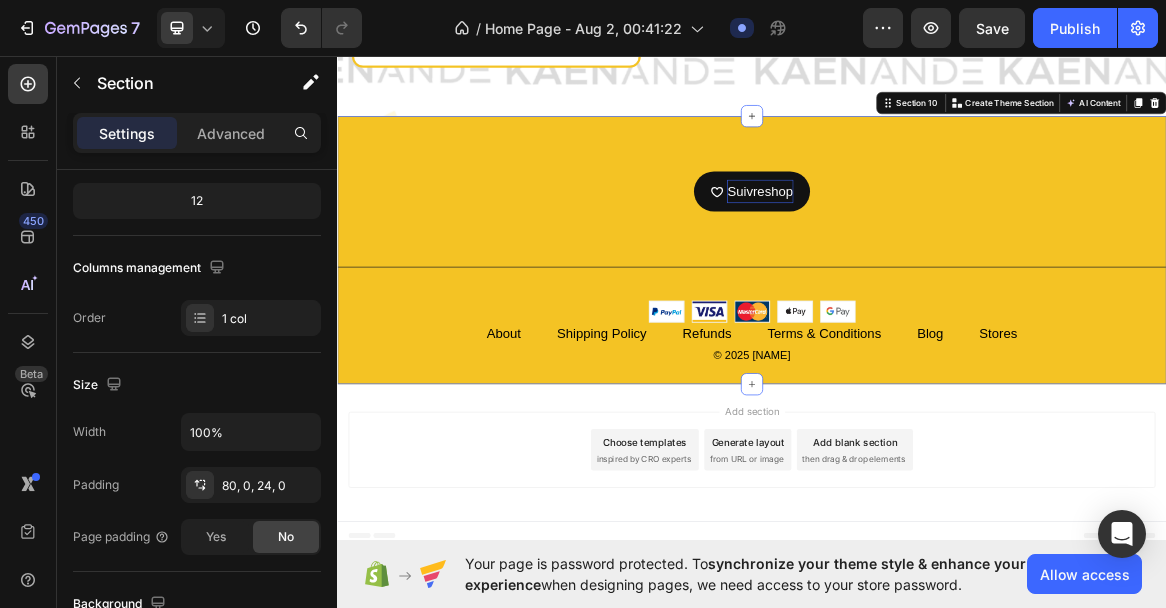 scroll, scrollTop: 0, scrollLeft: 0, axis: both 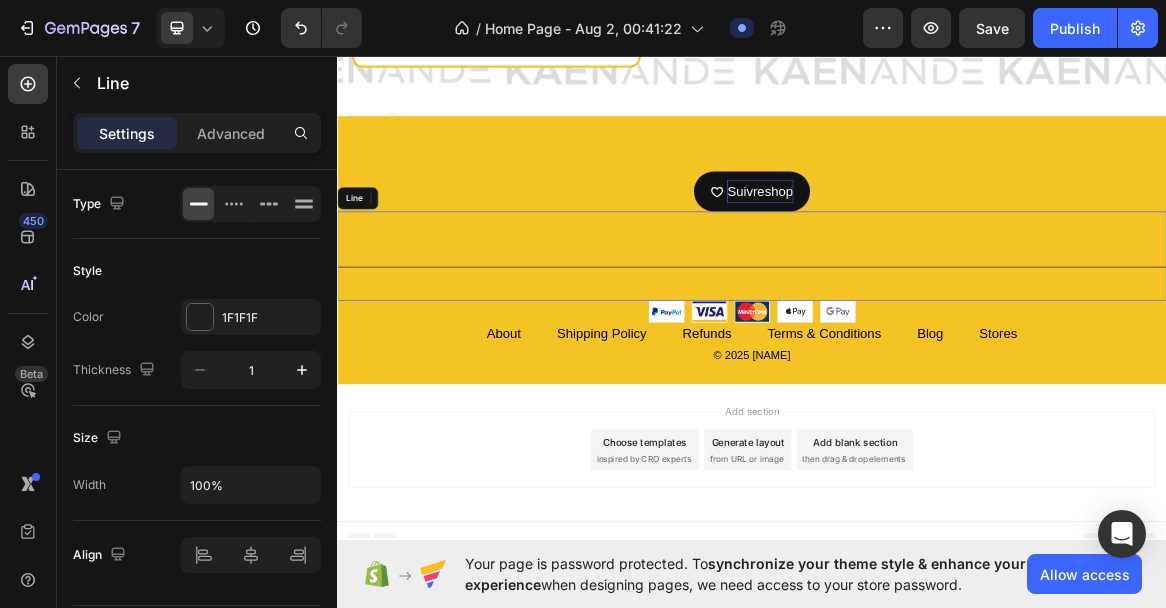 click on "Title Line" at bounding box center (937, 350) 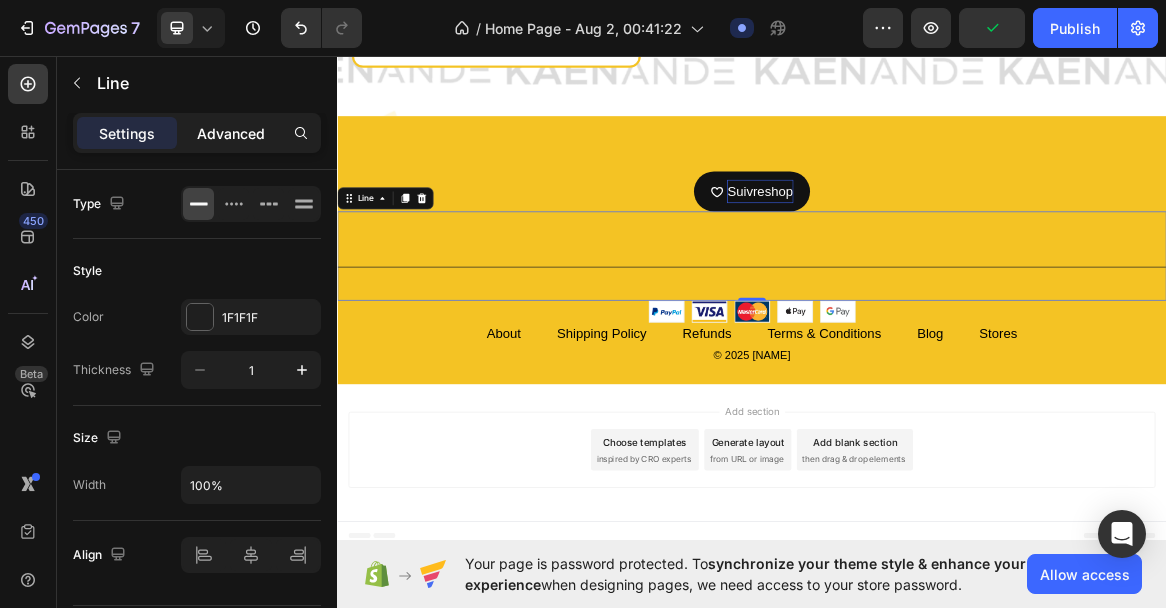 click on "Advanced" at bounding box center [231, 133] 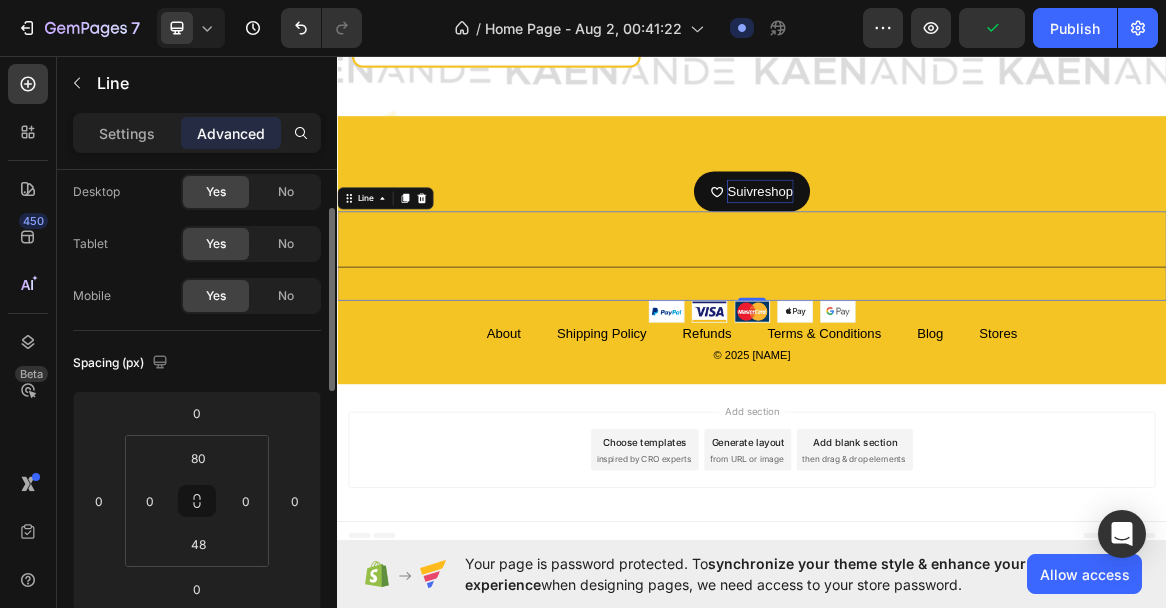 scroll, scrollTop: 79, scrollLeft: 0, axis: vertical 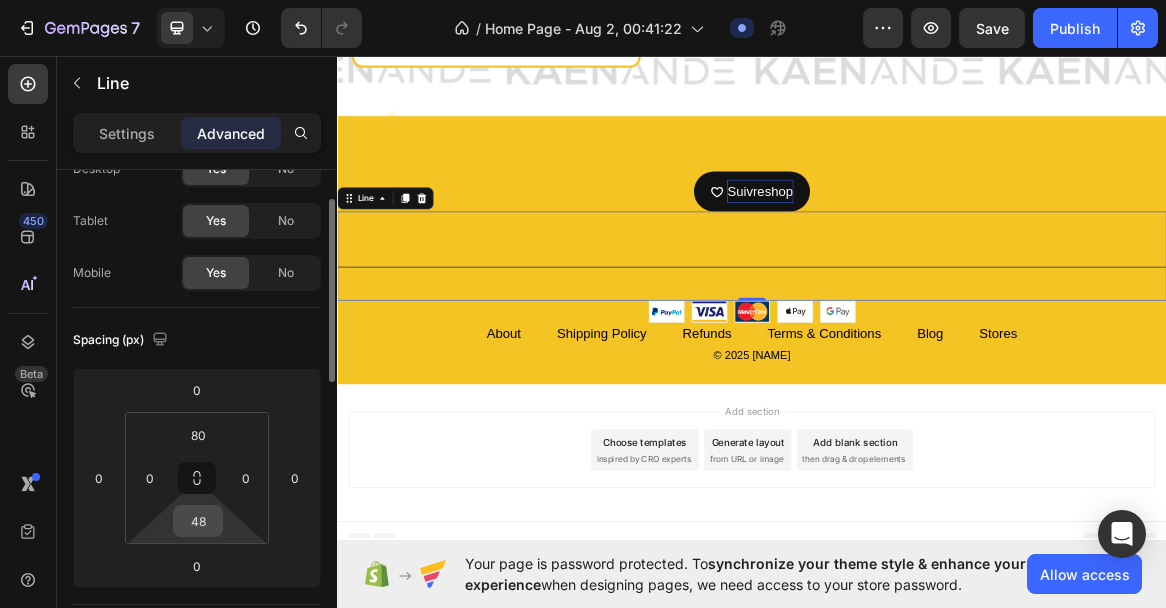 click on "48" at bounding box center [198, 521] 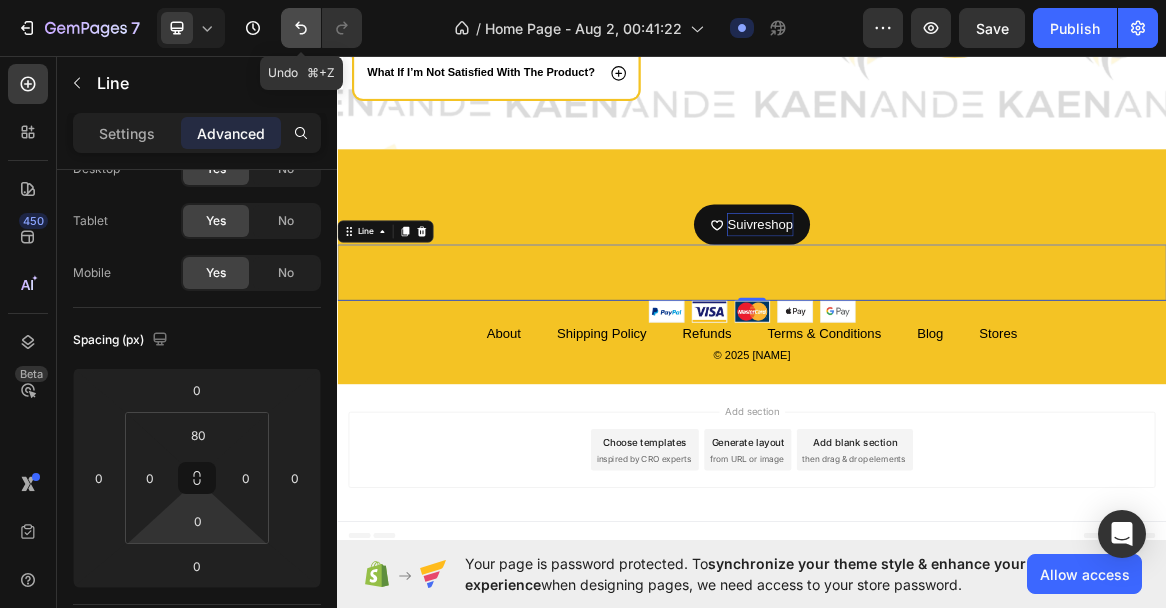 click 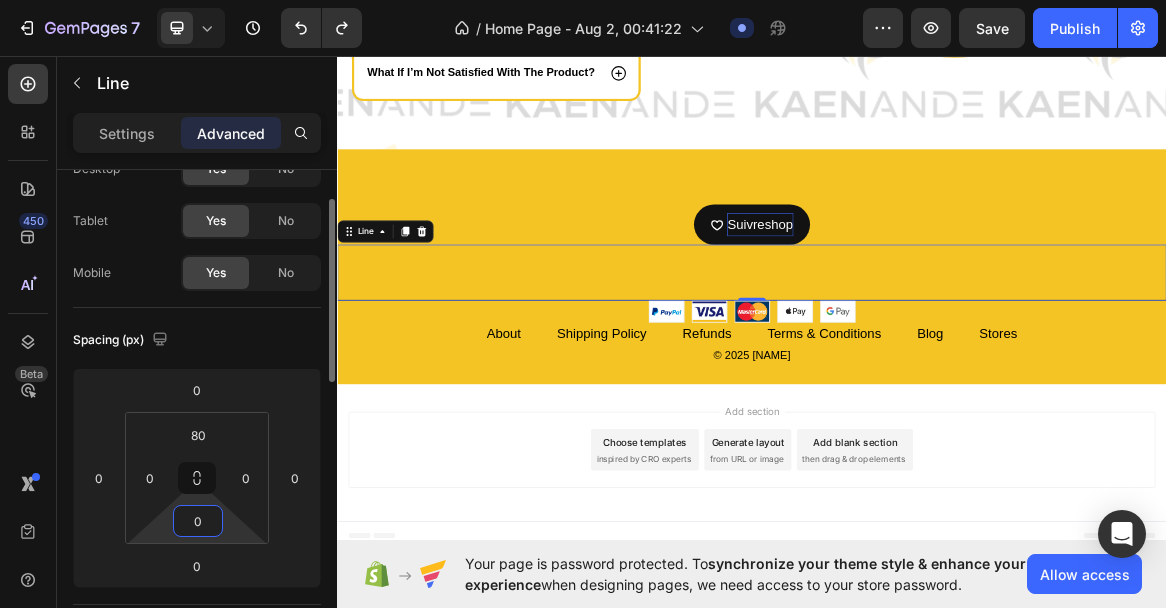 click on "0" at bounding box center (198, 521) 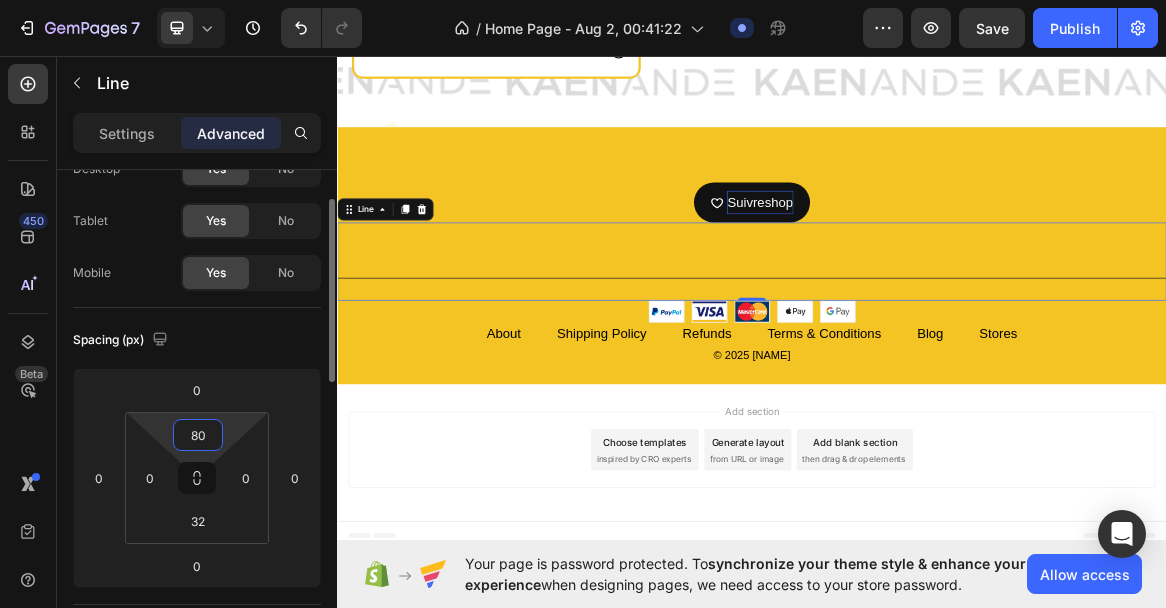 click on "80" at bounding box center (198, 435) 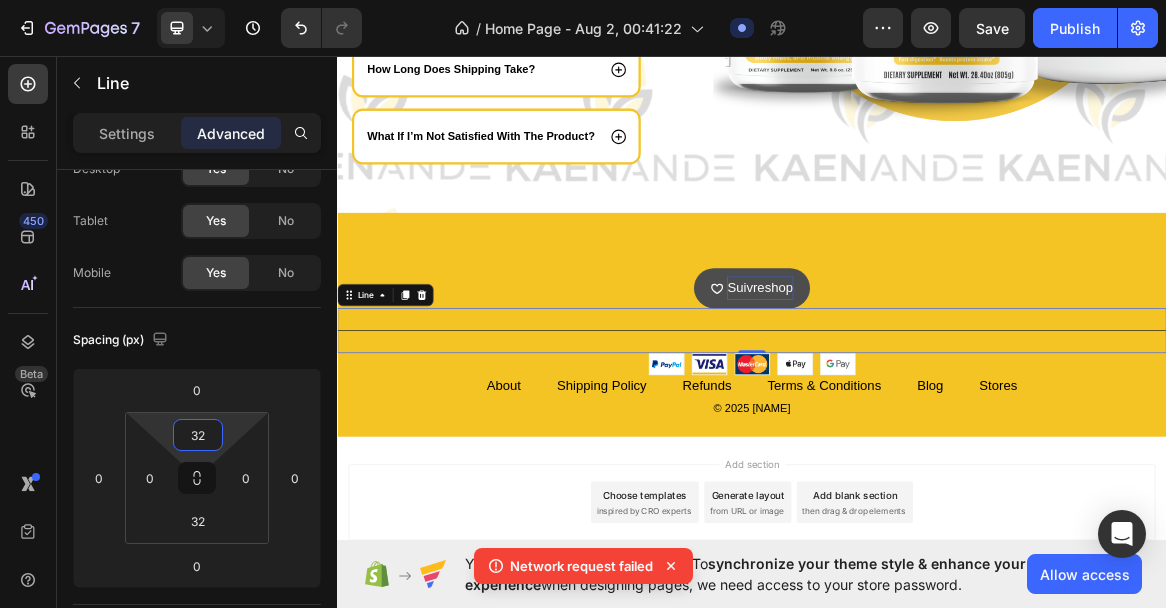 scroll, scrollTop: 4854, scrollLeft: 0, axis: vertical 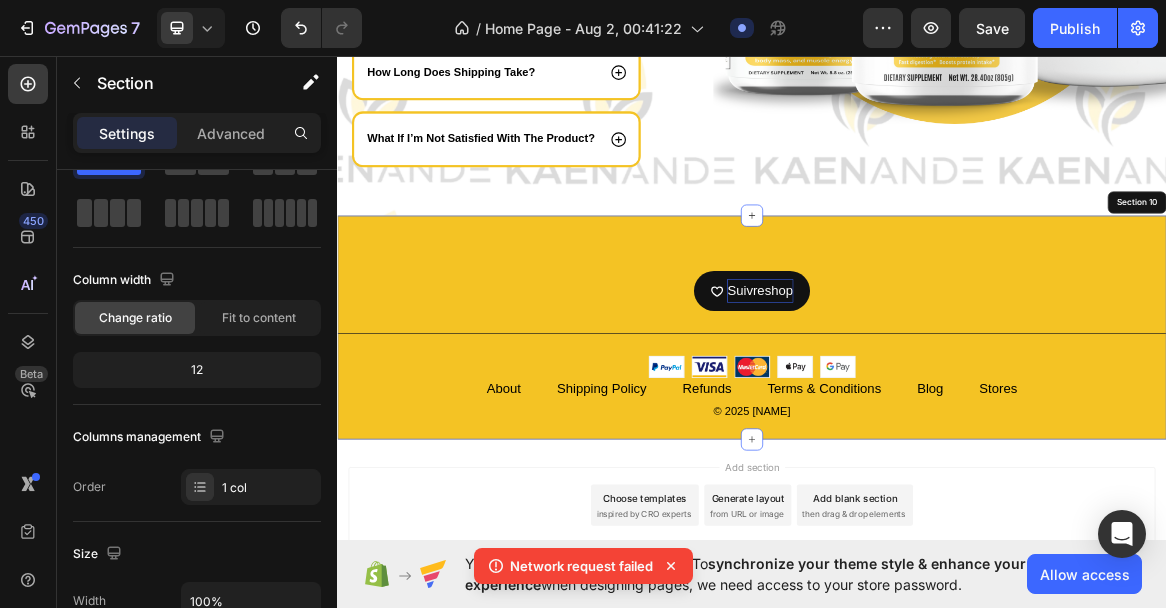 click on "[BRAND] Button                Title Line Image About Text block Shipping Policy Text block Refunds Text block Terms & Conditions Text block Blog Text block Stores Text block Row   0 © [YEAR] [BRAND] Text block Row Section 10" at bounding box center [937, 454] 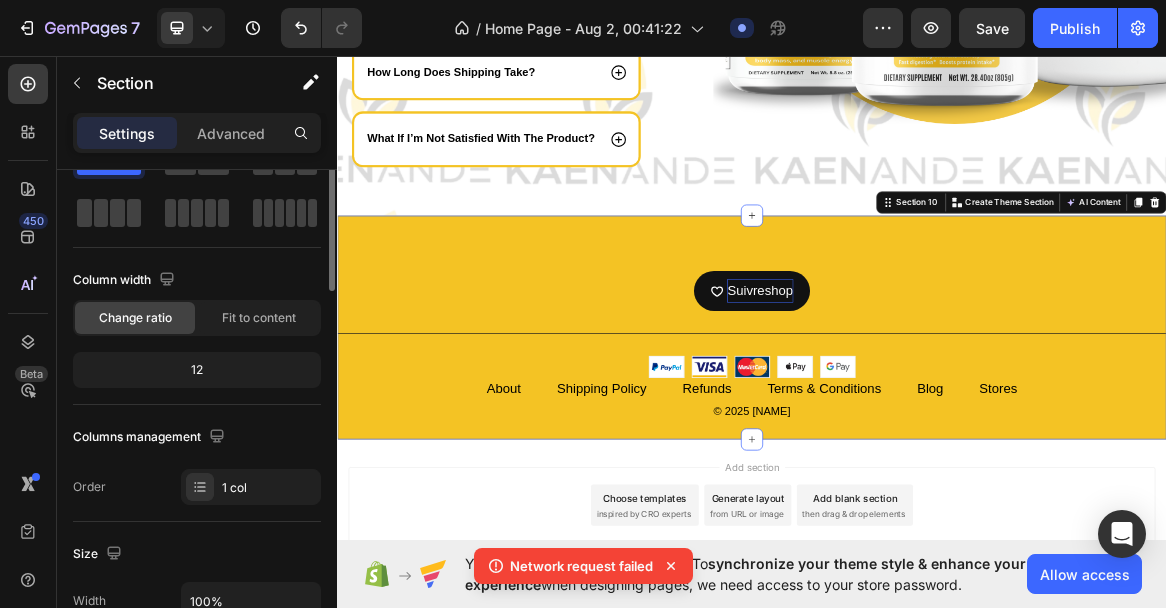 scroll, scrollTop: 0, scrollLeft: 0, axis: both 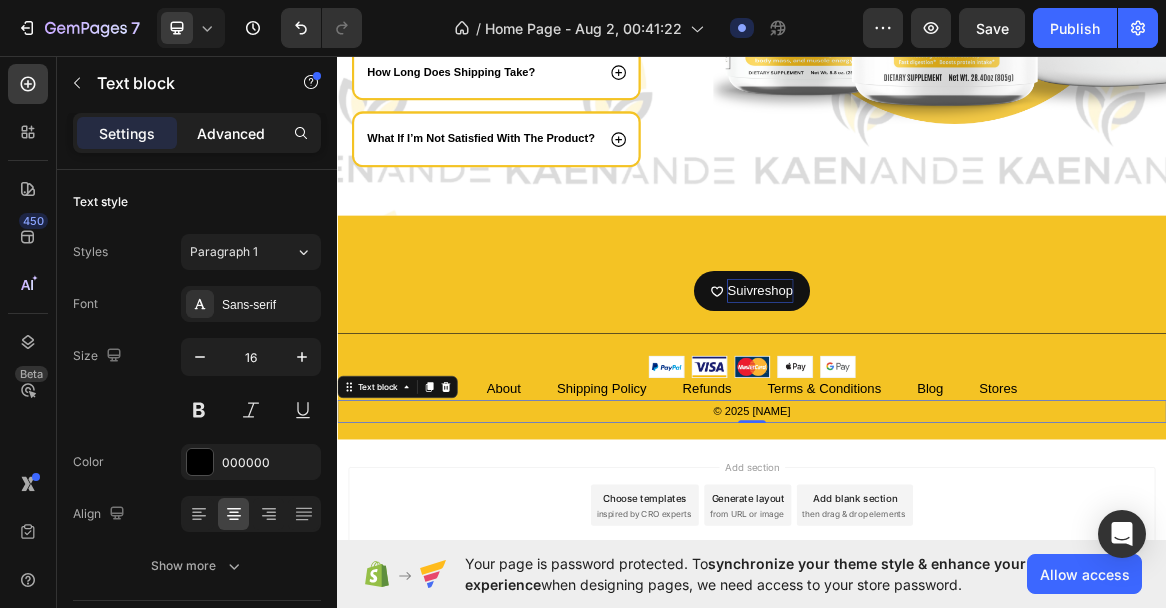click on "Advanced" at bounding box center (231, 133) 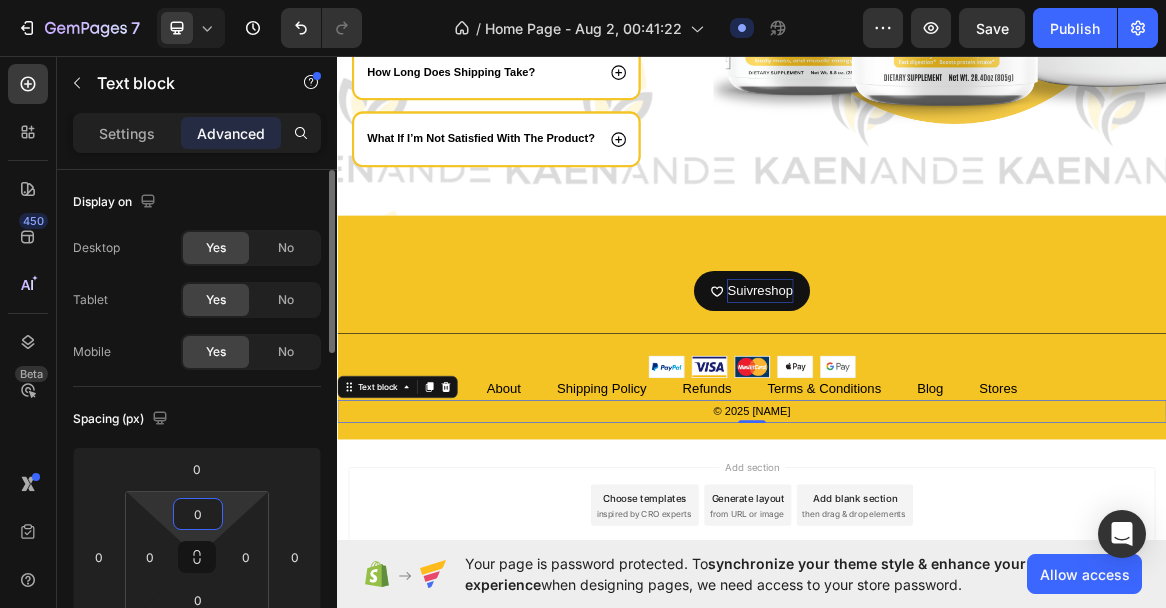 click on "0" at bounding box center (198, 514) 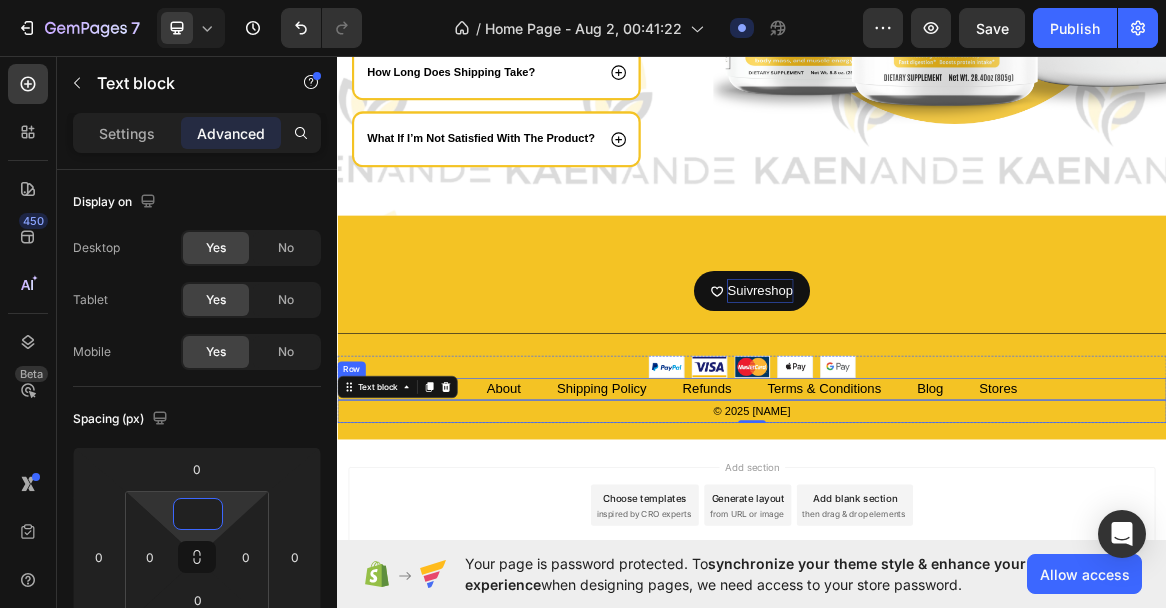 click on "About Text block Shipping Policy Text block Refunds Text block Terms & Conditions Text block Blog Text block Stores Text block Row" at bounding box center (937, 543) 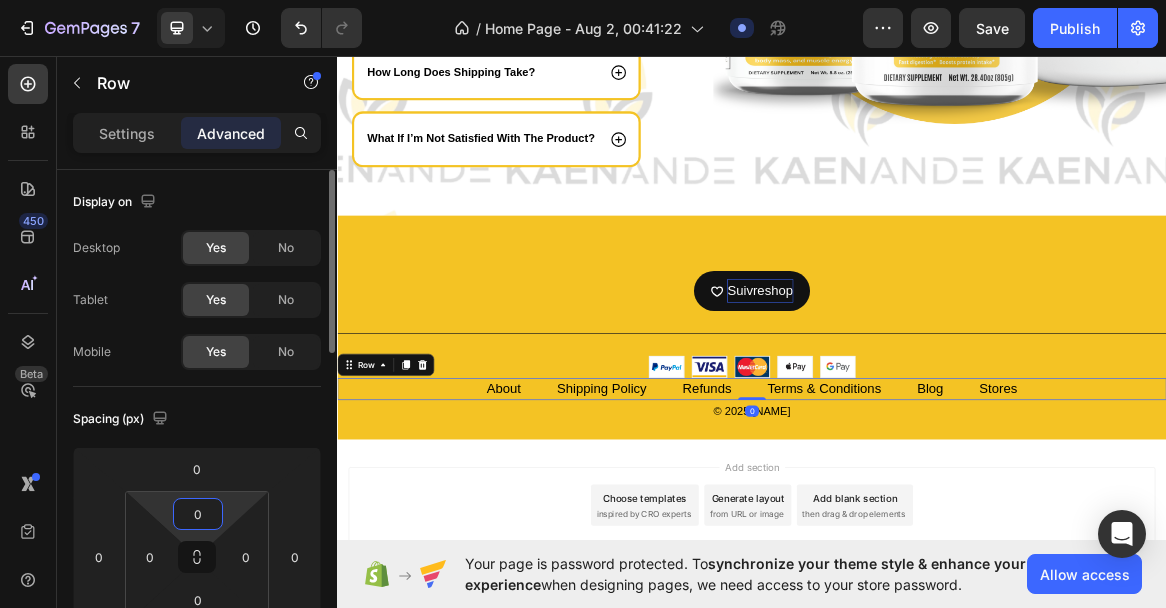 click on "0" at bounding box center [198, 514] 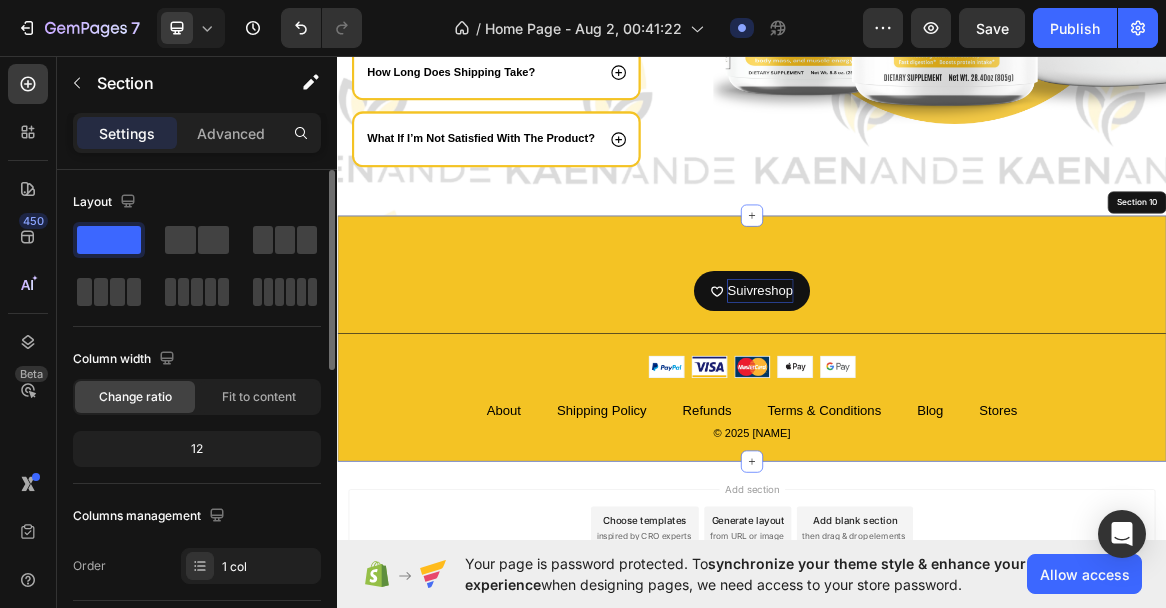 click on "[BRAND] Button                Title Line Image About Text block Shipping Policy Text block Refunds Text block Terms & Conditions Text block Blog Text block Stores Text block Row   0 © [YEAR] [BRAND] Text block Row Section 10" at bounding box center [937, 470] 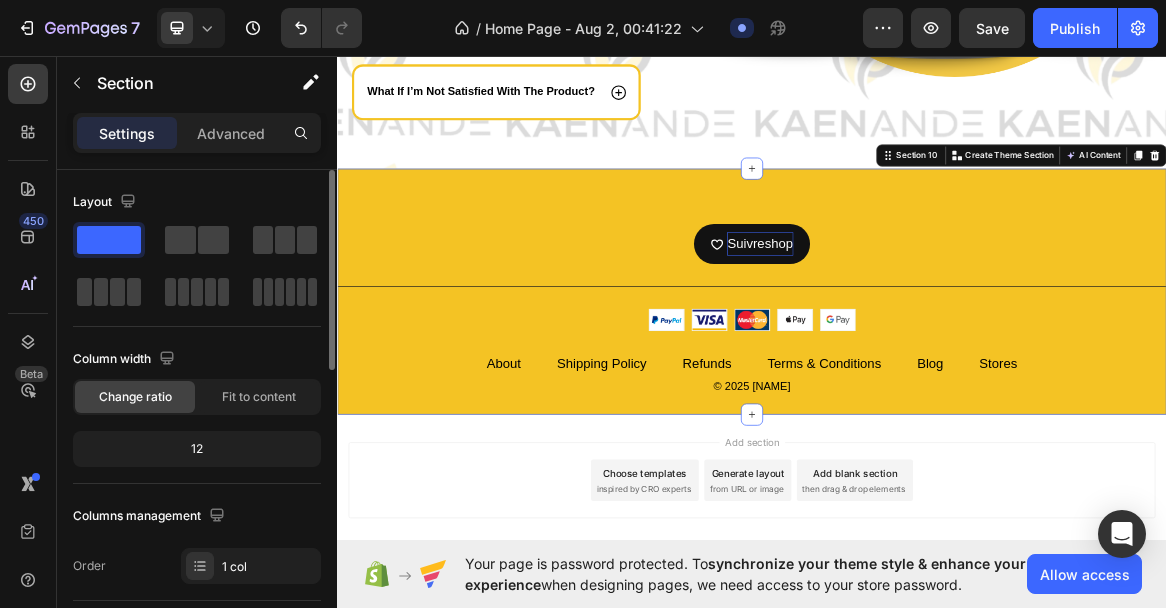 scroll, scrollTop: 4928, scrollLeft: 0, axis: vertical 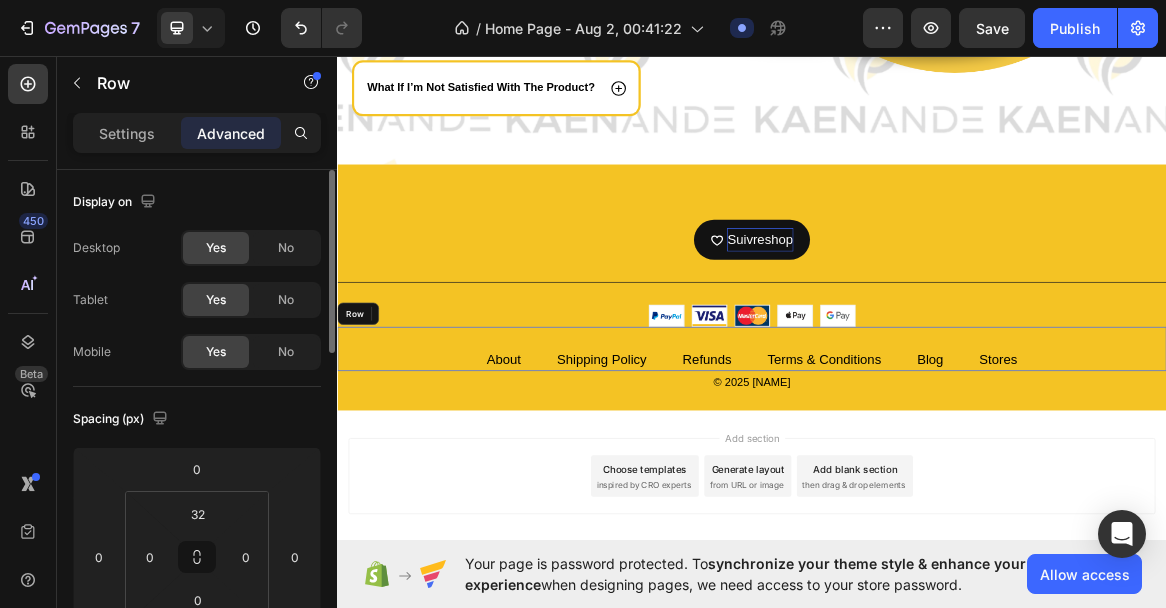 click on "About Text block Shipping Policy Text block Refunds Text block Terms & Conditions Text block Blog Text block Stores Text block Row" at bounding box center (937, 485) 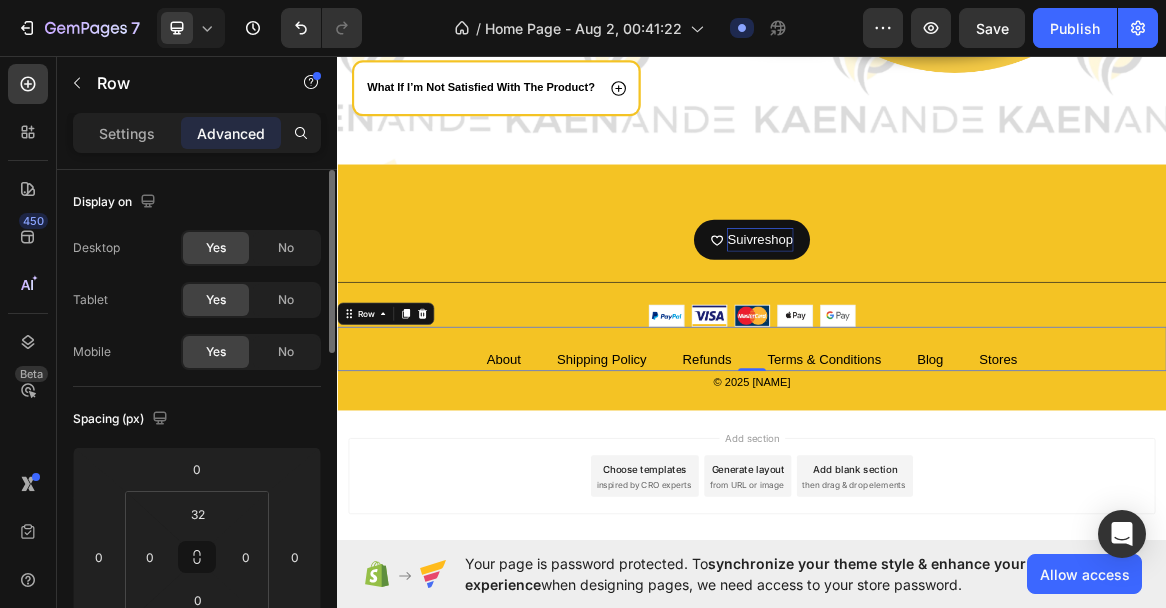 click on "About Text block Shipping Policy Text block Refunds Text block Terms & Conditions Text block Blog Text block Stores Text block Row   0" at bounding box center [937, 485] 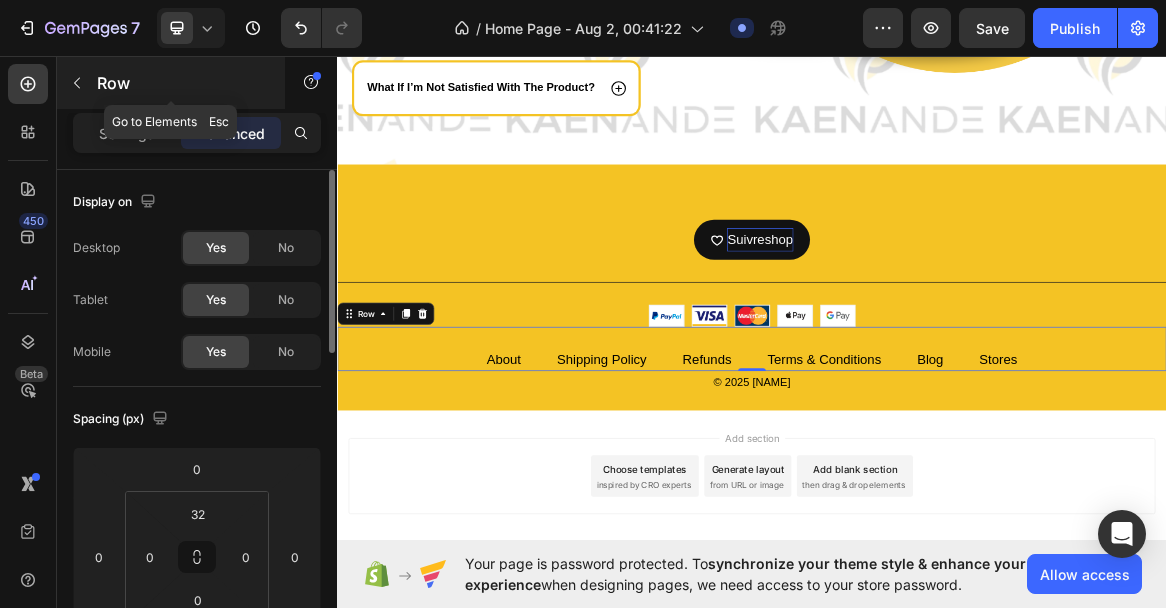 click 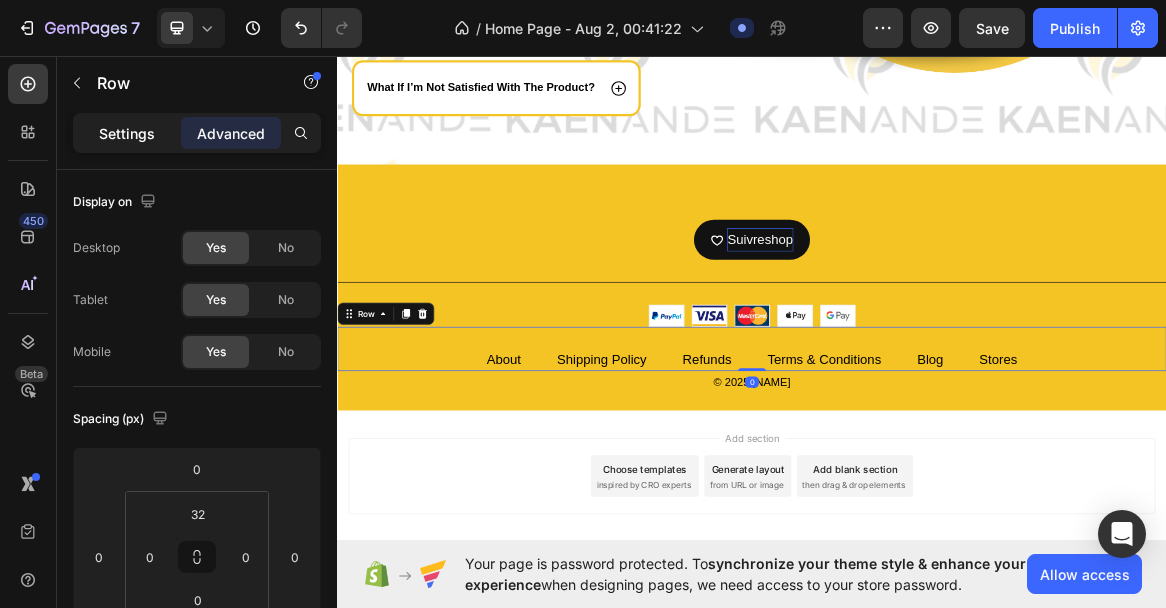 click on "Settings" at bounding box center (127, 133) 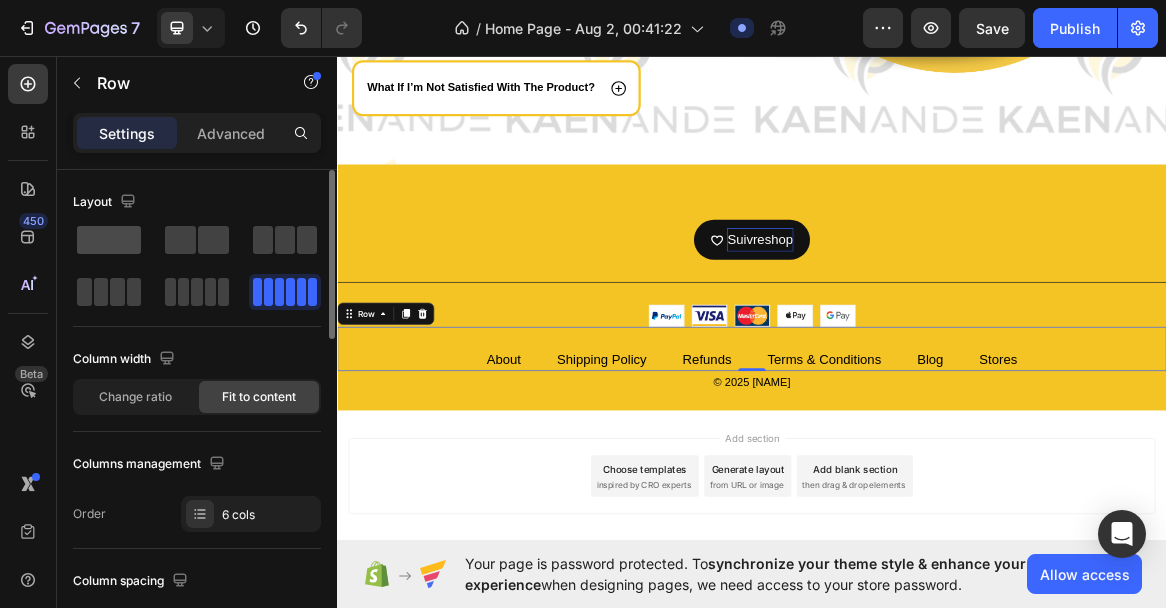 click 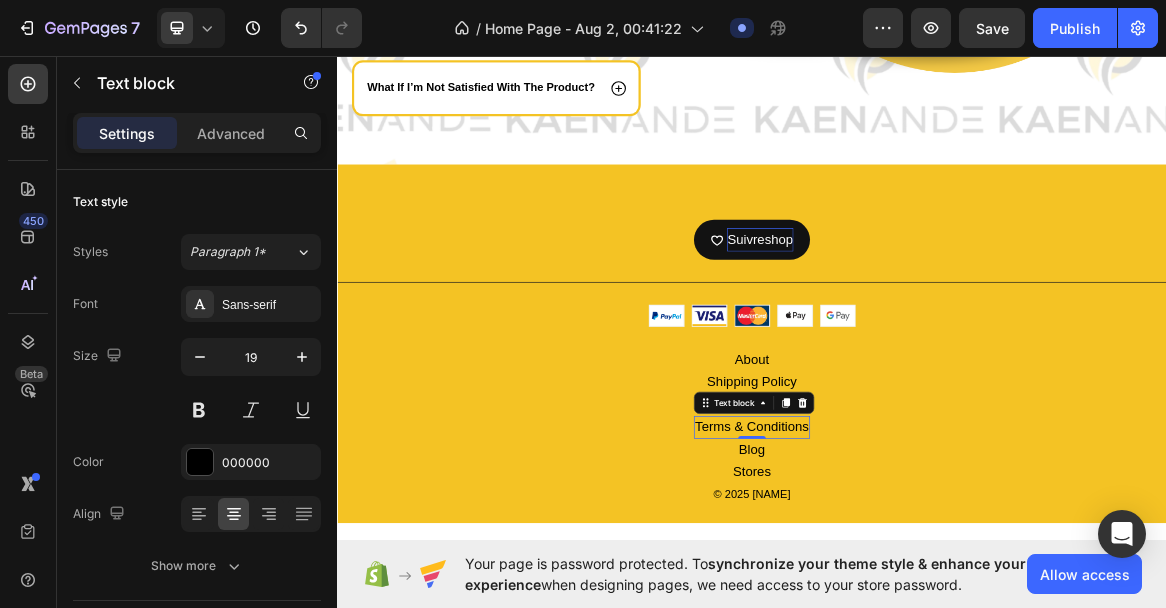 click on "Terms & Conditions" at bounding box center [937, 597] 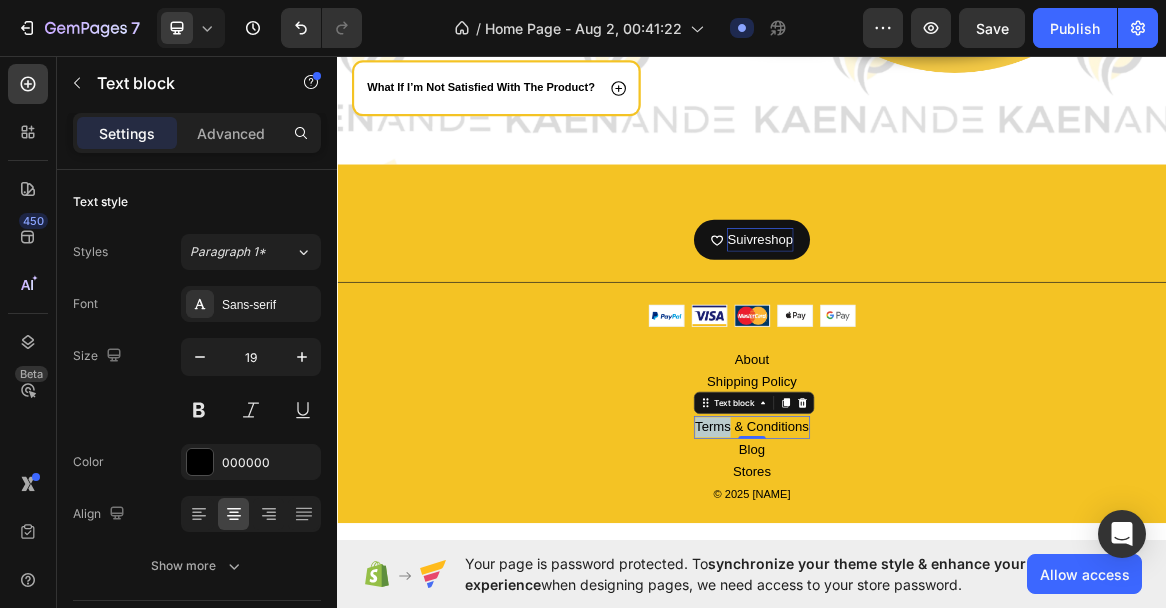 click on "Terms & Conditions" at bounding box center (937, 597) 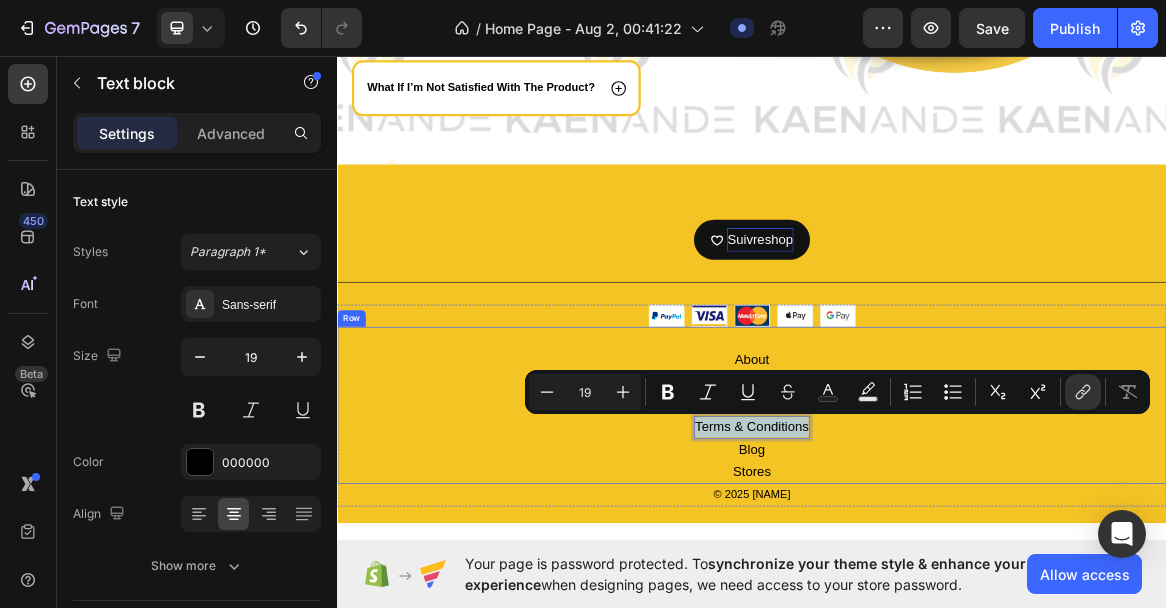 click on "About Text block Shipping Policy Text block Refunds Text block Terms & Conditions Text block   0 Blog Text block Stores Text block Row" at bounding box center [937, 566] 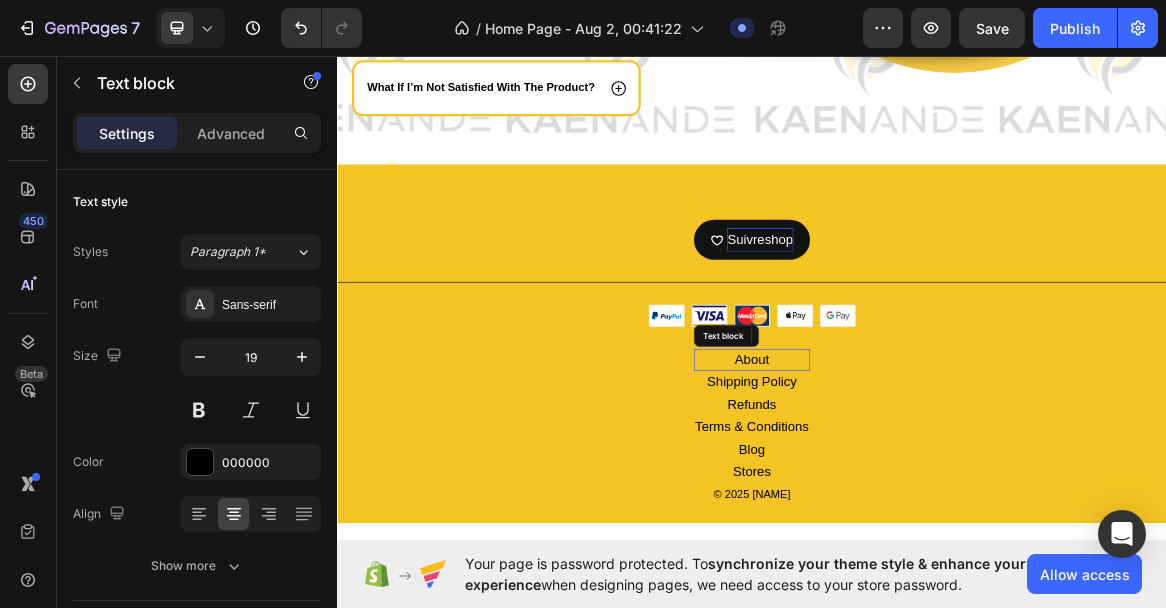 click on "About" at bounding box center [937, 501] 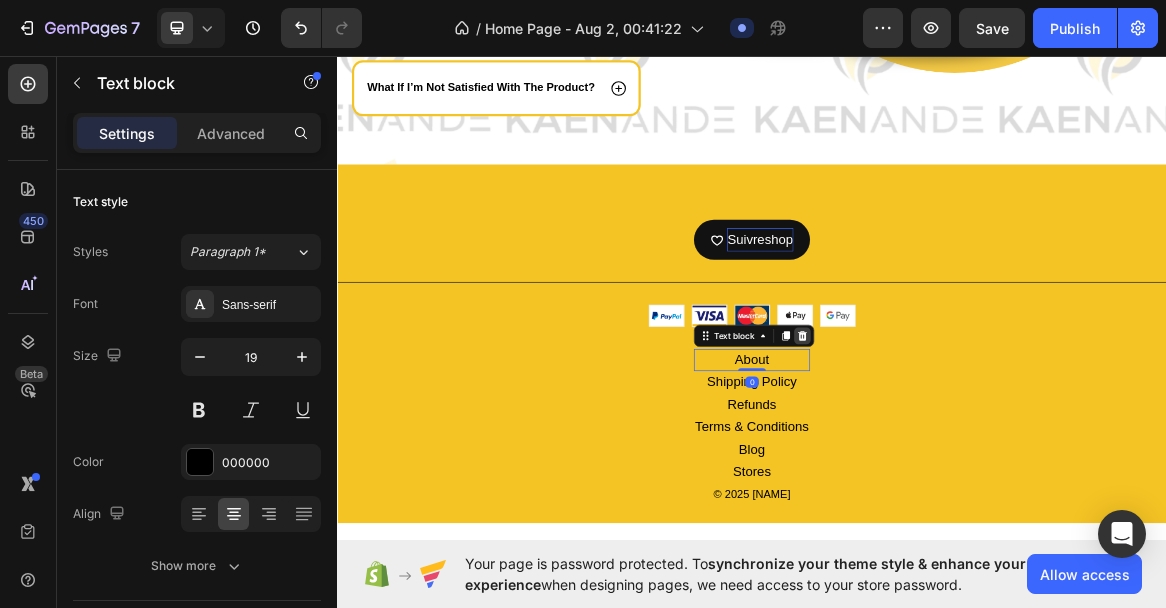 click 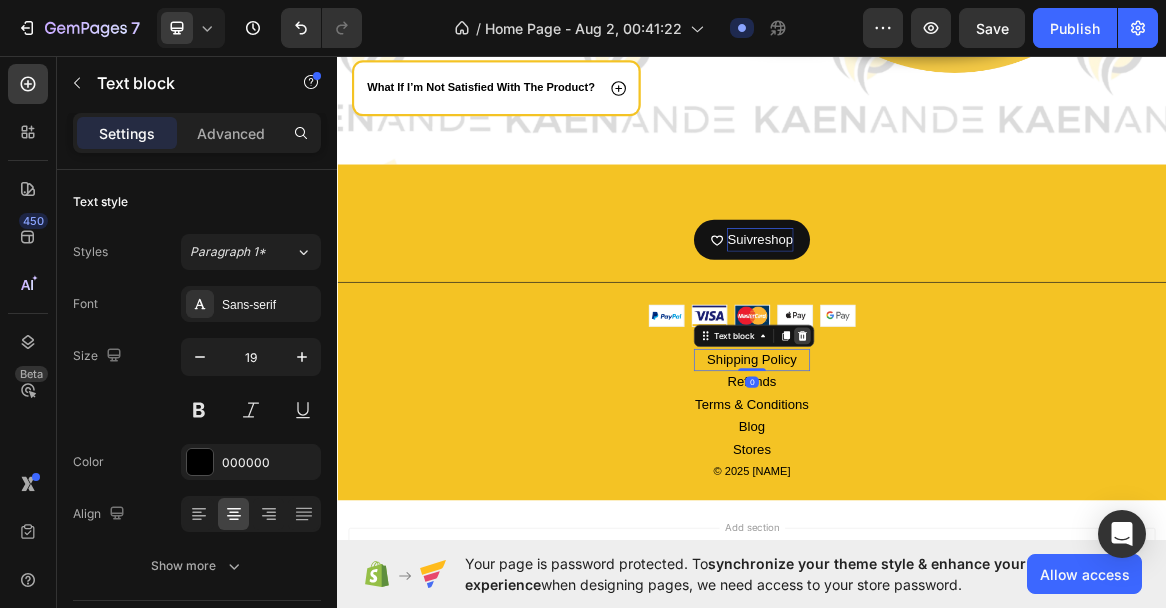 click 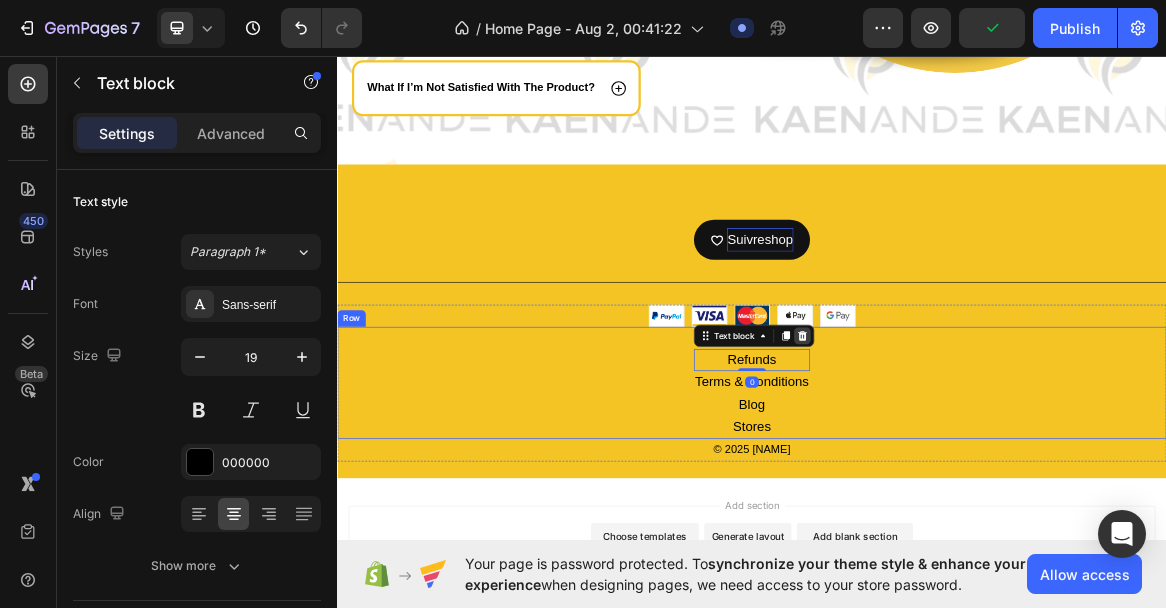 click 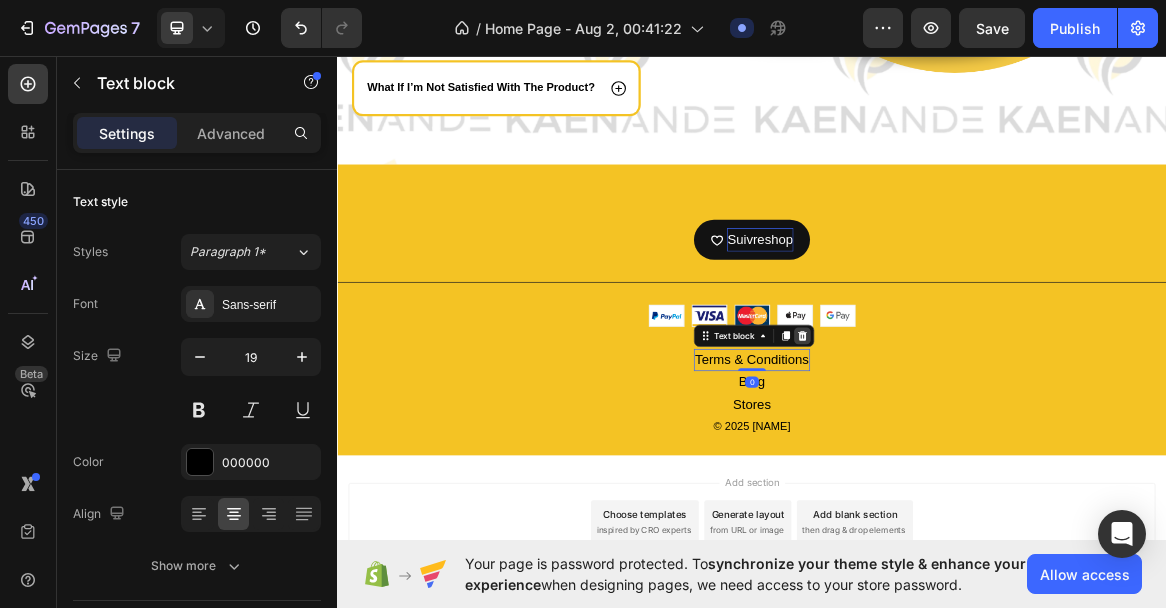 click 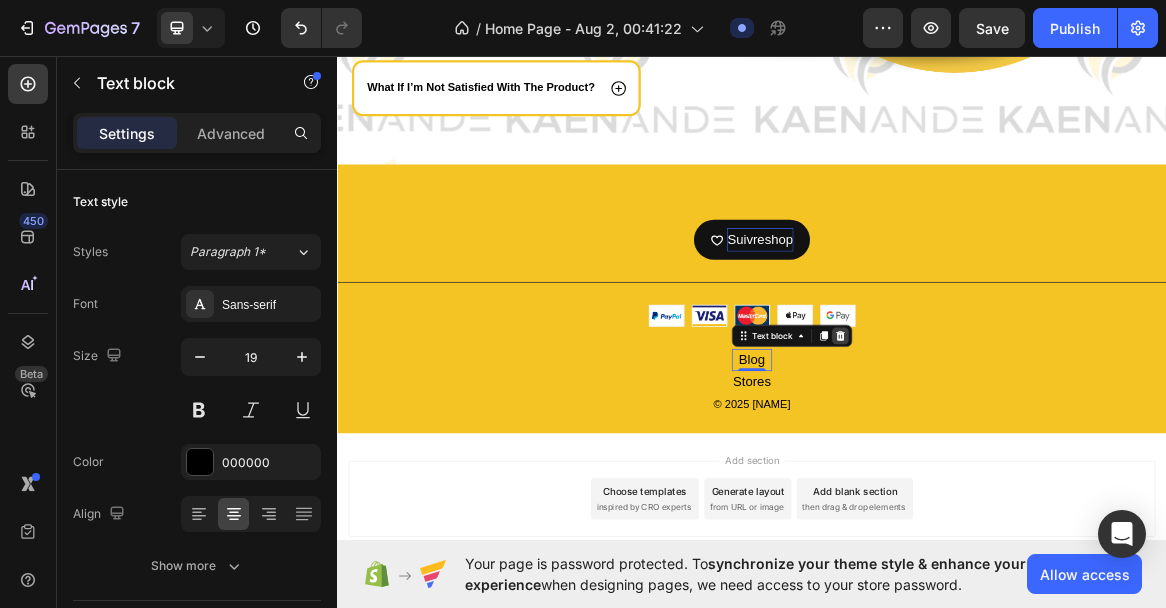 click 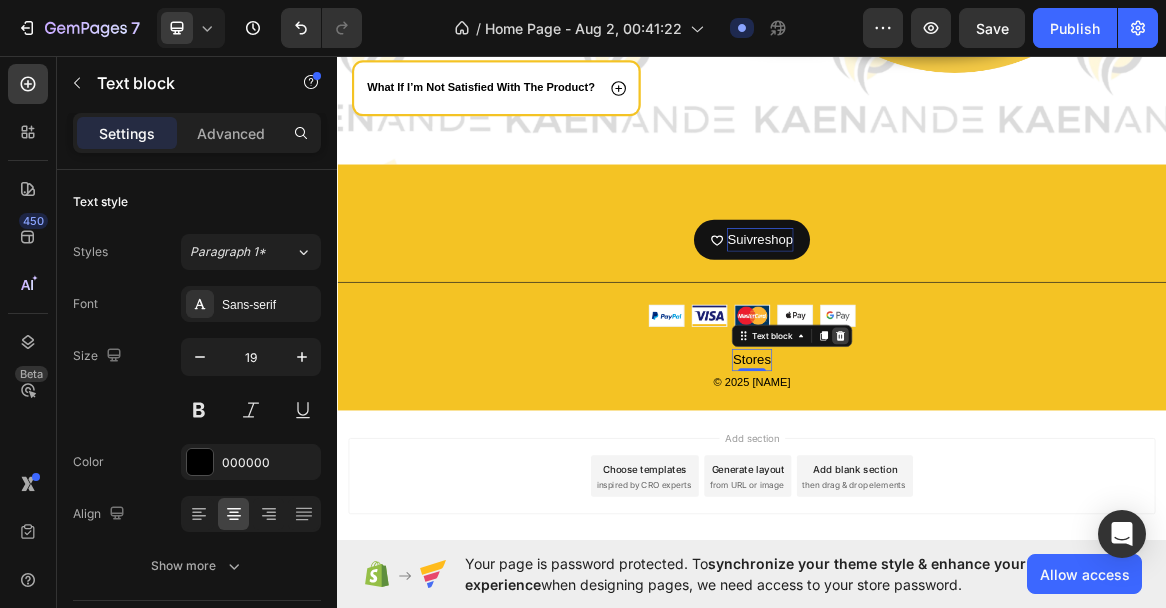 click 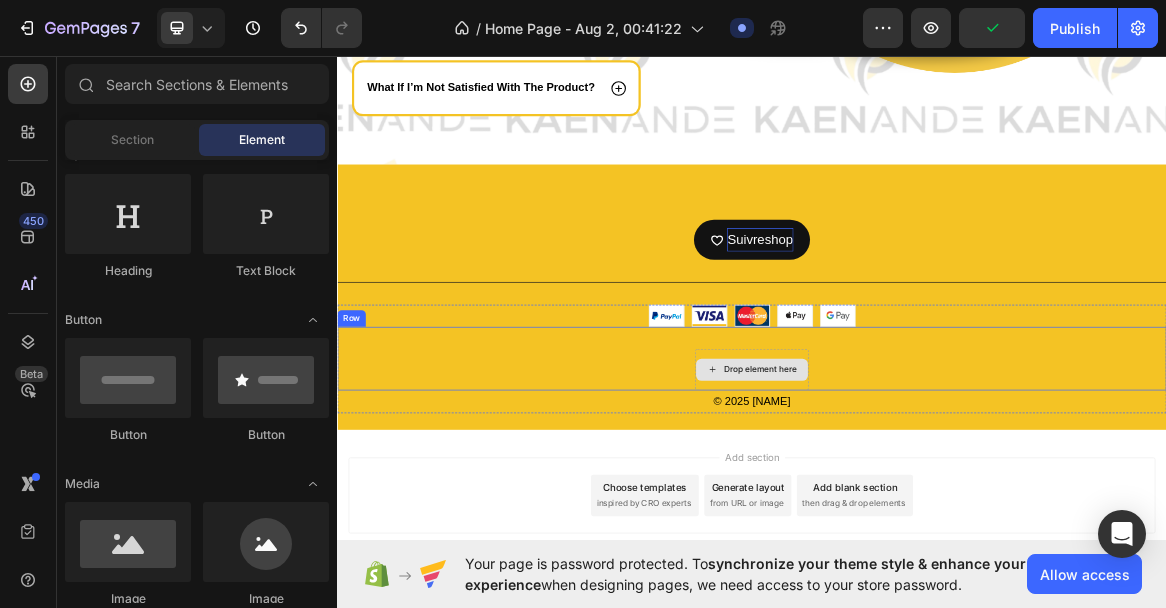 click on "Drop element here" at bounding box center [937, 515] 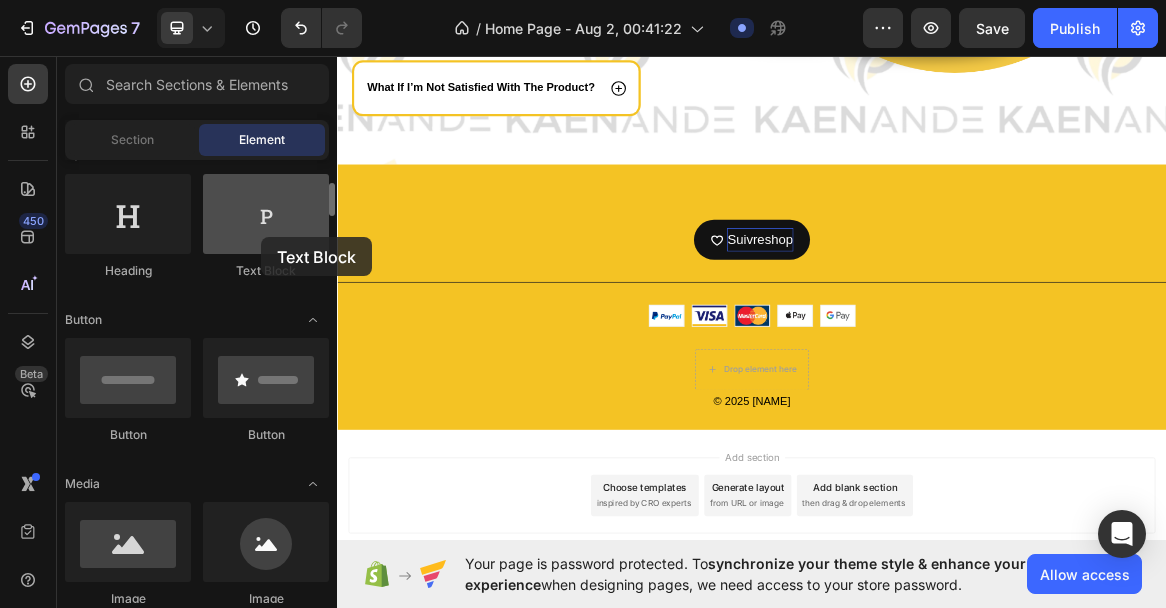 click at bounding box center (266, 214) 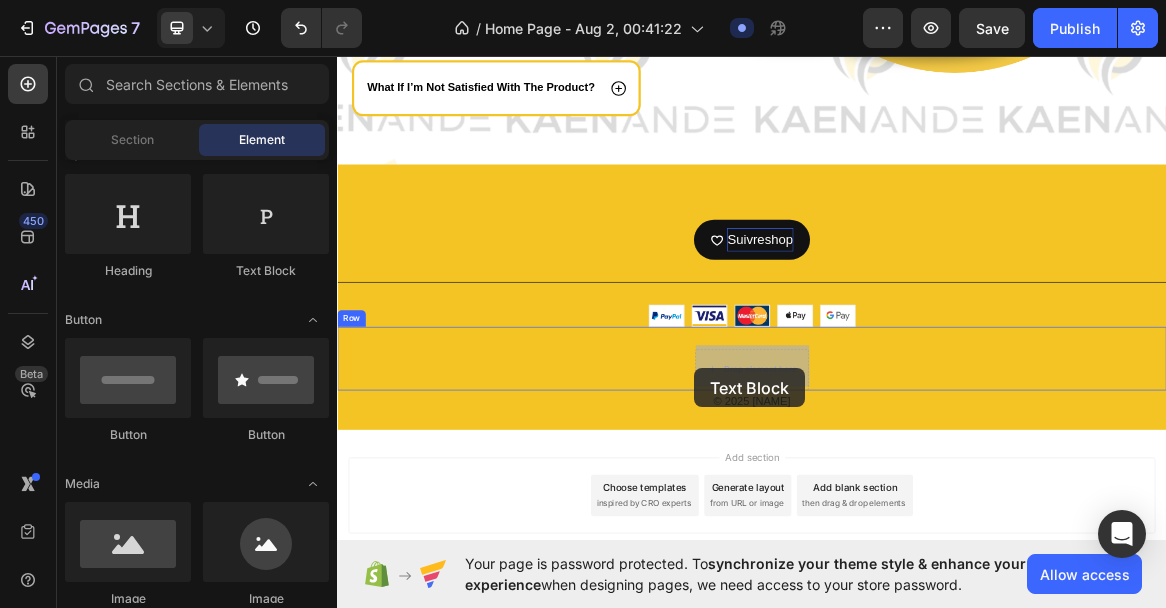 scroll, scrollTop: 4987, scrollLeft: 0, axis: vertical 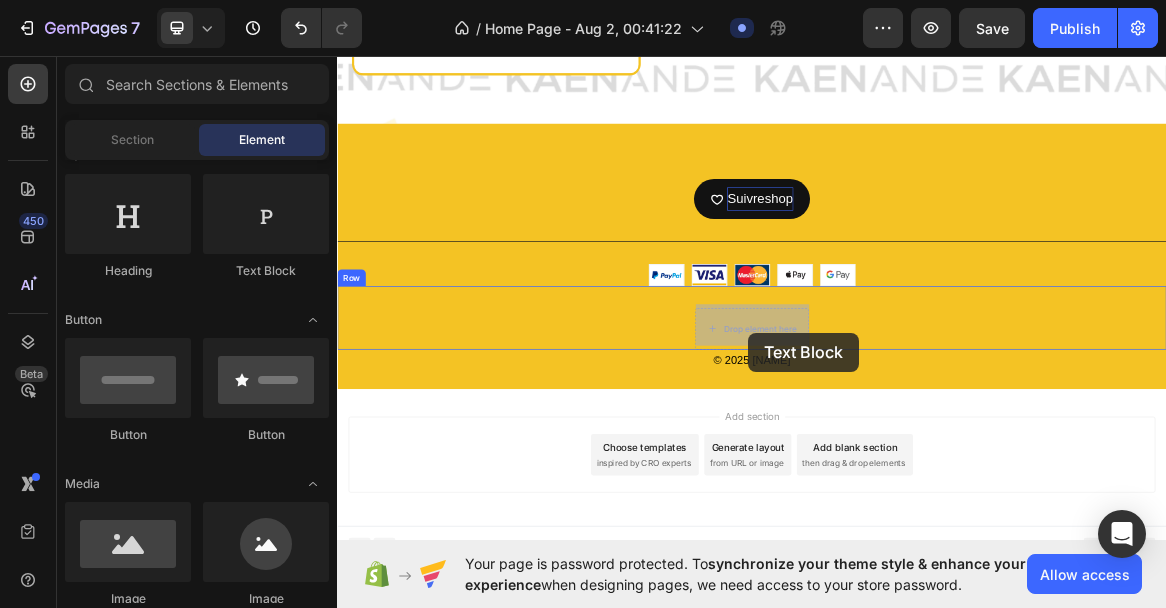 drag, startPoint x: 598, startPoint y: 282, endPoint x: 932, endPoint y: 461, distance: 378.94196 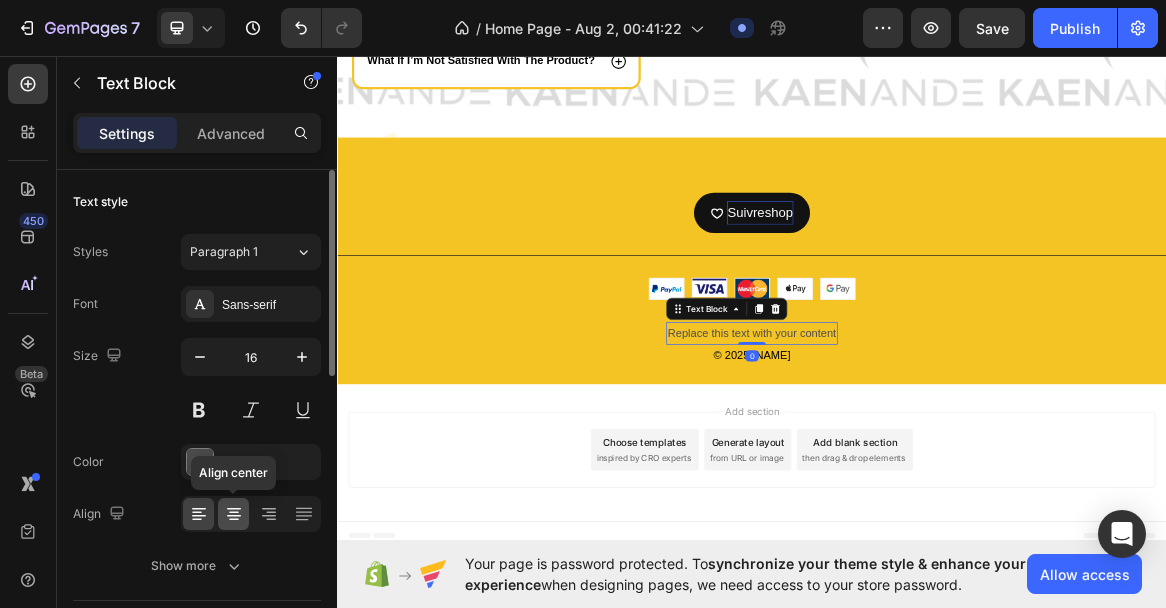 click 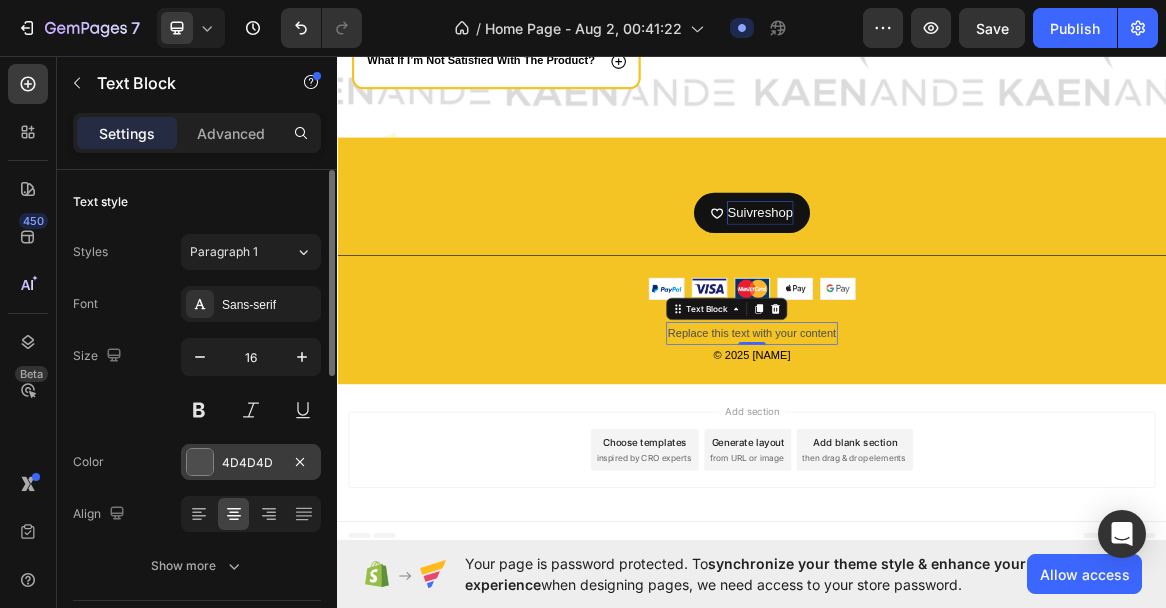 click on "4D4D4D" at bounding box center (251, 463) 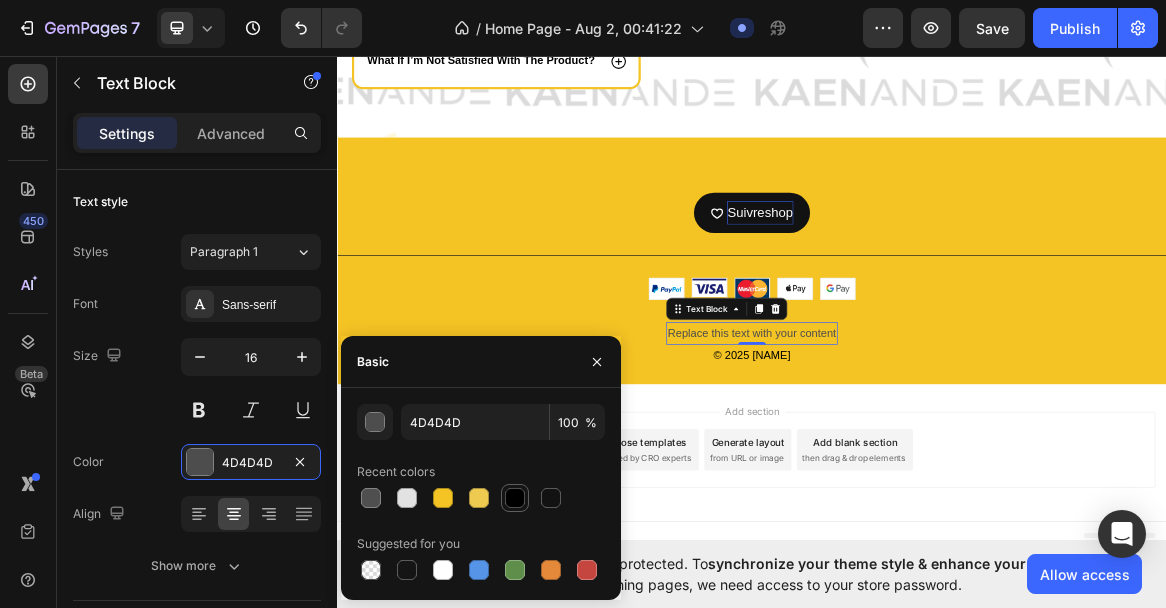 click at bounding box center (515, 498) 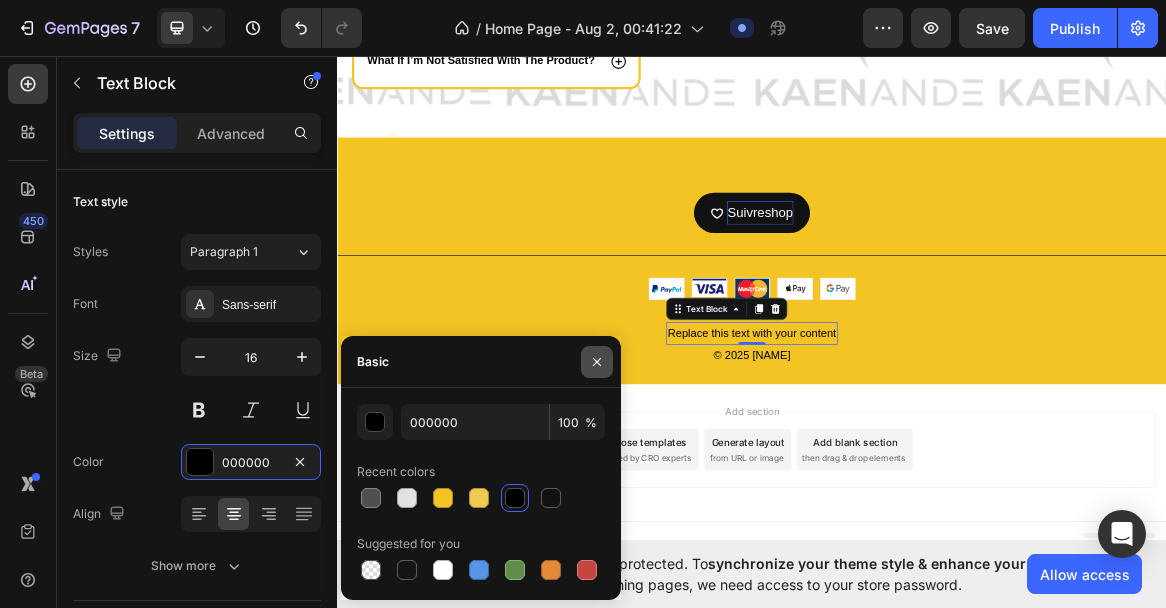 click 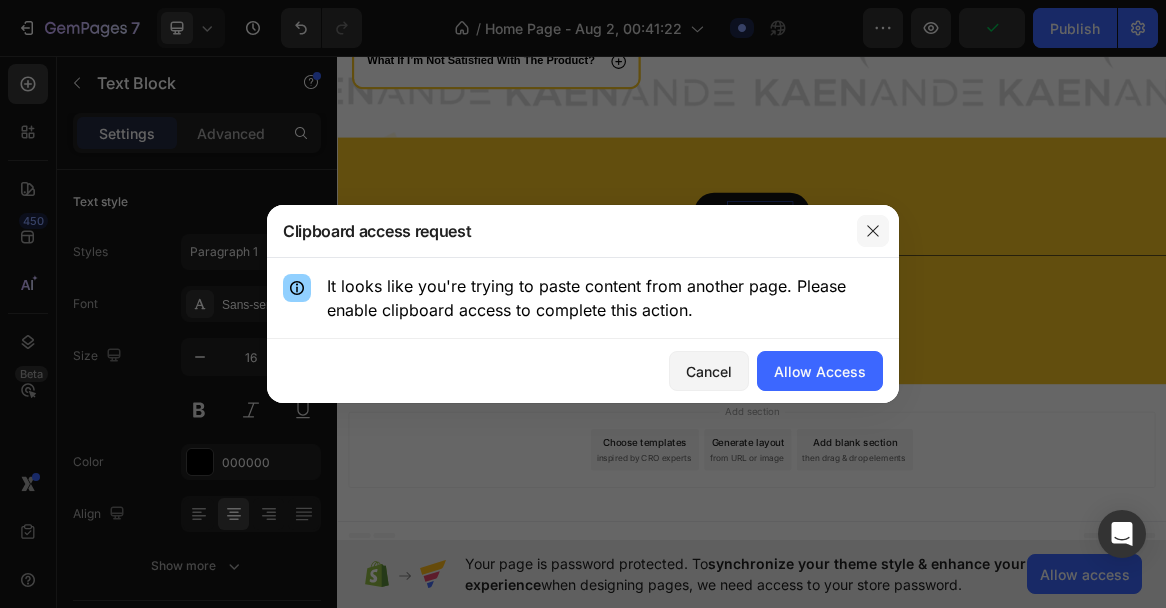 click 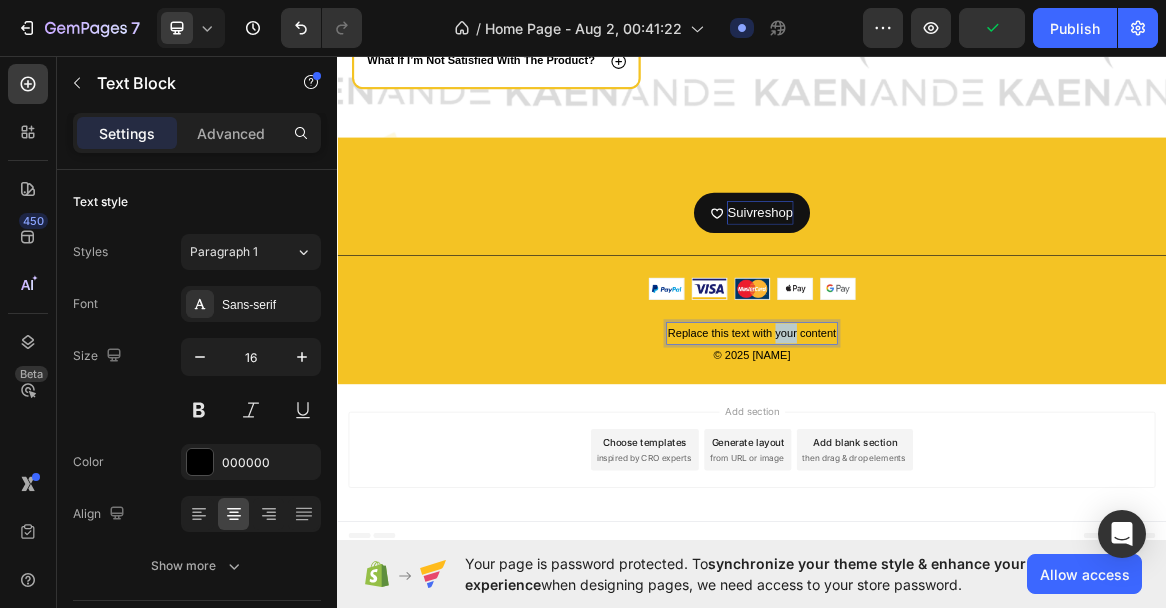 click on "Replace this text with your content" at bounding box center [937, 462] 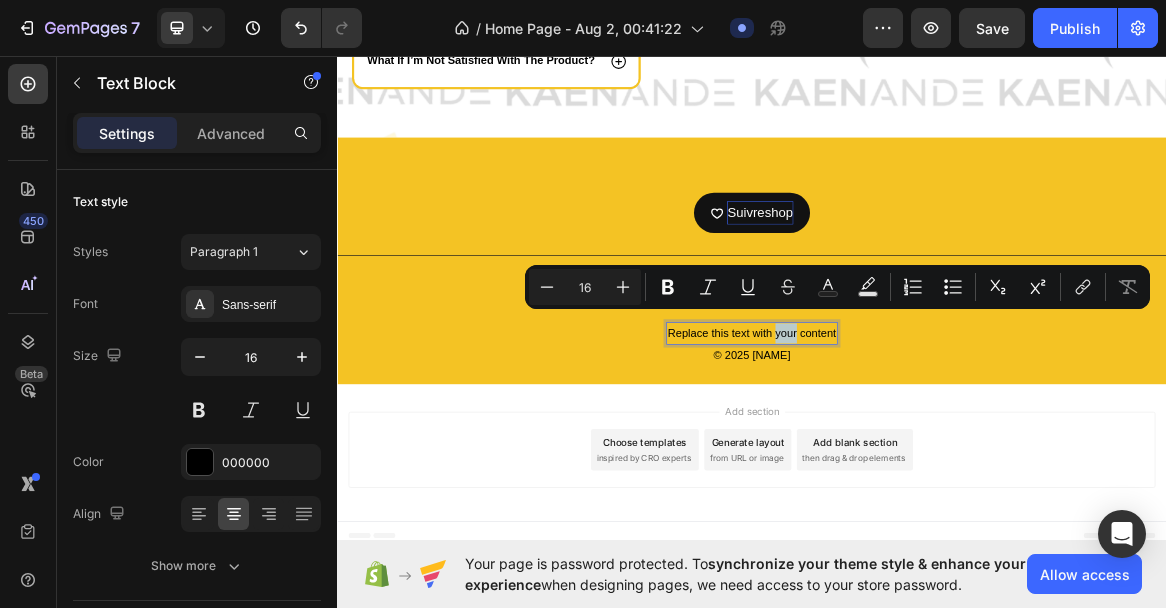 click on "Replace this text with your content" at bounding box center [937, 462] 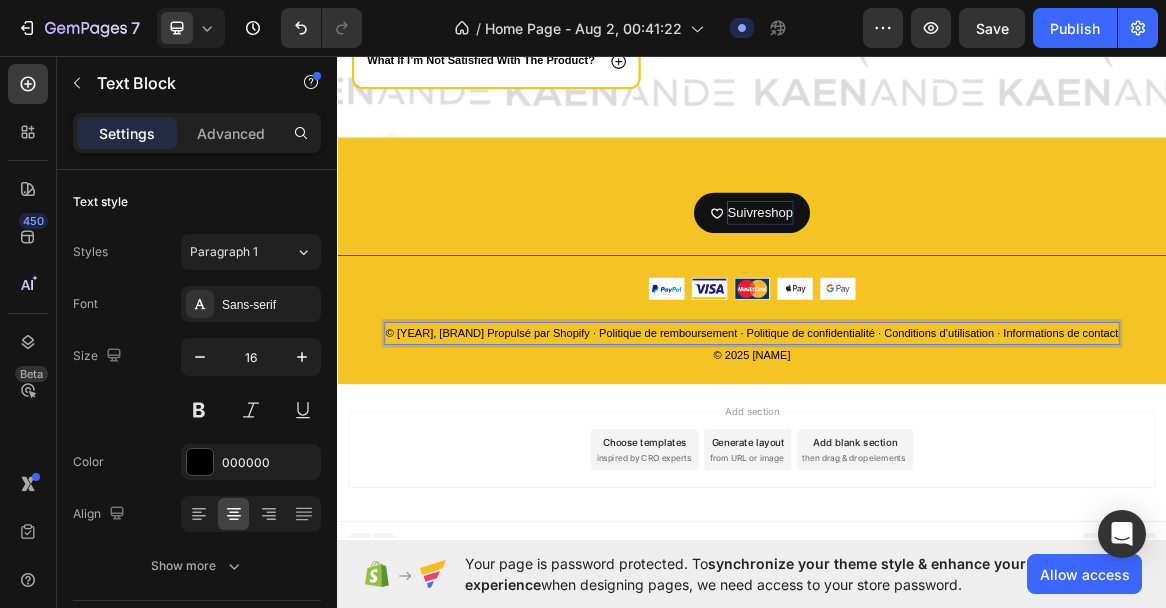 scroll, scrollTop: 4959, scrollLeft: 0, axis: vertical 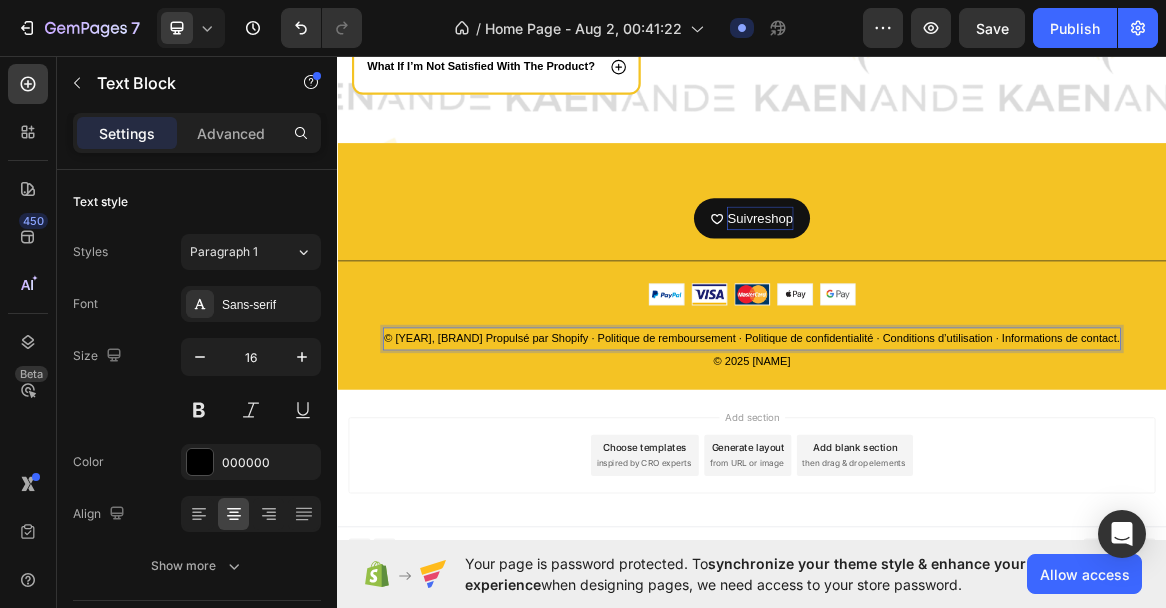 click on "© [YEAR], [BRAND] Propulsé par Shopify · Politique de remboursement · Politique de confidentialité · Conditions d’utilisation · Informations de contact." at bounding box center (937, 470) 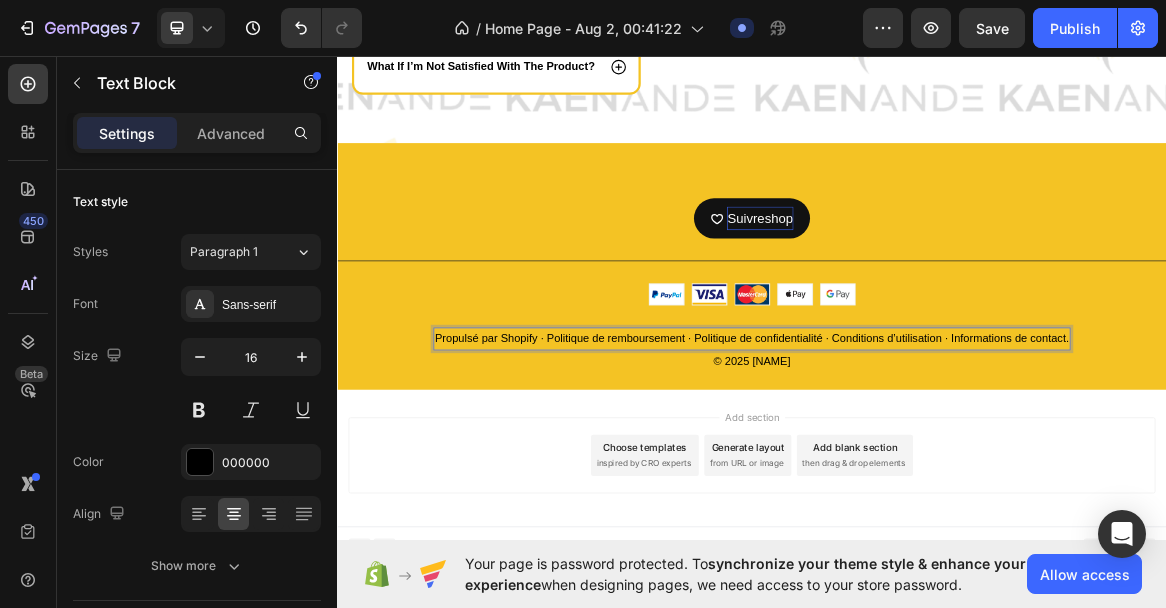 click on "Propulsé par Shopify · Politique de remboursement · Politique de confidentialité · Conditions d’utilisation · Informations de contact." at bounding box center (937, 470) 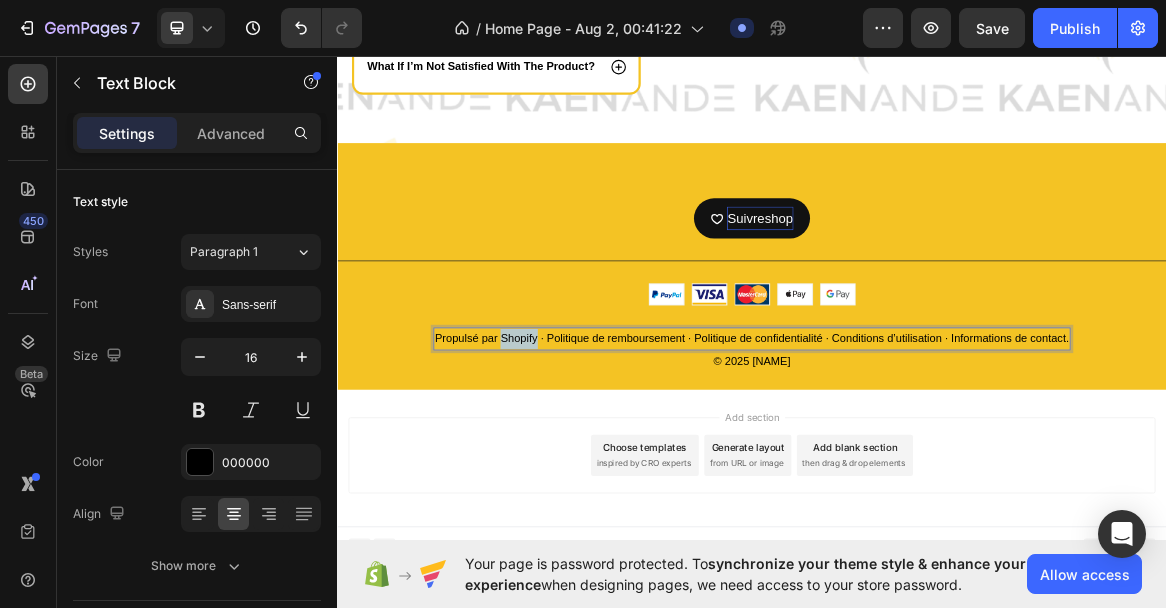 click on "Propulsé par Shopify · Politique de remboursement · Politique de confidentialité · Conditions d’utilisation · Informations de contact." at bounding box center [937, 470] 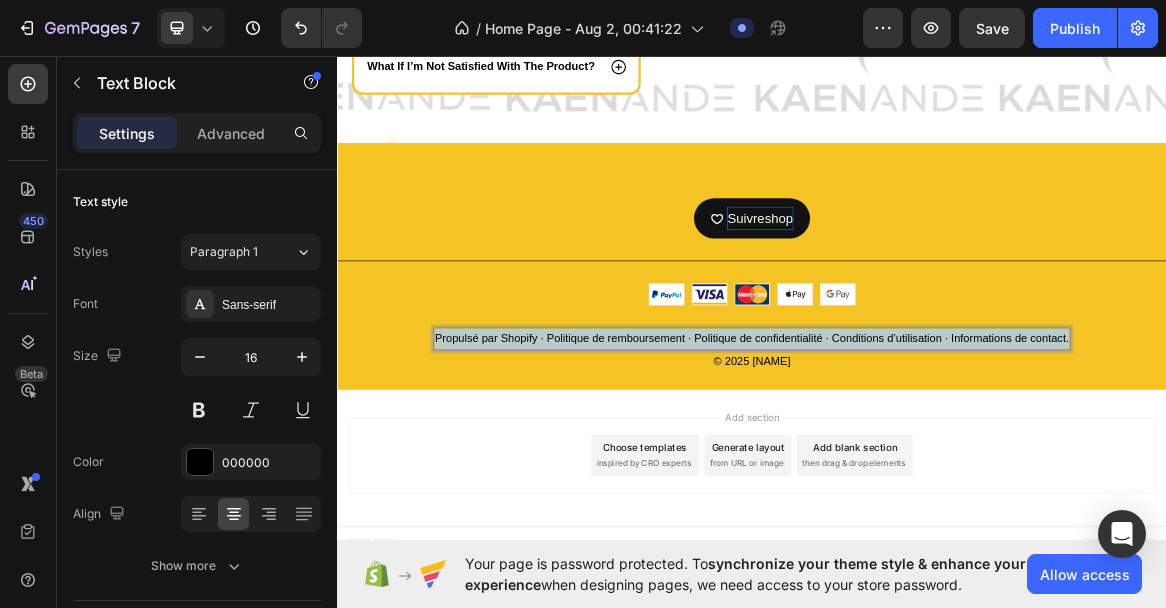 click on "Propulsé par Shopify · Politique de remboursement · Politique de confidentialité · Conditions d’utilisation · Informations de contact." at bounding box center (937, 470) 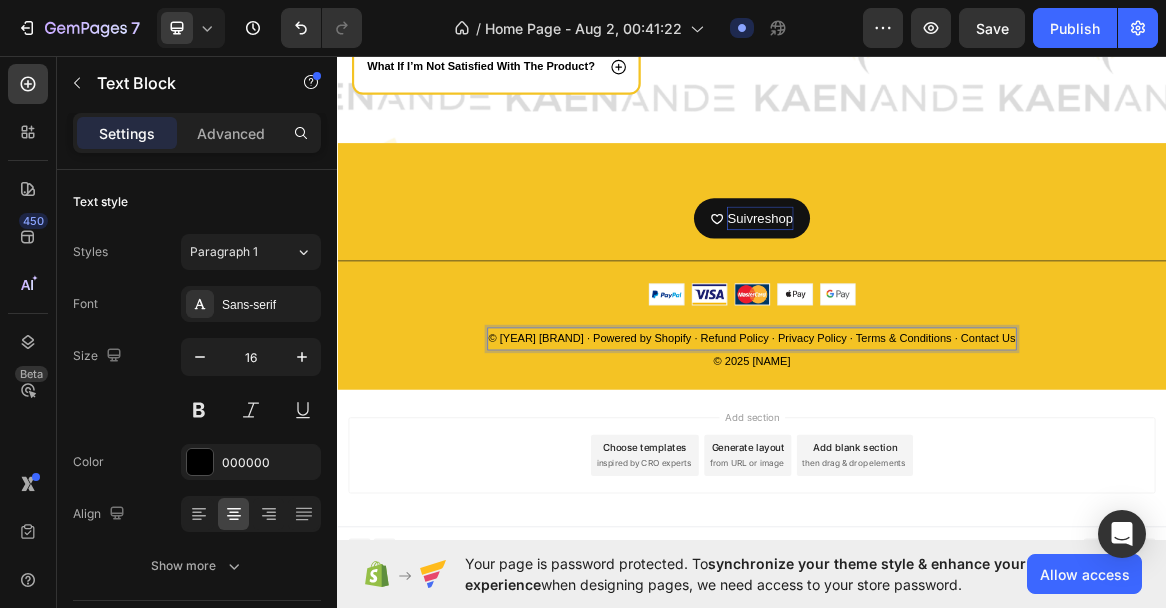 click on "© [YEAR] [BRAND] · Powered by Shopify · Refund Policy · Privacy Policy · Terms & Conditions · Contact Us" at bounding box center (937, 470) 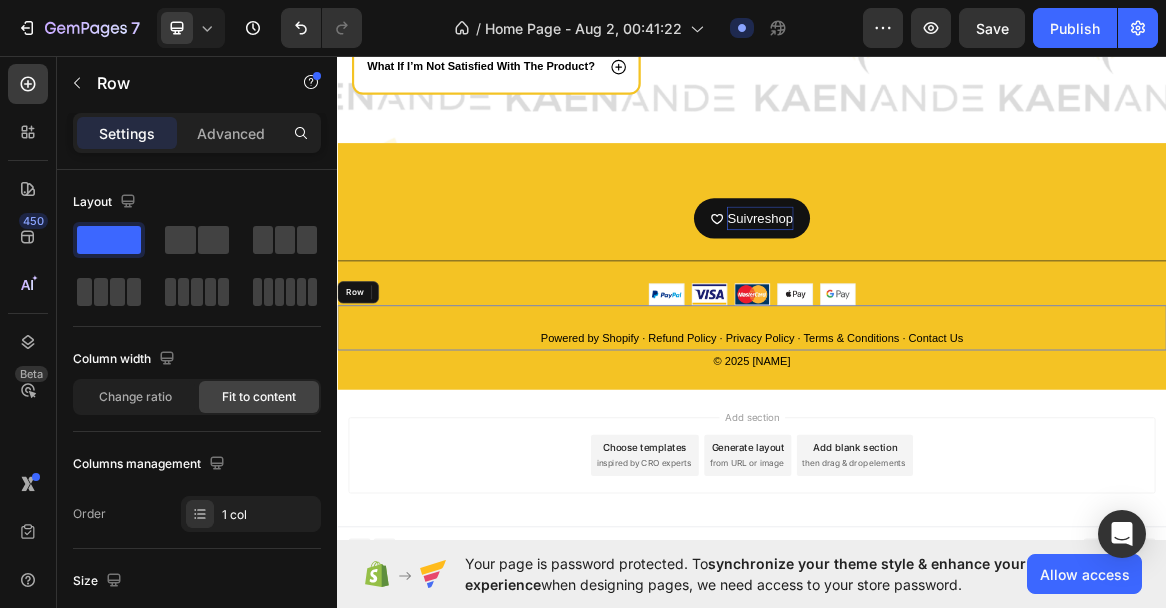 click on "Powered by Shopify · Refund Policy · Privacy Policy · Terms & Conditions · Contact Us Text Block   0 Row" at bounding box center [937, 454] 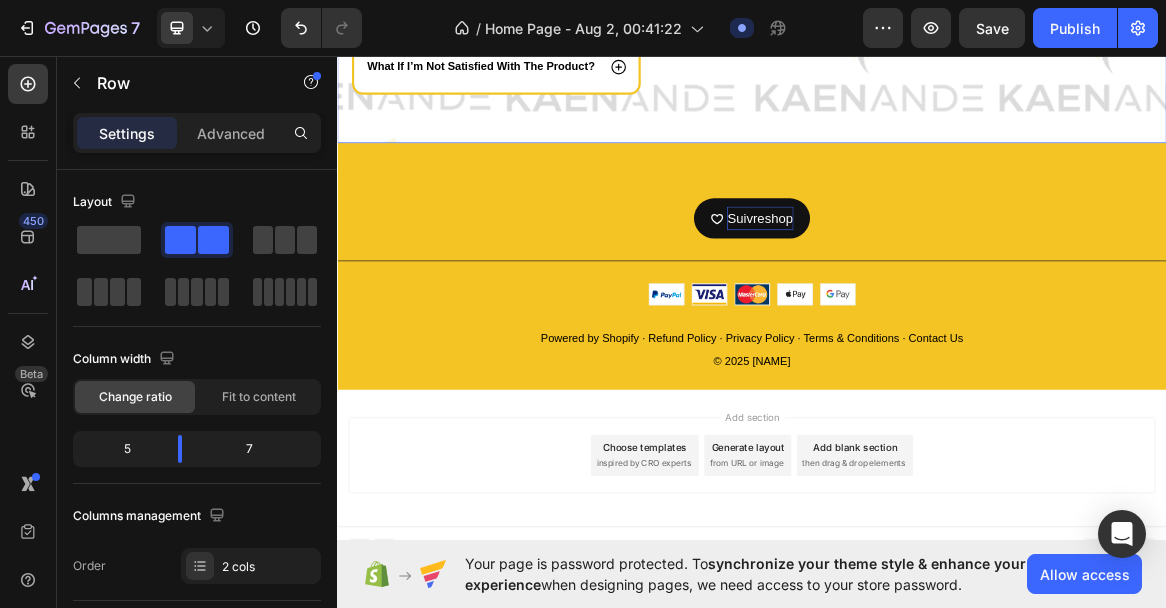 click on "Image" at bounding box center (1196, -133) 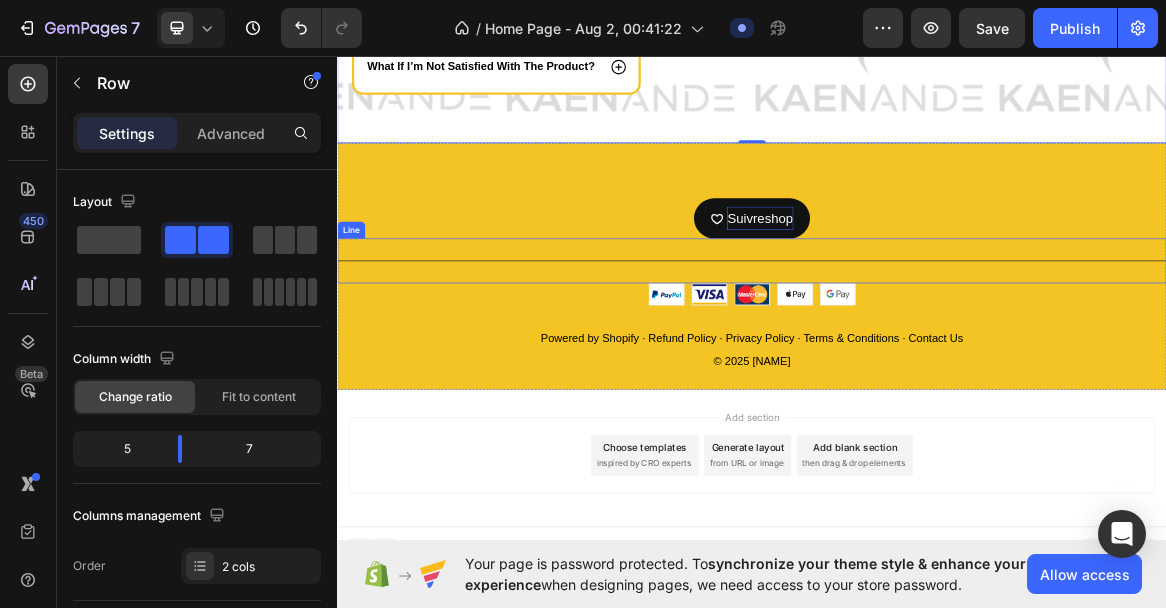 click on "Title Line" at bounding box center (937, 357) 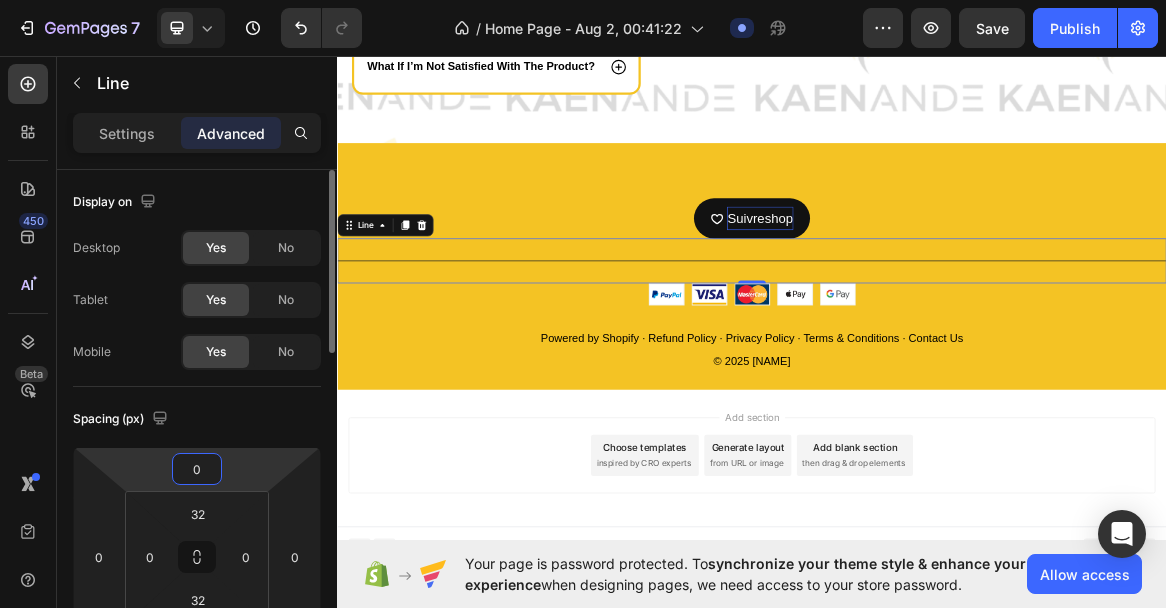 click on "0" at bounding box center (197, 469) 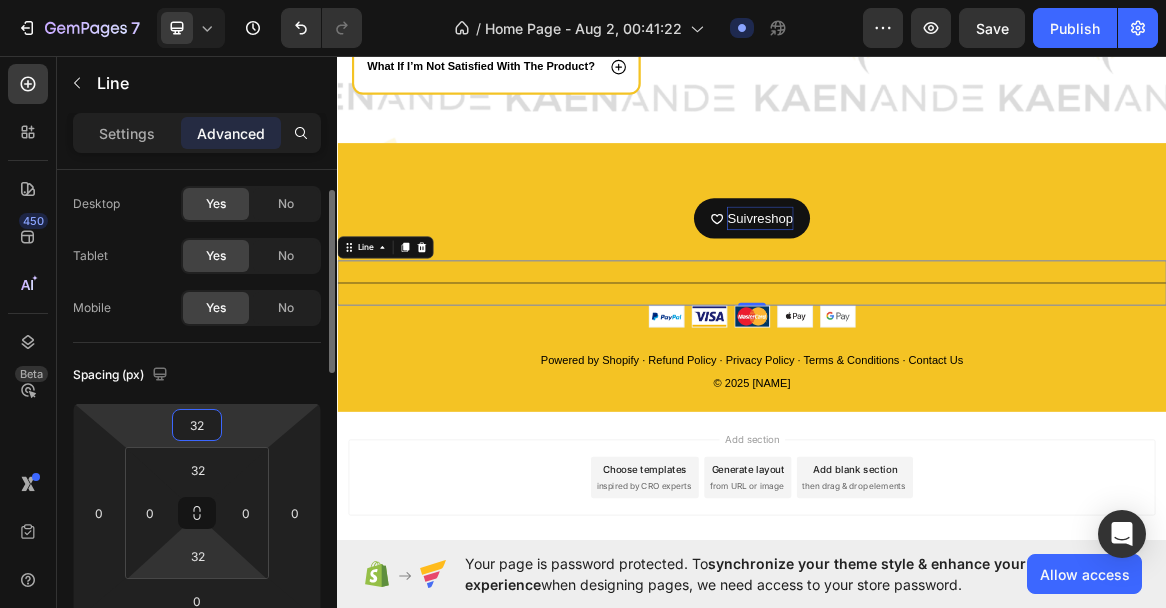scroll, scrollTop: 47, scrollLeft: 0, axis: vertical 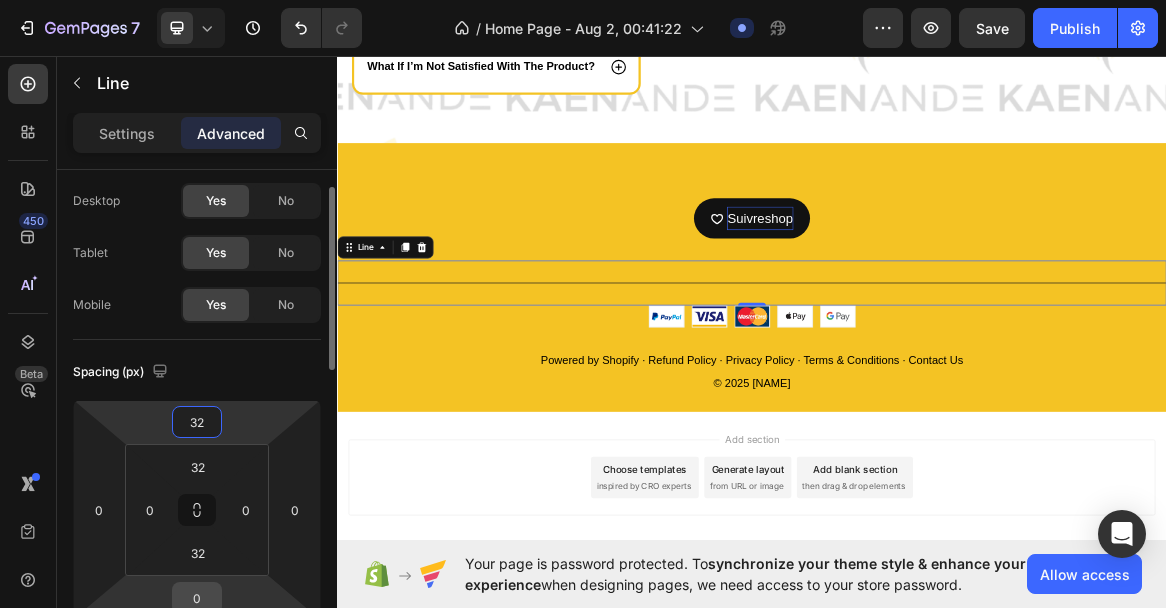 click on "0" at bounding box center (197, 598) 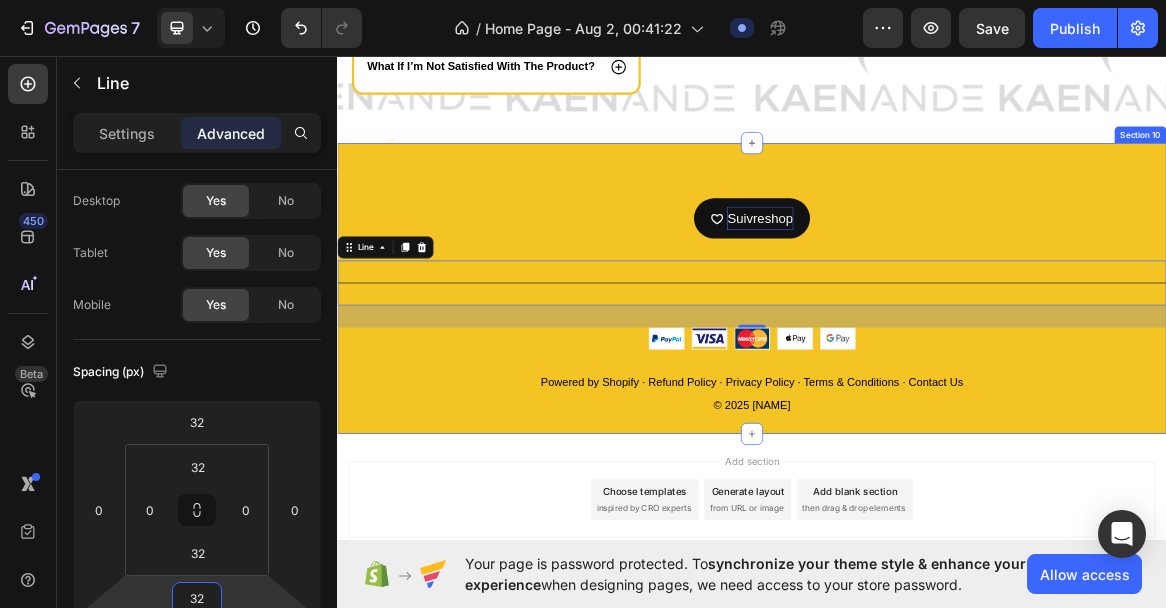 click on "[BRAND] Button                Title Line   32 Image Powered by Shopify · Refund Policy · Privacy Policy · Terms & Conditions · Contact Us Text Block Row © [YEAR] [BRAND] Text block Row Section 10" at bounding box center [937, 397] 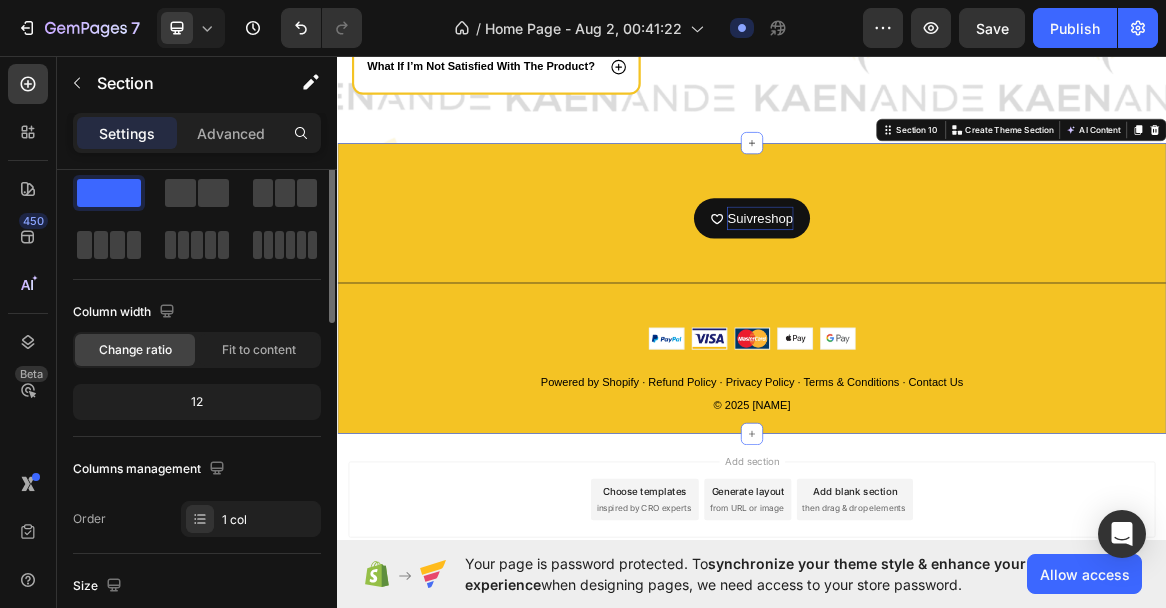 scroll, scrollTop: 0, scrollLeft: 0, axis: both 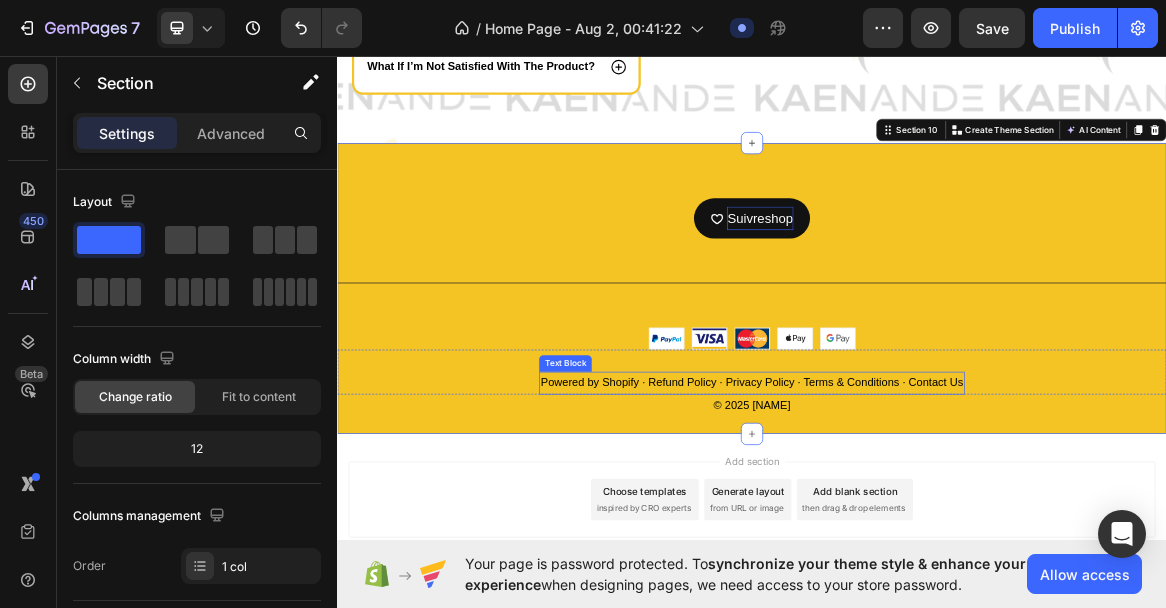 click on "Powered by Shopify · Refund Policy · Privacy Policy · Terms & Conditions · Contact Us" at bounding box center [937, 534] 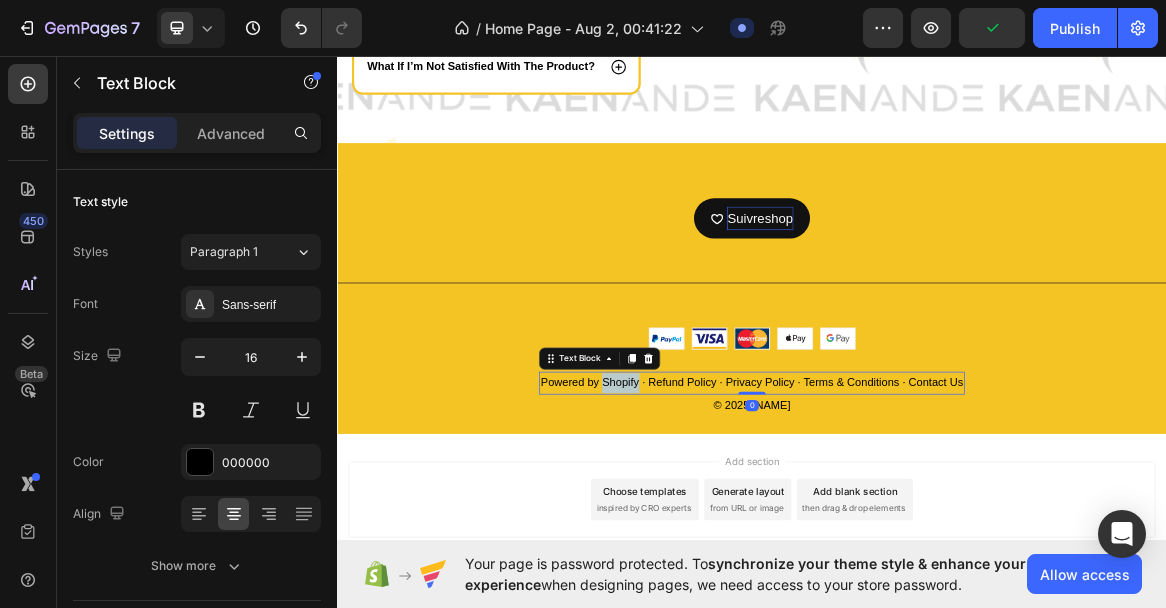 click on "Powered by Shopify · Refund Policy · Privacy Policy · Terms & Conditions · Contact Us" at bounding box center (937, 534) 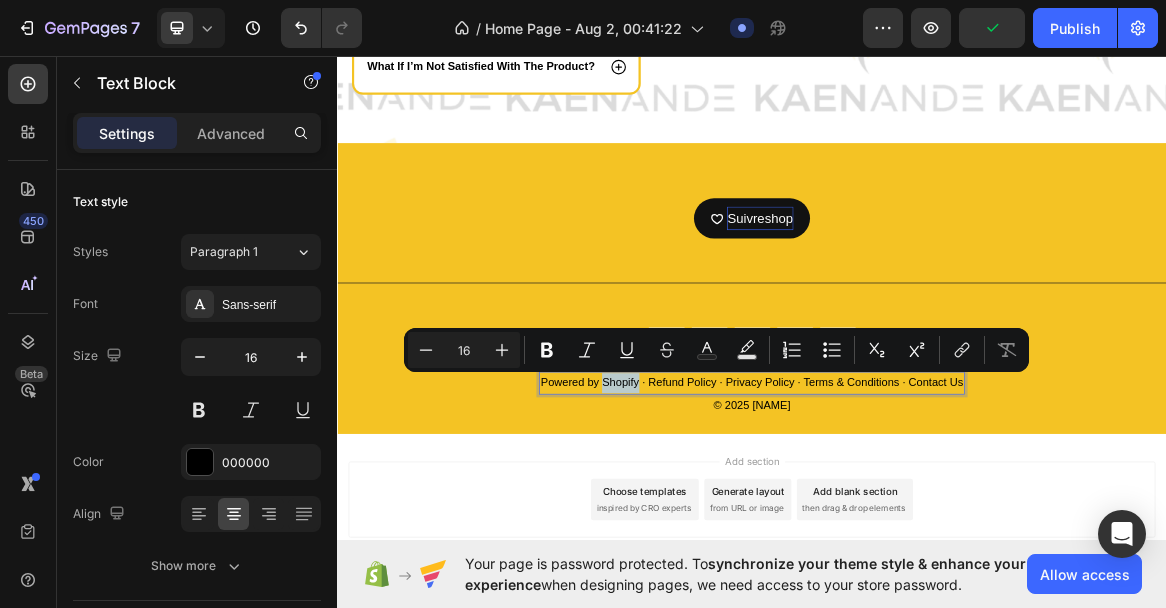 click on "Powered by Shopify · Refund Policy · Privacy Policy · Terms & Conditions · Contact Us" at bounding box center [937, 534] 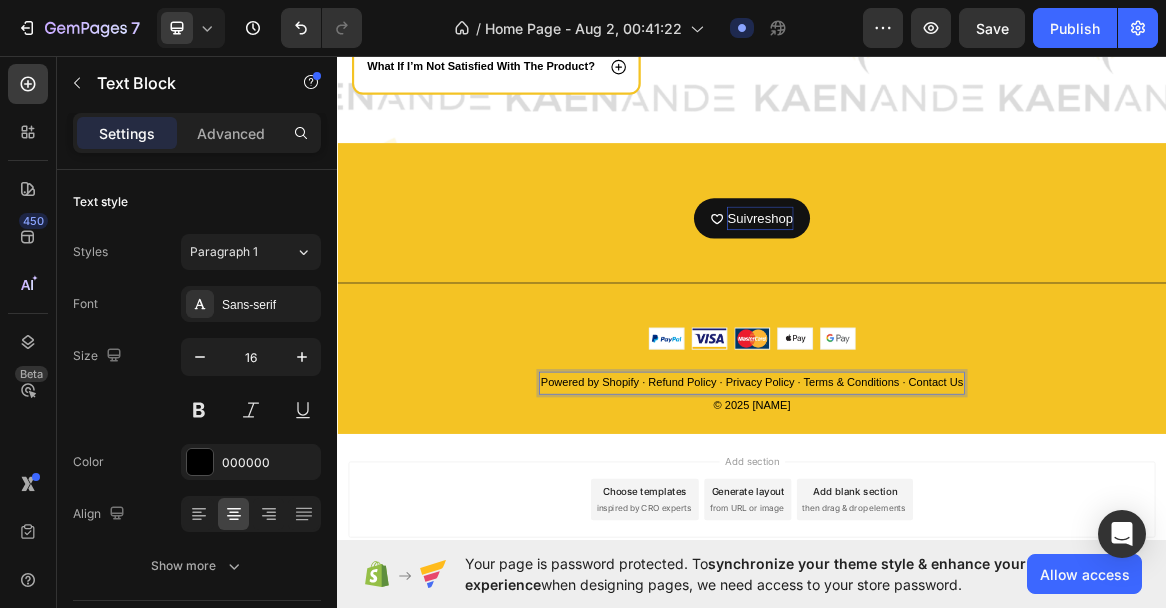 click on "Powered by Shopify · Refund Policy · Privacy Policy · Terms & Conditions · Contact Us" at bounding box center (937, 534) 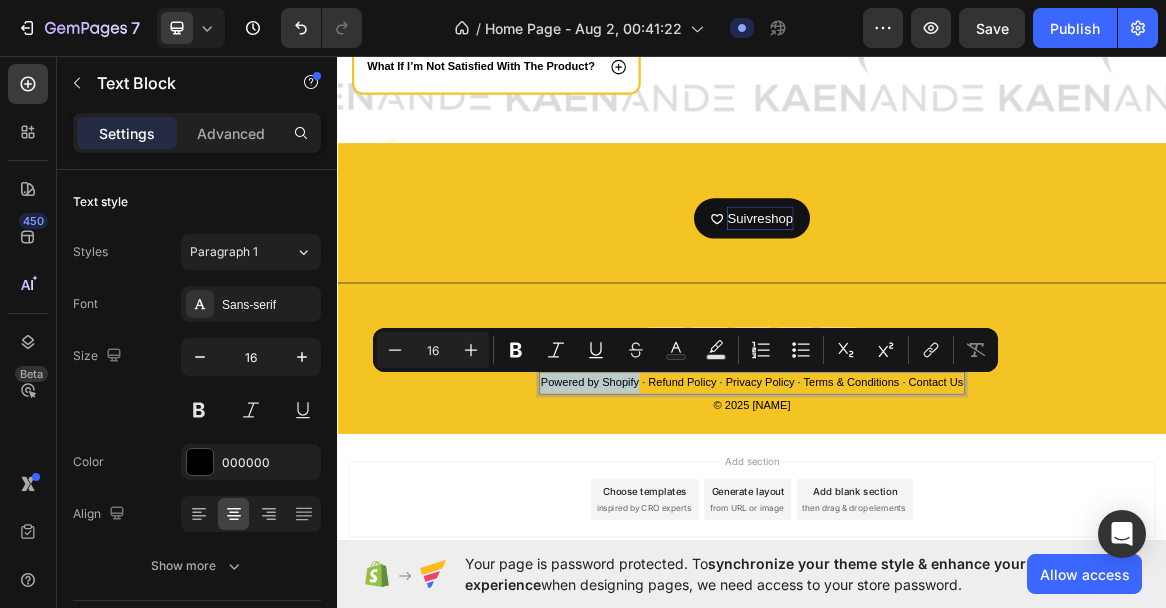 drag, startPoint x: 771, startPoint y: 523, endPoint x: 632, endPoint y: 529, distance: 139.12944 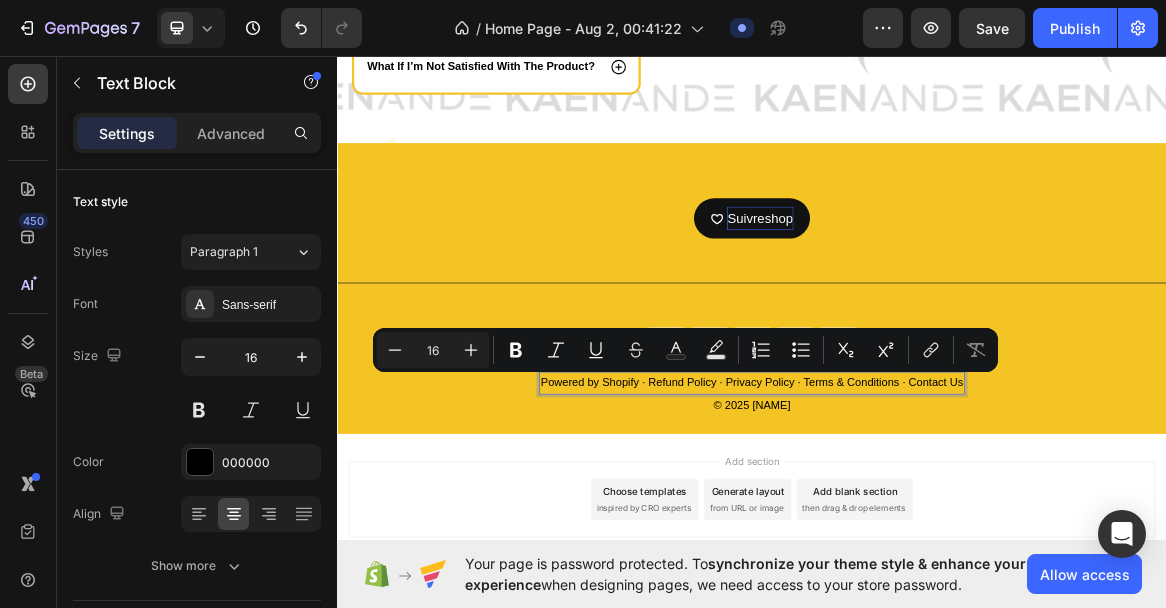 click on "Powered by Shopify · Refund Policy · Privacy Policy · Terms & Conditions · Contact Us" at bounding box center (937, 534) 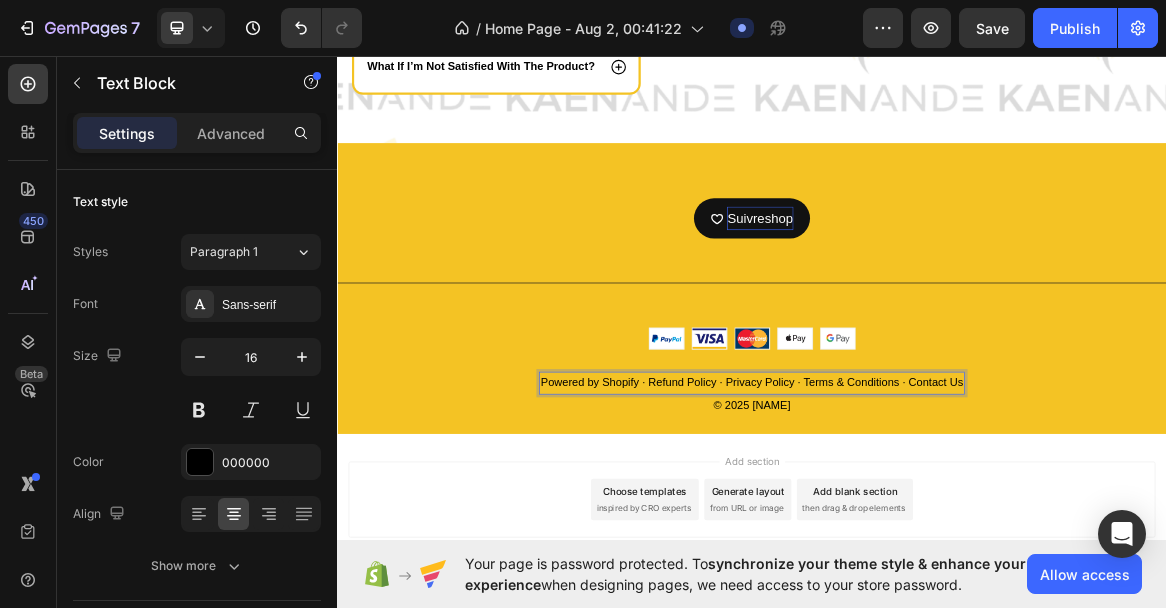 click on "Powered by Shopify · Refund Policy · Privacy Policy · Terms & Conditions · Contact Us" at bounding box center [937, 534] 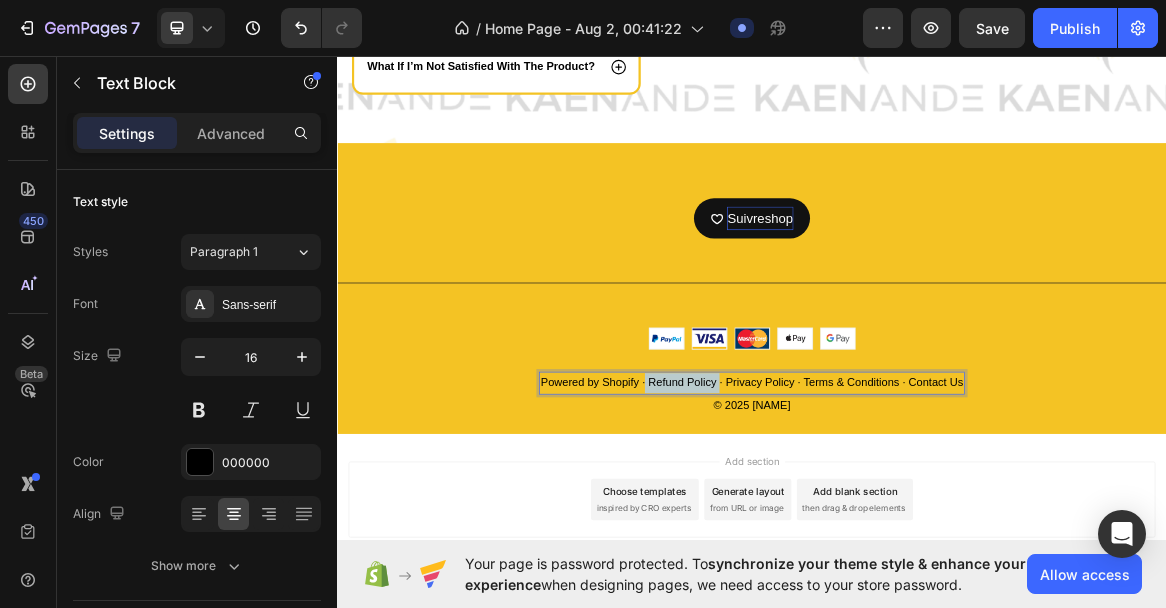 drag, startPoint x: 884, startPoint y: 523, endPoint x: 783, endPoint y: 526, distance: 101.04455 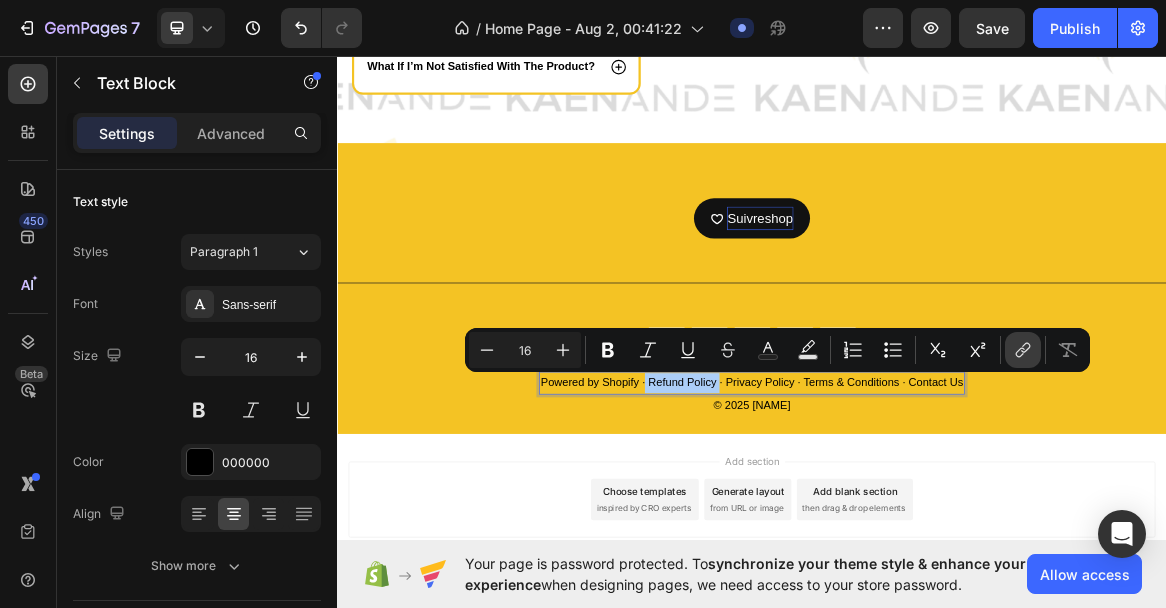 click 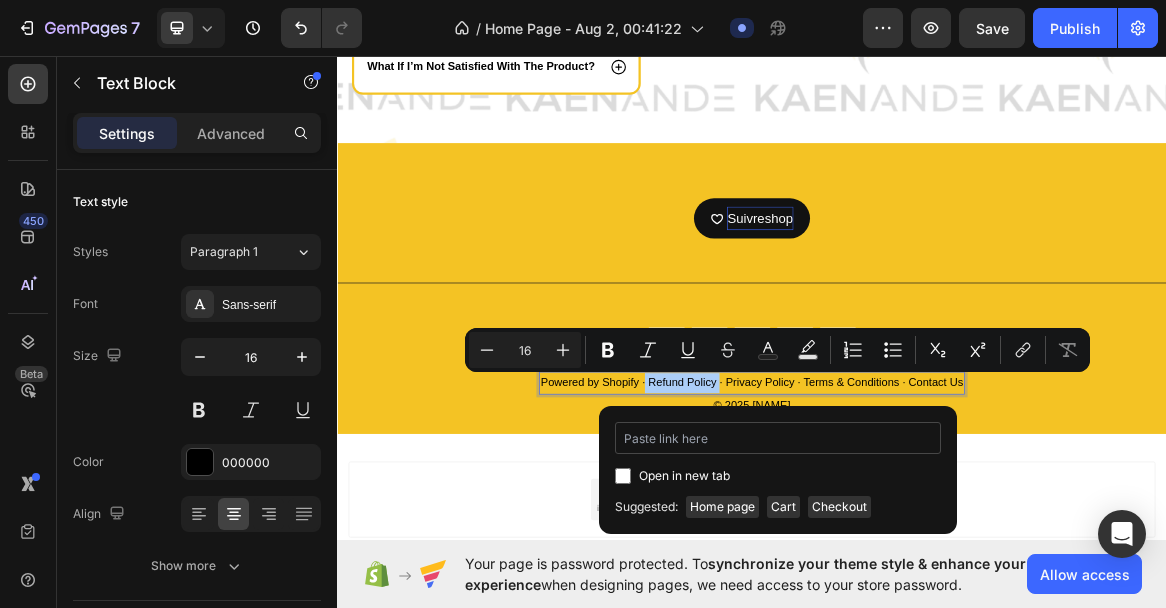 copy on "Refund Policy" 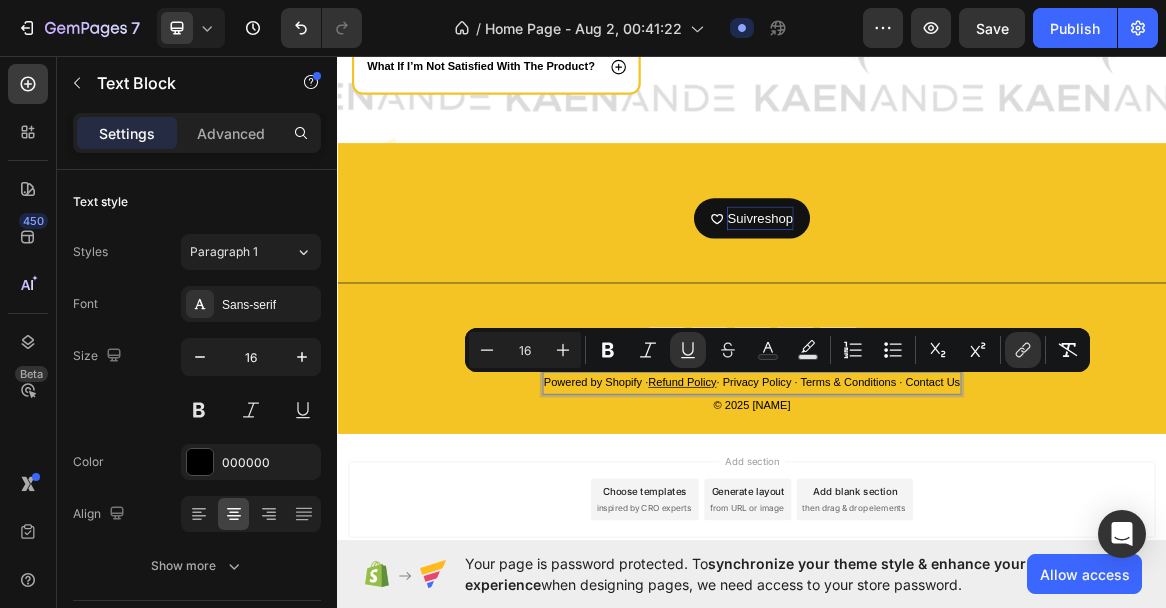 click on "Powered by Shopify ·  Refund Policy  · Privacy Policy · Terms & Conditions · Contact Us" at bounding box center [937, 534] 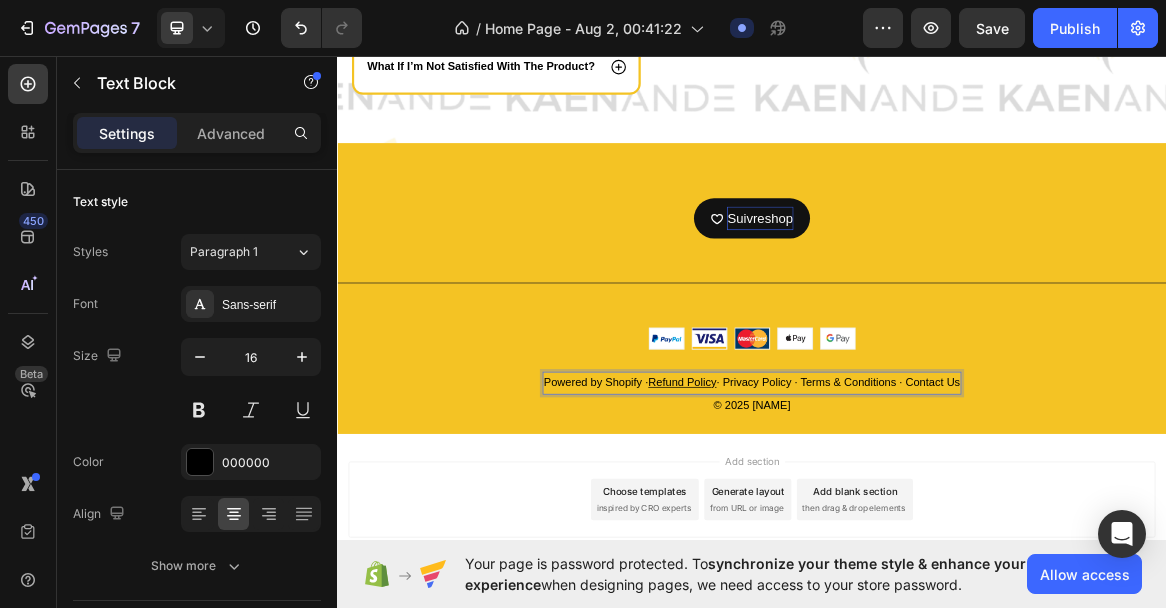 click on "Powered by Shopify ·  Refund Policy  · Privacy Policy · Terms & Conditions · Contact Us" at bounding box center [937, 534] 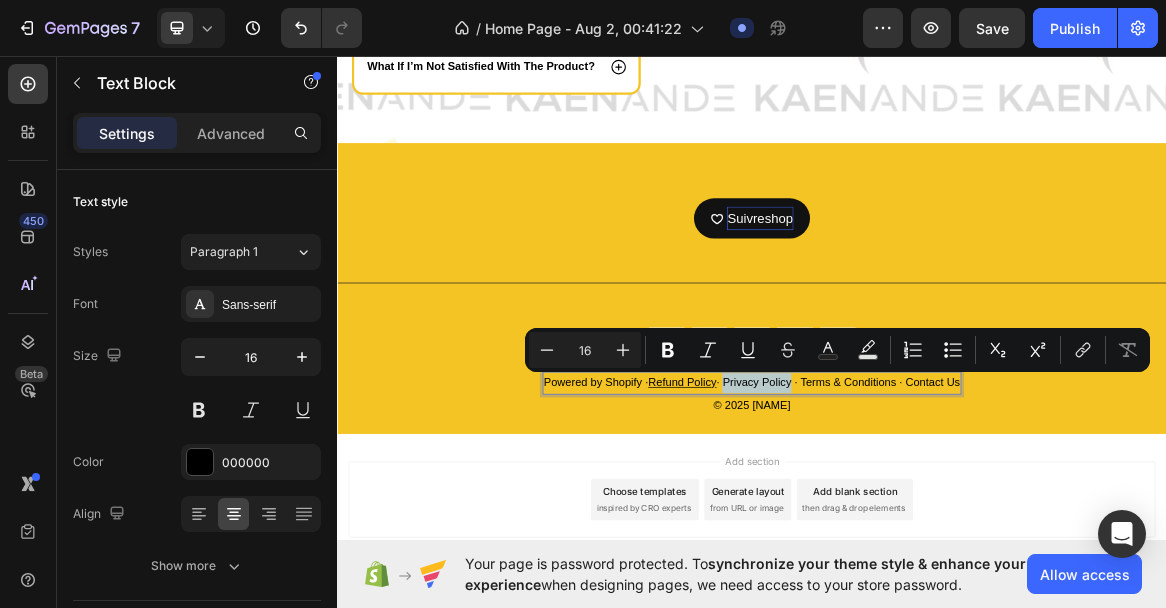 drag, startPoint x: 996, startPoint y: 529, endPoint x: 899, endPoint y: 528, distance: 97.00516 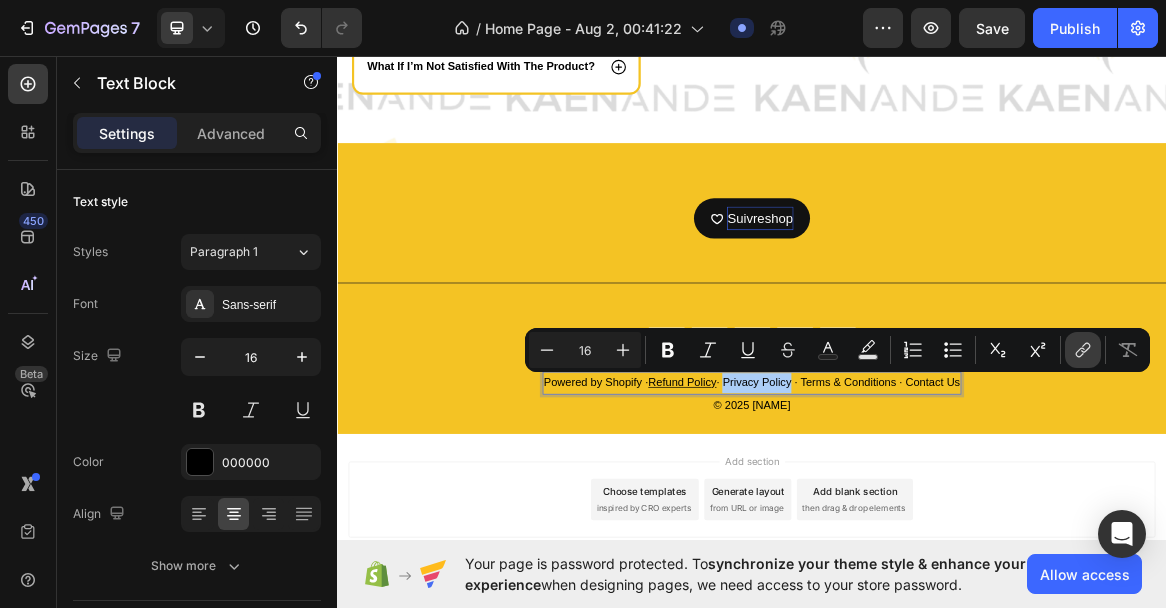 click 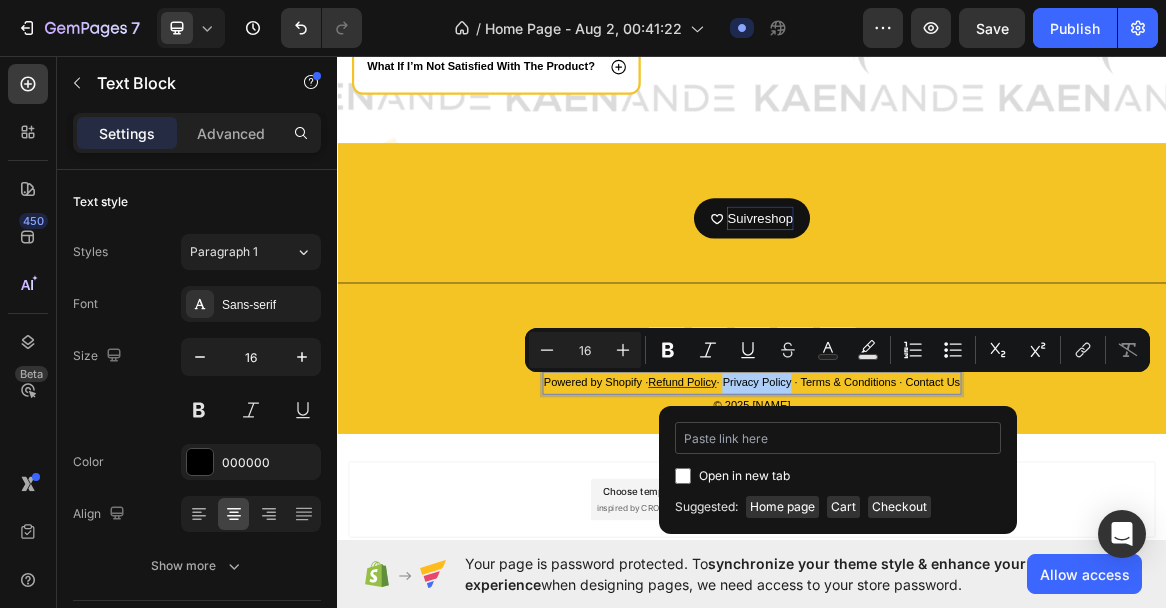 click at bounding box center (838, 438) 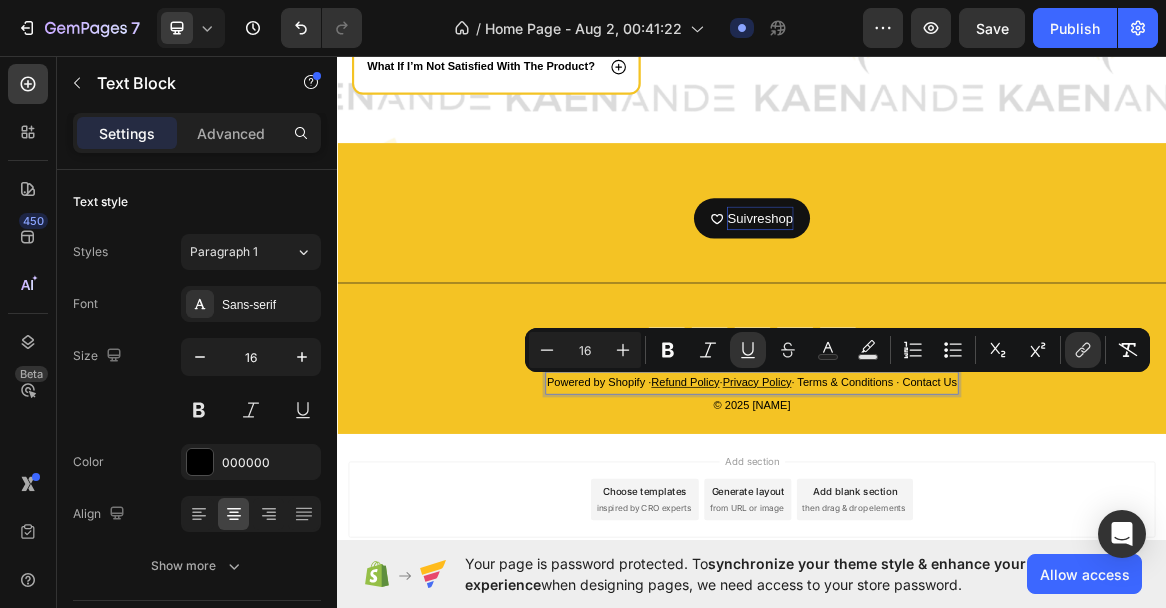 click on "Powered by Shopify ·  Refund Policy  ·  Privacy Policy  · Terms & Conditions · Contact Us" at bounding box center [937, 534] 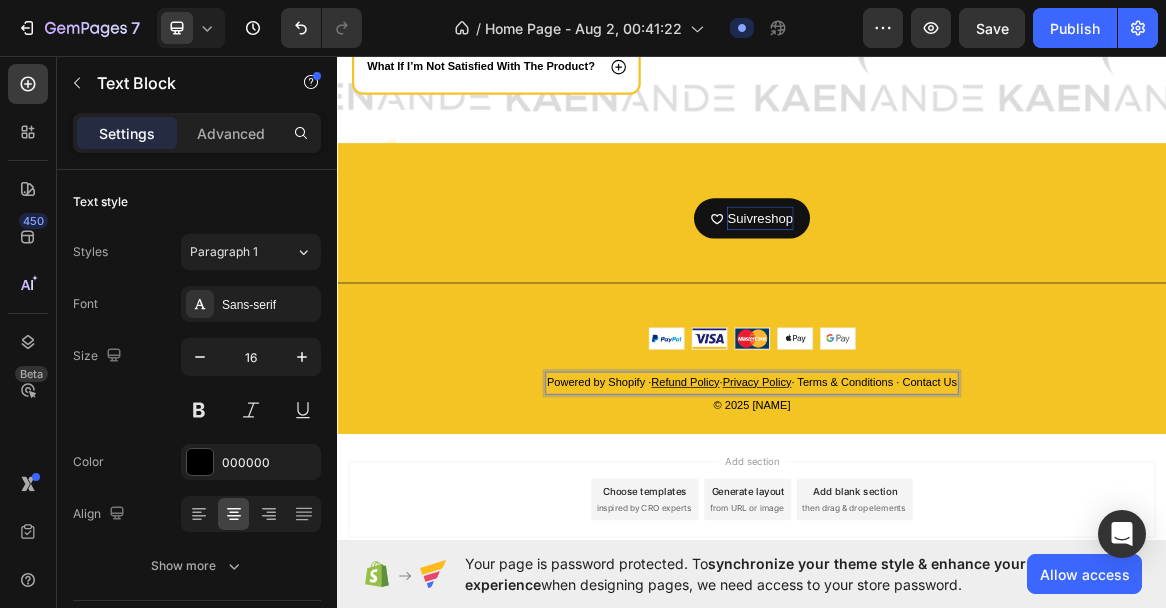 click on "Powered by Shopify ·  Refund Policy  ·  Privacy Policy  · Terms & Conditions · Contact Us" at bounding box center (937, 534) 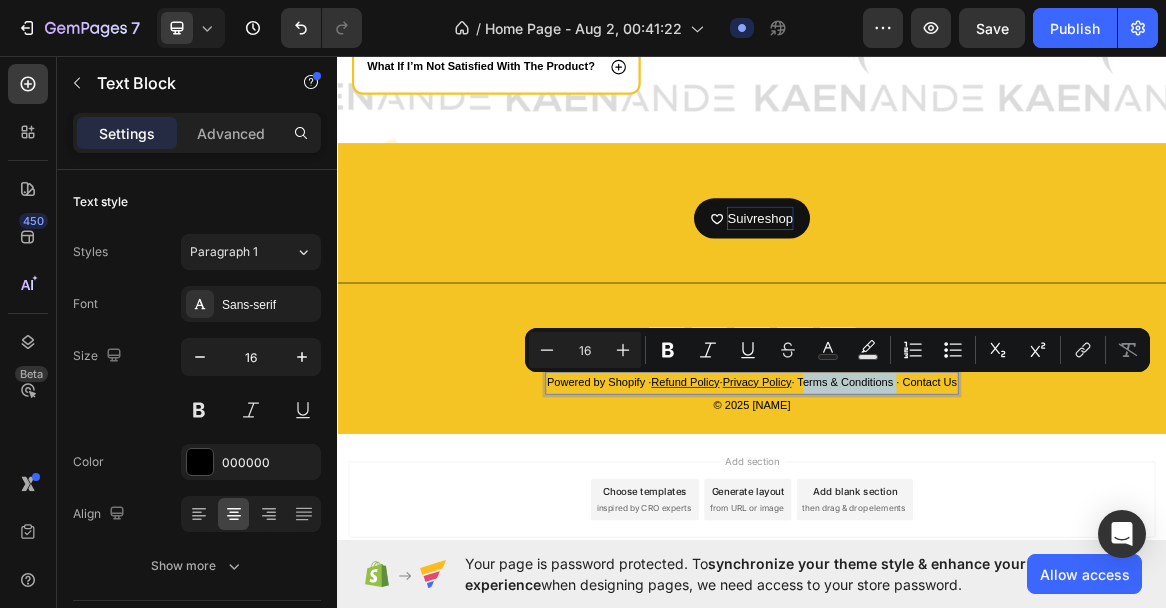 drag, startPoint x: 1152, startPoint y: 529, endPoint x: 1014, endPoint y: 525, distance: 138.05795 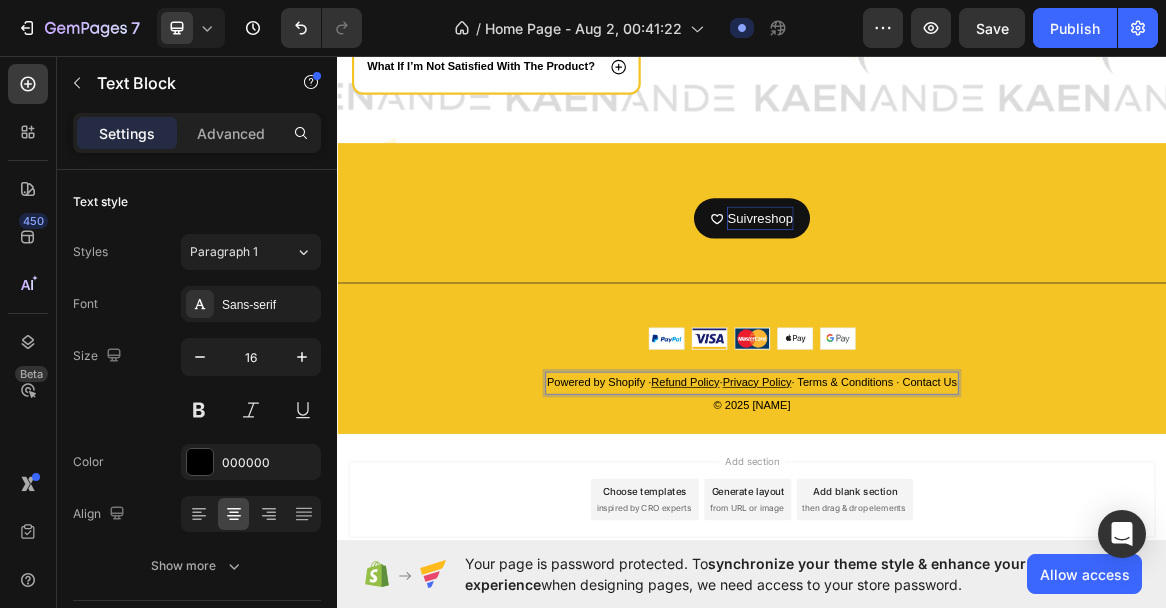 click on "Powered by Shopify ·  Refund Policy  ·  Privacy Policy  · Terms & Conditions · Contact Us" at bounding box center [937, 534] 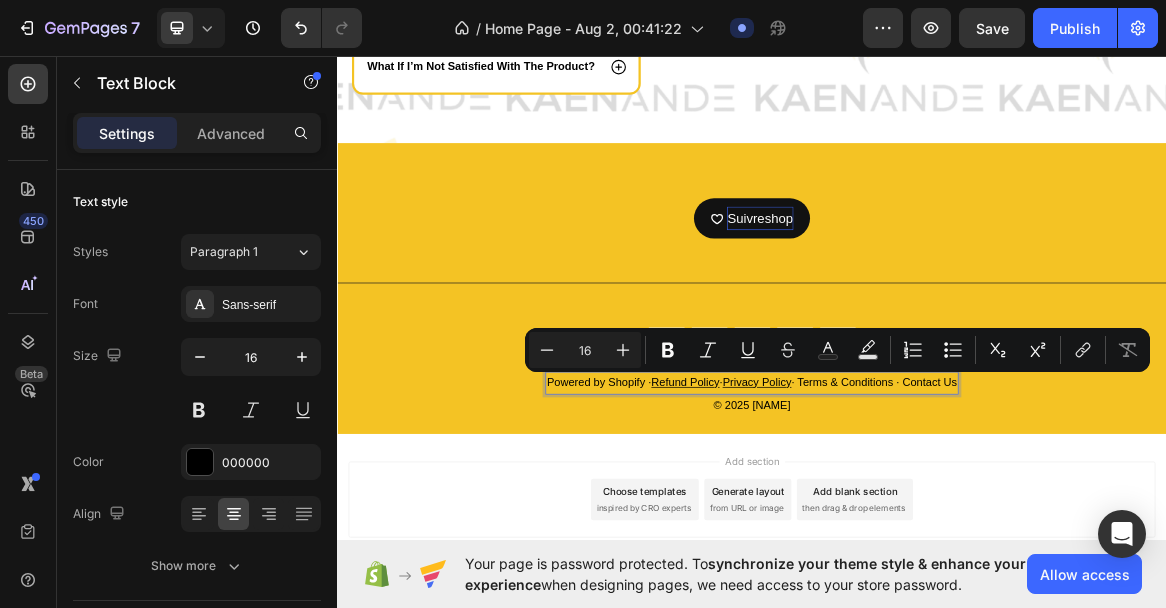 drag, startPoint x: 1242, startPoint y: 522, endPoint x: 1164, endPoint y: 528, distance: 78.23043 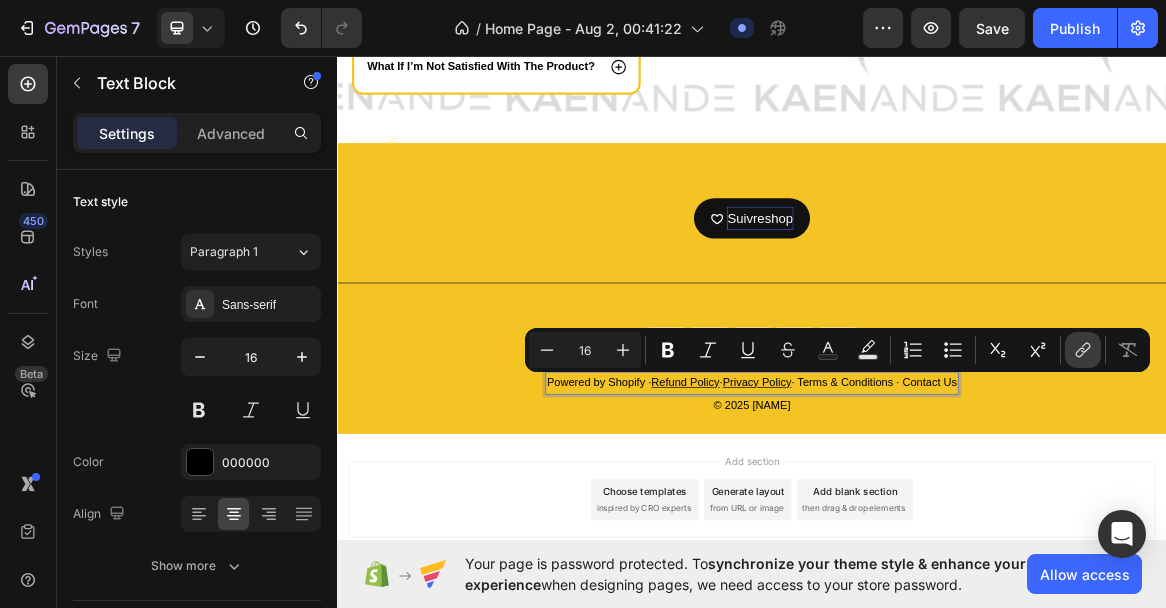 click on "link" at bounding box center [1083, 350] 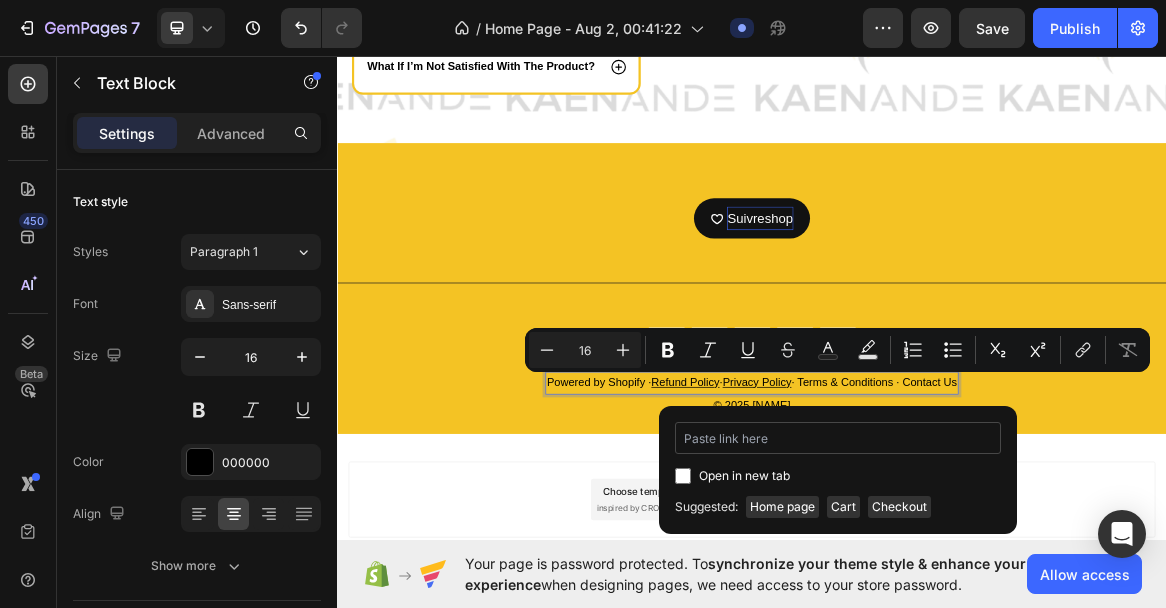 click at bounding box center (838, 438) 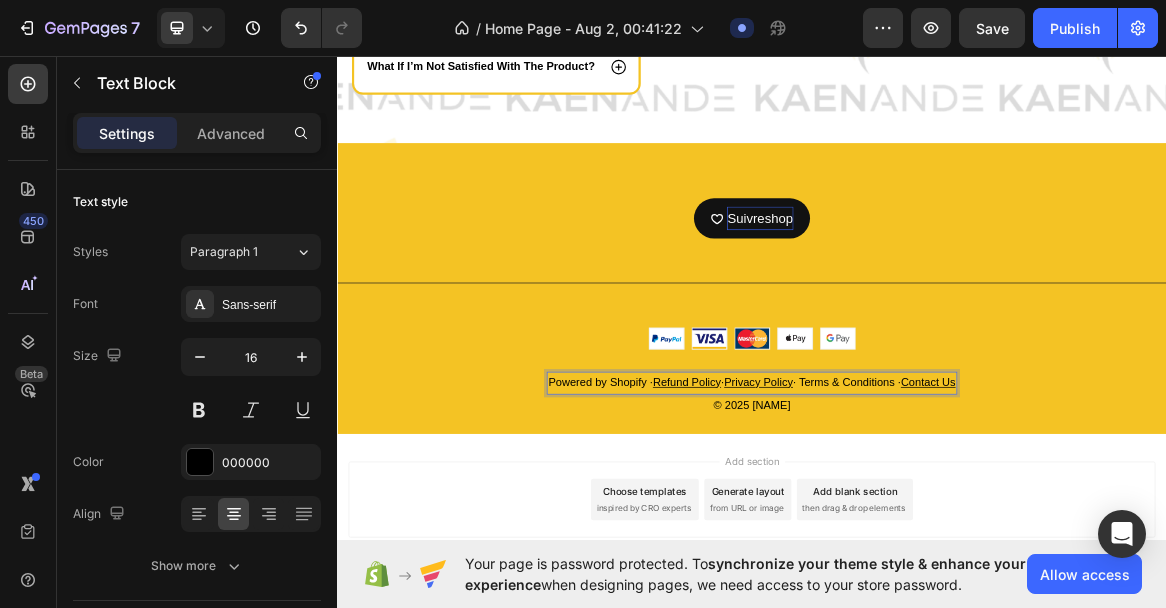 click on "Powered by Shopify ·  Refund Policy  ·  Privacy Policy  · Terms & Conditions ·  Contact Us" at bounding box center [936, 534] 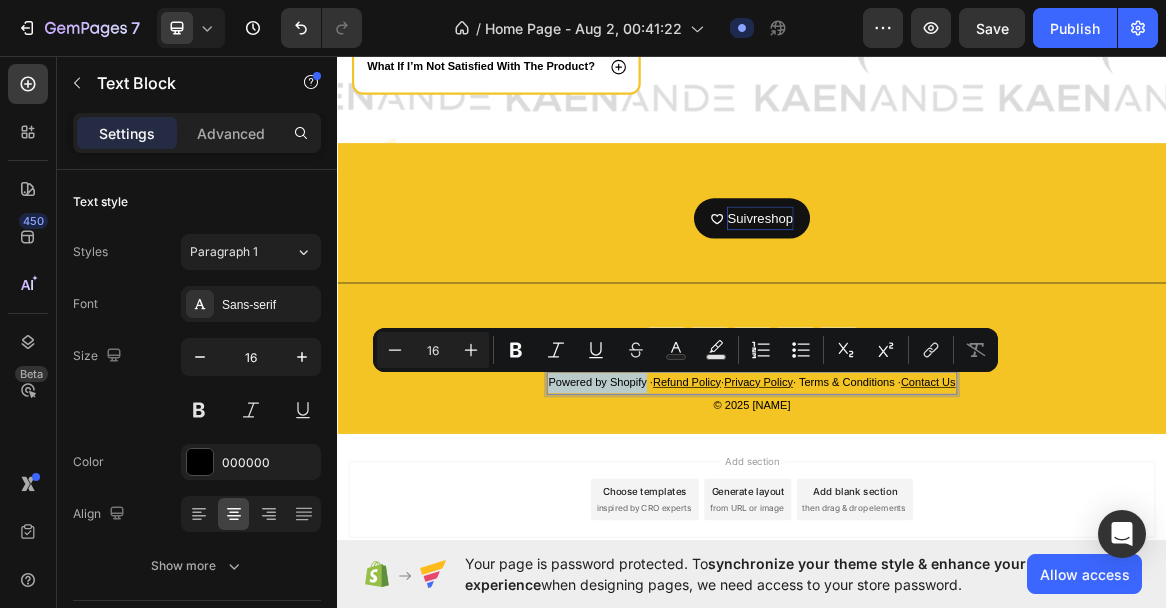 drag, startPoint x: 774, startPoint y: 523, endPoint x: 634, endPoint y: 531, distance: 140.22838 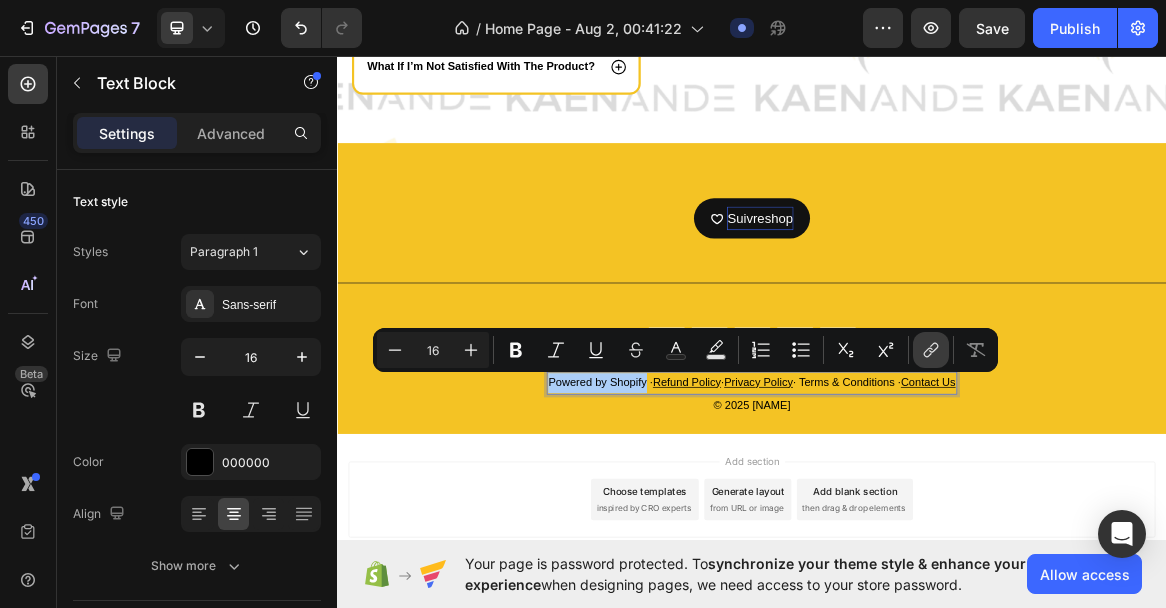 click 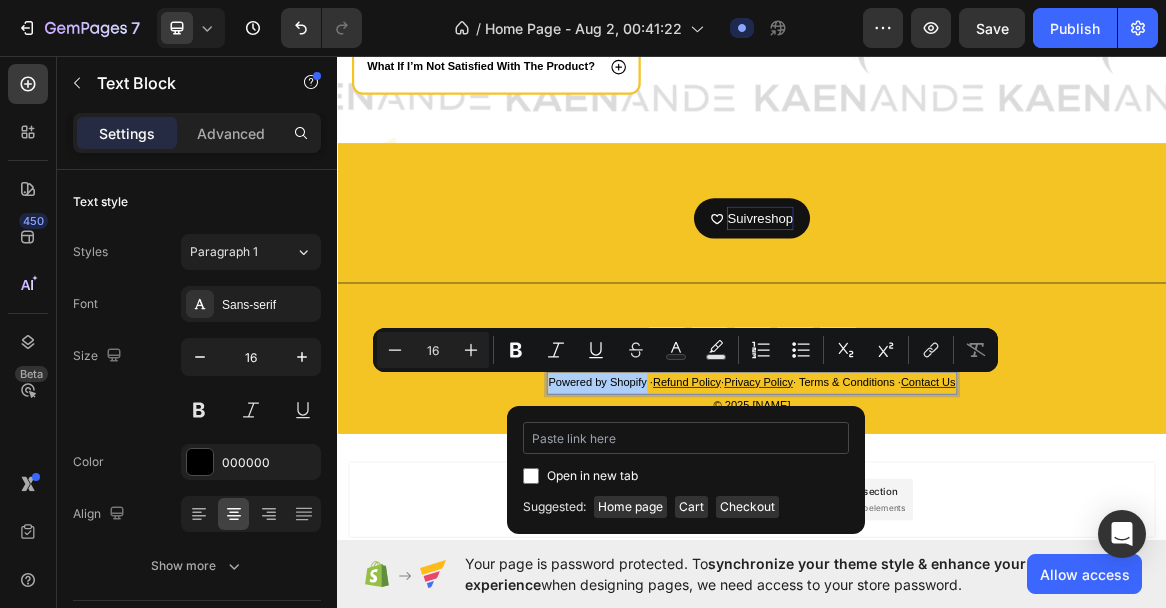 click at bounding box center (686, 438) 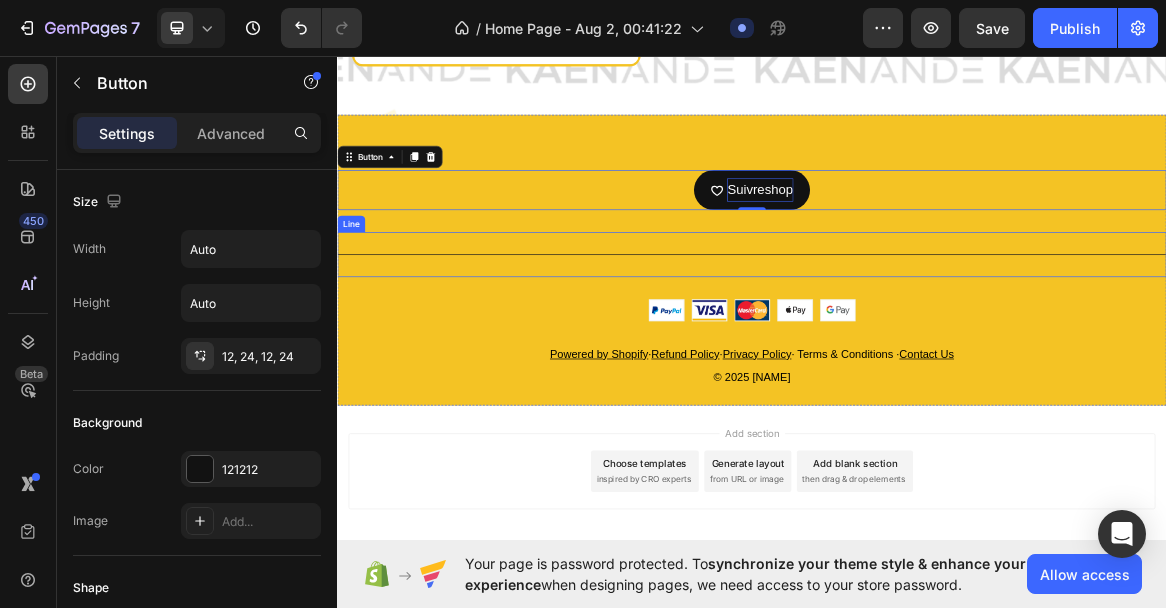 scroll, scrollTop: 5001, scrollLeft: 0, axis: vertical 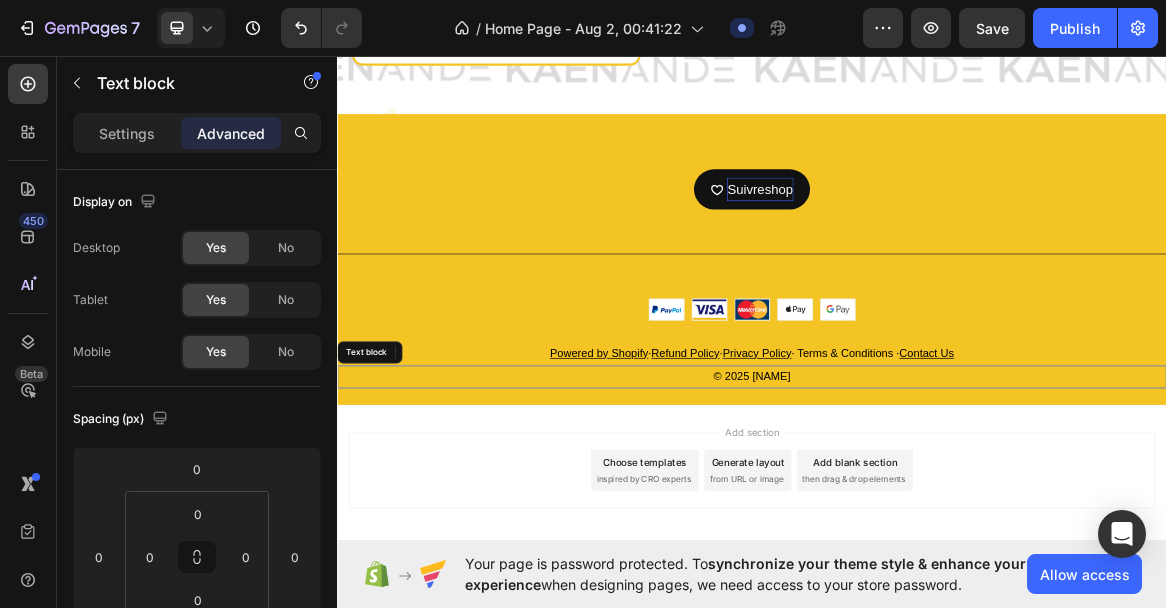 click on "© 2025 [NAME]" at bounding box center [937, 525] 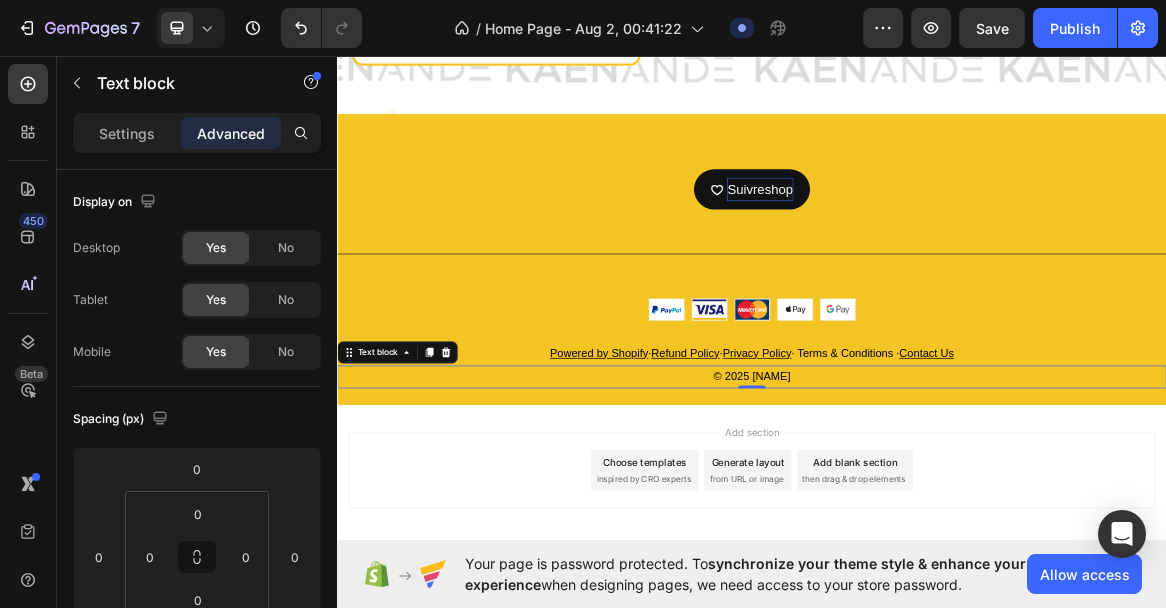 click on "© 2025 [NAME]" at bounding box center [937, 525] 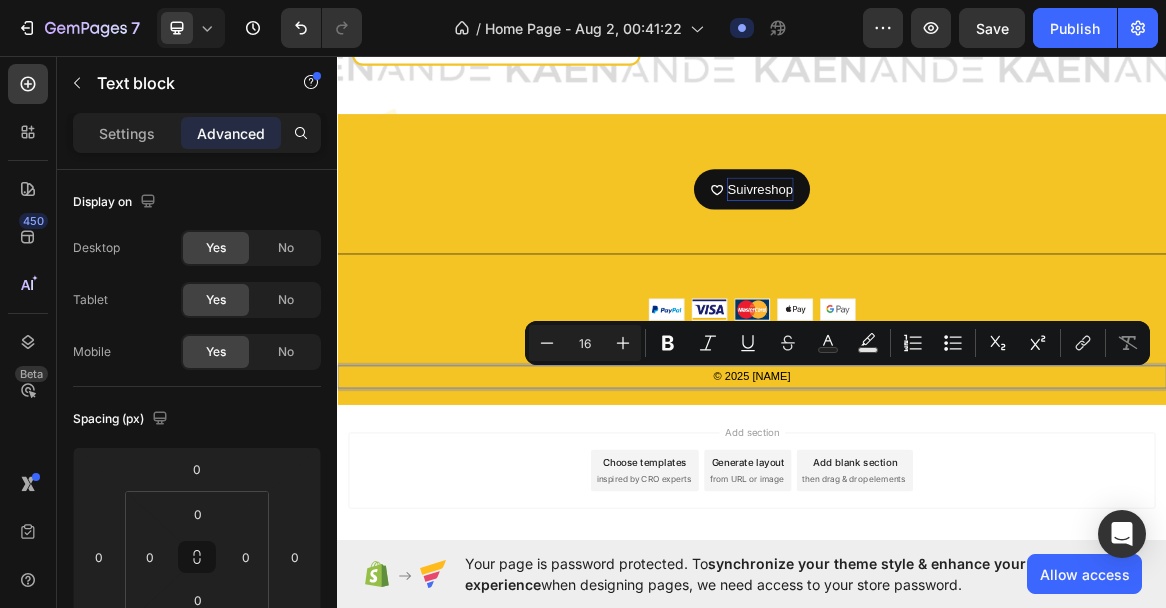 drag, startPoint x: 1007, startPoint y: 518, endPoint x: 923, endPoint y: 526, distance: 84.38009 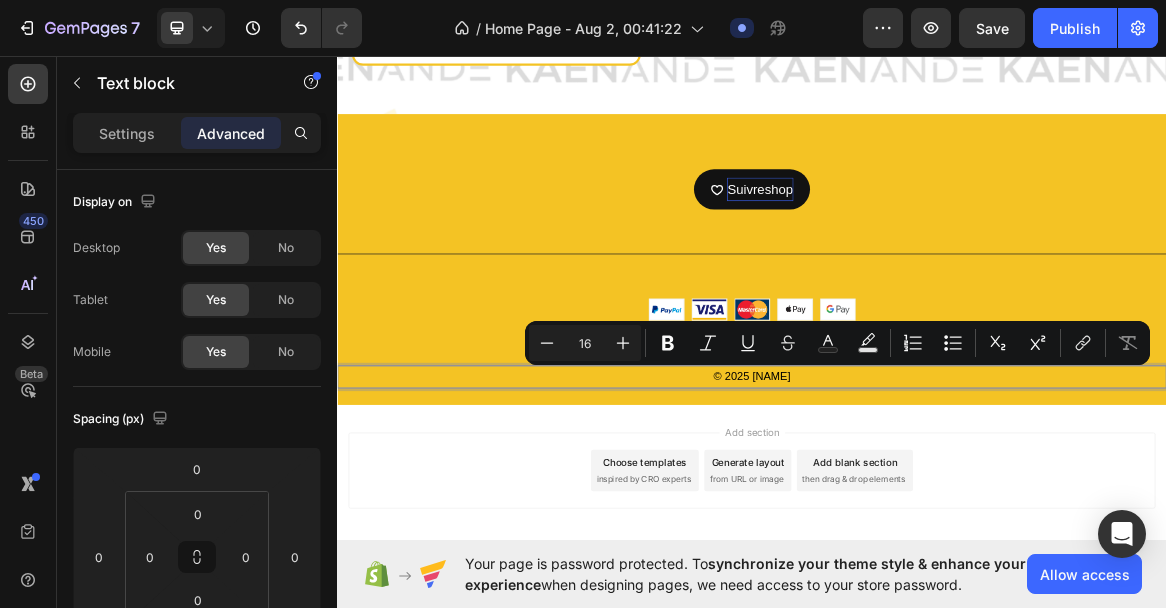 click on "© 2025 [NAME]" at bounding box center (937, 525) 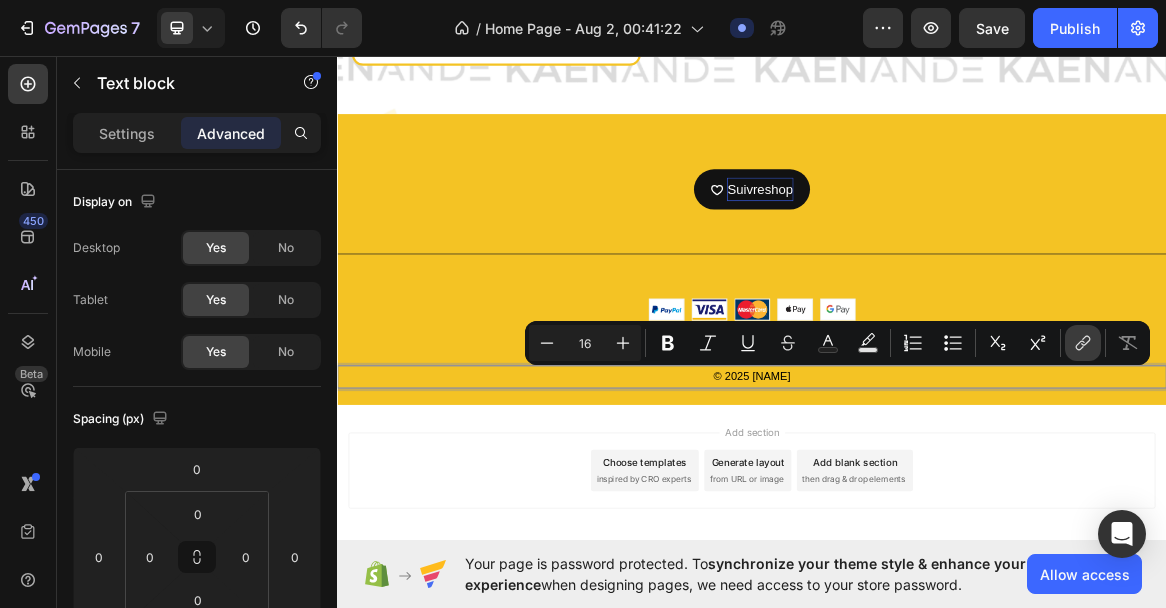 click 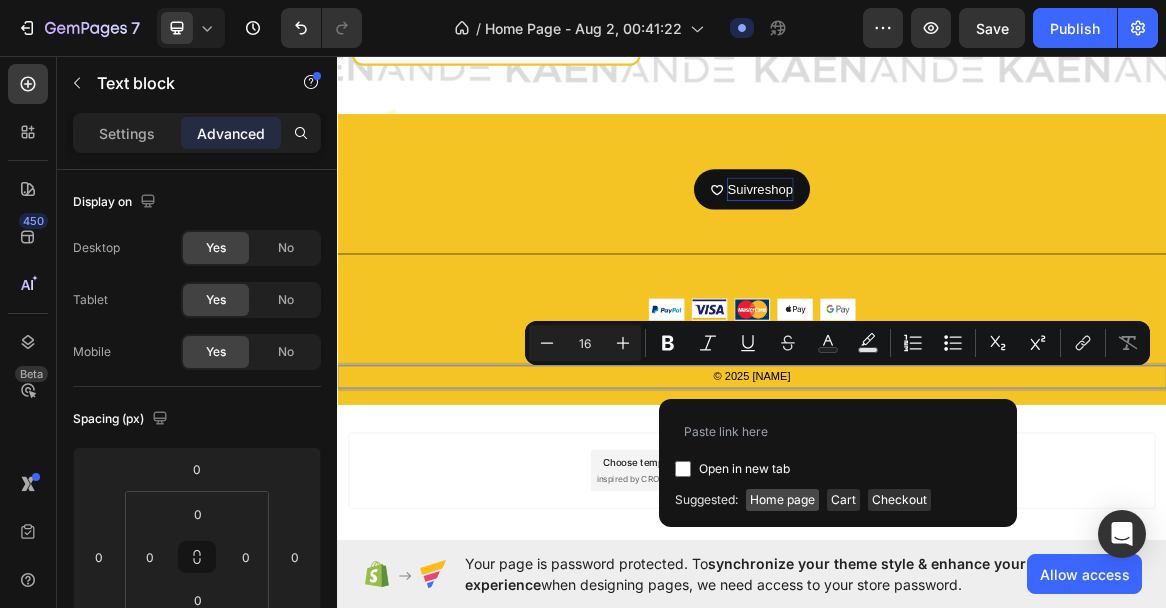 click on "Home page" at bounding box center (782, 500) 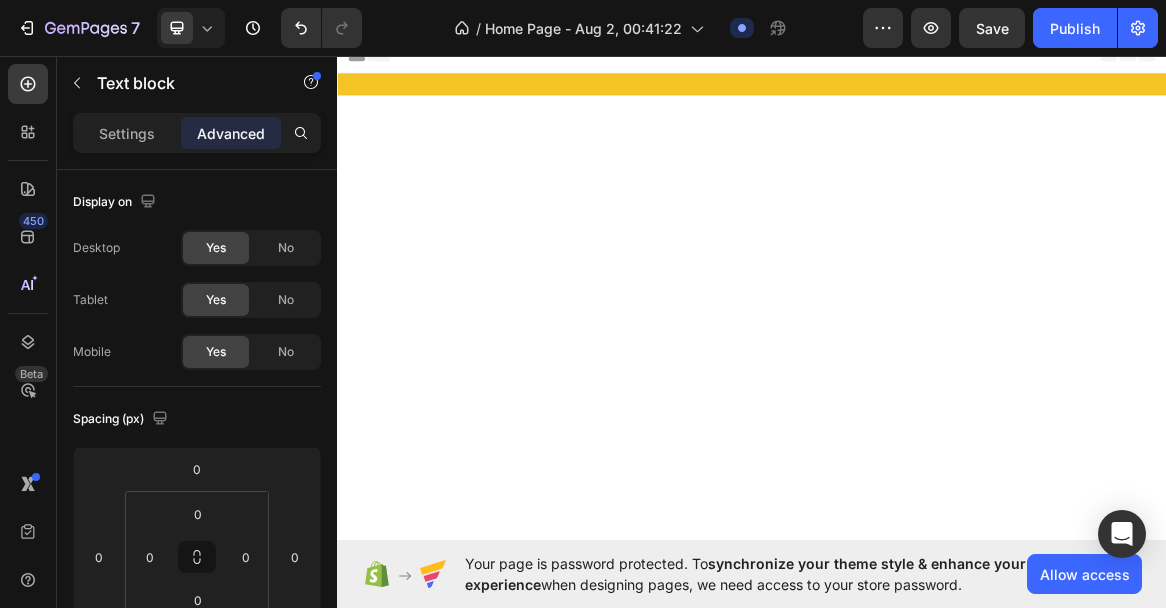 scroll, scrollTop: 5001, scrollLeft: 0, axis: vertical 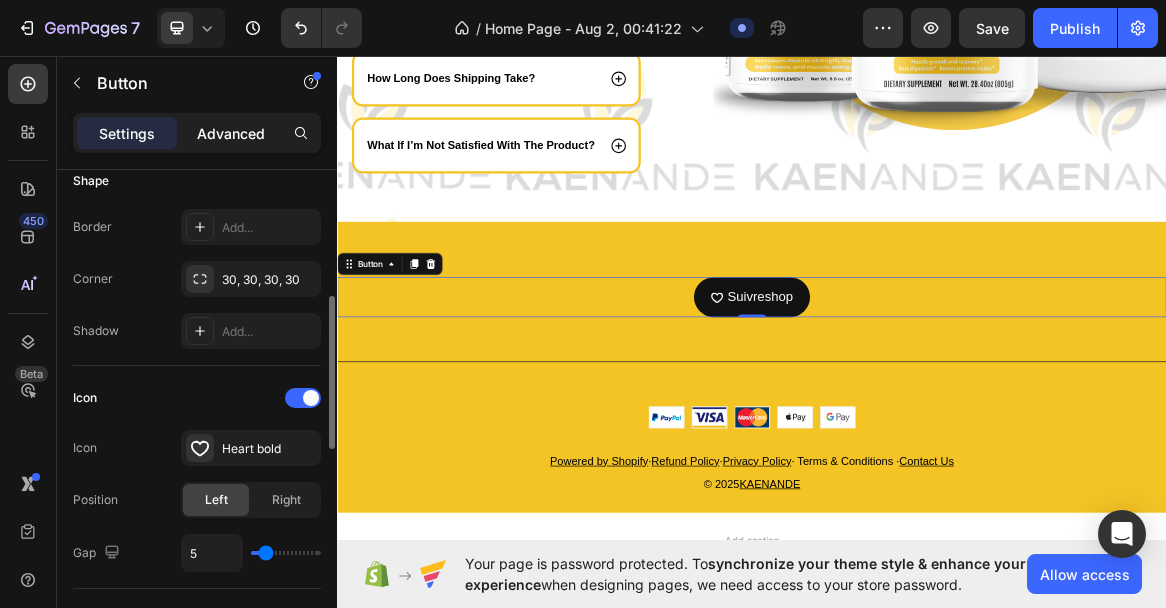 click on "Advanced" at bounding box center (231, 133) 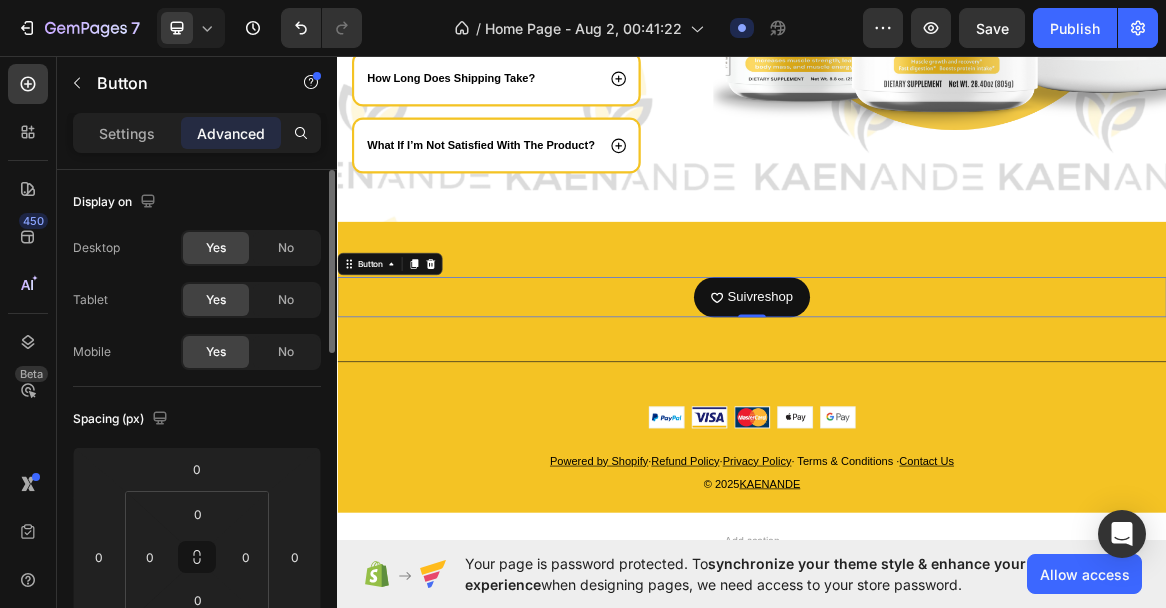 scroll, scrollTop: 0, scrollLeft: 0, axis: both 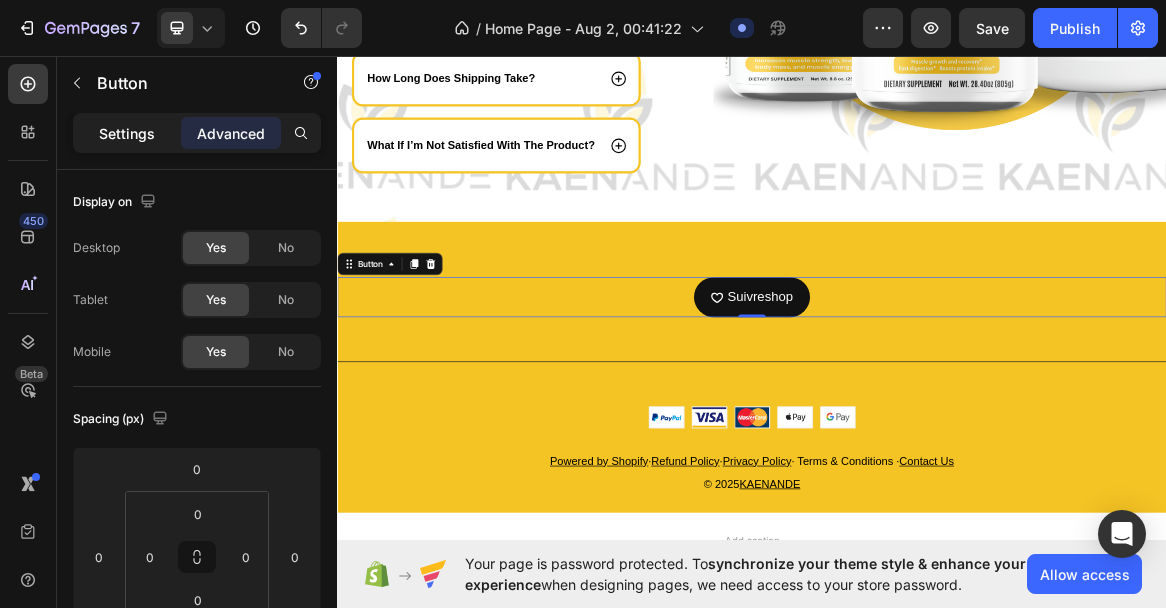 click on "Settings" at bounding box center [127, 133] 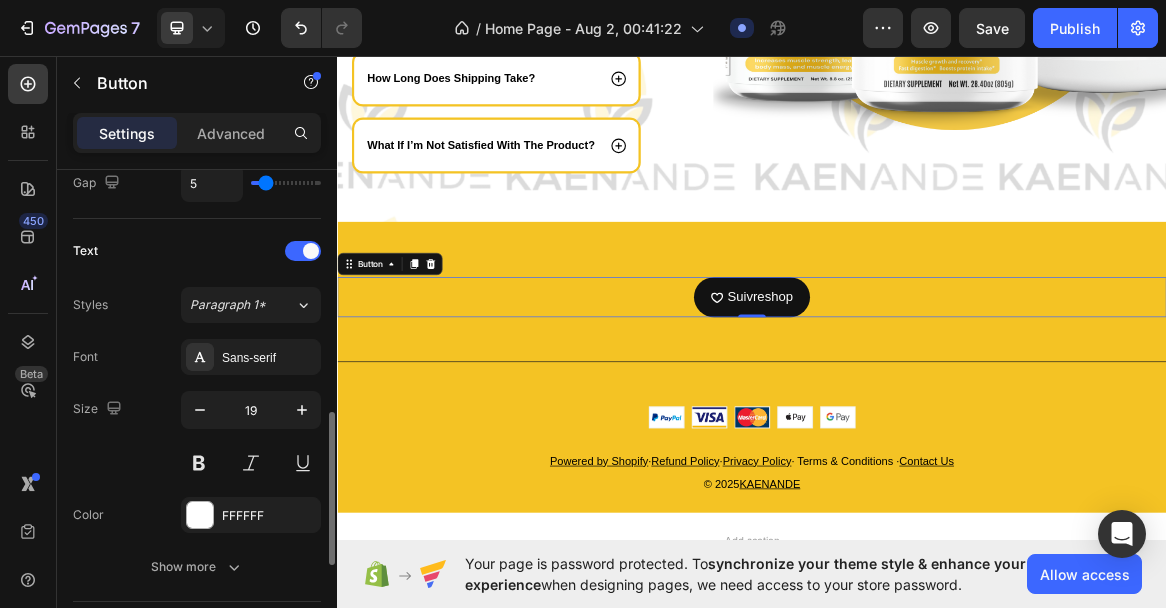 scroll, scrollTop: 1097, scrollLeft: 0, axis: vertical 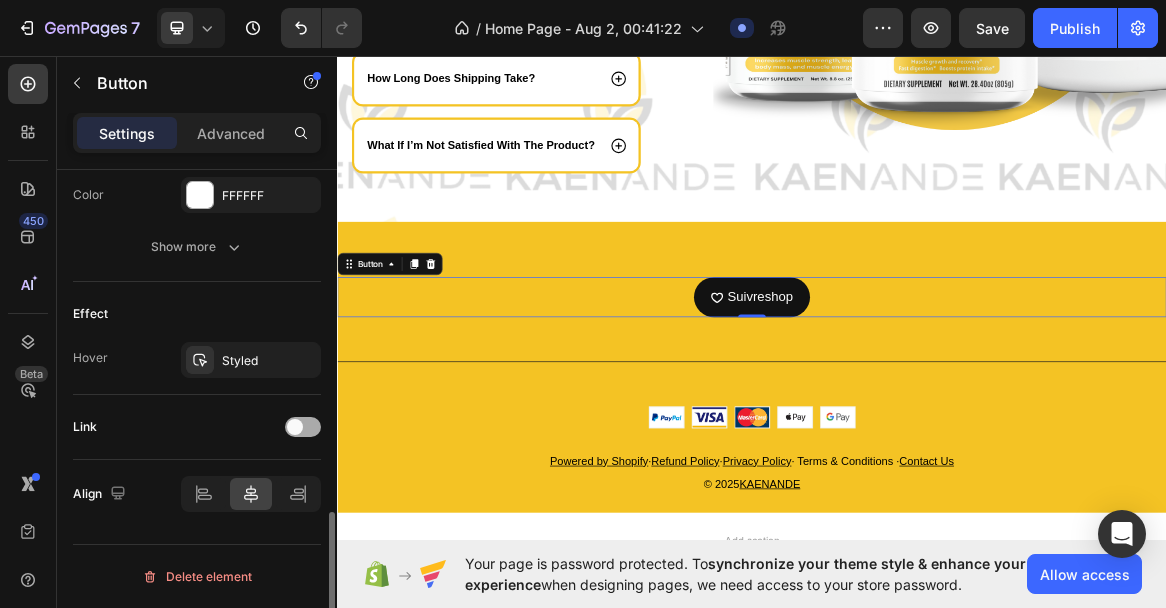 click at bounding box center [295, 427] 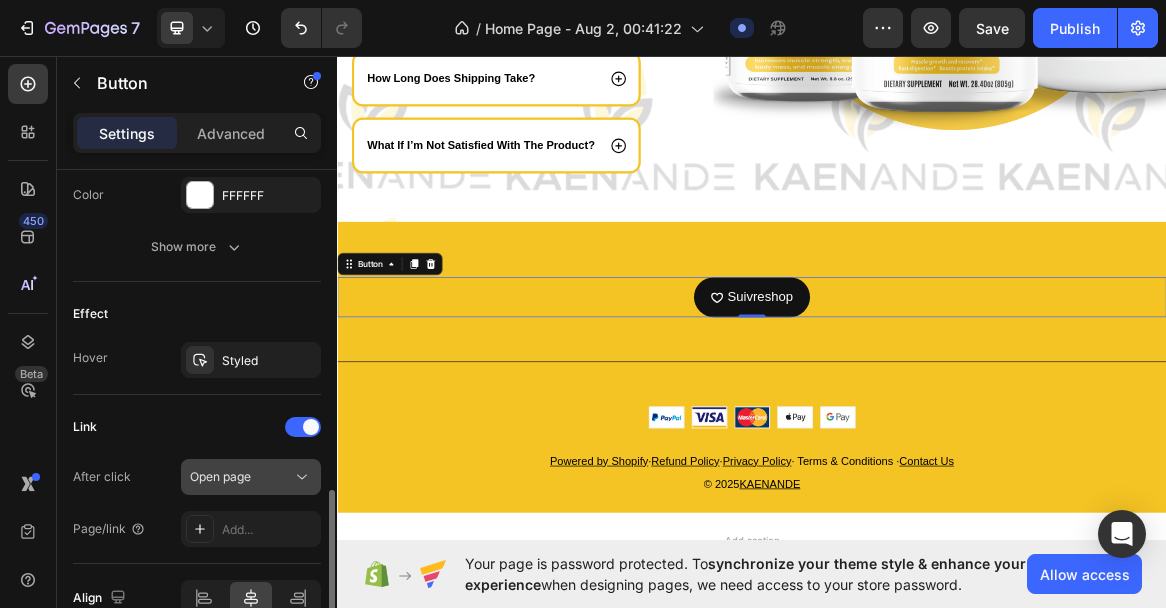 click 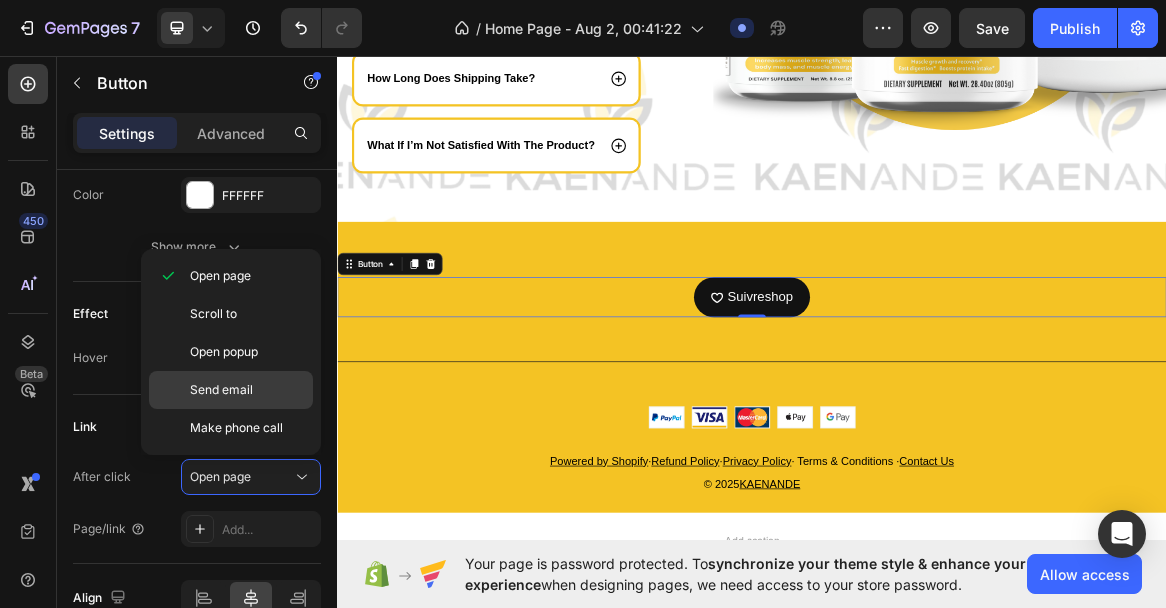click on "Send email" at bounding box center (221, 390) 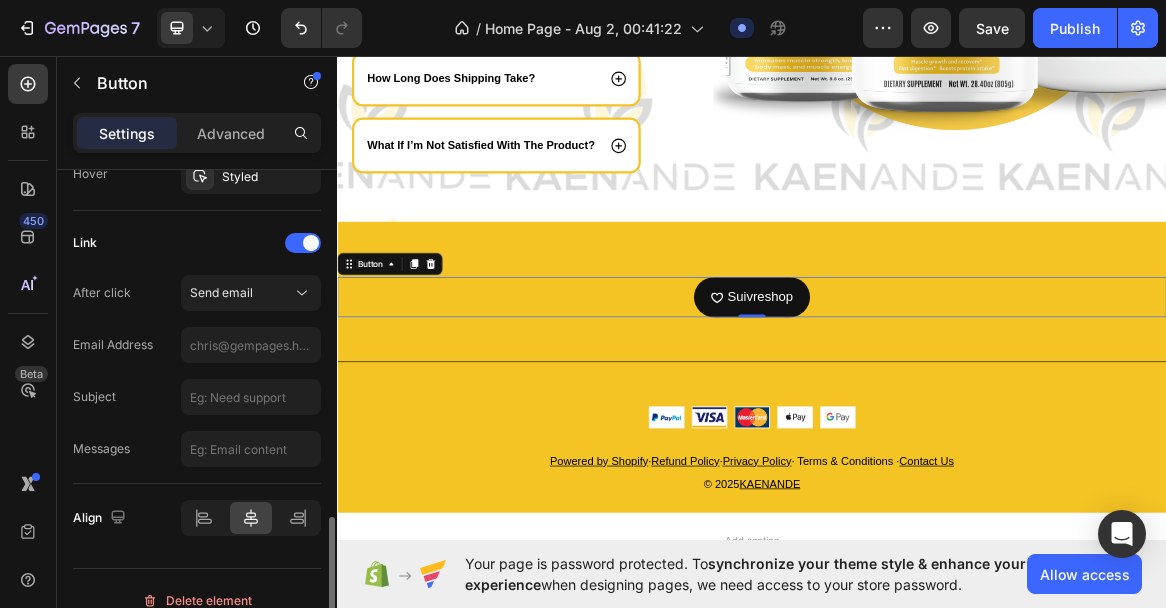 scroll, scrollTop: 1282, scrollLeft: 0, axis: vertical 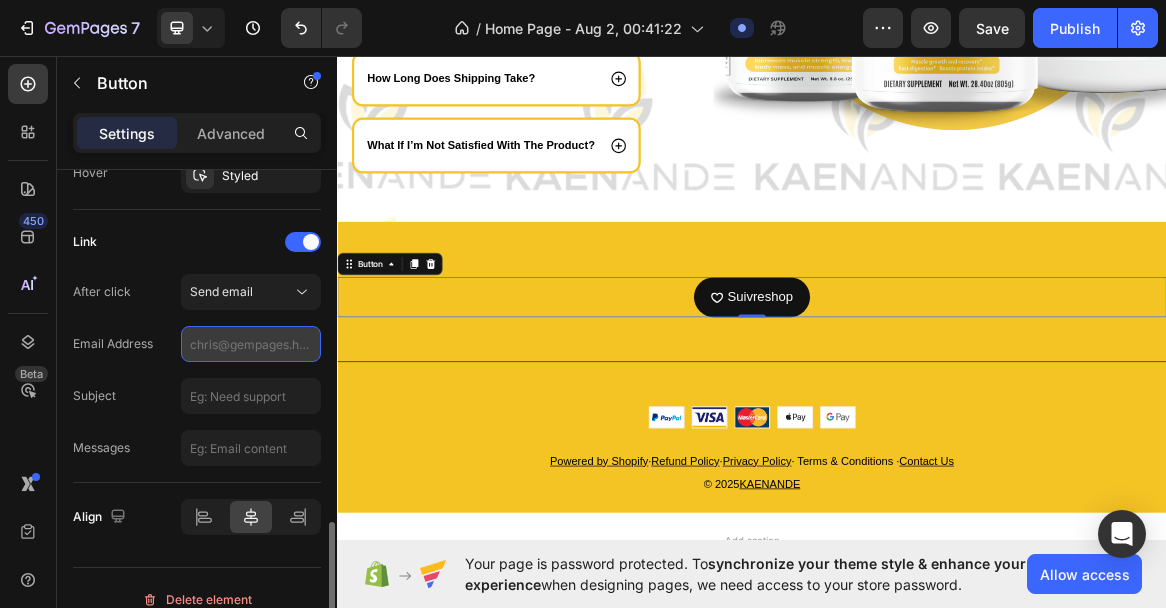 click at bounding box center [251, 344] 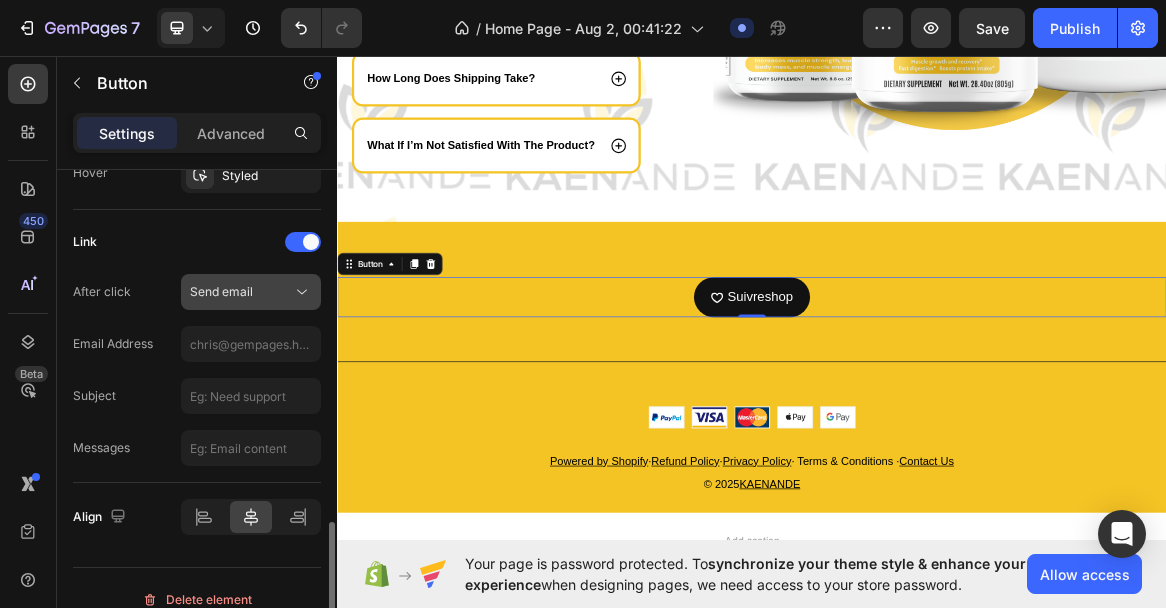 click 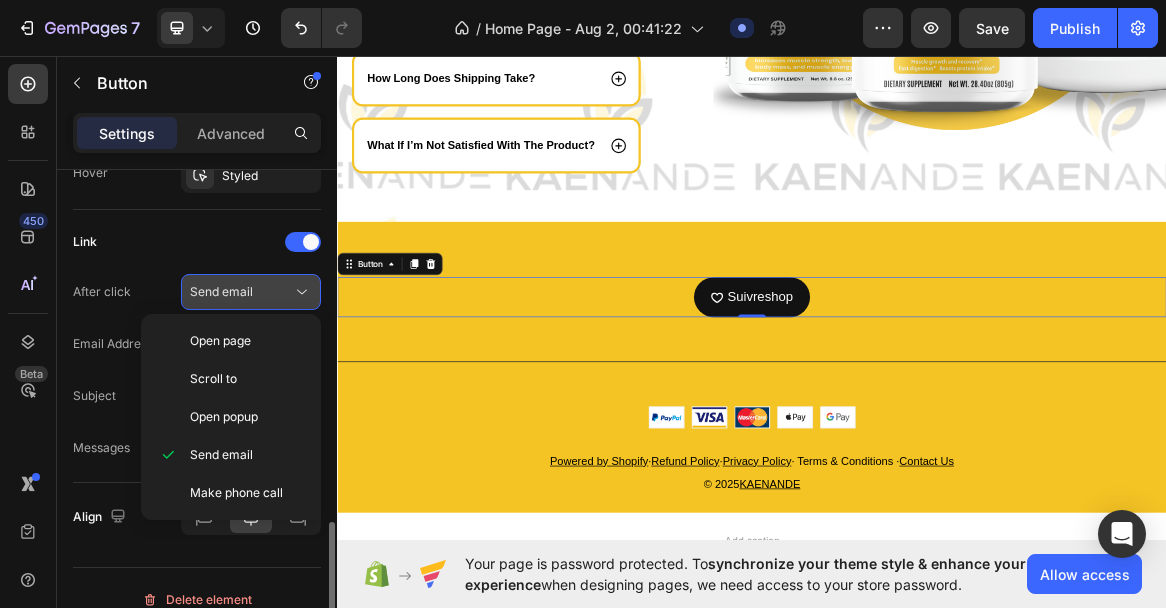 click 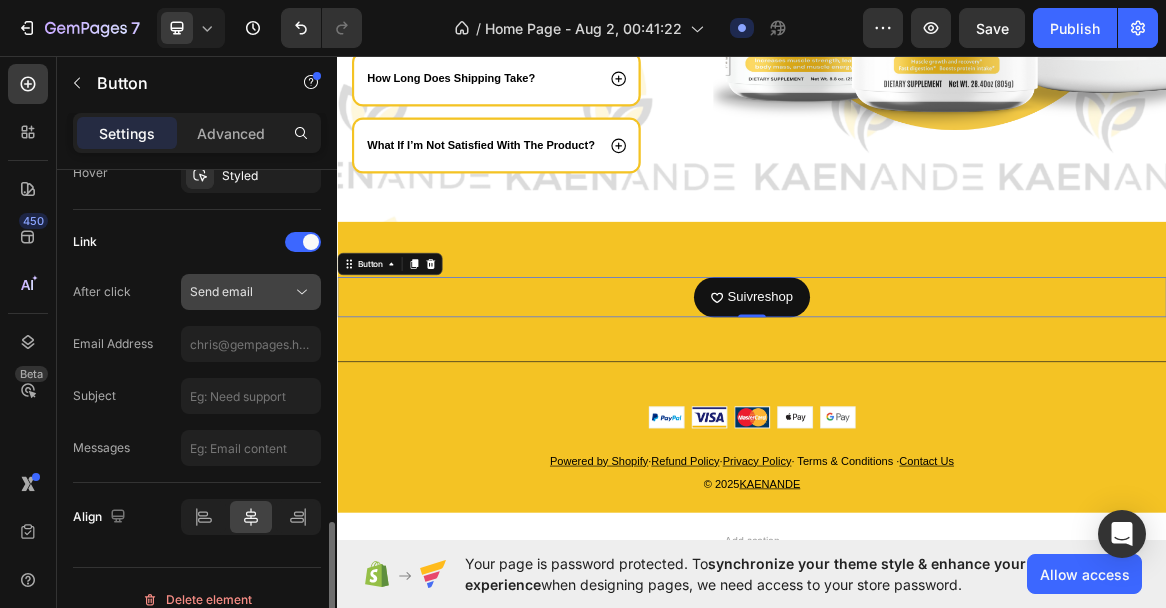 click 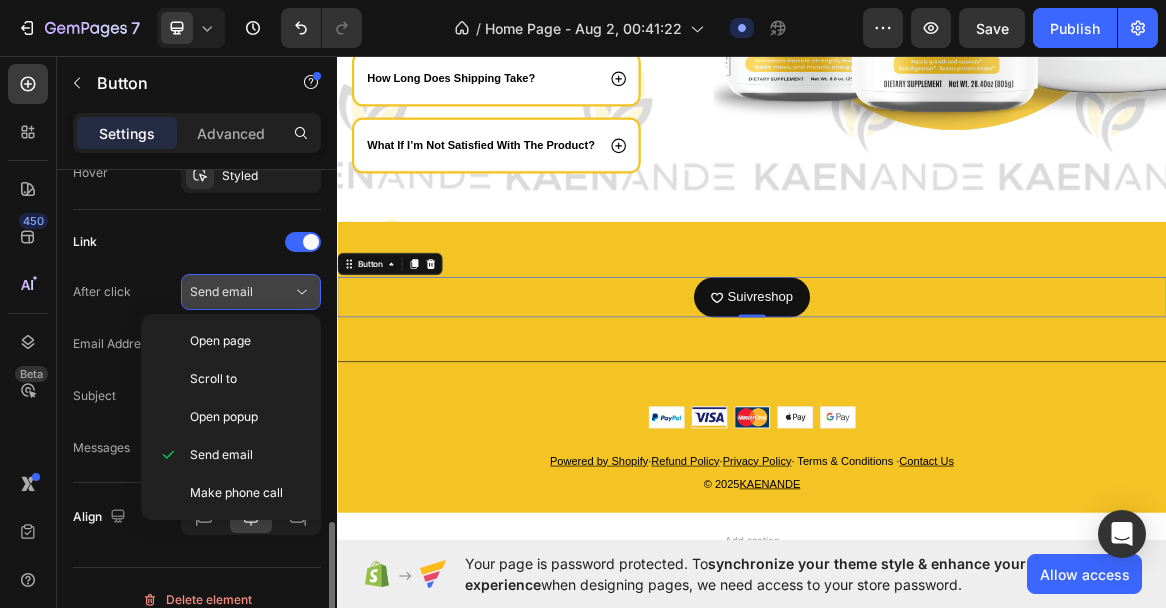 click 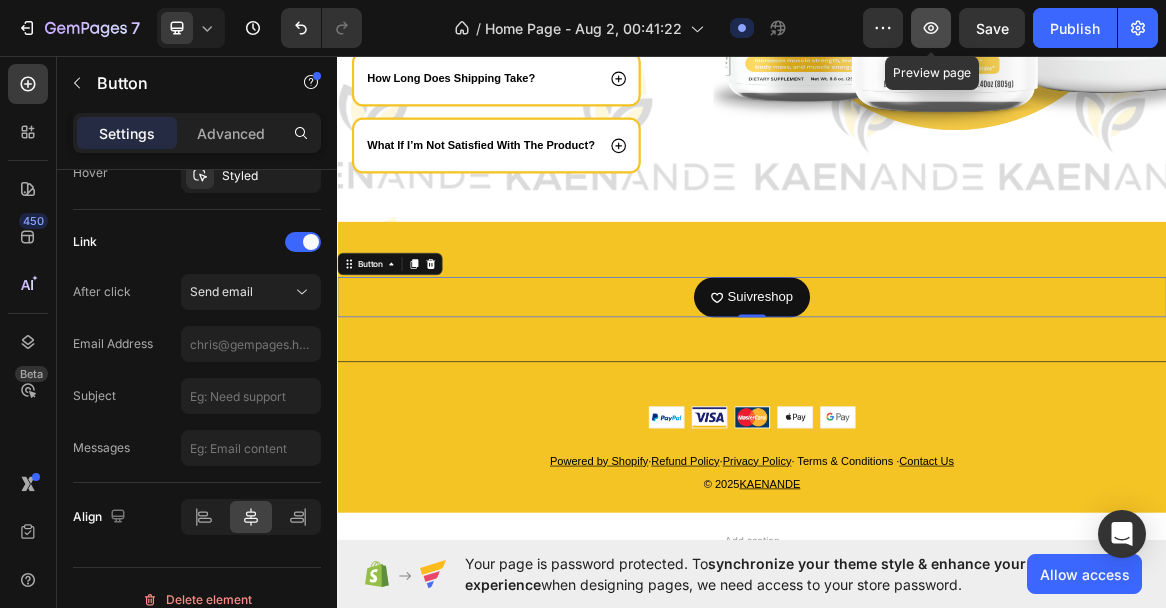 click 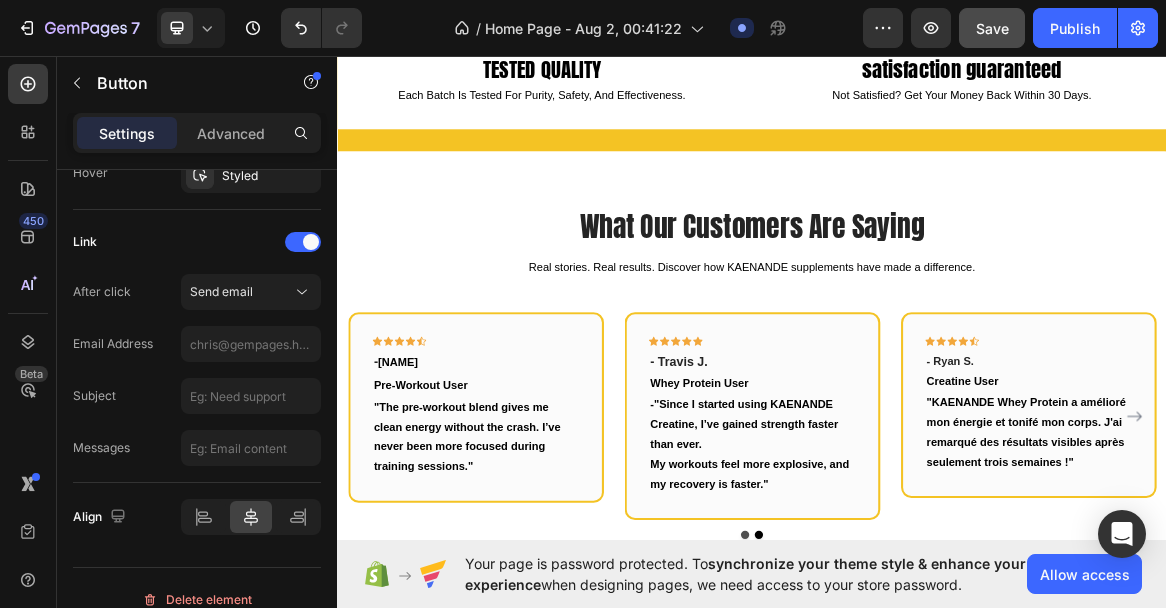scroll, scrollTop: 2033, scrollLeft: 0, axis: vertical 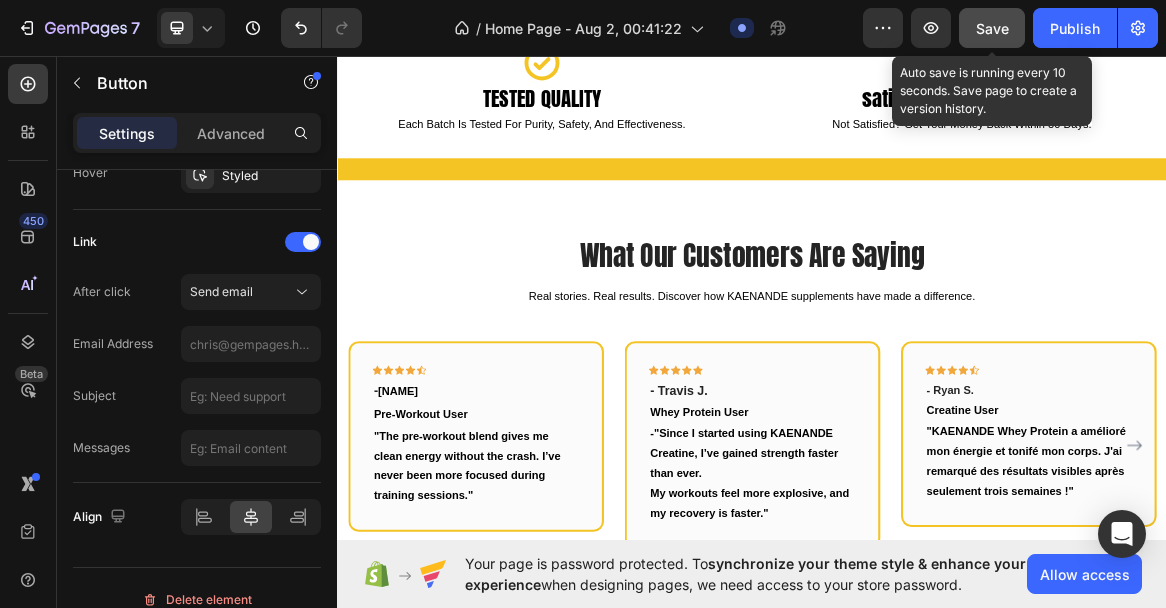 click on "Save" at bounding box center (992, 28) 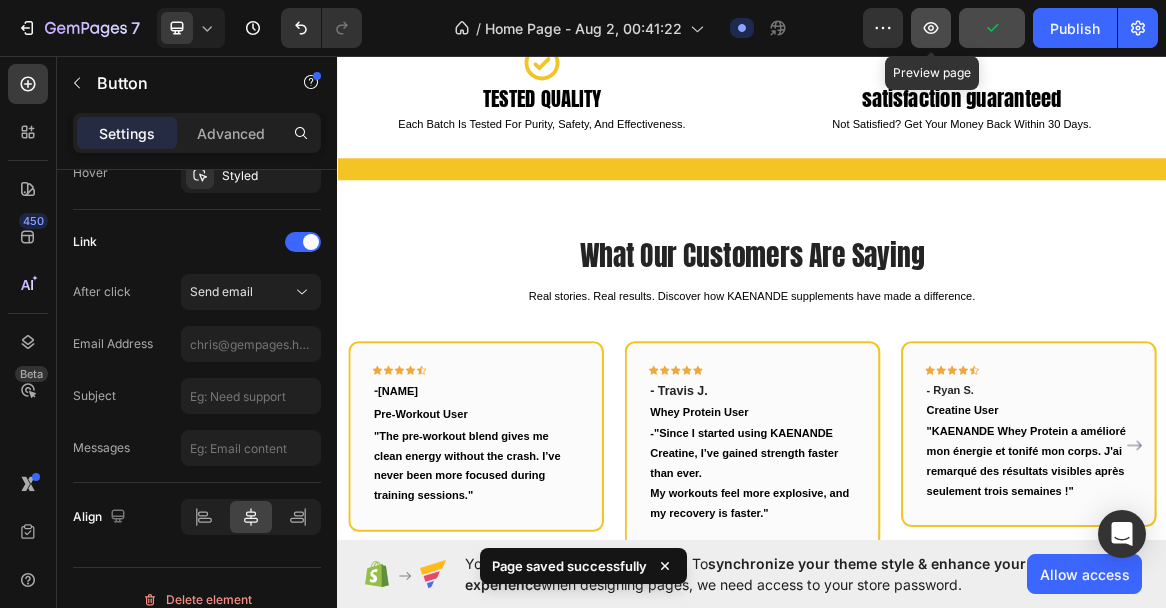 click 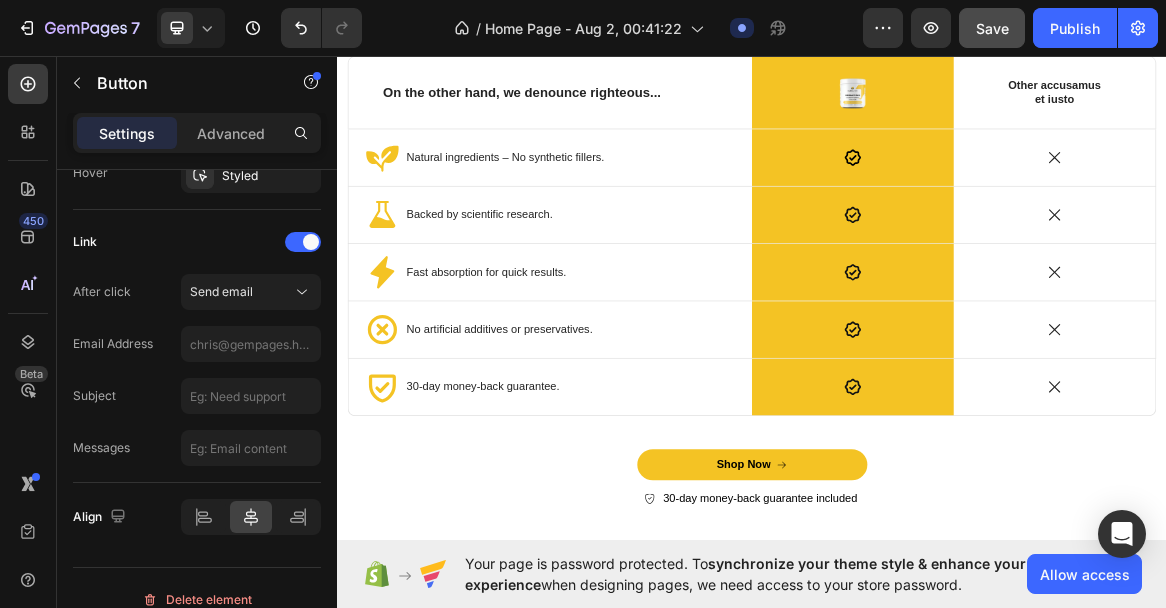 scroll, scrollTop: 3369, scrollLeft: 0, axis: vertical 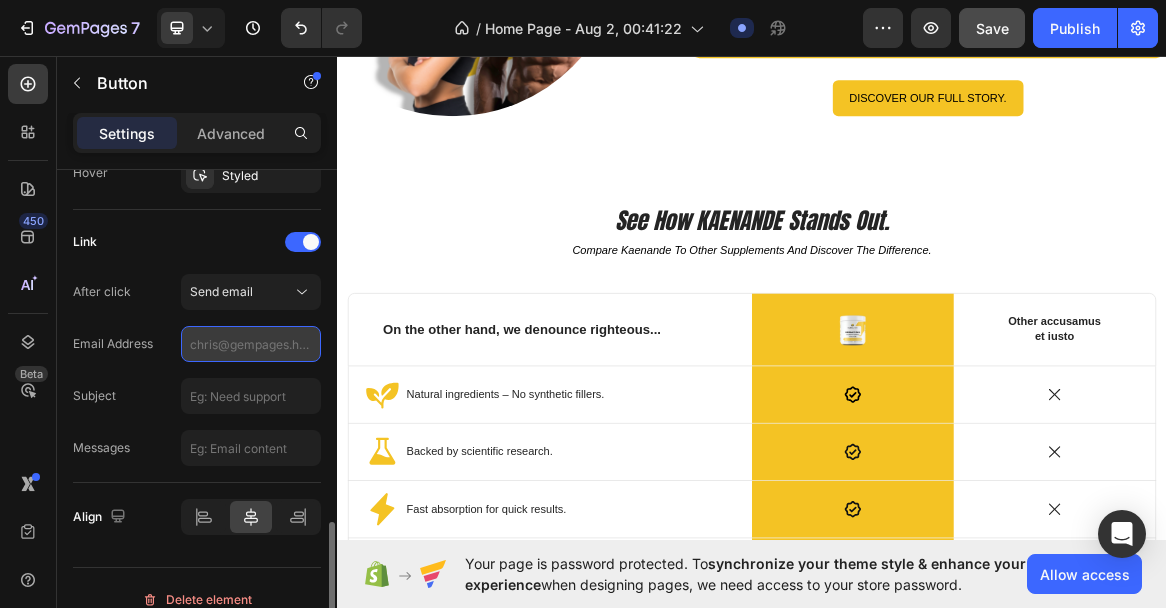 click at bounding box center [251, 344] 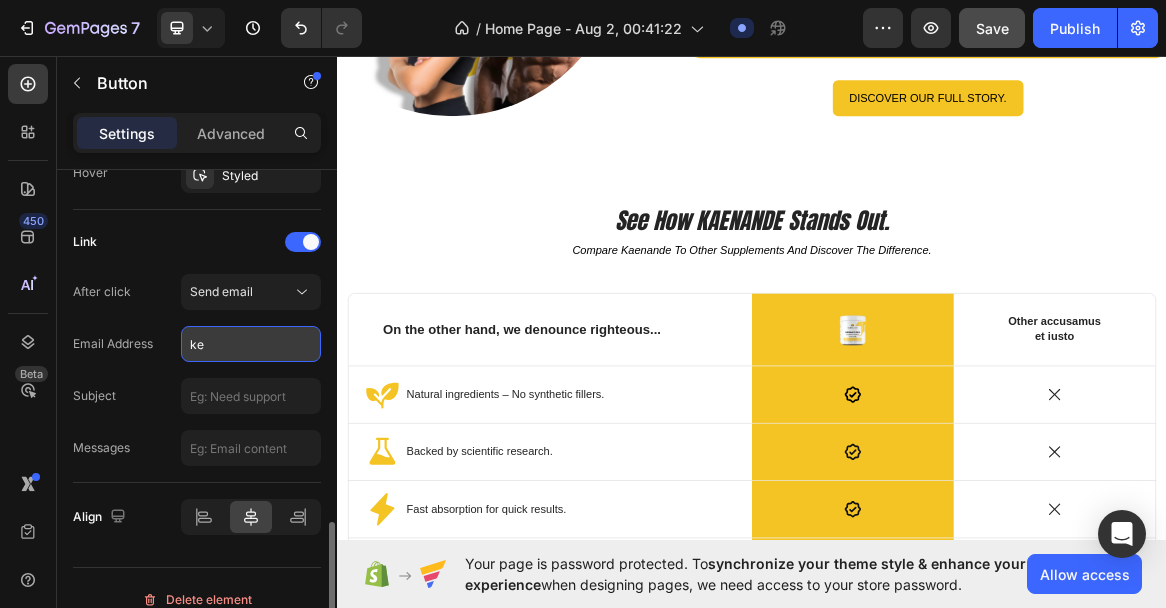 type on "k" 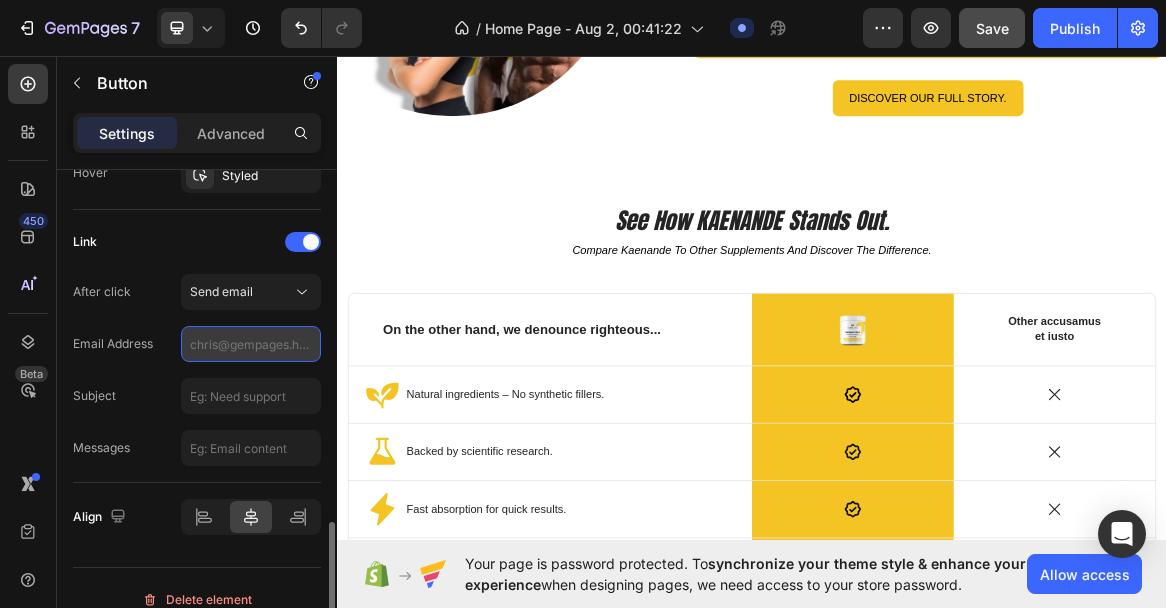click at bounding box center [251, 344] 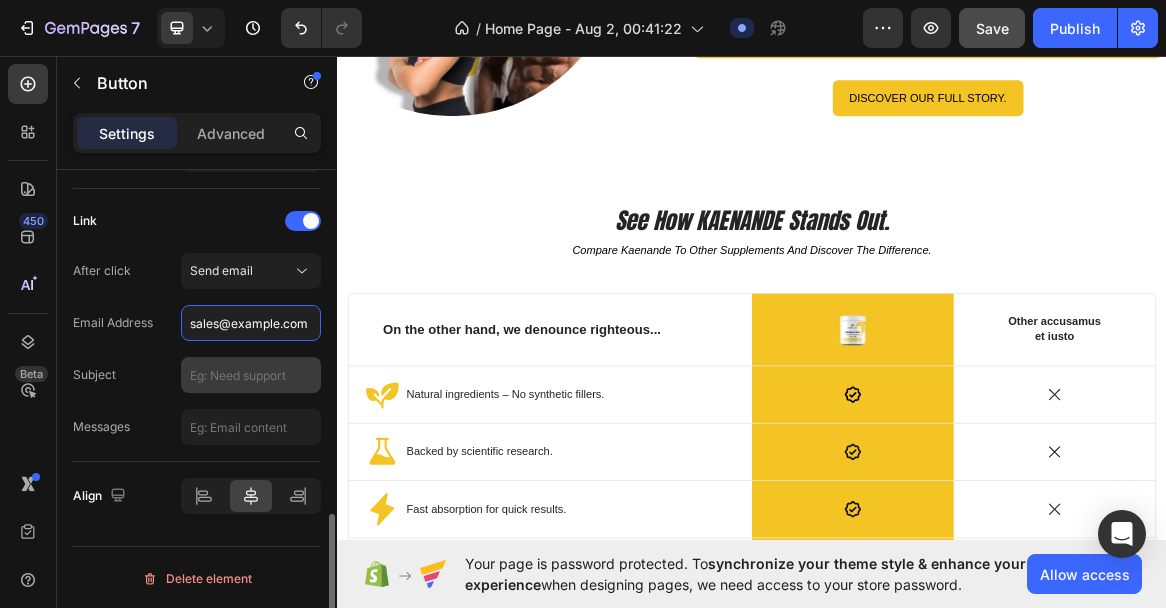 scroll, scrollTop: 1305, scrollLeft: 0, axis: vertical 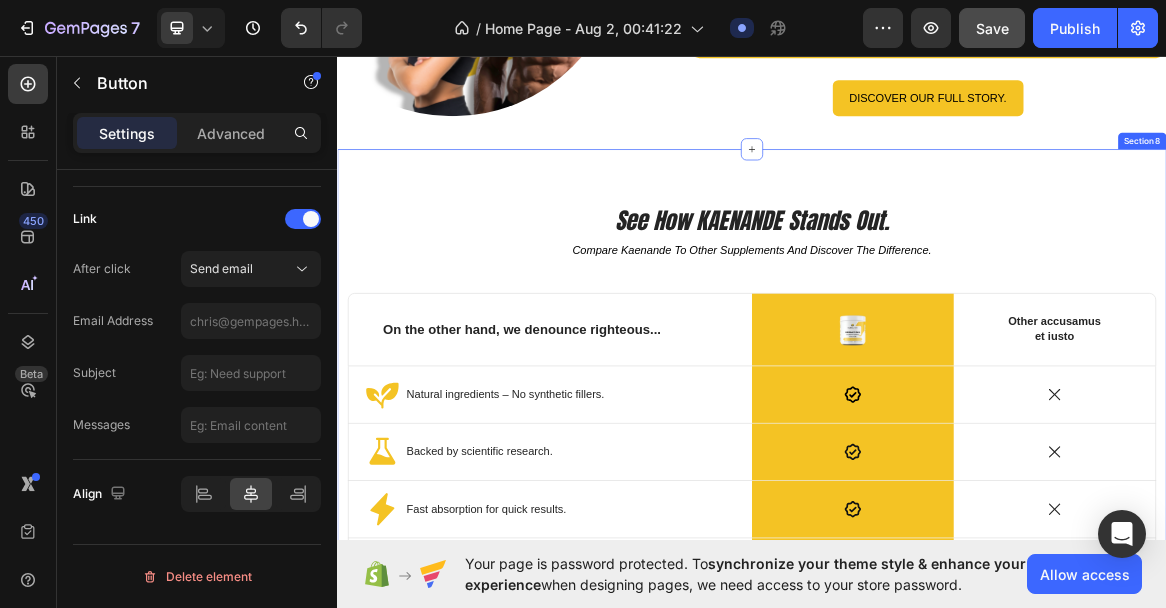 click on "See How [BRAND] Stands Out. Heading compare [BRAND] to other supplements and discover the difference. Text Block Row On the other hand, we denounce righteous... Text Block Image Row Other accusamus et iusto Text Block Row
Icon  Natural ingredients – No synthetic fillers. Text Block Row
Icon Row
Icon Row
Icon  Backed by scientific research. Text Block Row
Icon Row
Icon Row
Icon Fast absorption for quick results. Text Block Row
Icon Row
Icon Row
Icon No artificial additives or preservatives. Text Block Row
Icon Row
Icon Row
Icon 30-day money-back guarantee. Text Block Row
Icon Row
Icon Row
Shop Now Button
30-day money-back guarantee included  Item List Row" at bounding box center (937, 684) 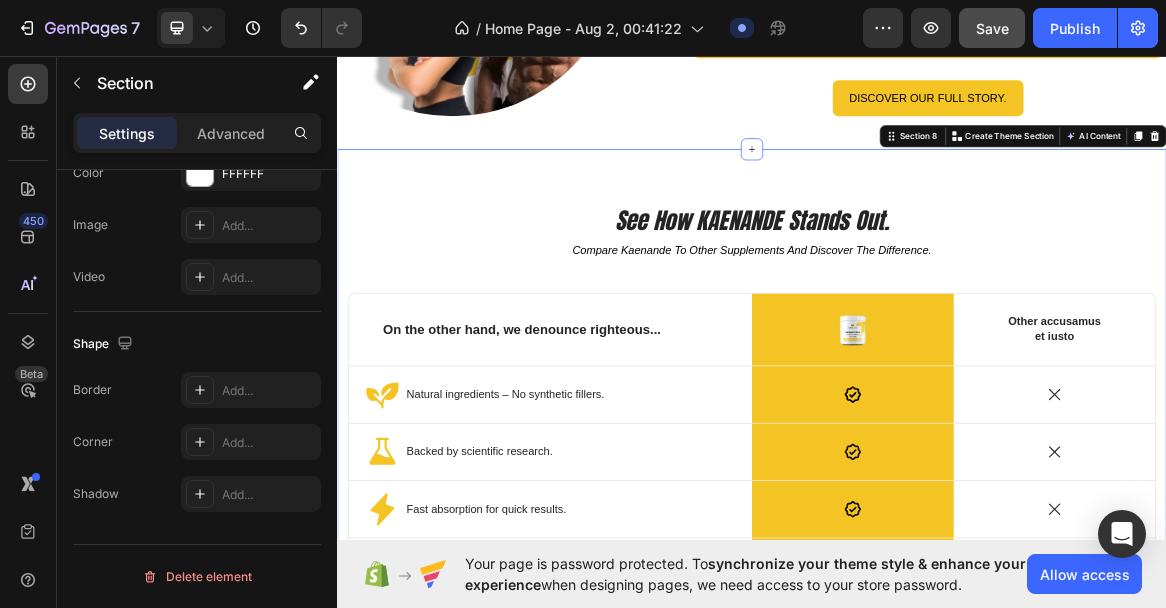 scroll, scrollTop: 0, scrollLeft: 0, axis: both 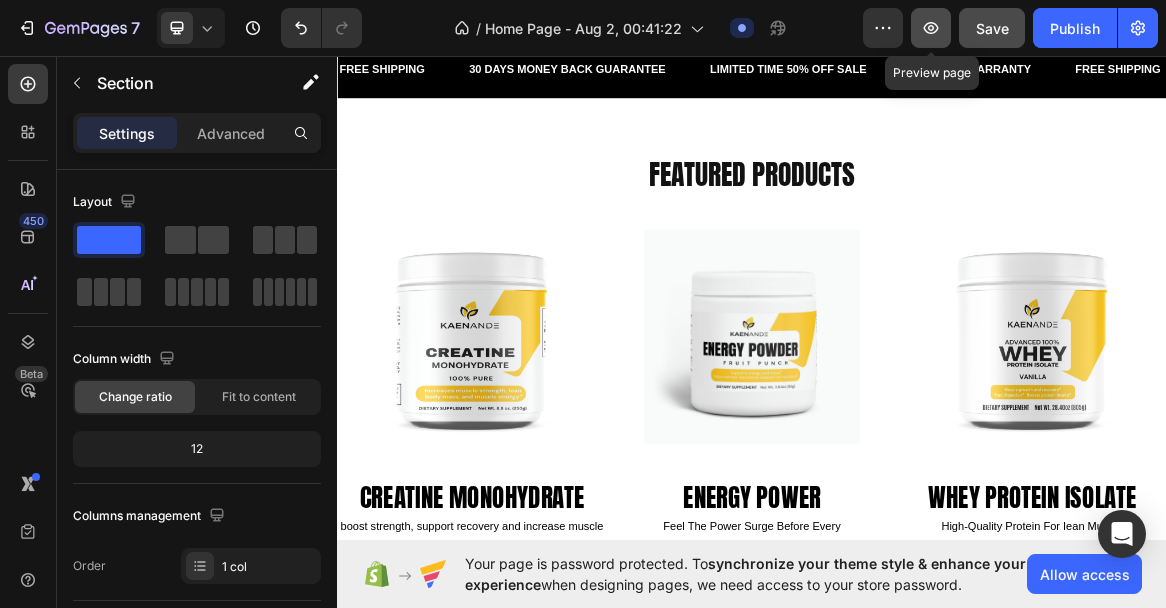 click 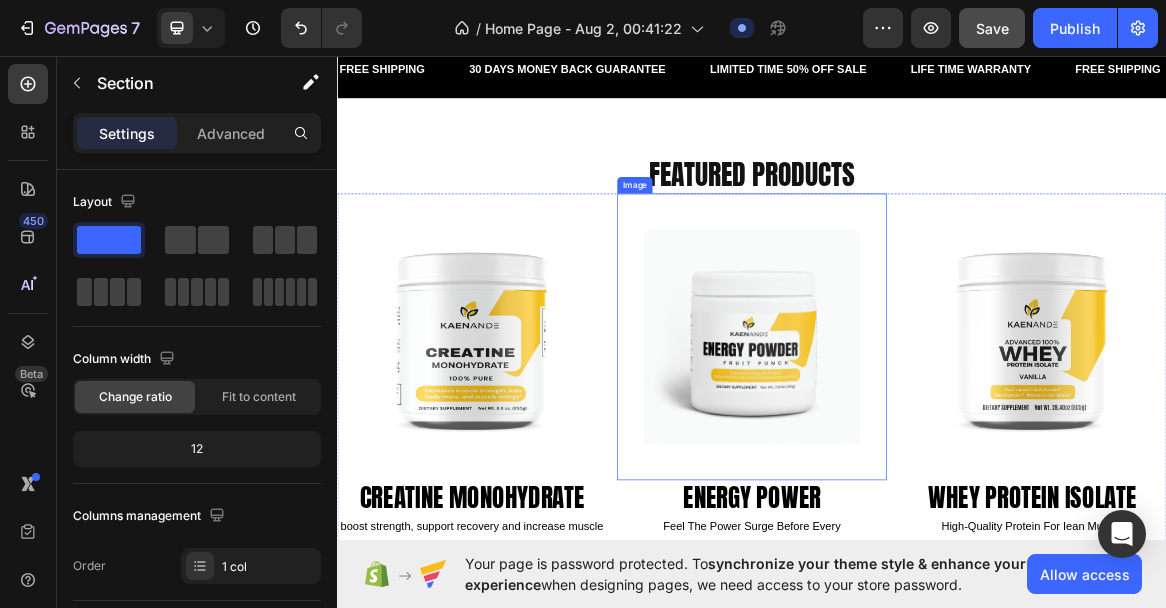 scroll, scrollTop: 0, scrollLeft: 0, axis: both 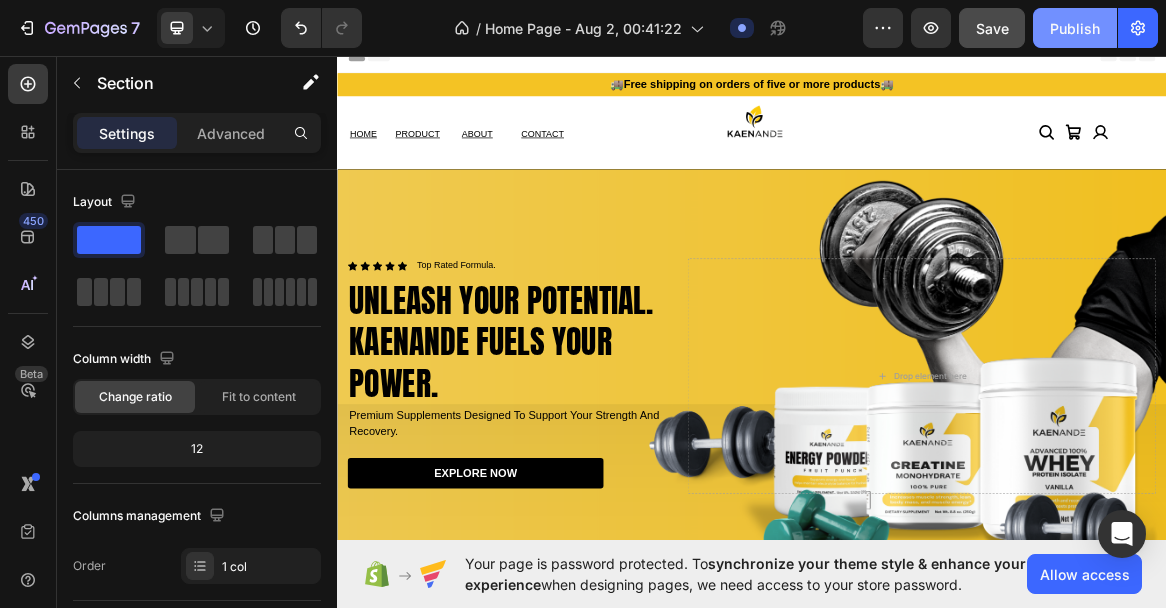 click on "Publish" at bounding box center [1075, 28] 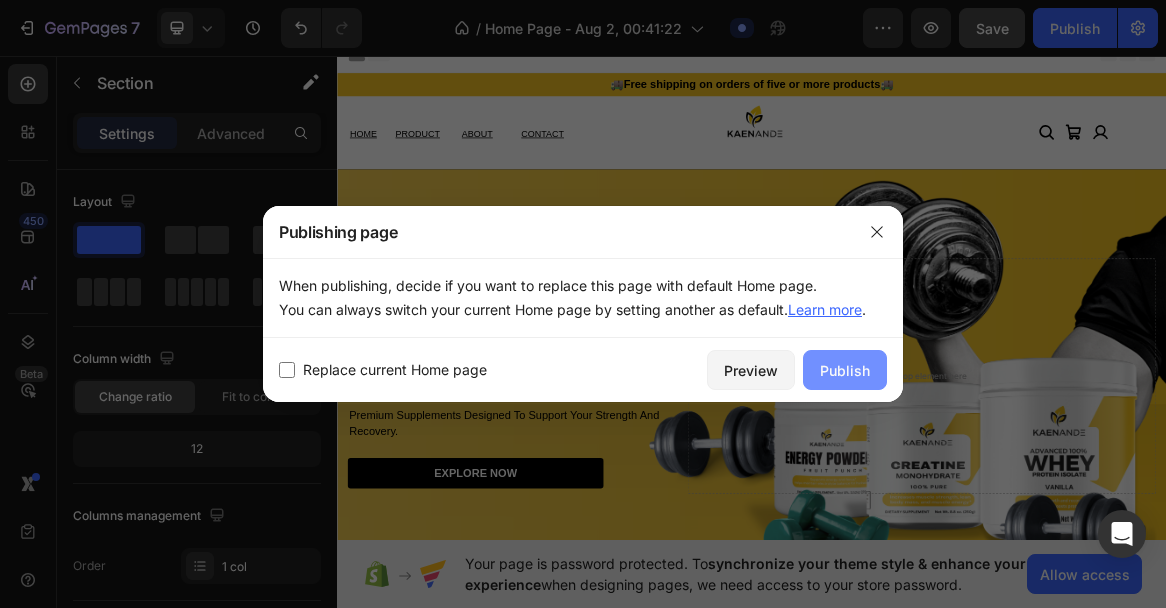 click on "Publish" at bounding box center (845, 370) 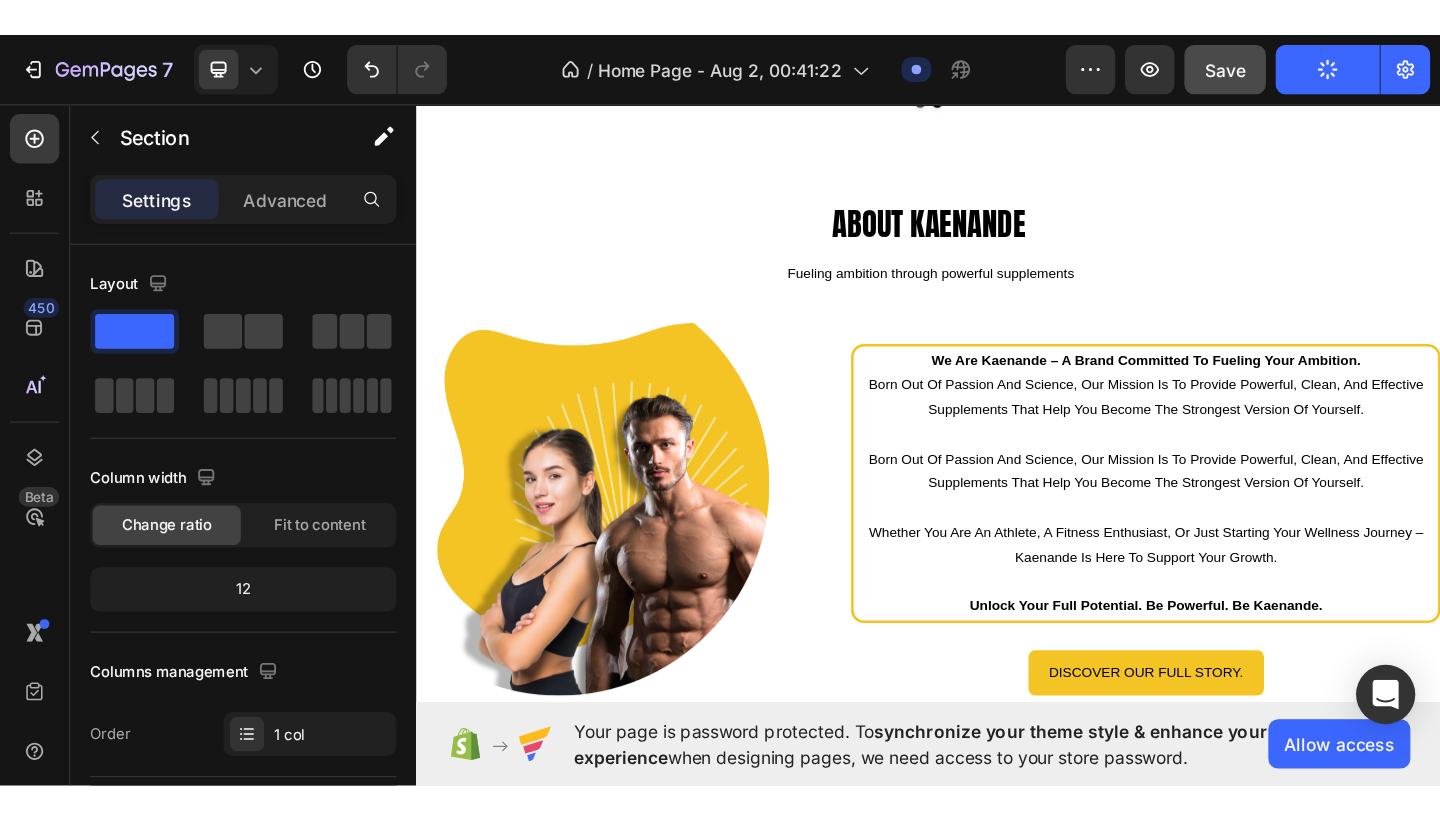 scroll, scrollTop: 2176, scrollLeft: 0, axis: vertical 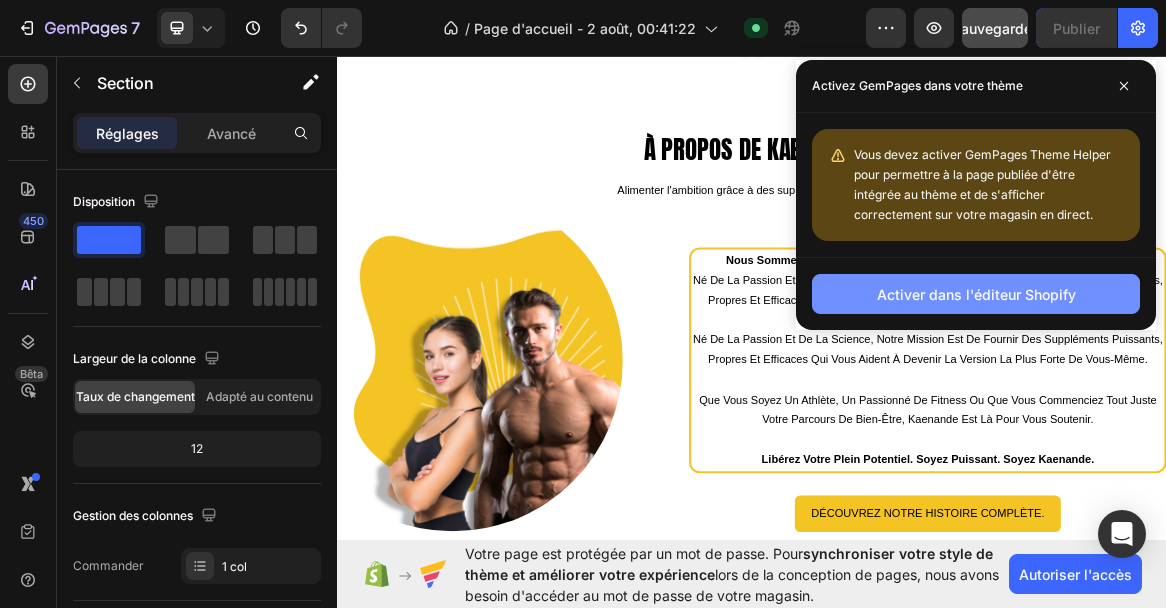 click on "Activer dans l'éditeur Shopify" at bounding box center (976, 294) 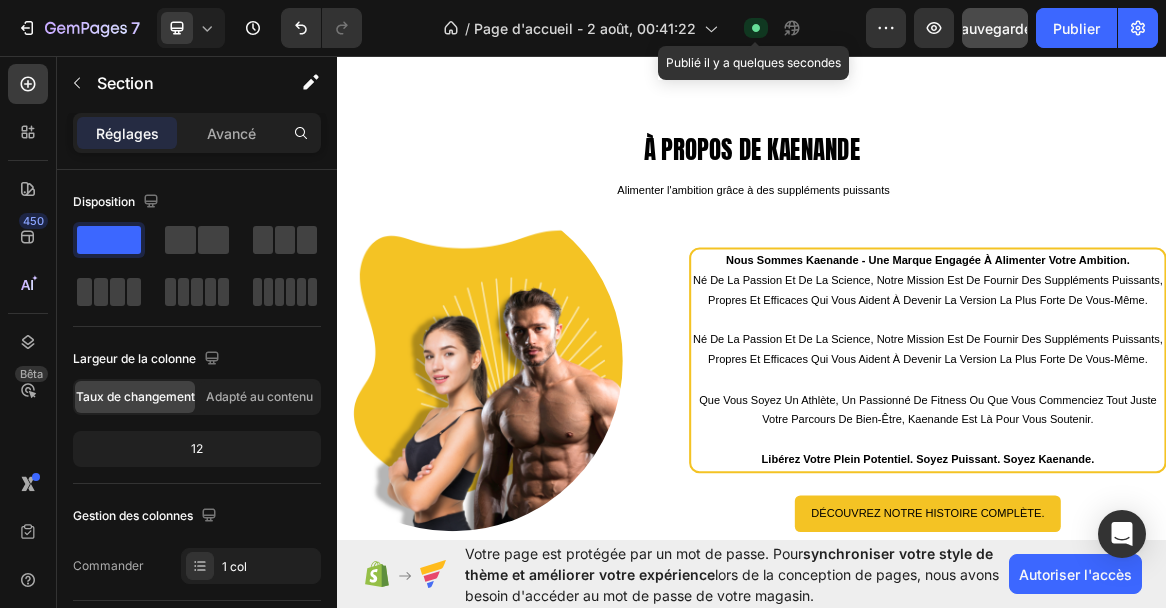 click 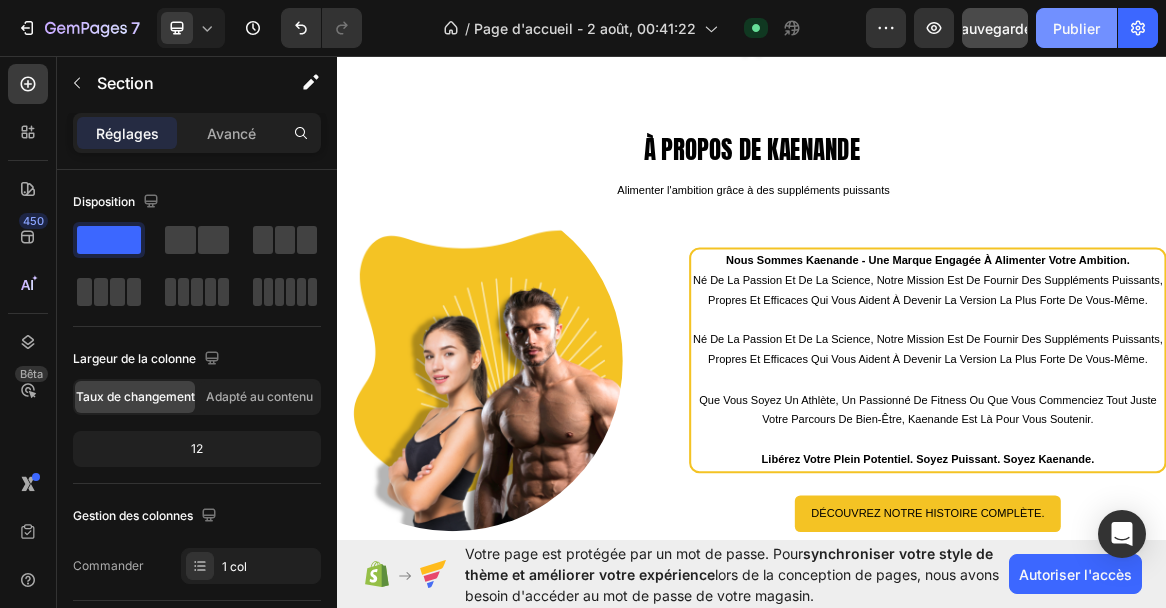 click on "Publier" at bounding box center (1076, 28) 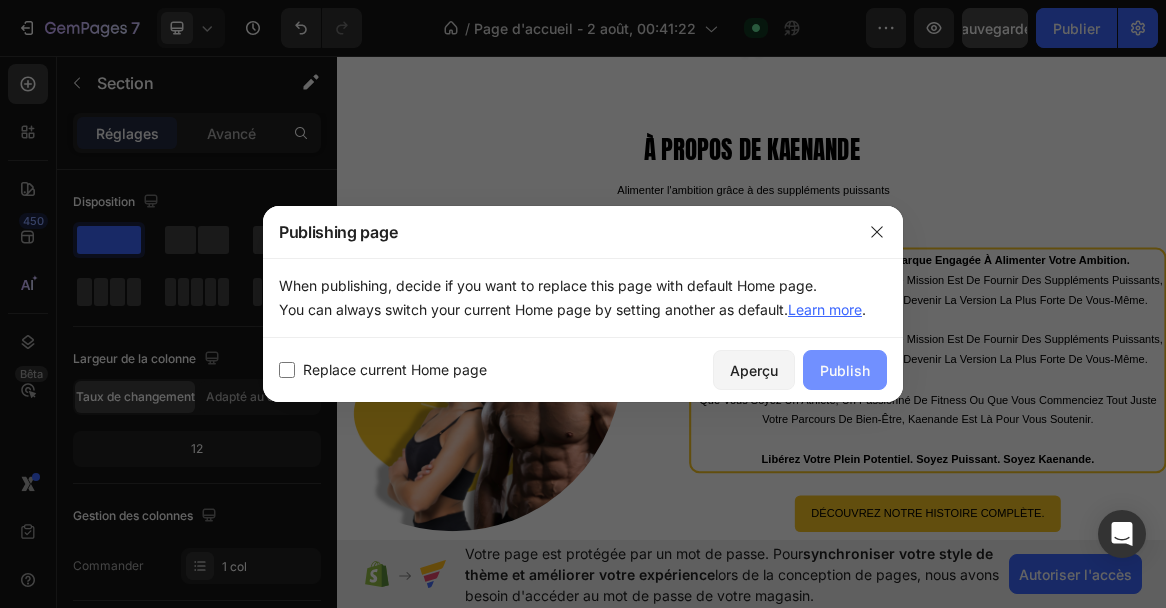 click on "Publish" at bounding box center (845, 370) 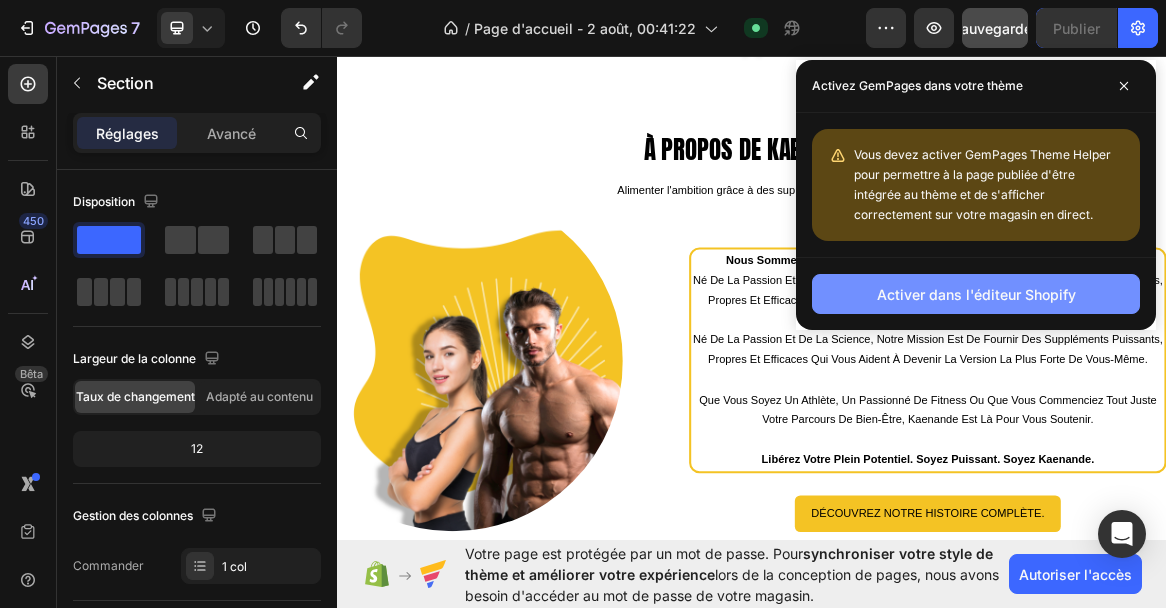 click on "Activer dans l'éditeur Shopify" at bounding box center (976, 294) 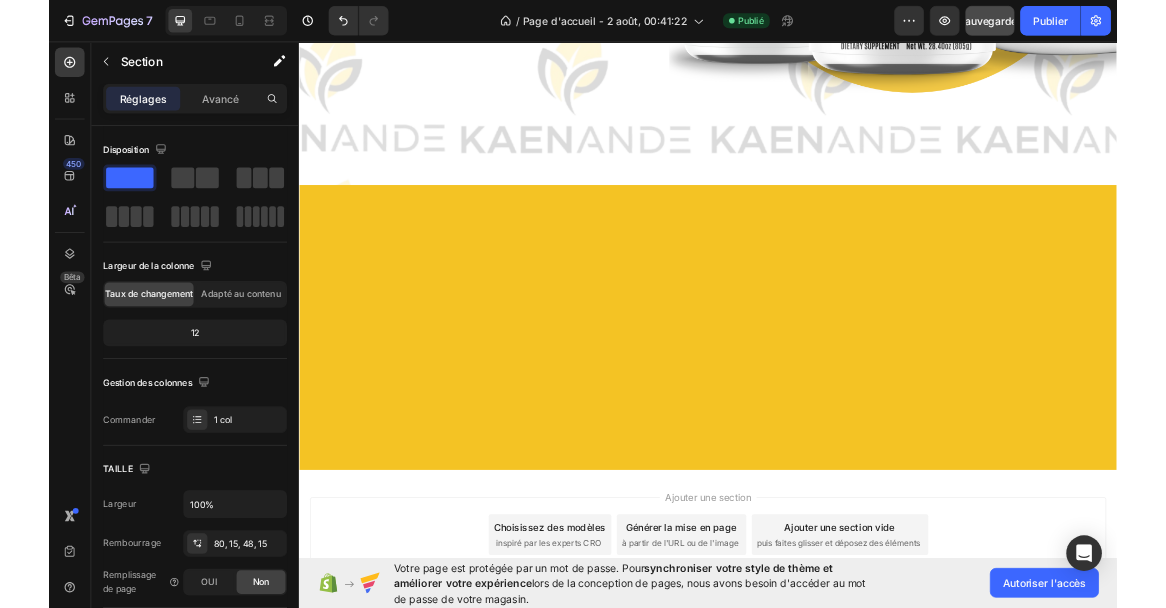 scroll, scrollTop: 1650, scrollLeft: 0, axis: vertical 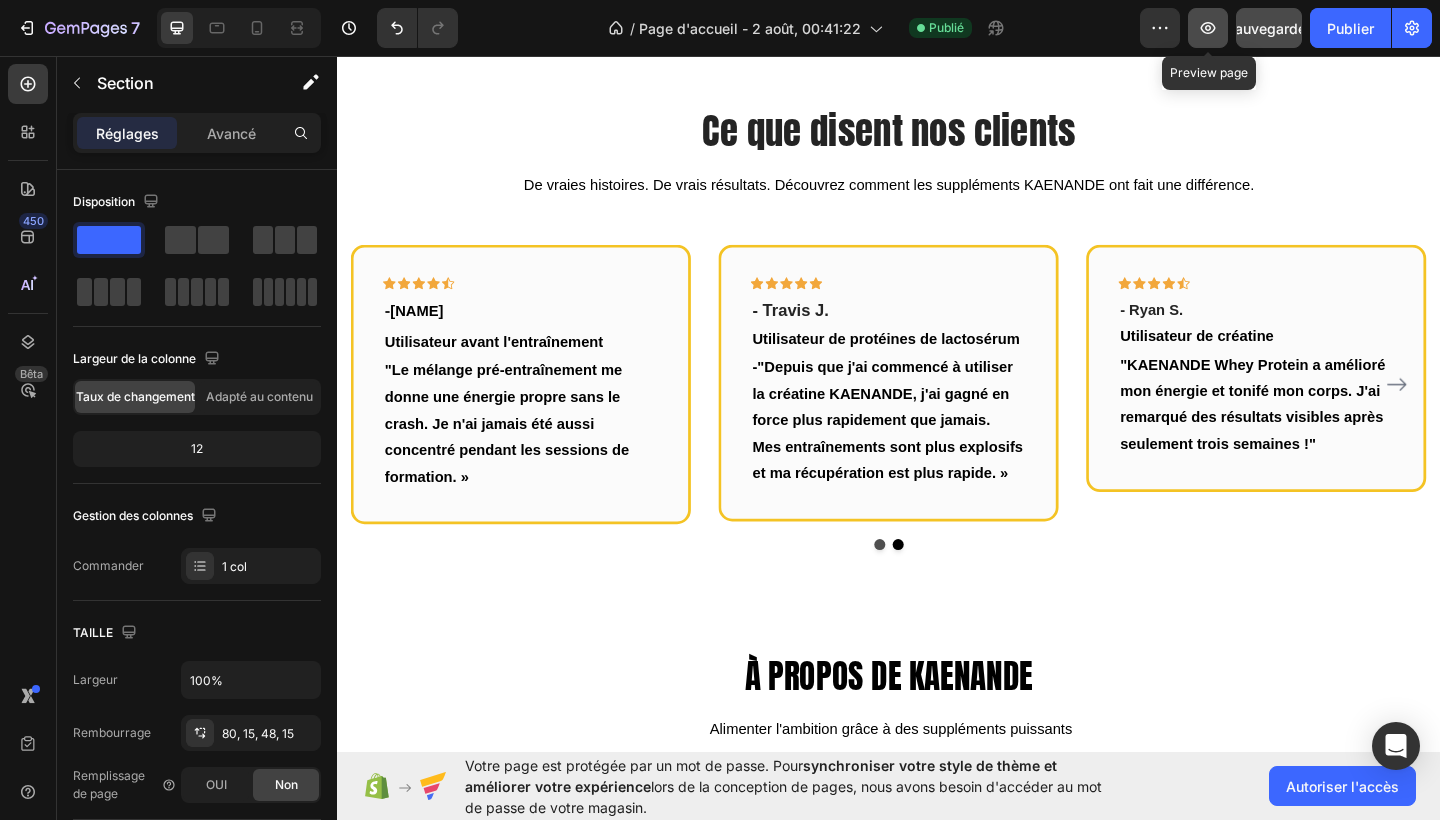 click 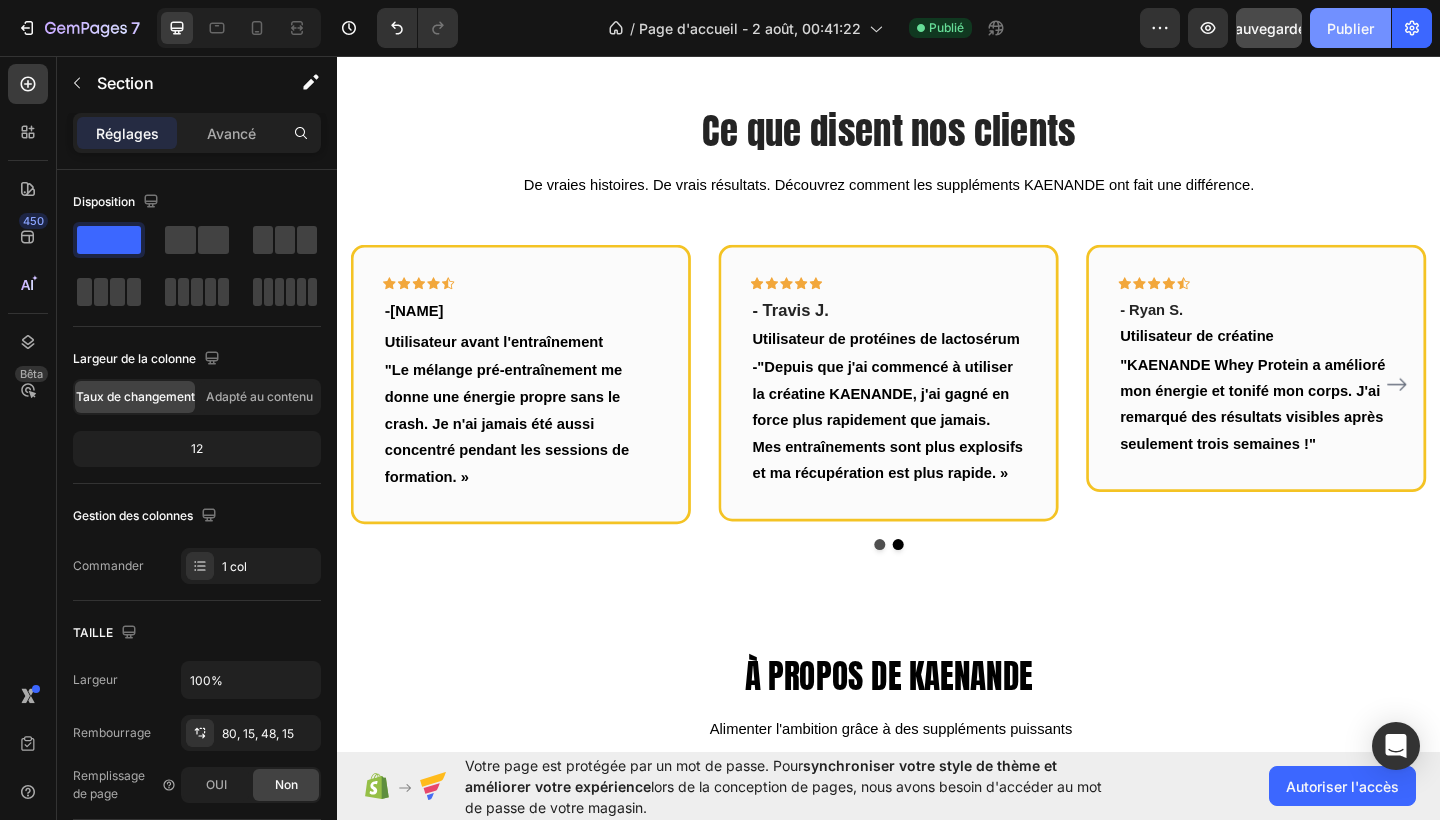 click on "Publier" at bounding box center [1350, 28] 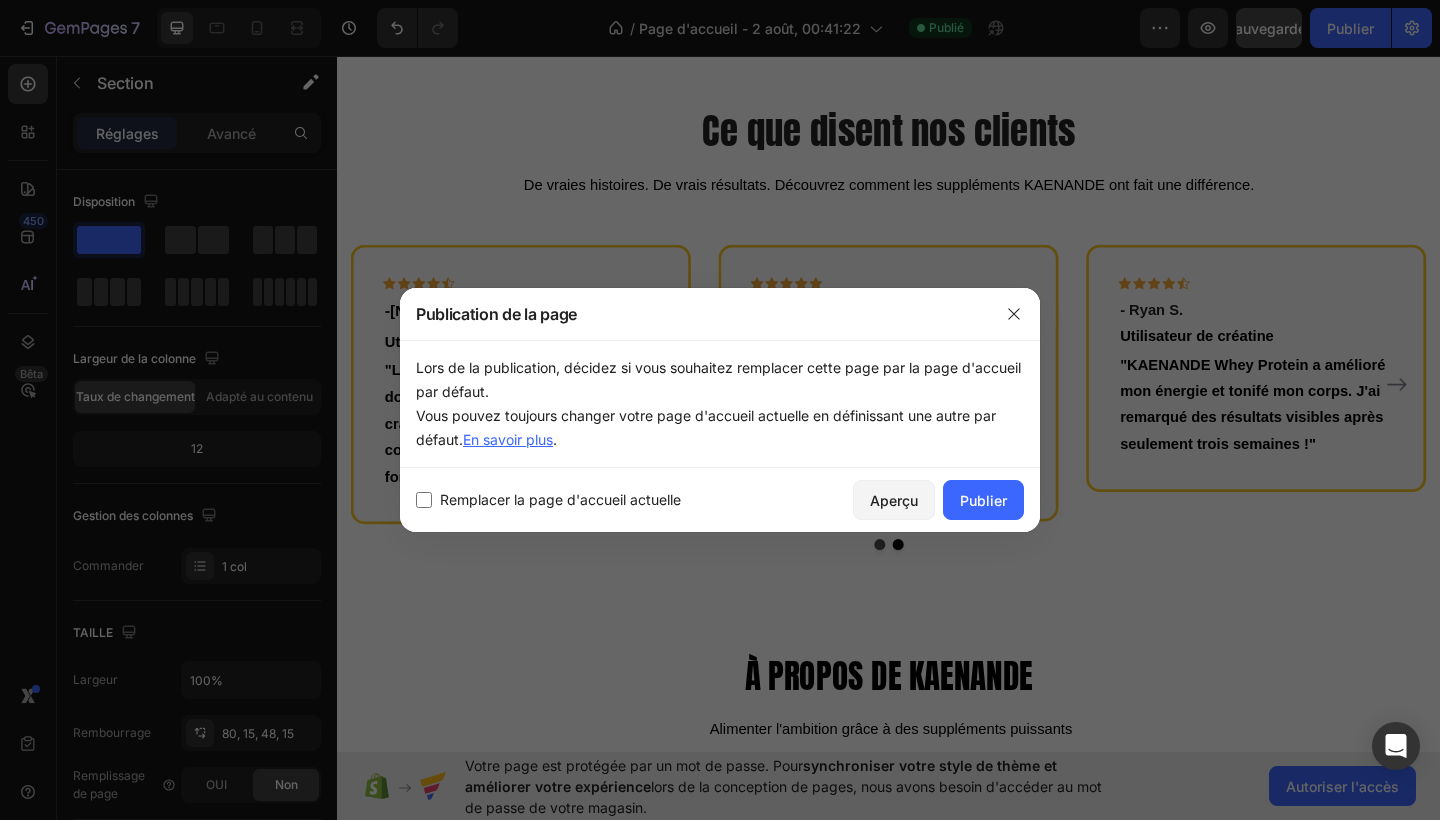 click at bounding box center [424, 500] 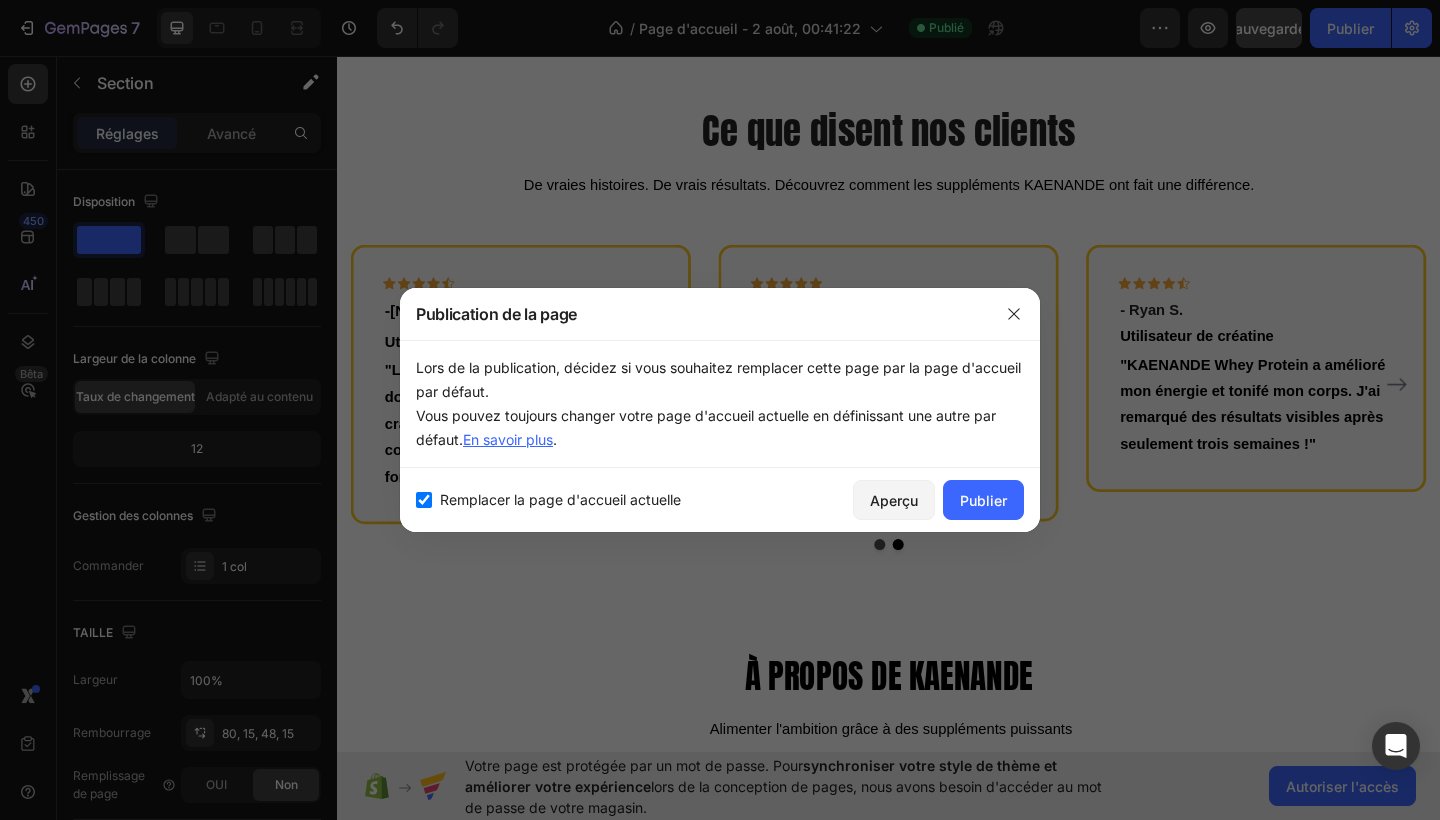 checkbox on "true" 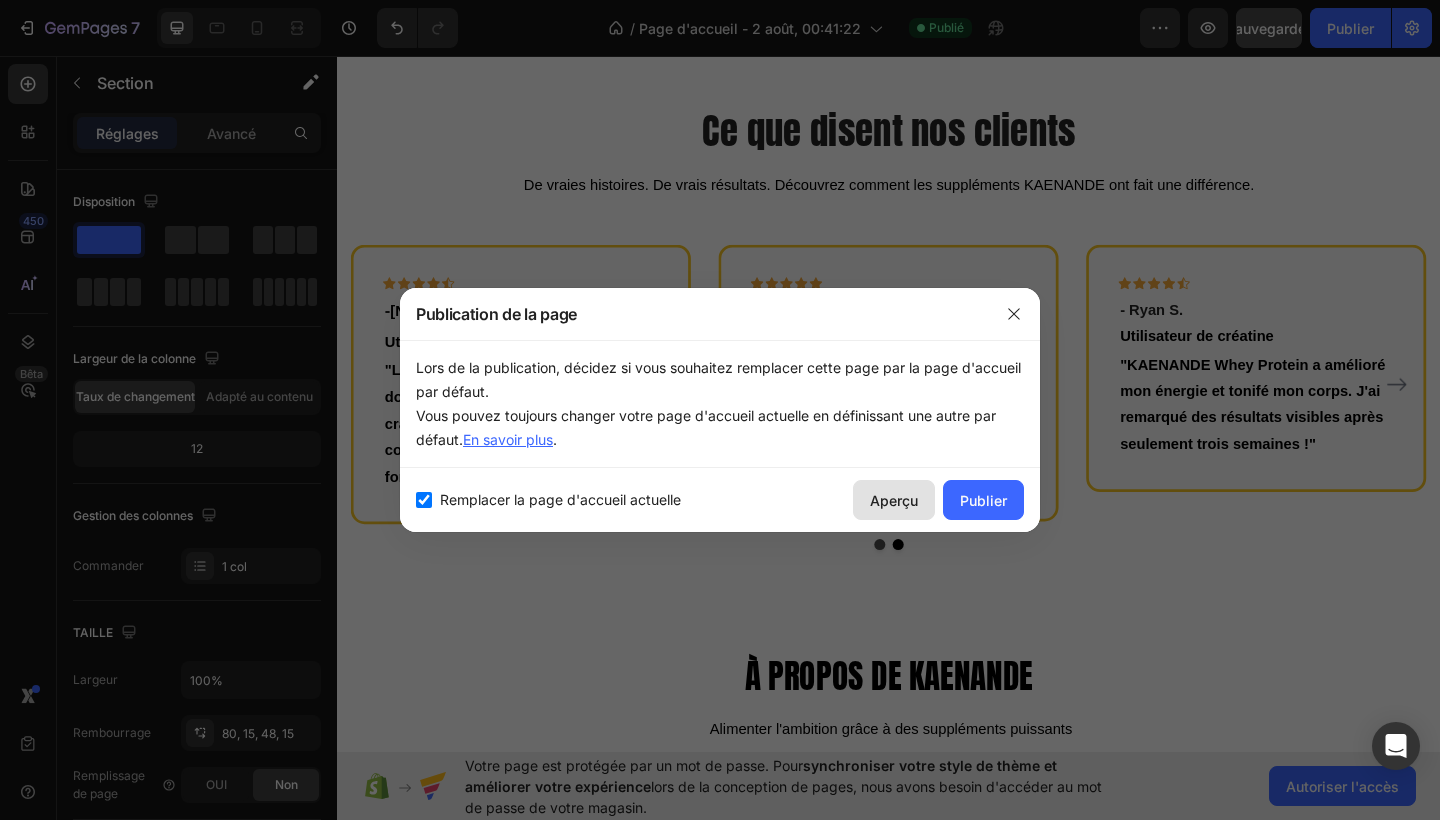click on "Aperçu" at bounding box center (894, 500) 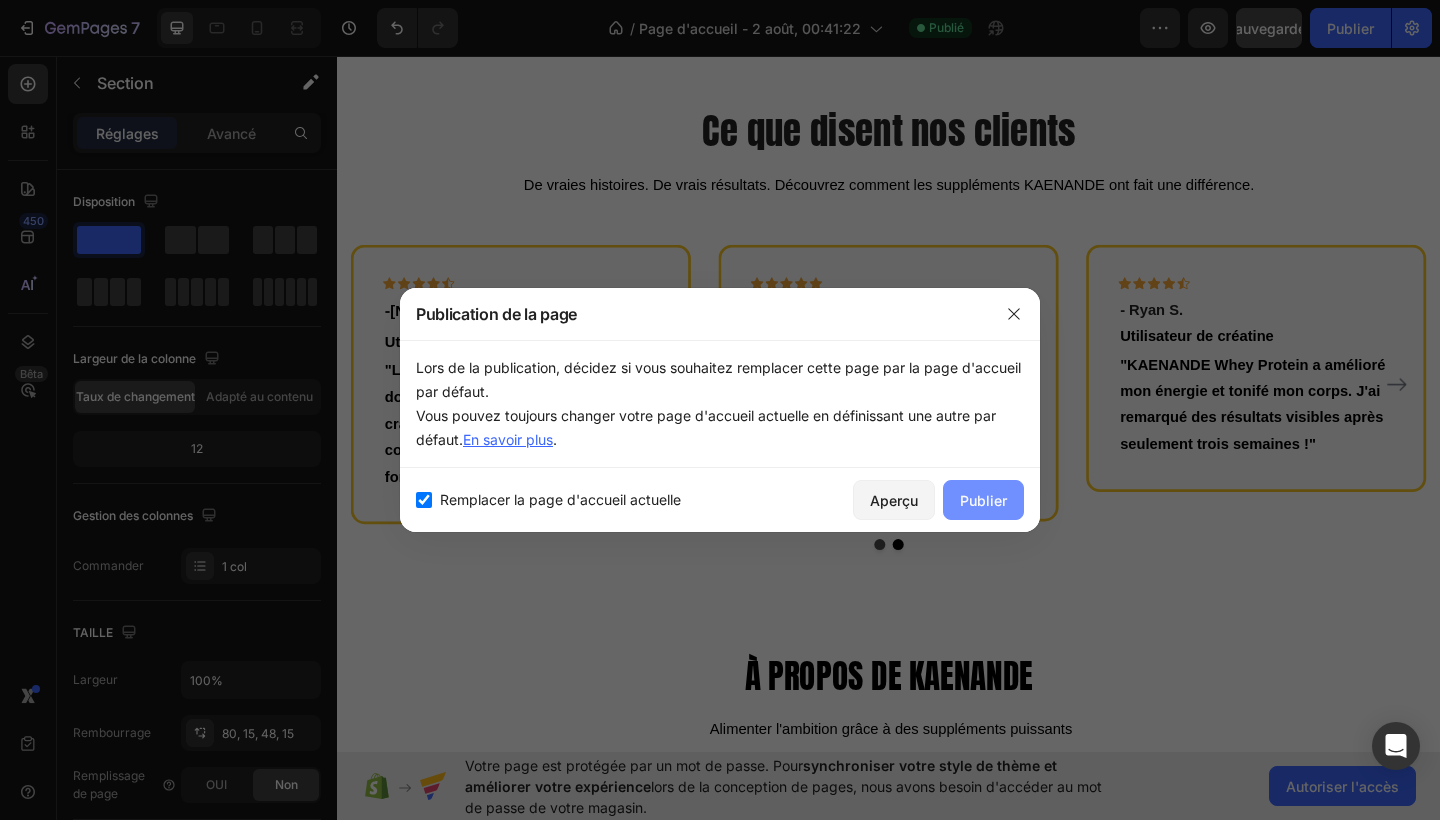 click on "Publier" at bounding box center (983, 500) 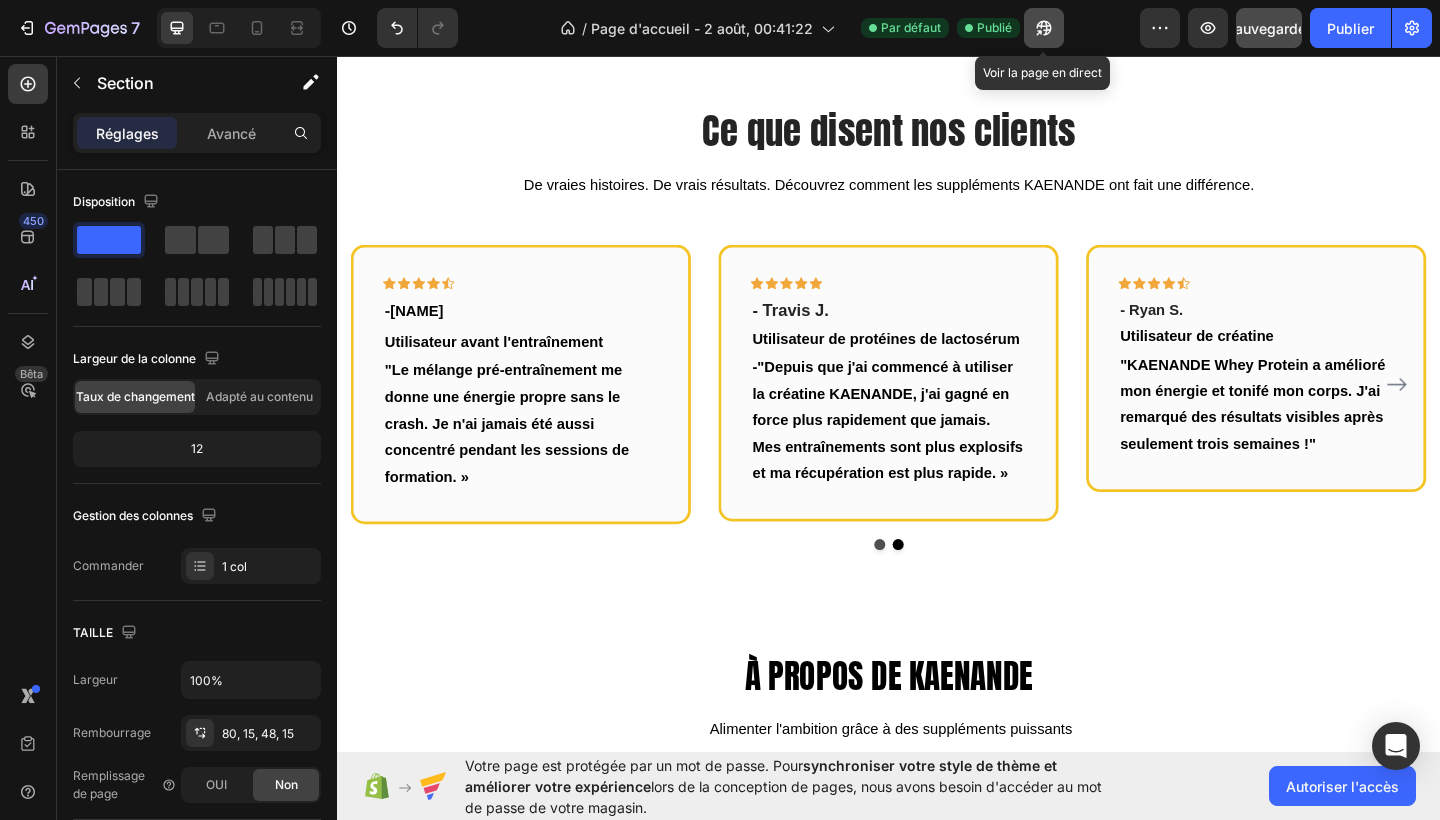 click 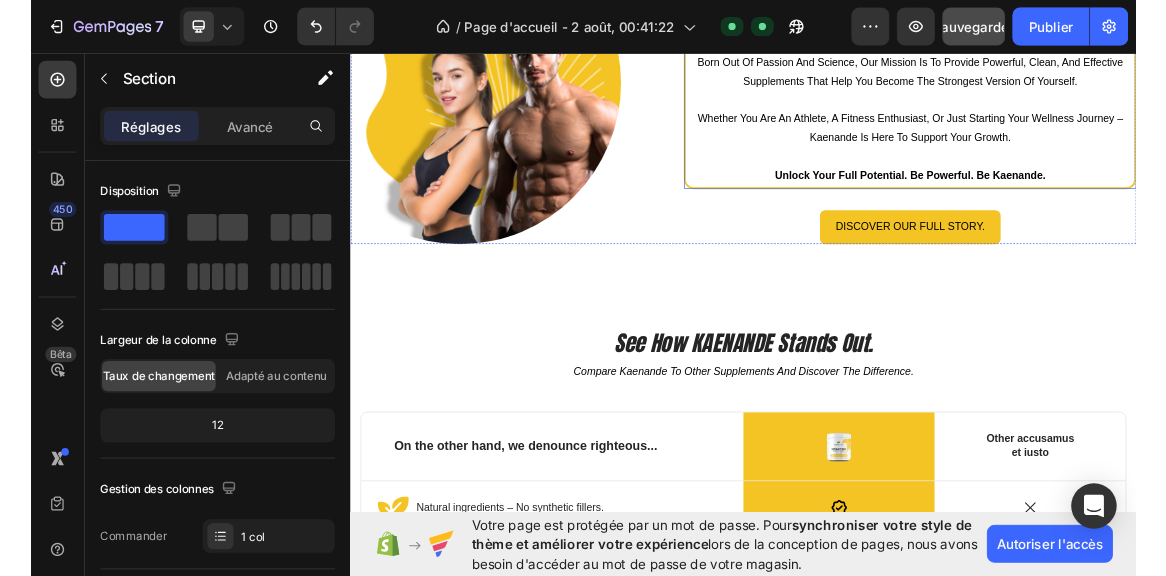 scroll, scrollTop: 1942, scrollLeft: 0, axis: vertical 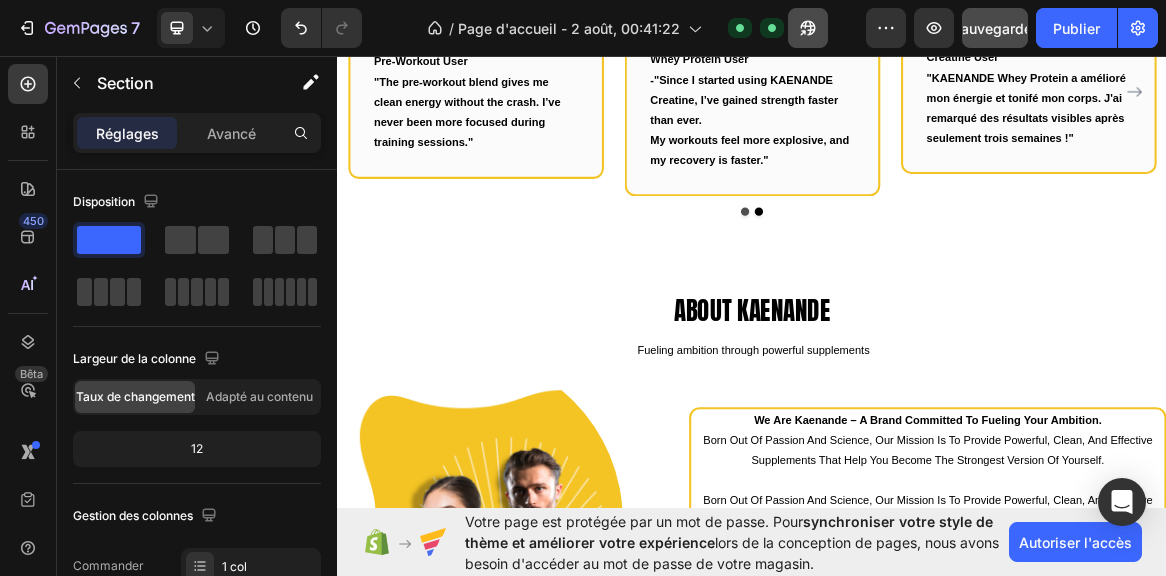 click 